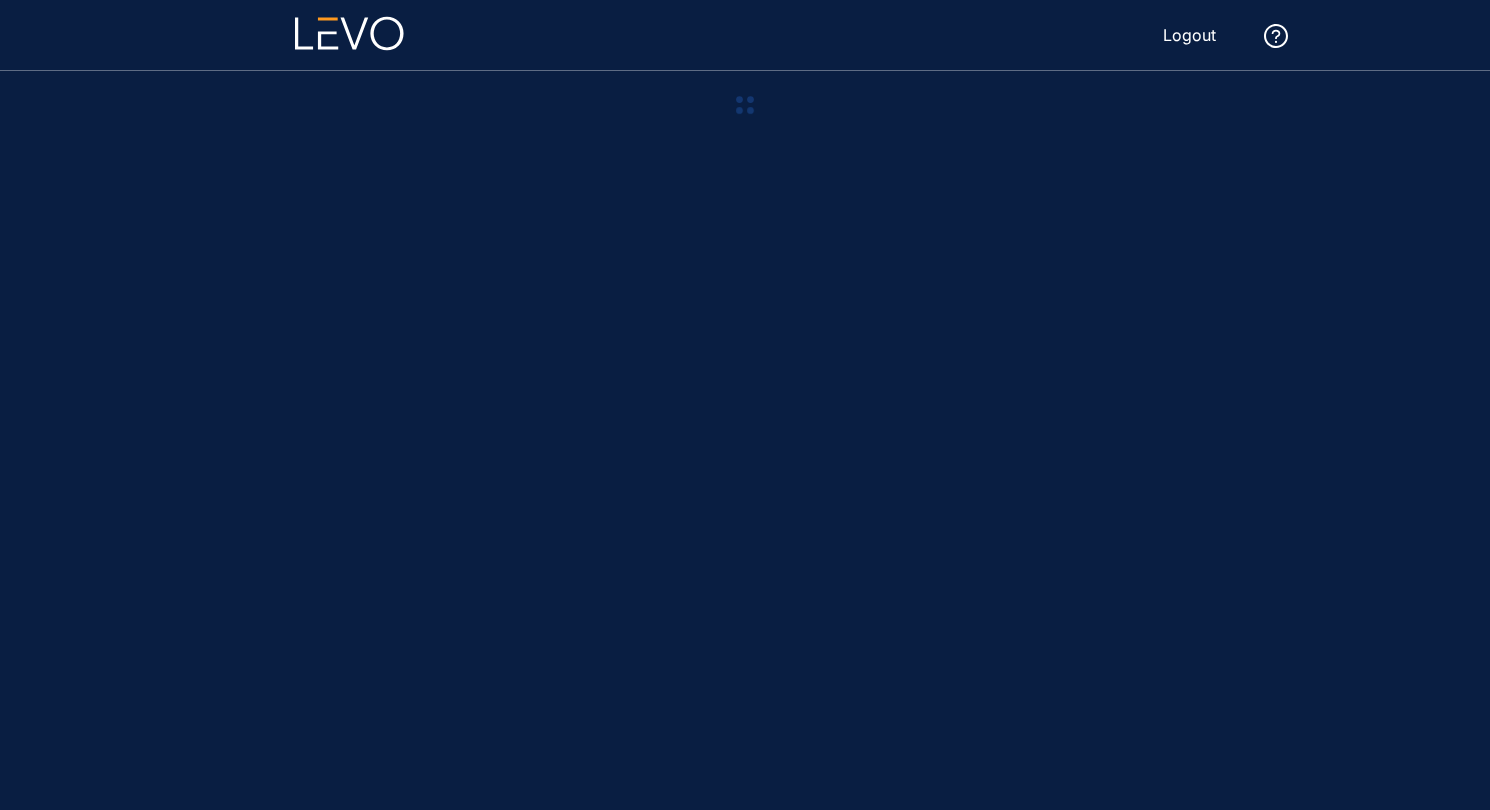 scroll, scrollTop: 0, scrollLeft: 0, axis: both 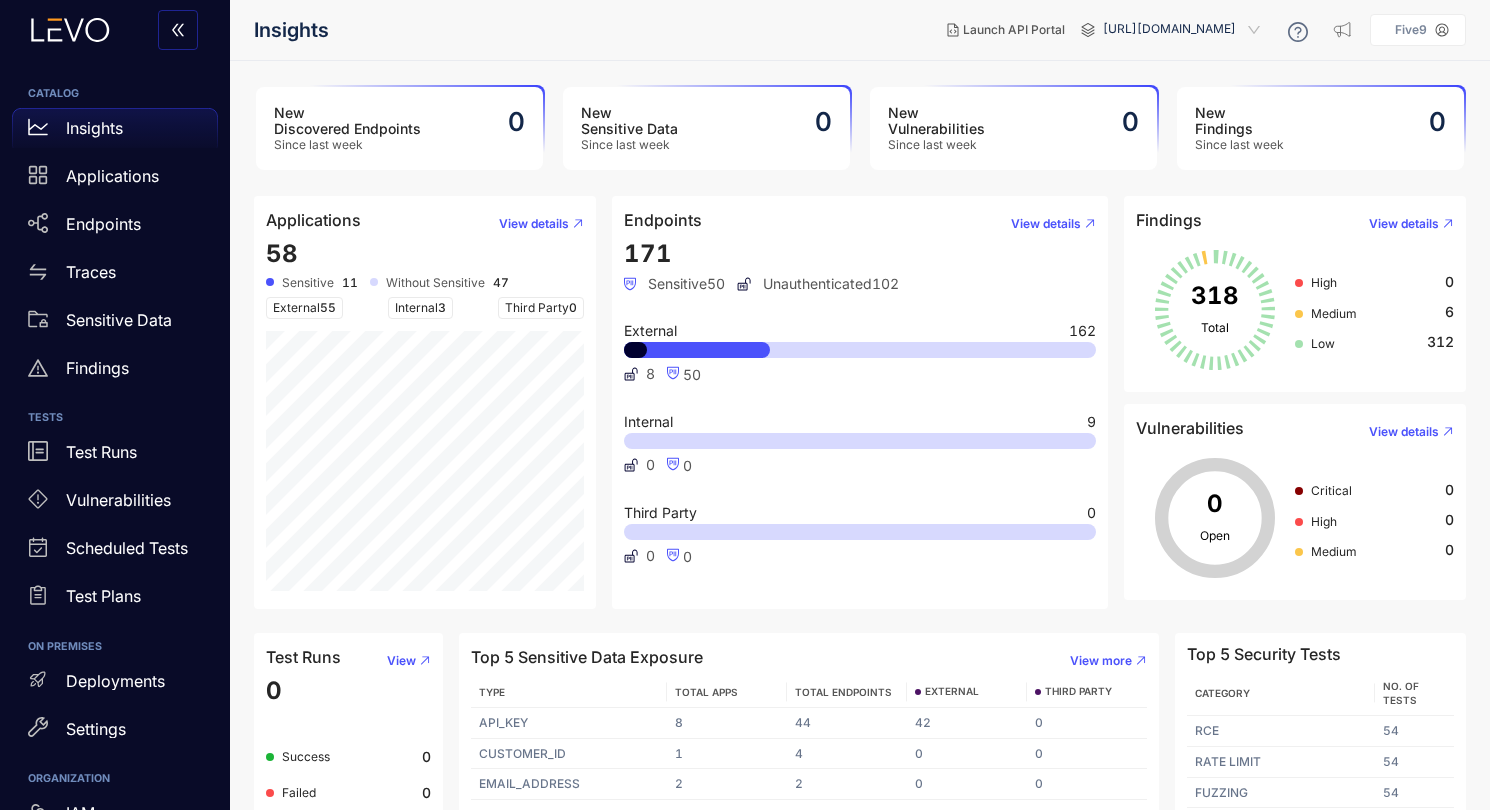 click on "[URL][DOMAIN_NAME]" at bounding box center (1183, 30) 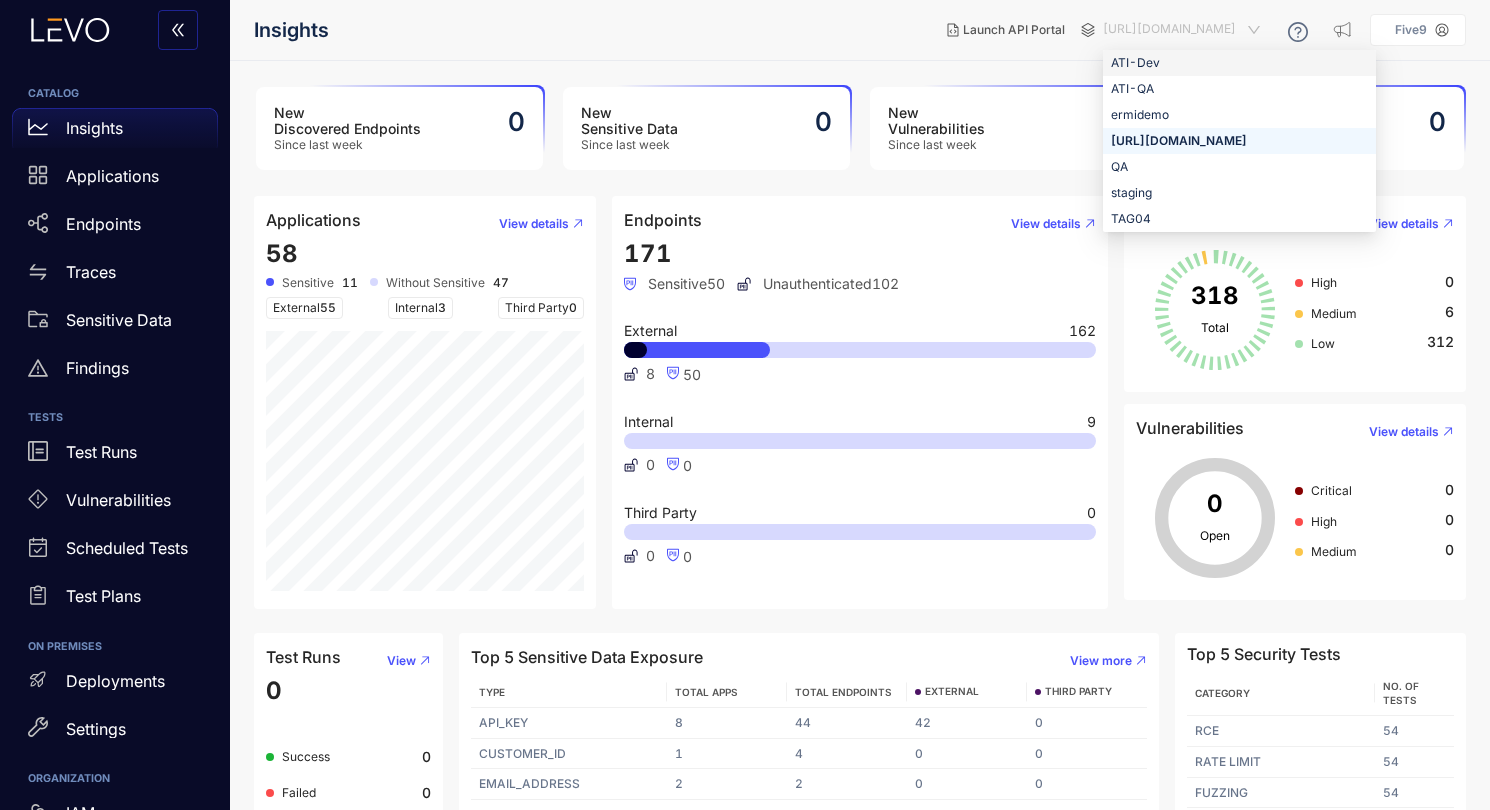 click on "ATI-Dev" at bounding box center [1239, 63] 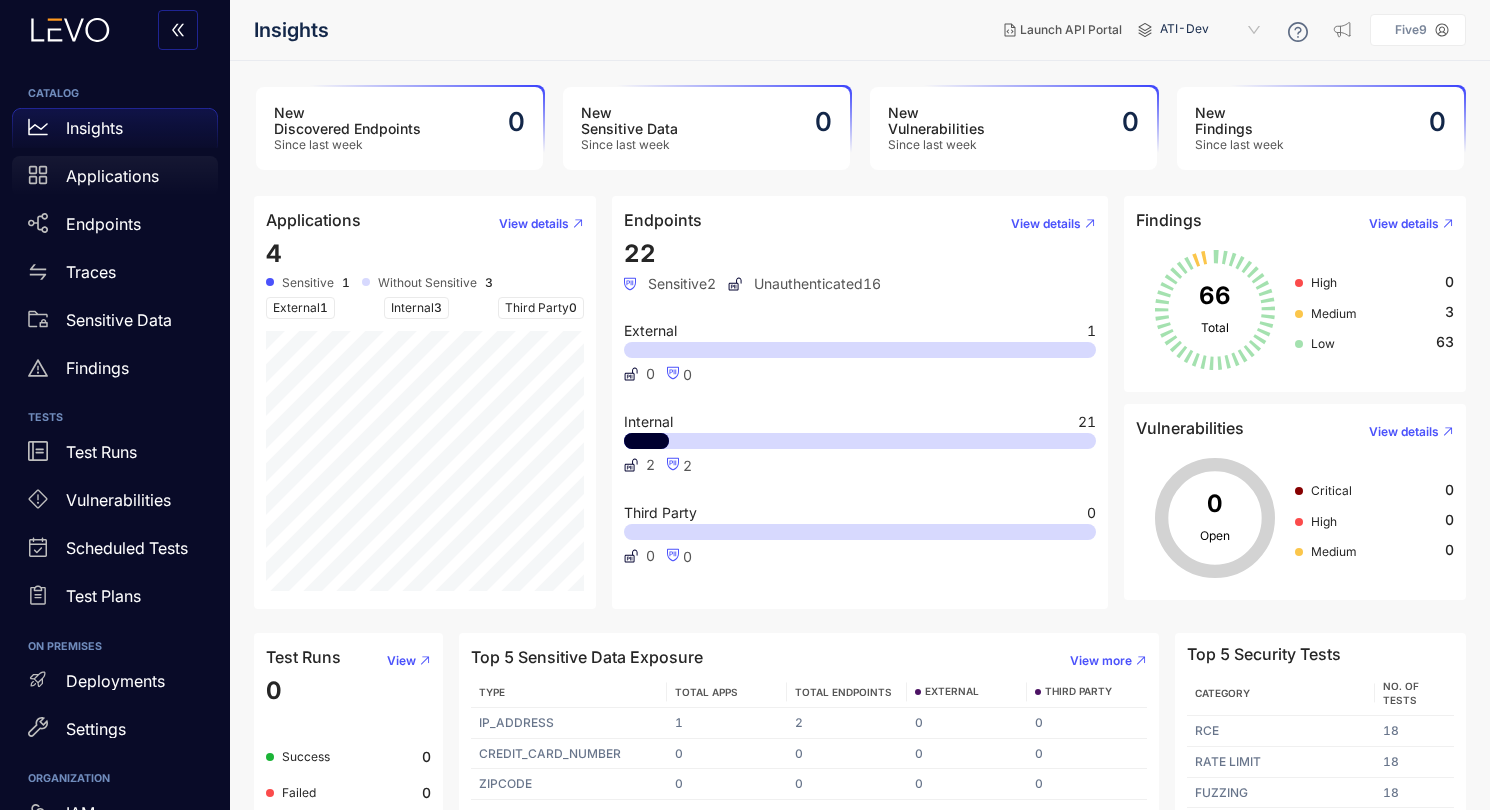 click on "Applications" at bounding box center [112, 176] 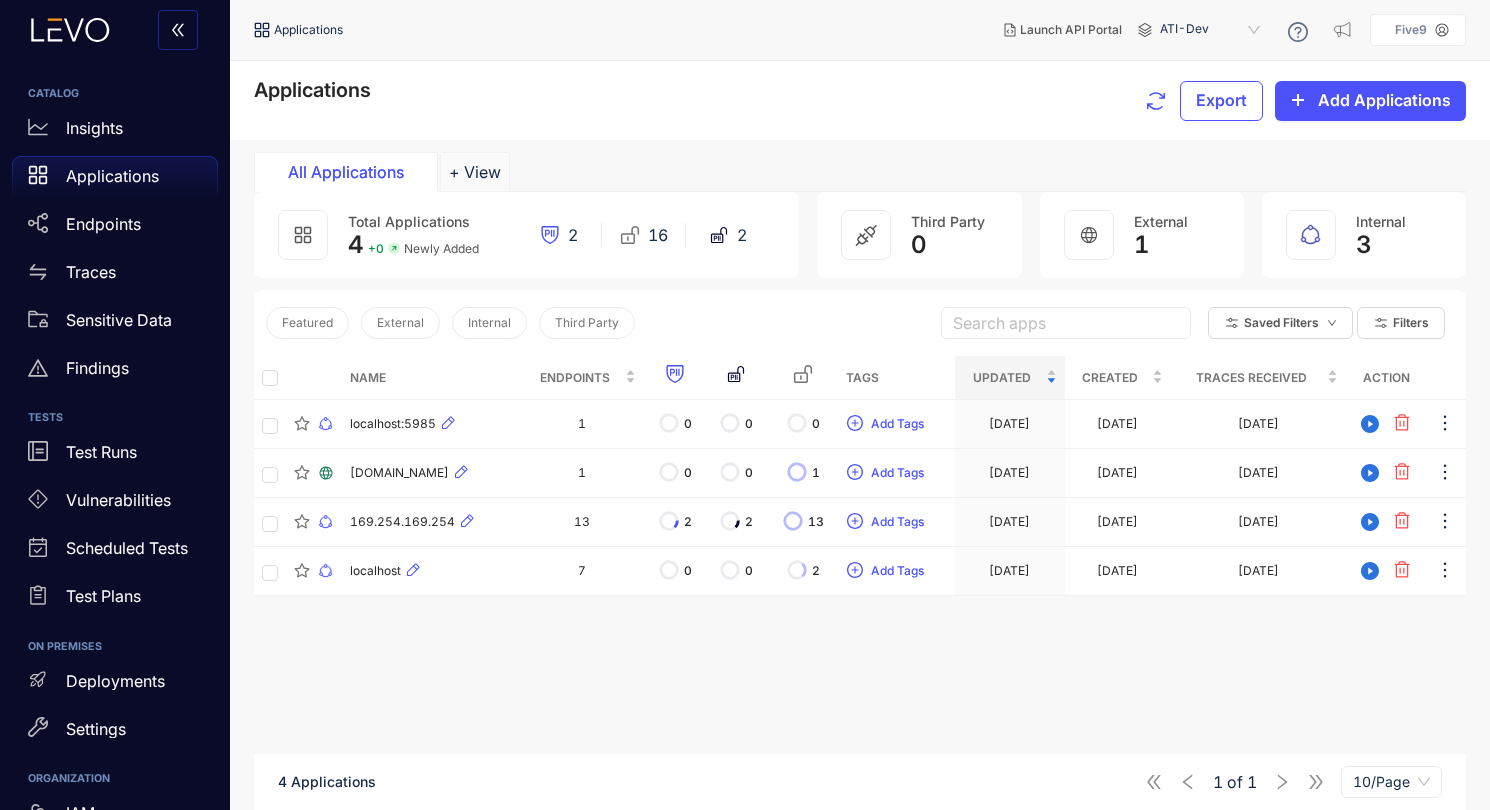 click on "Applications  Launch API Portal ATI-Dev e1468464-c5fe-412a-aaa9-56a3c4dd7c62 a08d1068-8bf7-441a-95a3-a9097656c6bf ATI-Dev ATI-QA ermidemo [URL][DOMAIN_NAME] QA staging TAG04 Five9" at bounding box center (860, 30) 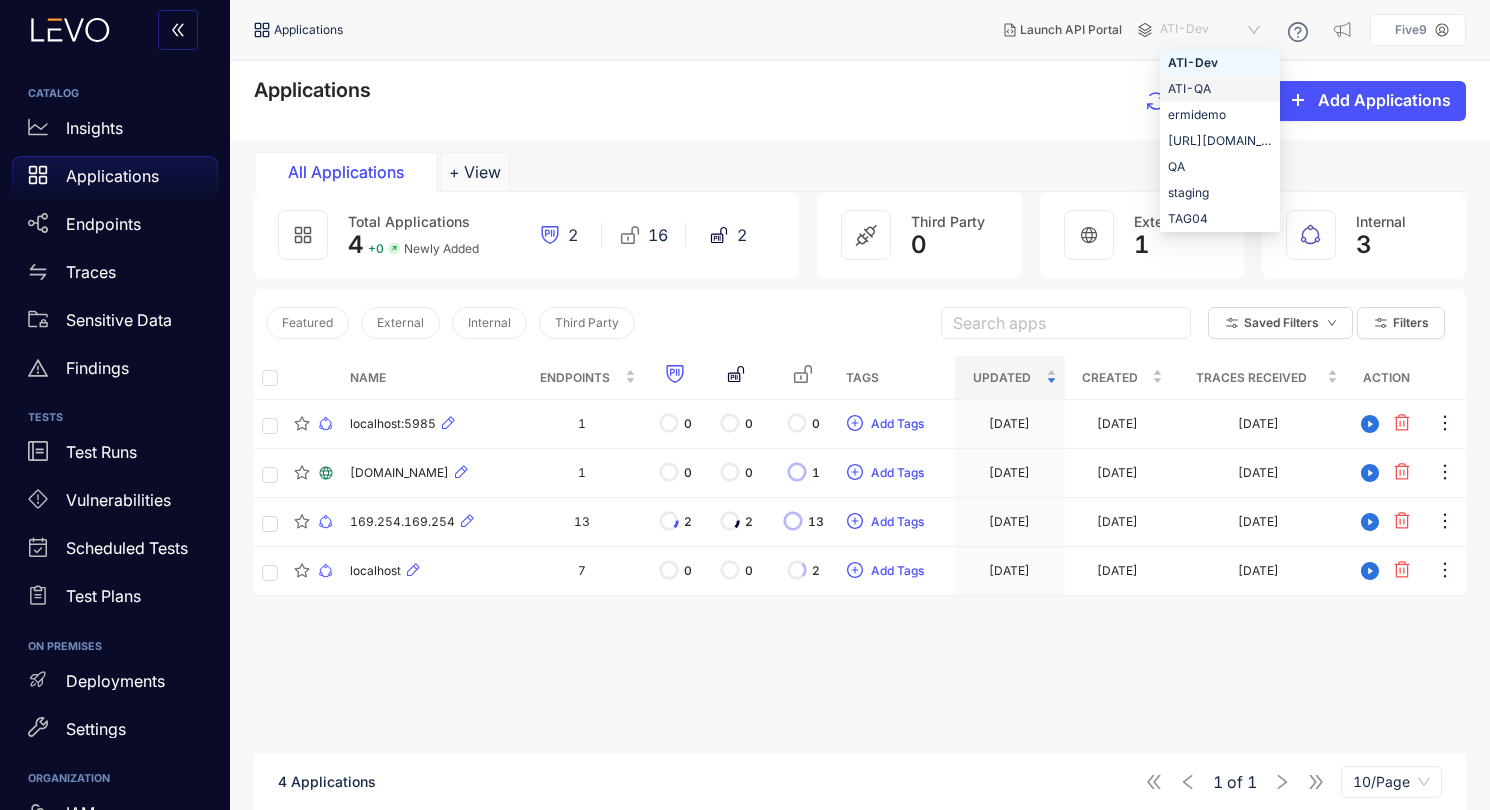 click on "ATI-QA" at bounding box center (1220, 89) 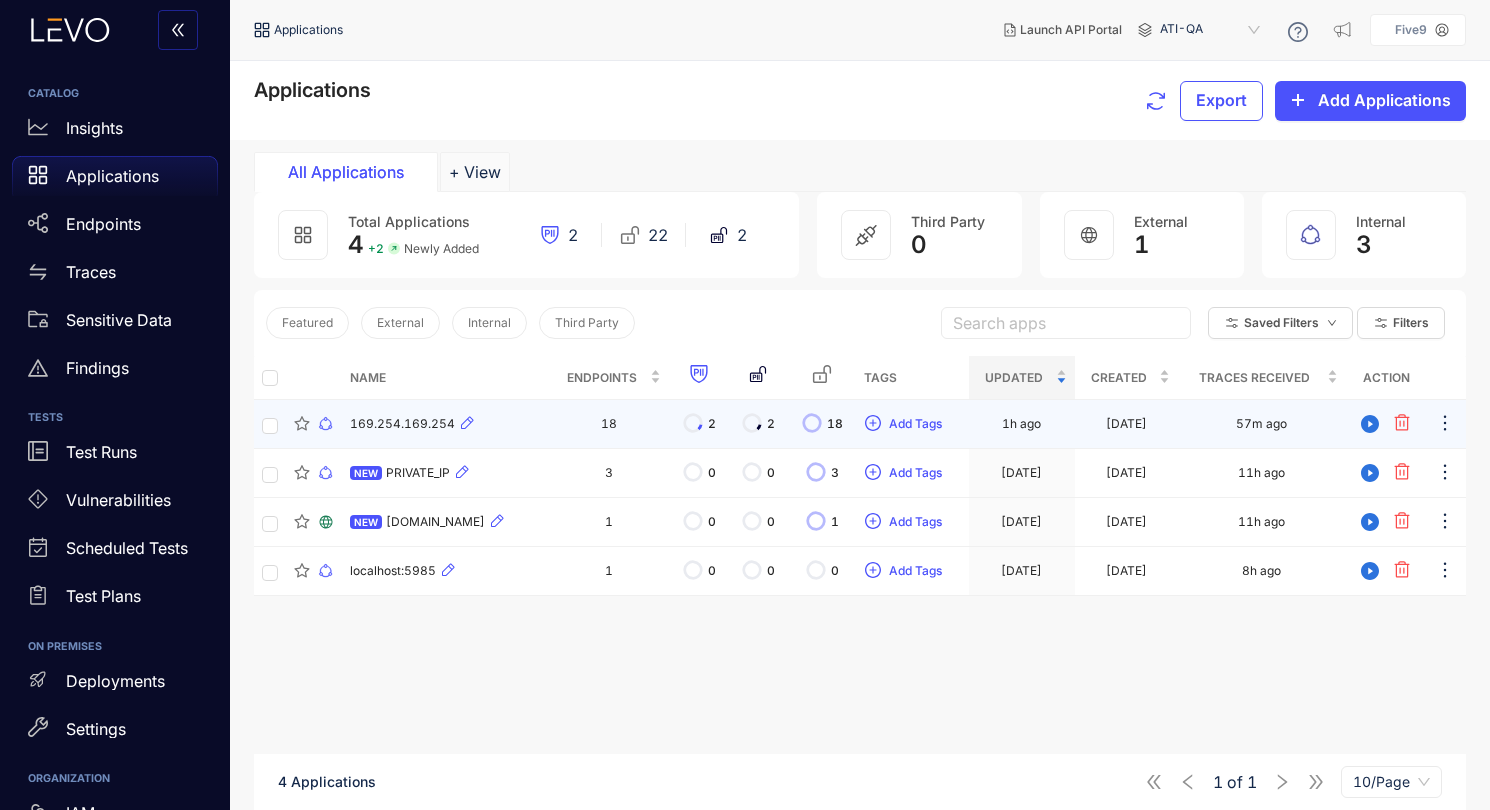 click on "18" at bounding box center (609, 424) 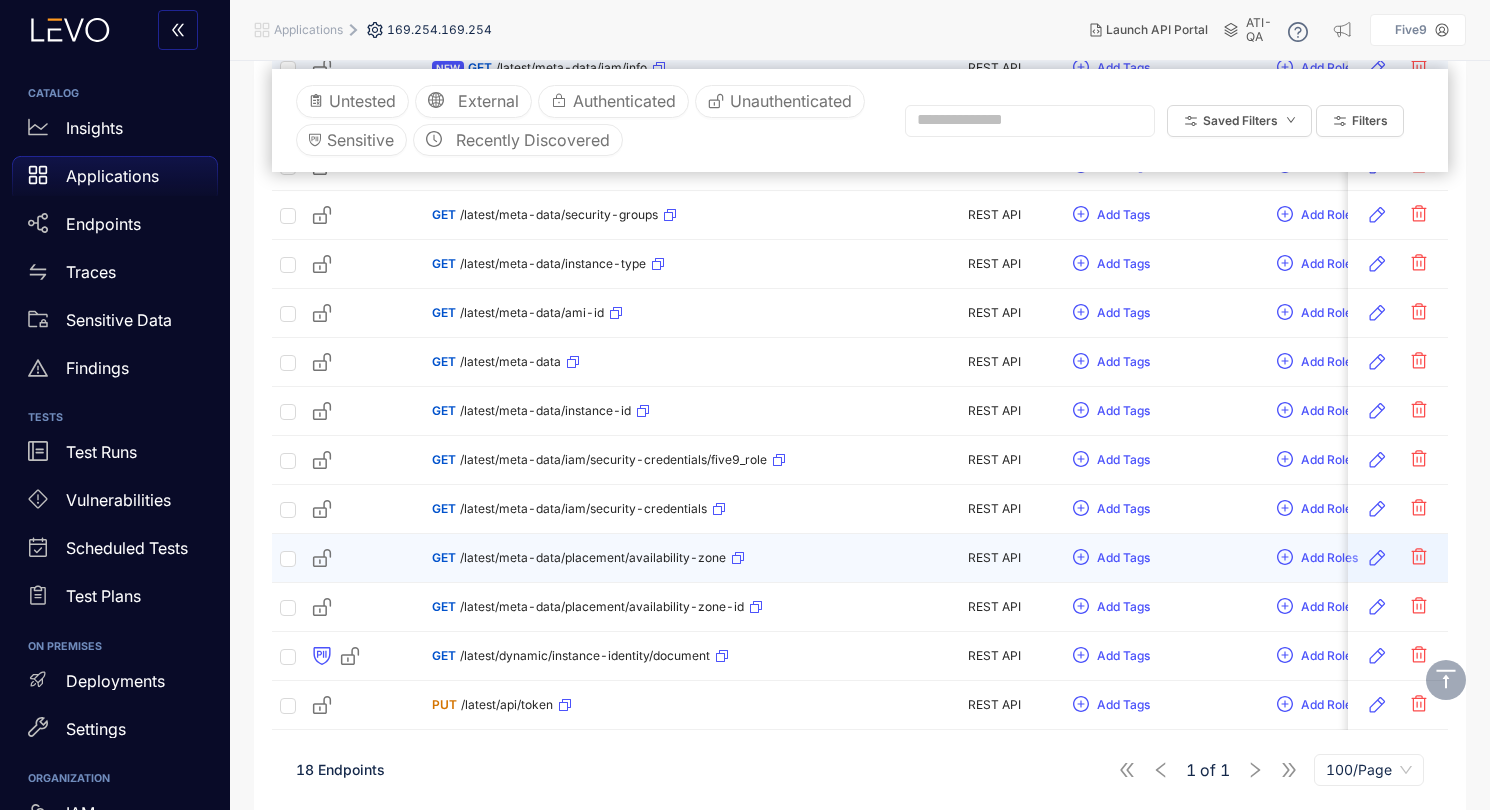 scroll, scrollTop: 605, scrollLeft: 0, axis: vertical 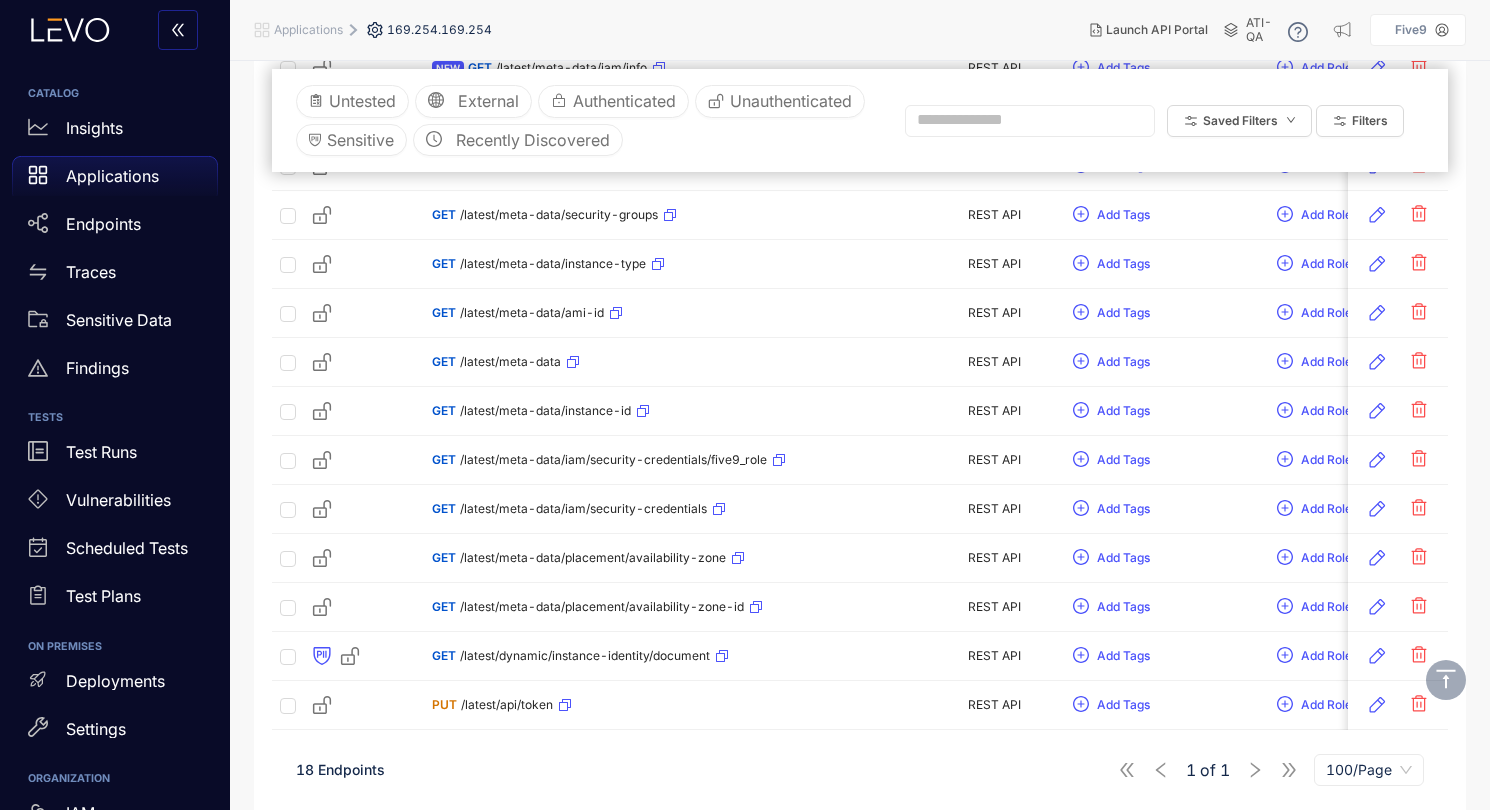 click on "100/Page" at bounding box center (1369, 770) 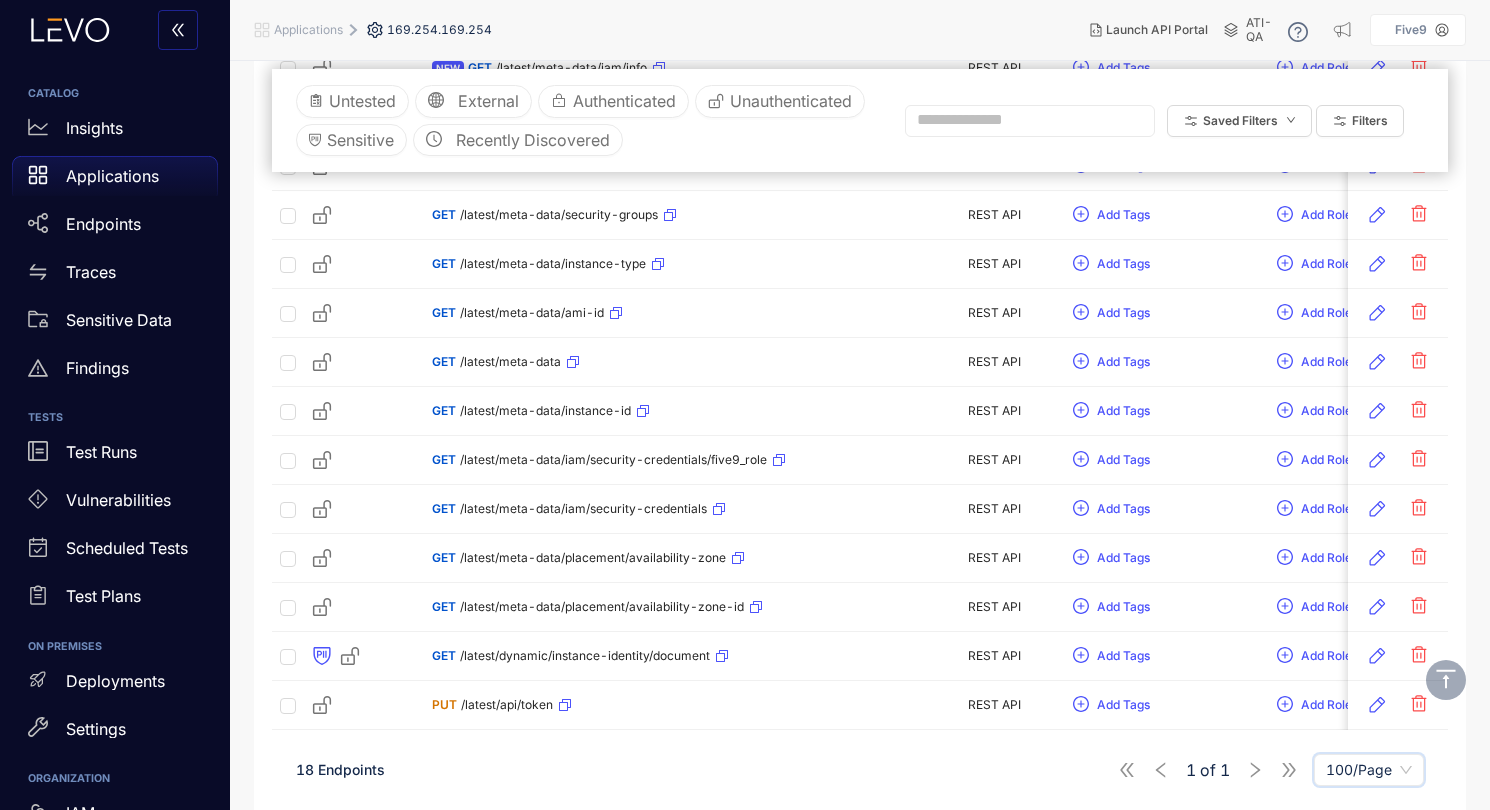 click on "18   Endpoints   1  of  1 100/Page 100/Page" at bounding box center [860, 770] 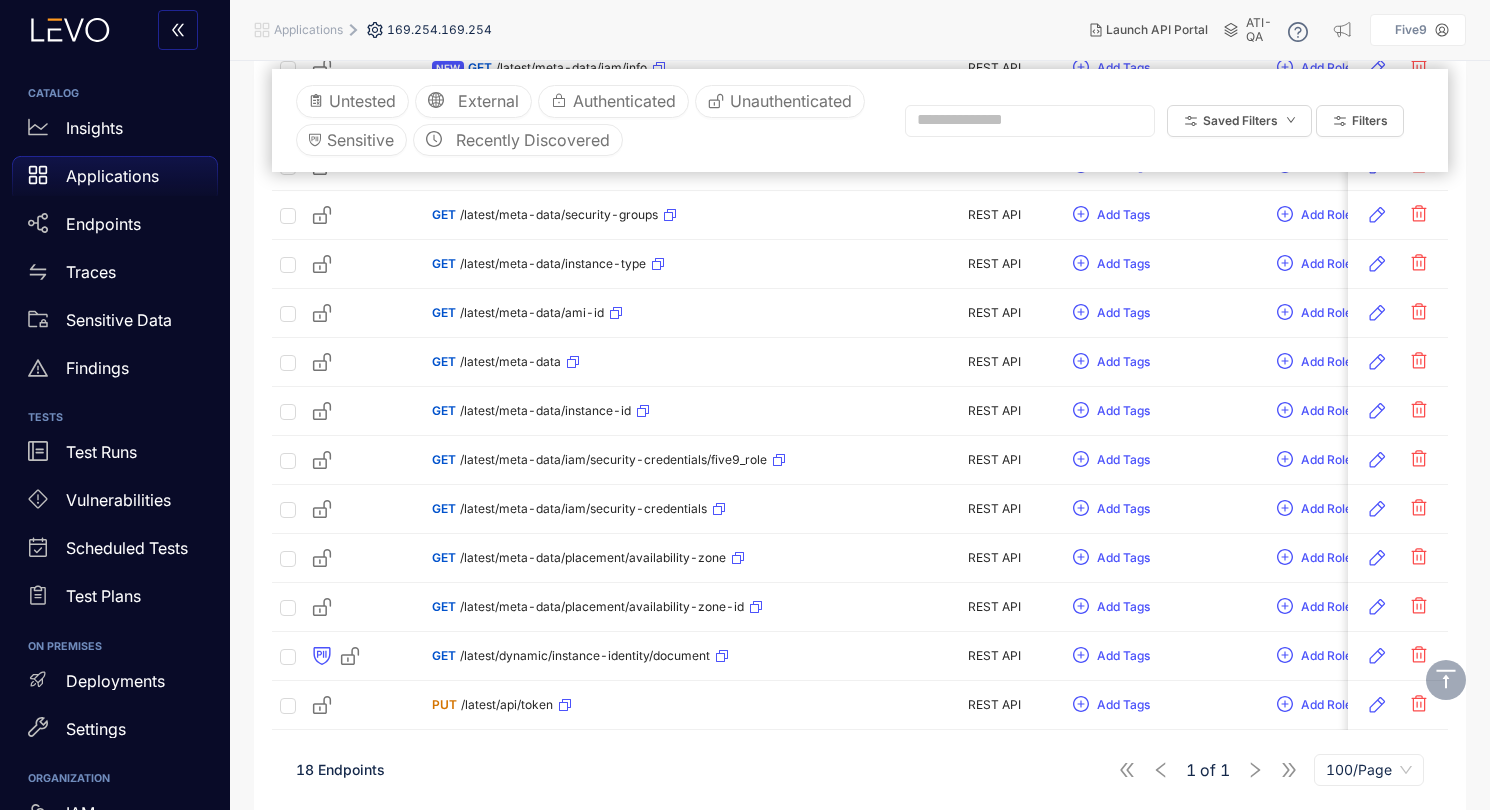 click on "Applications    169.254.169.254   Launch API Portal ATI-QA Five9" at bounding box center (860, 30) 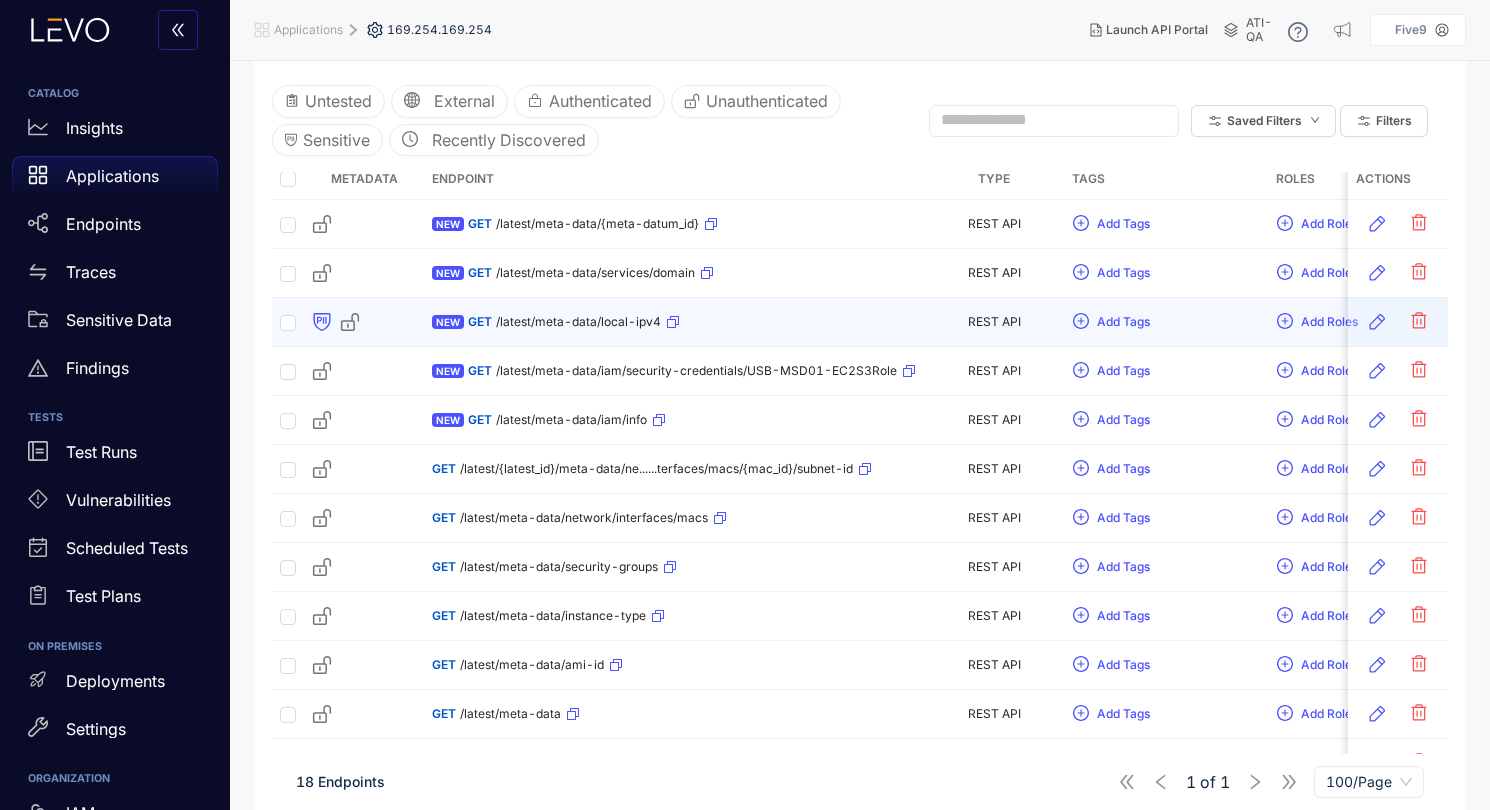 scroll, scrollTop: 372, scrollLeft: 0, axis: vertical 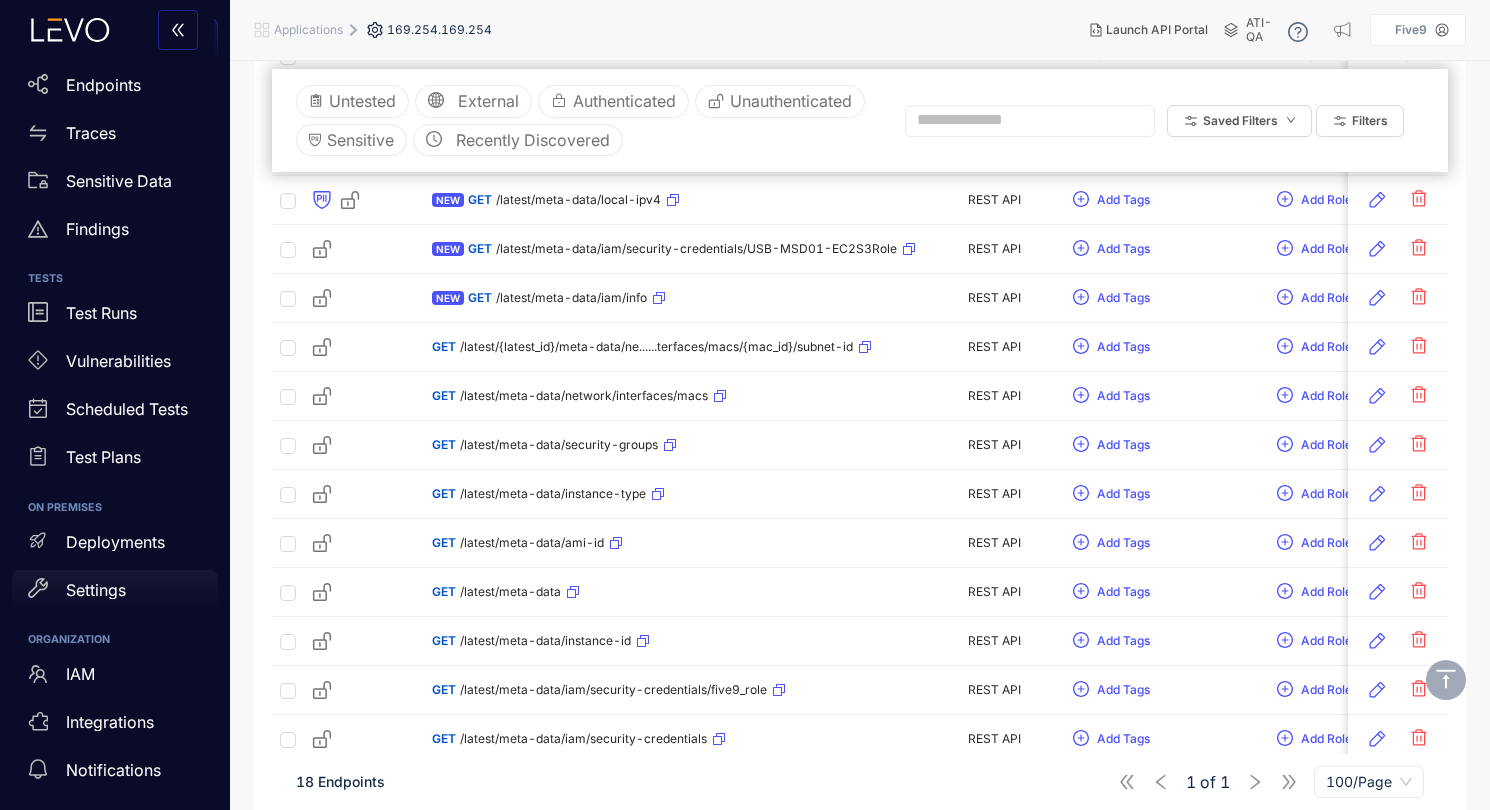 click on "Settings" at bounding box center (96, 590) 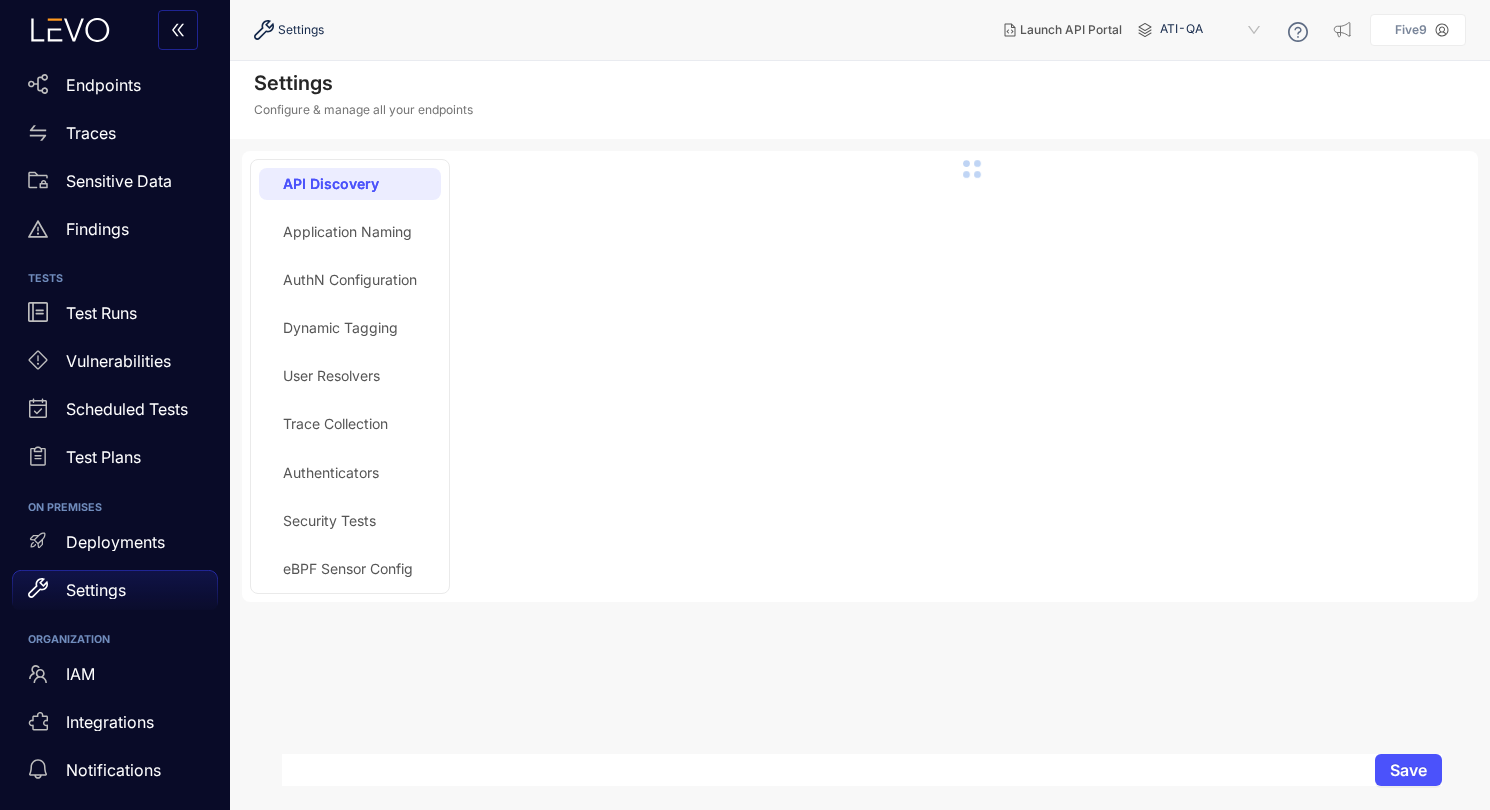 scroll, scrollTop: 0, scrollLeft: 0, axis: both 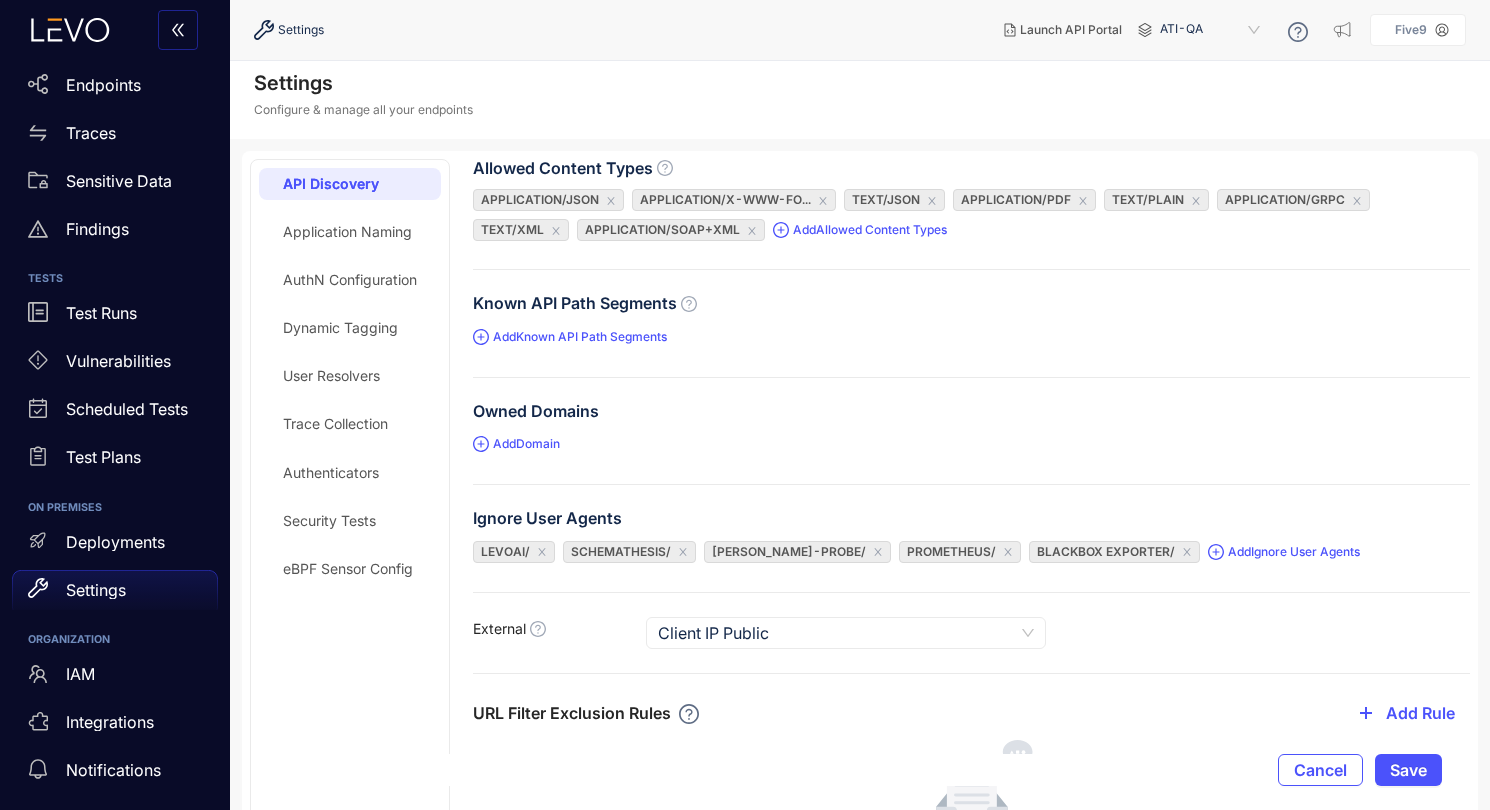click on "Application Naming" at bounding box center [347, 232] 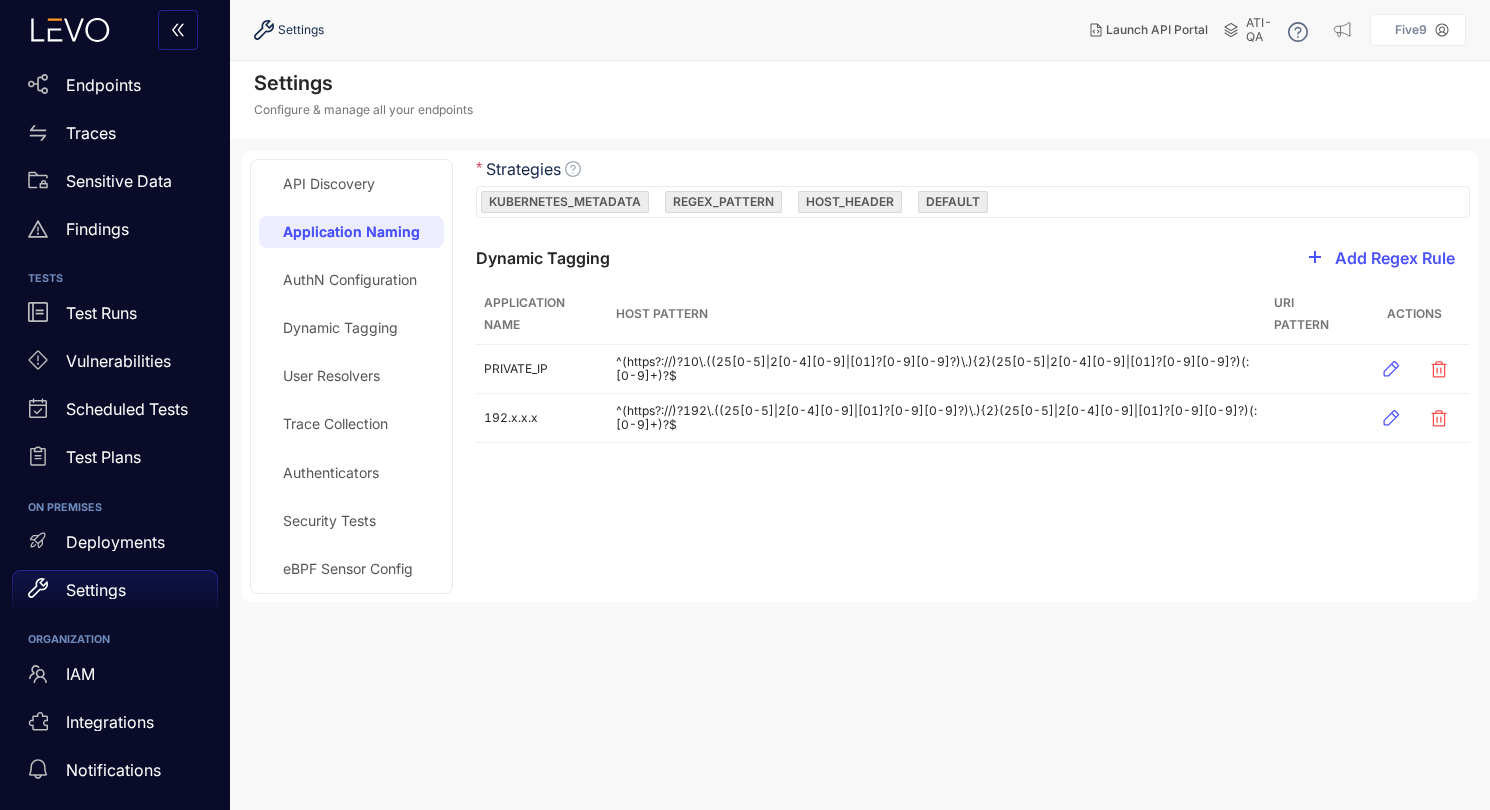 click on "eBPF Sensor Config" at bounding box center (351, 569) 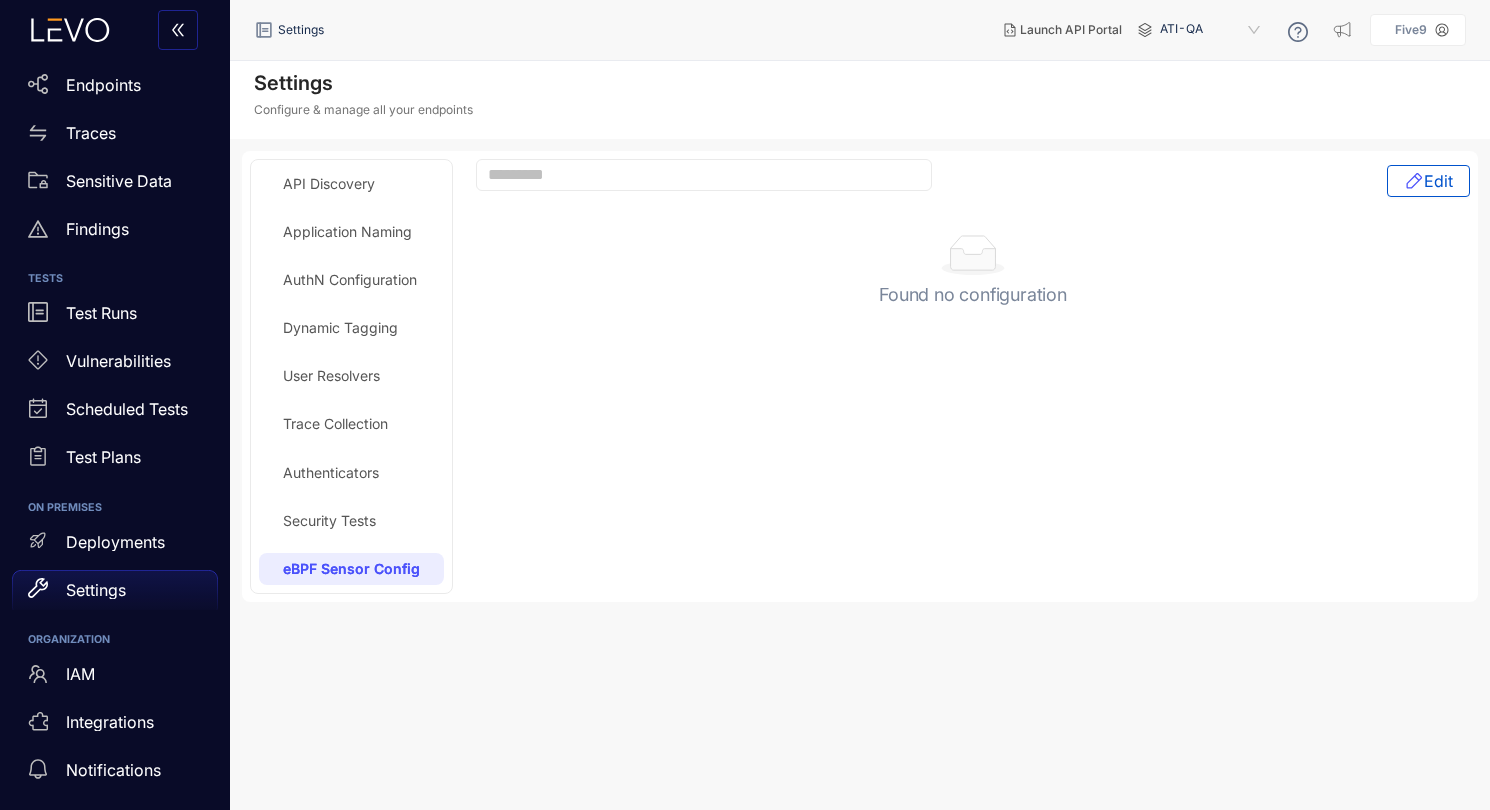 click on "Security Tests" at bounding box center [329, 521] 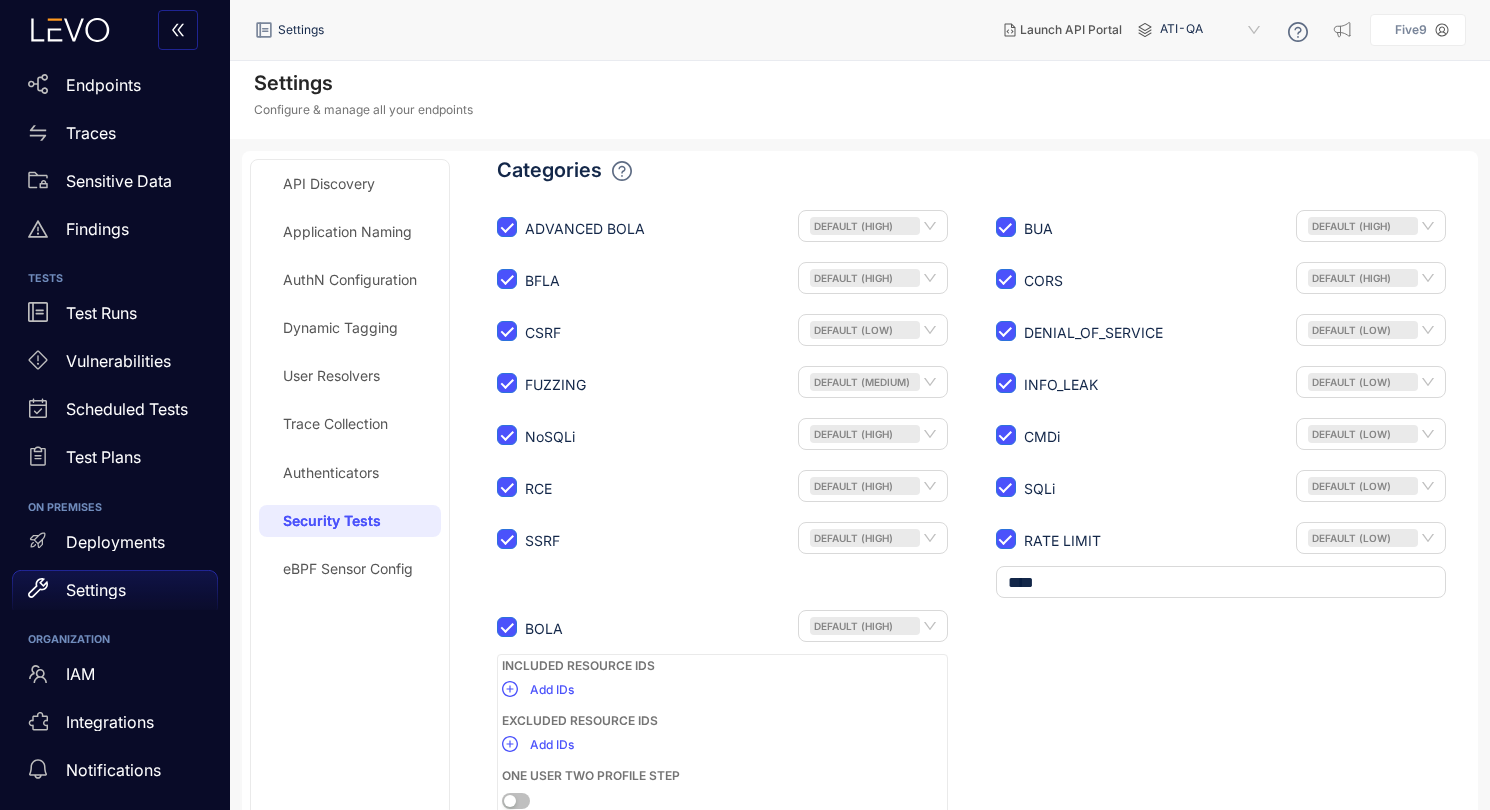 click on "Authenticators" at bounding box center [331, 473] 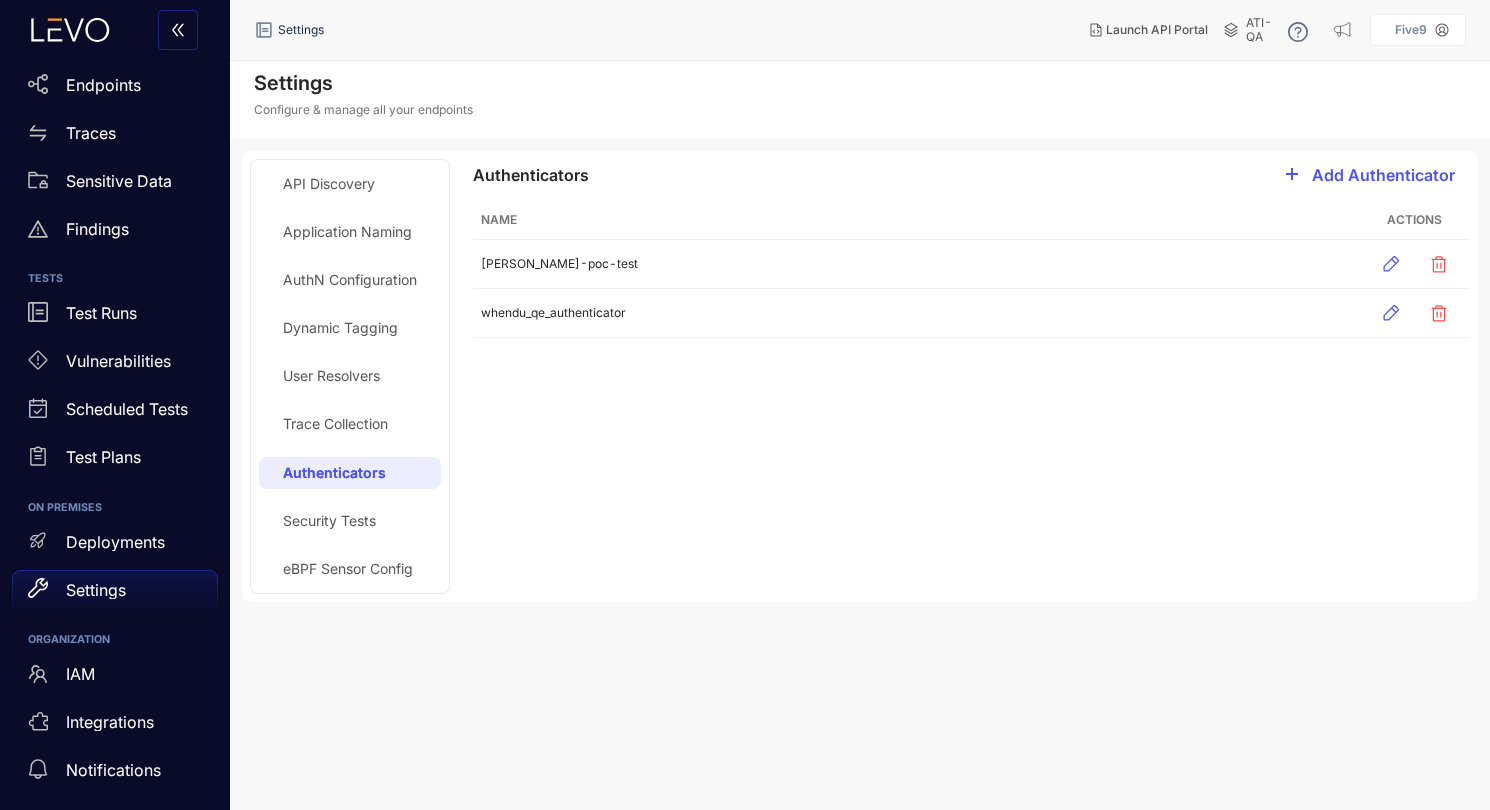 click on "Five9" at bounding box center (1411, 30) 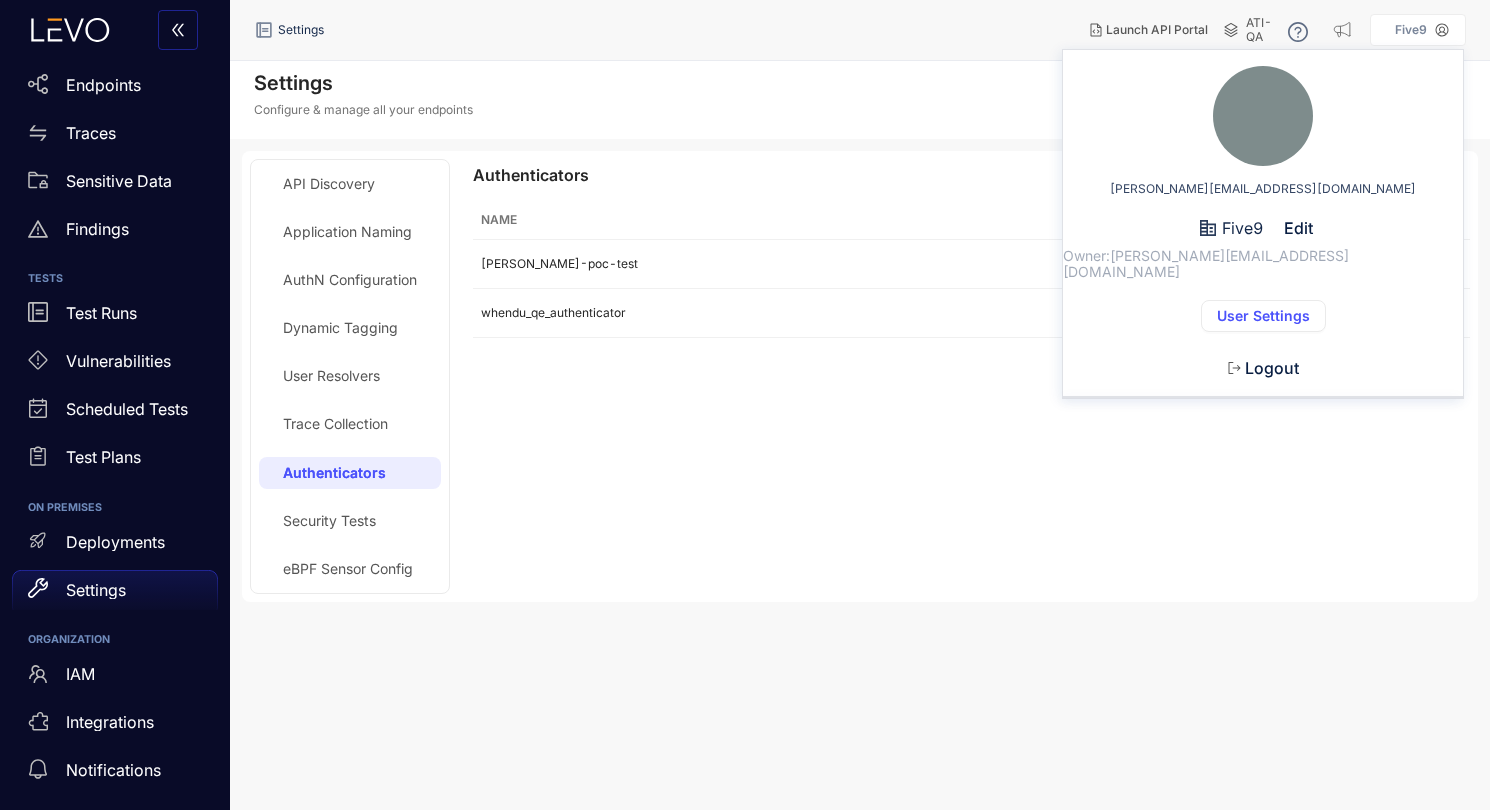 click on "User Settings" at bounding box center [1263, 316] 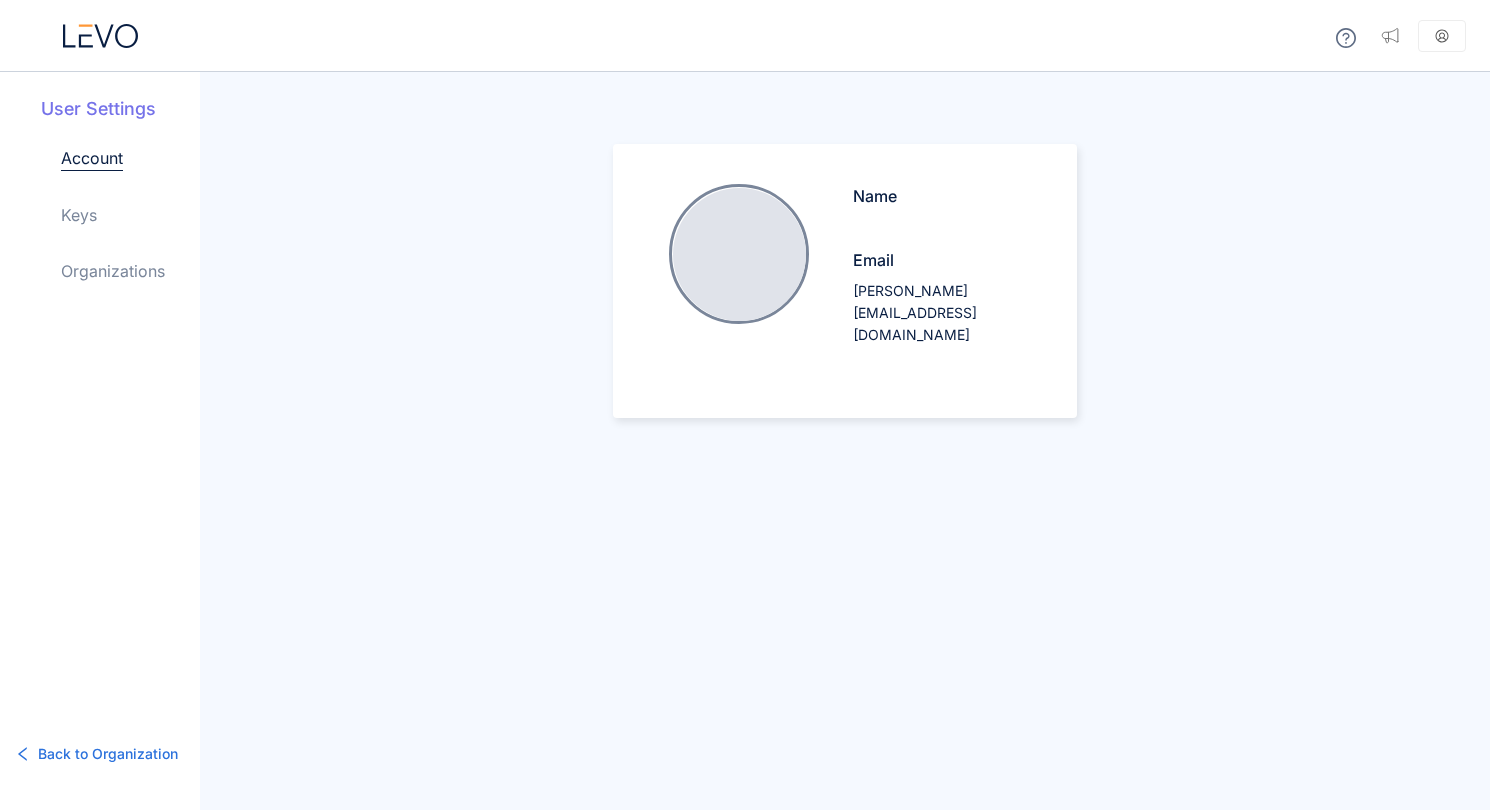 click on "Organizations" at bounding box center [113, 271] 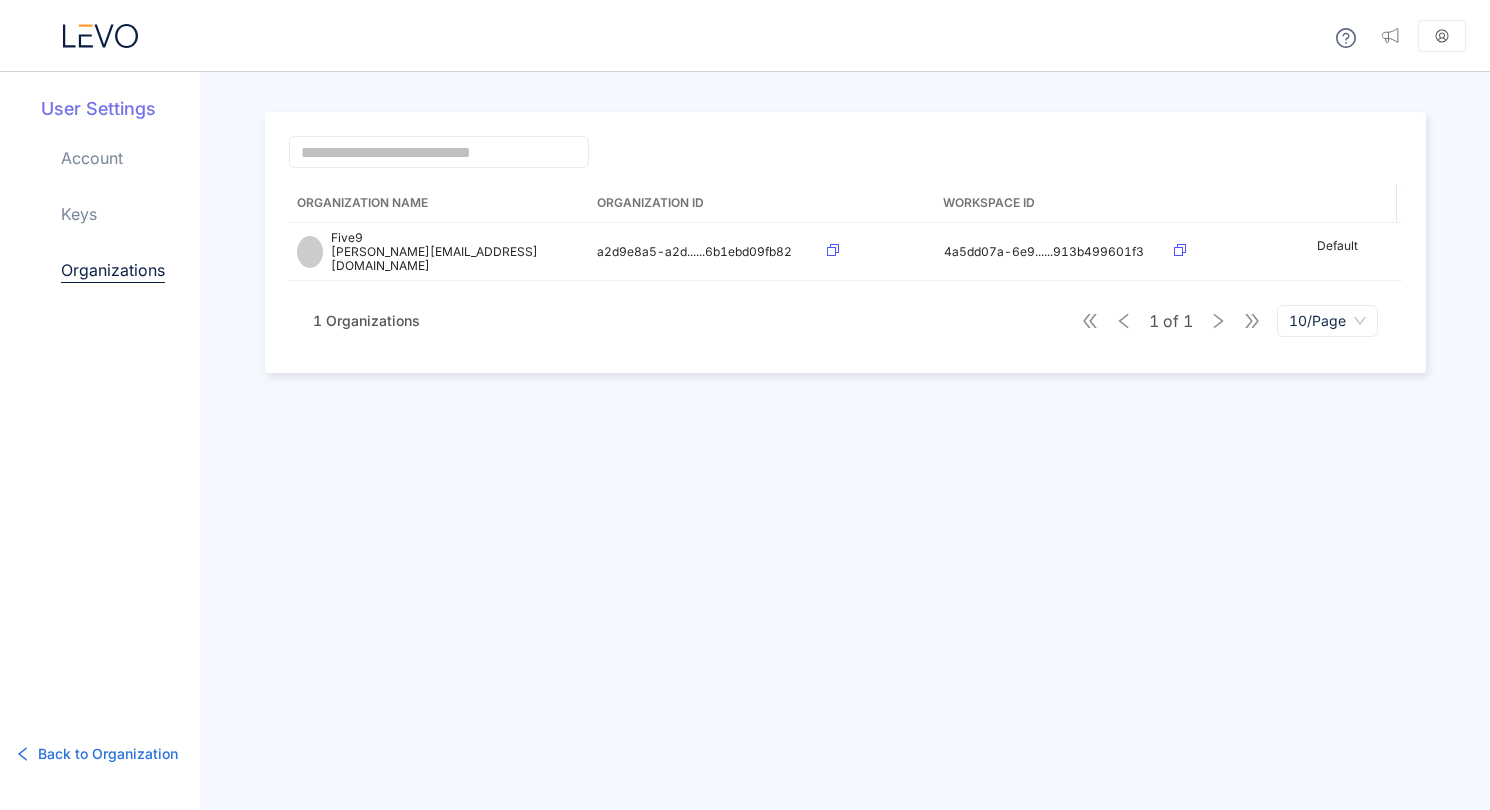 click 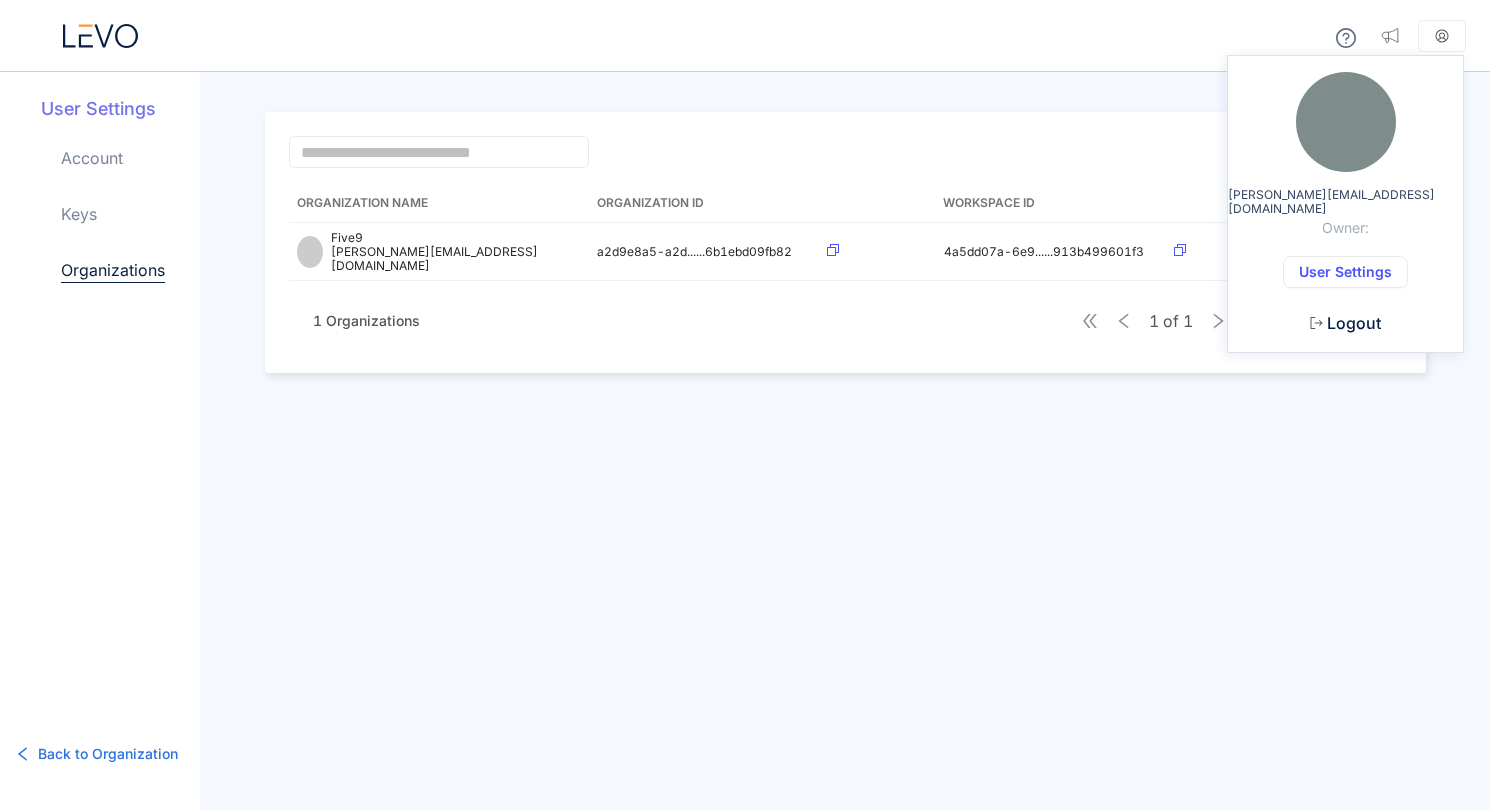 click on "User Settings" at bounding box center (1345, 272) 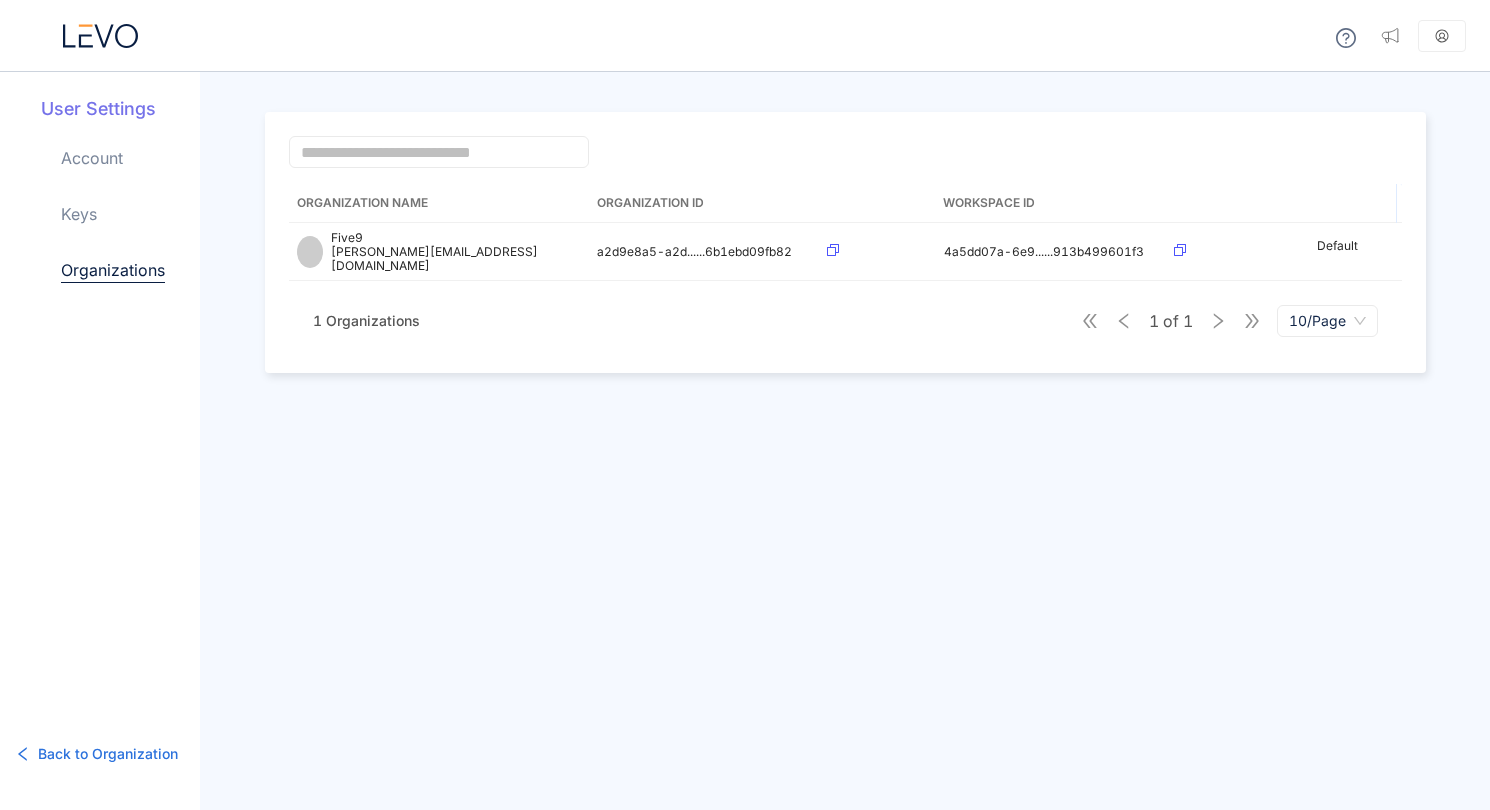 click 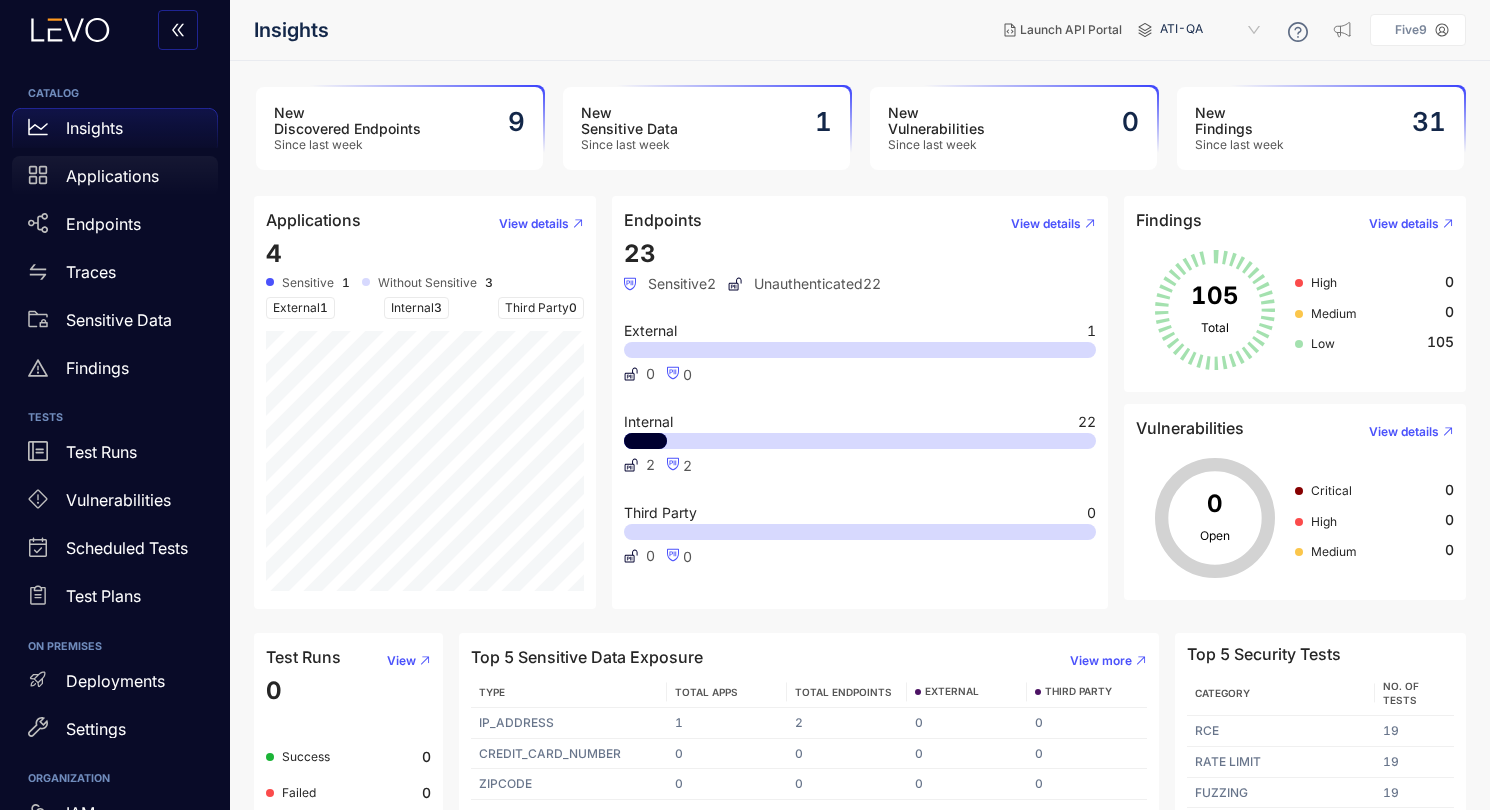 click on "Endpoints" at bounding box center (115, 224) 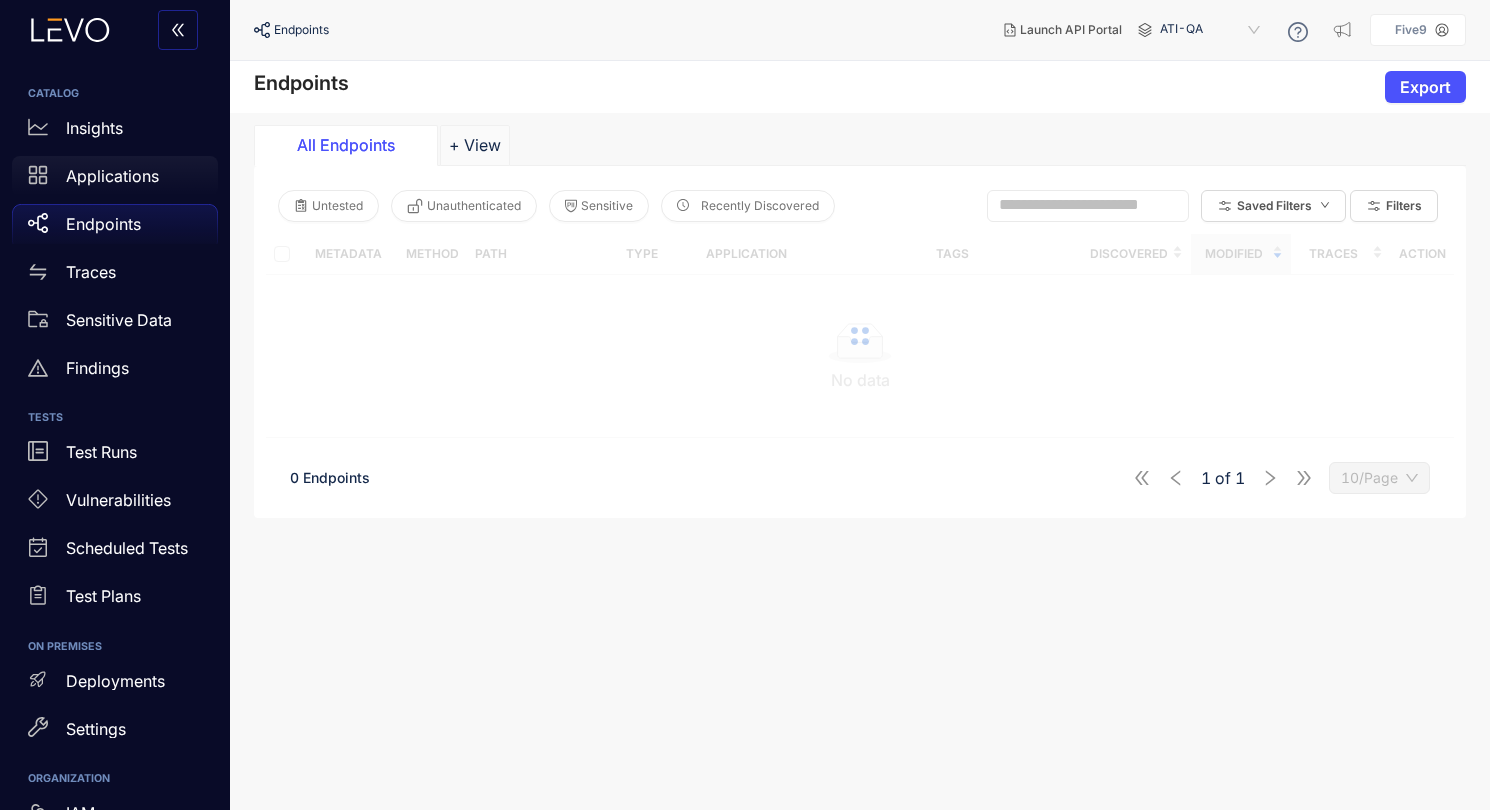 click on "Applications" at bounding box center [112, 176] 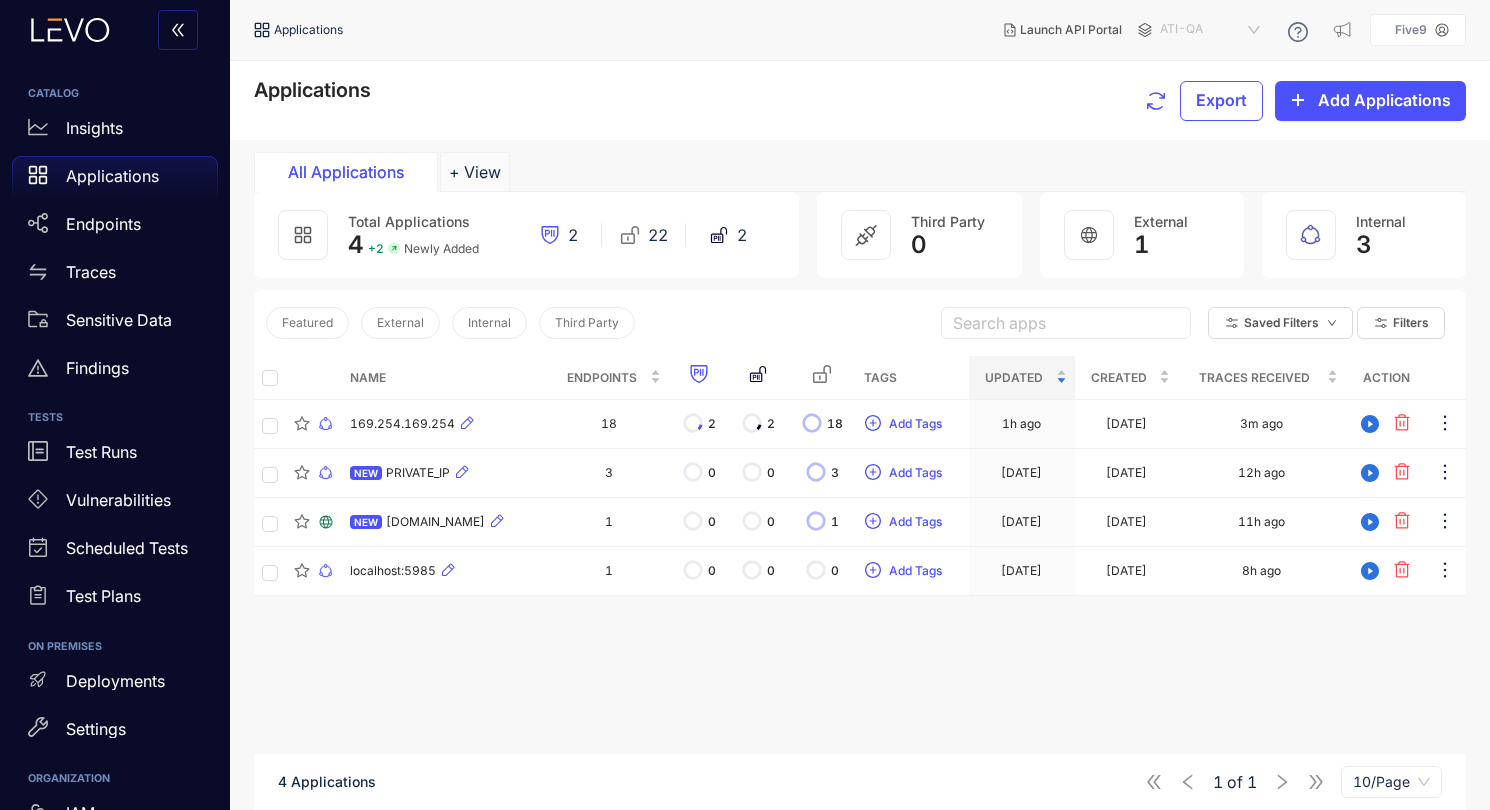 click on "ATI-QA" at bounding box center (1212, 30) 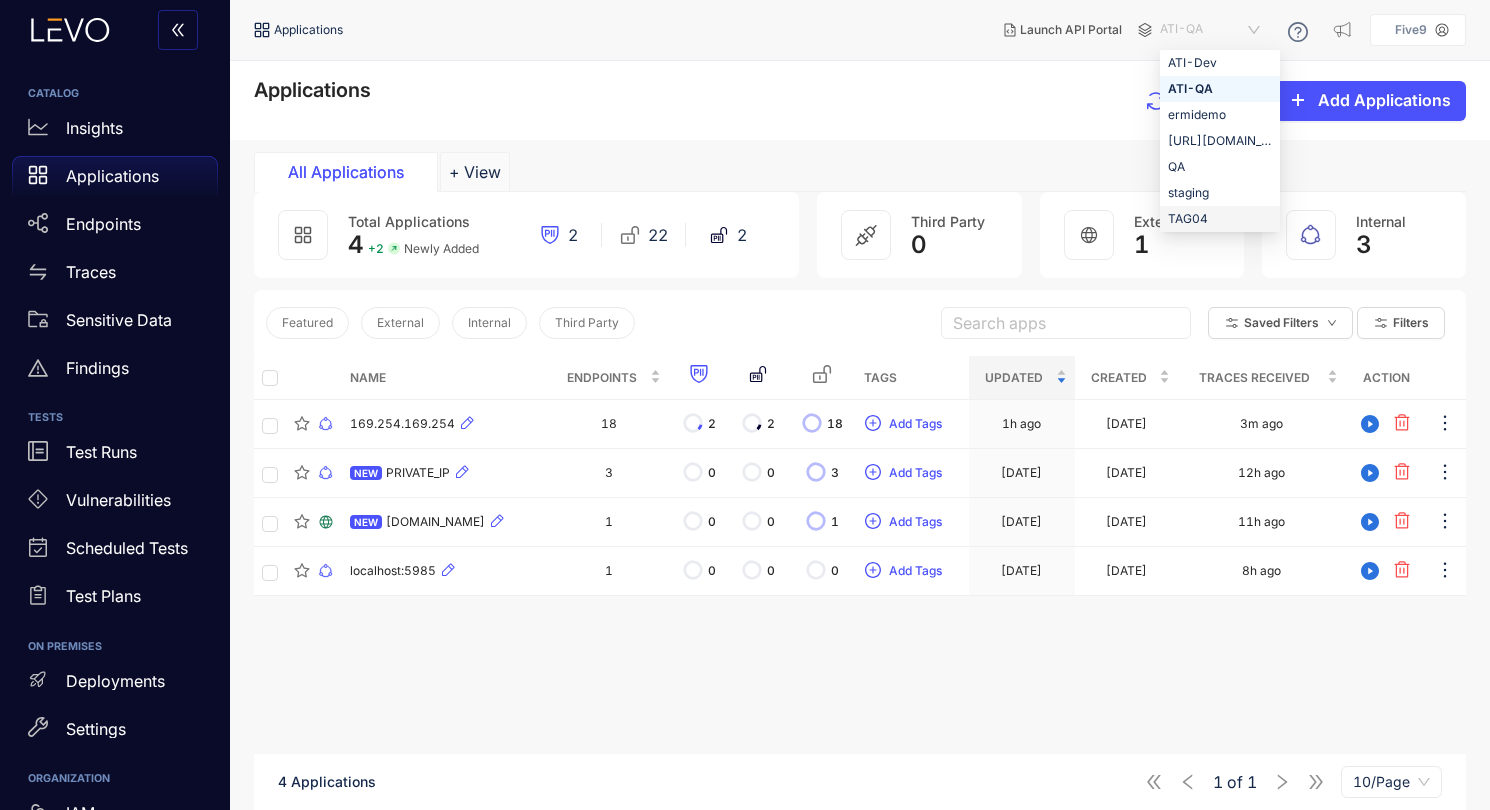 click on "TAG04" at bounding box center (1220, 219) 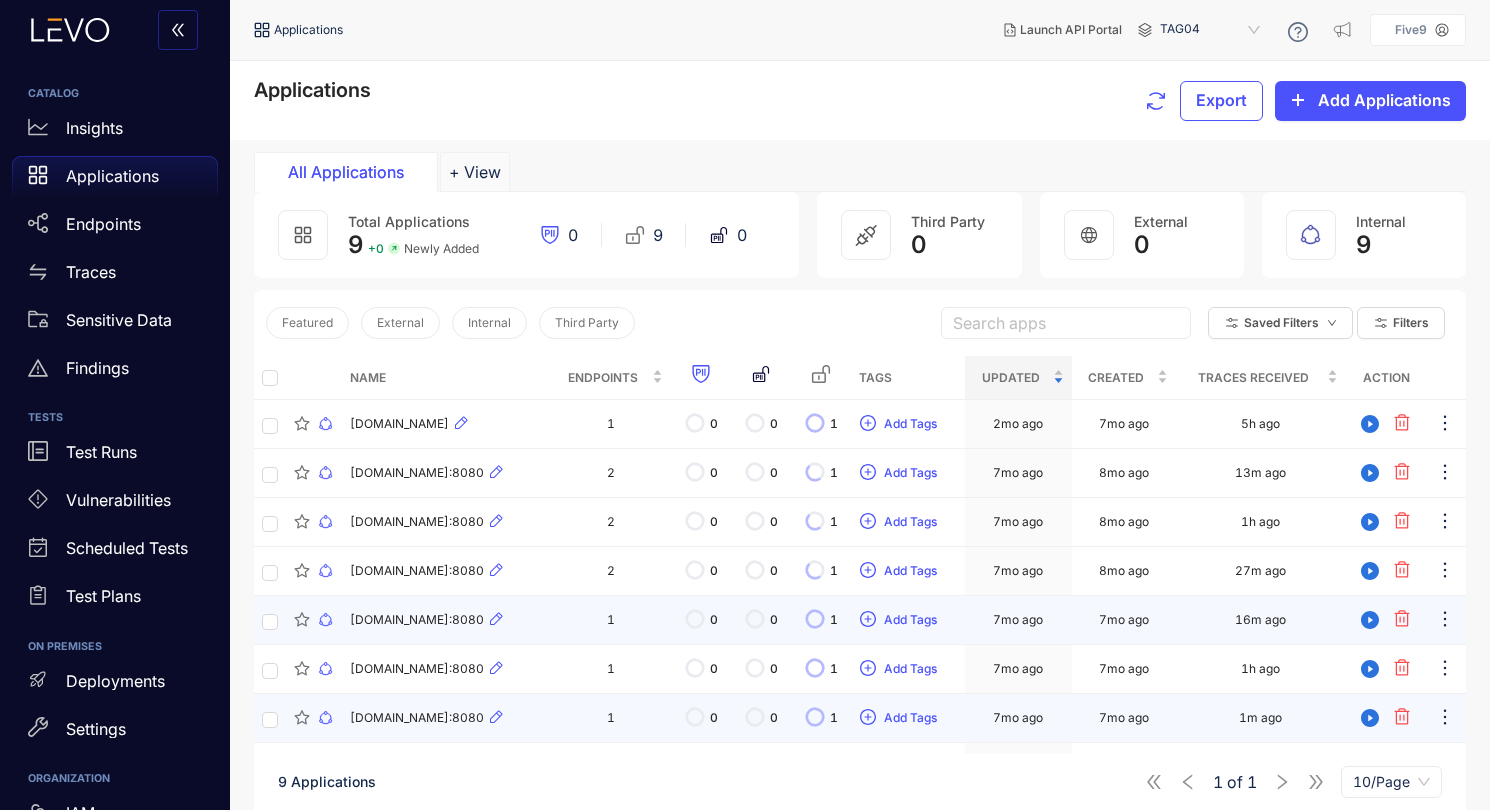 scroll, scrollTop: 143, scrollLeft: 0, axis: vertical 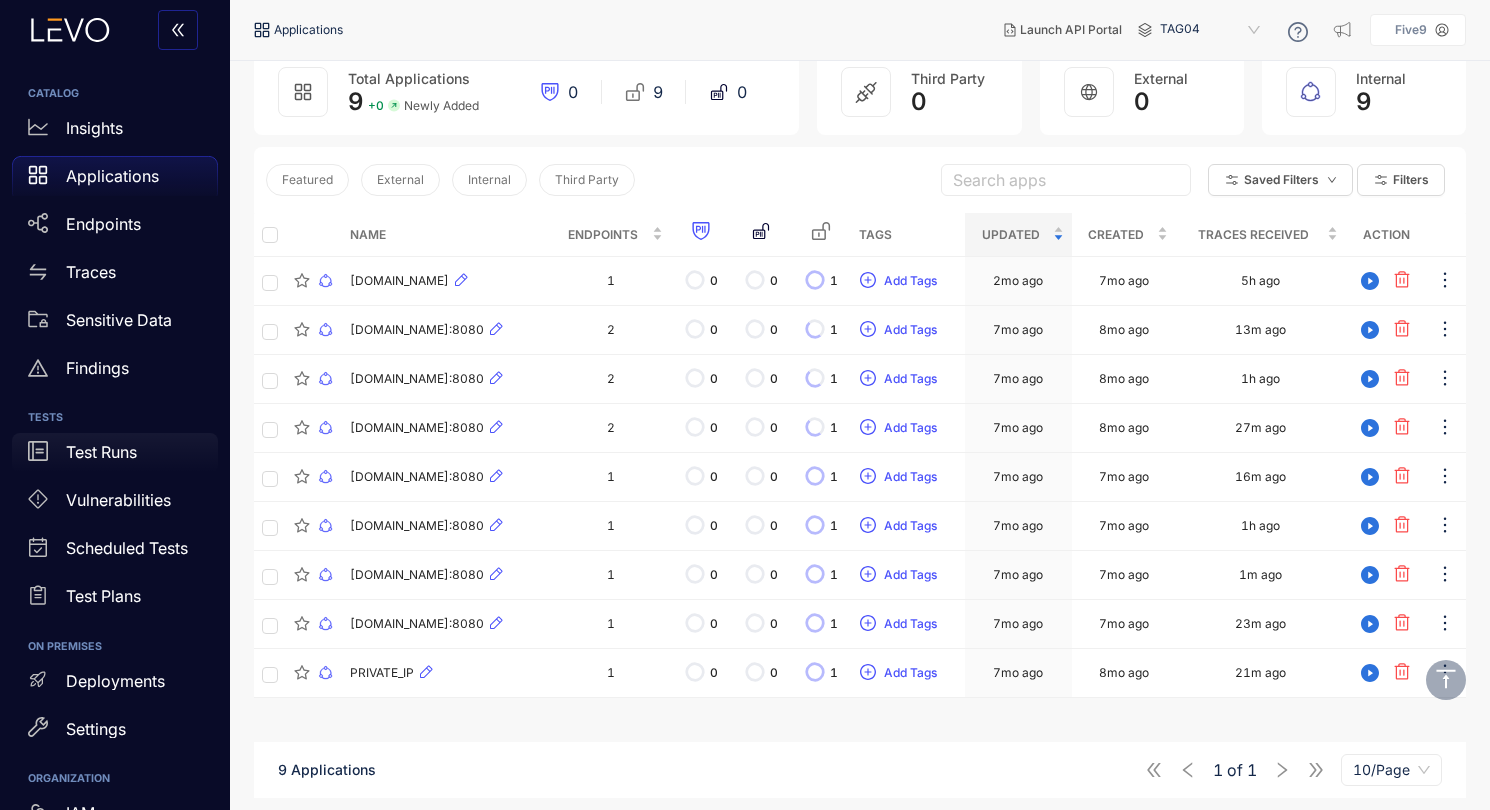 click on "Test Runs" at bounding box center [101, 452] 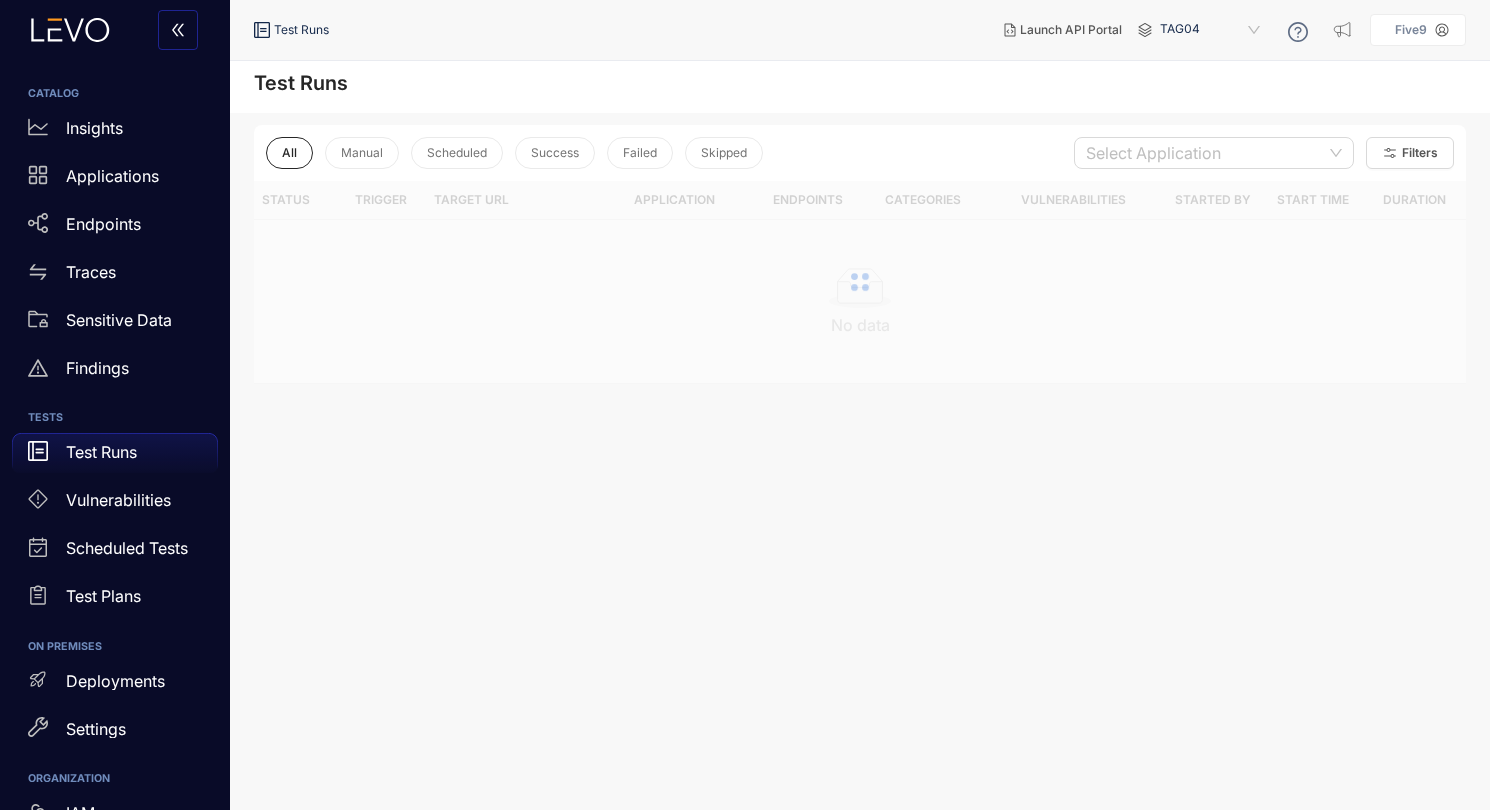 scroll, scrollTop: 0, scrollLeft: 0, axis: both 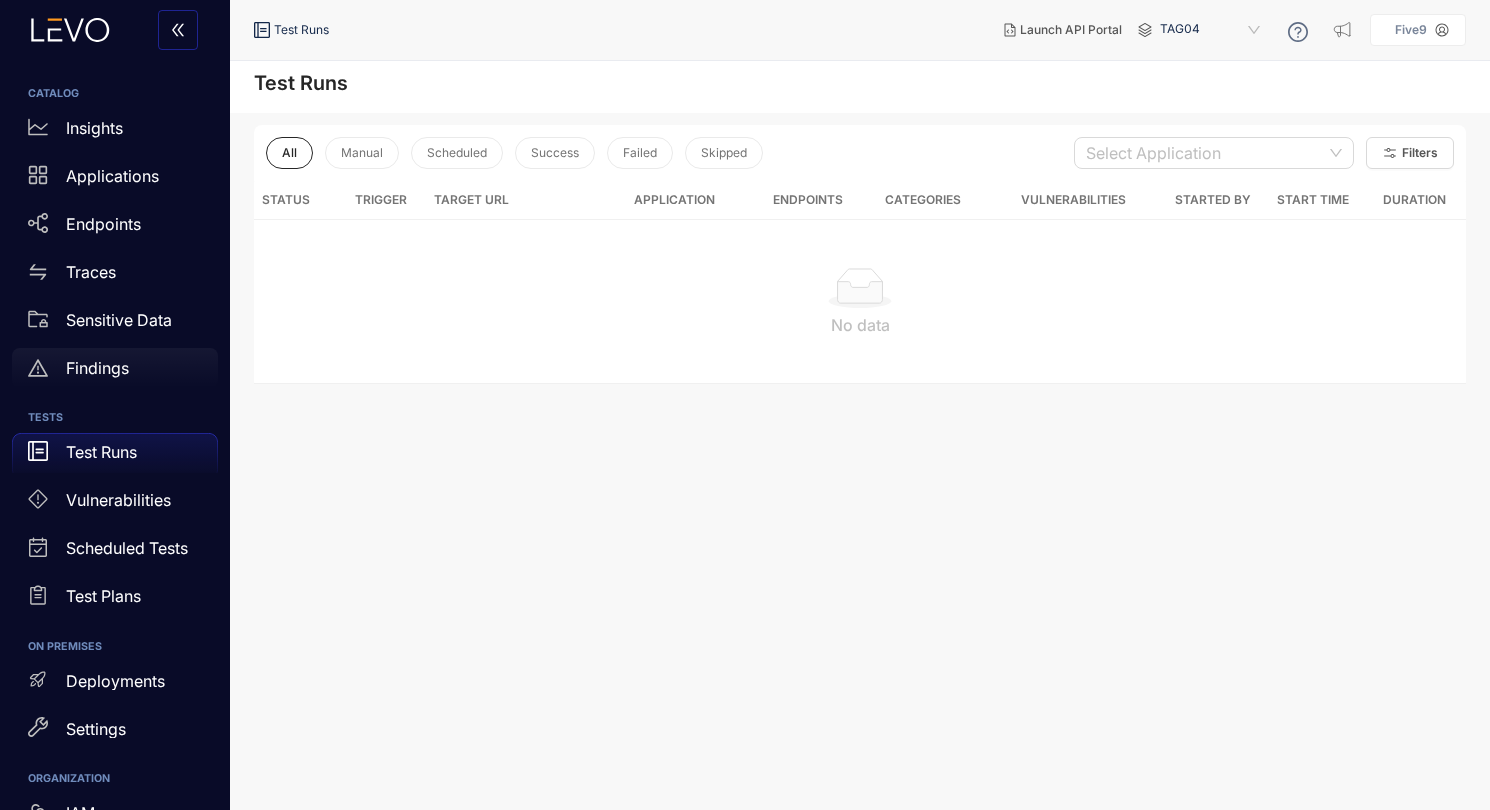 click on "Findings" at bounding box center [115, 368] 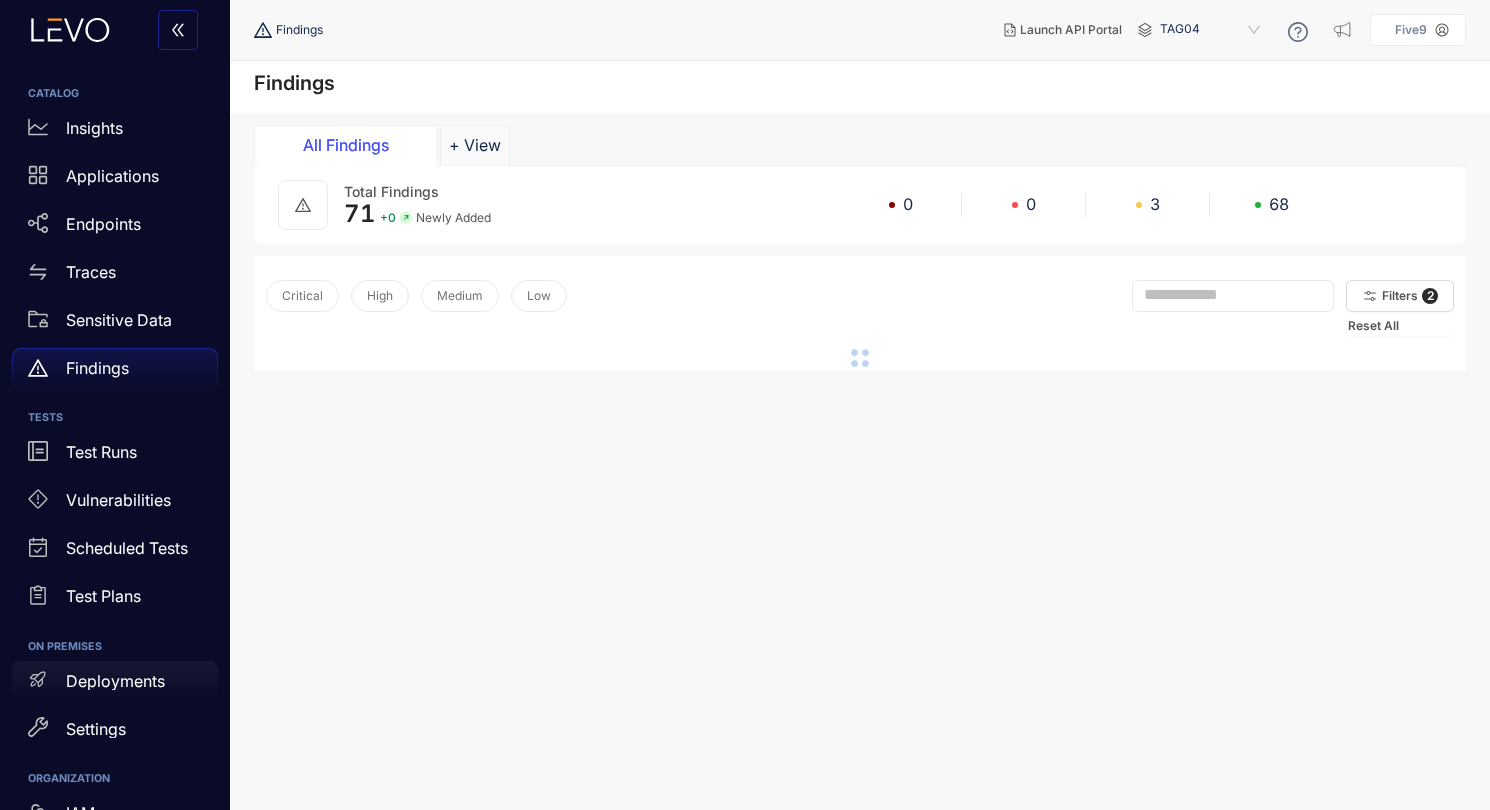 click on "Deployments" at bounding box center (115, 681) 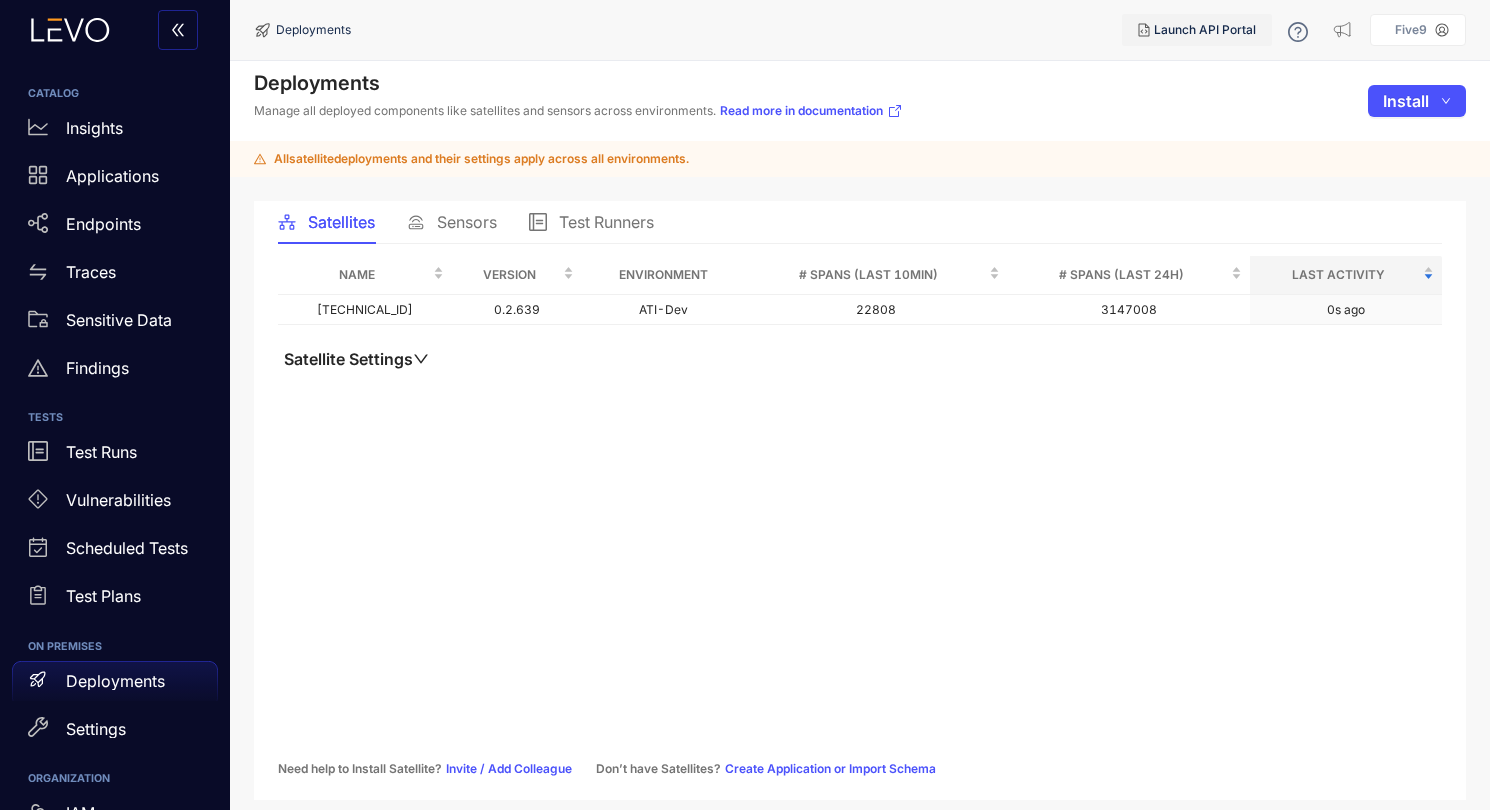 click on "Launch API Portal" at bounding box center (1205, 30) 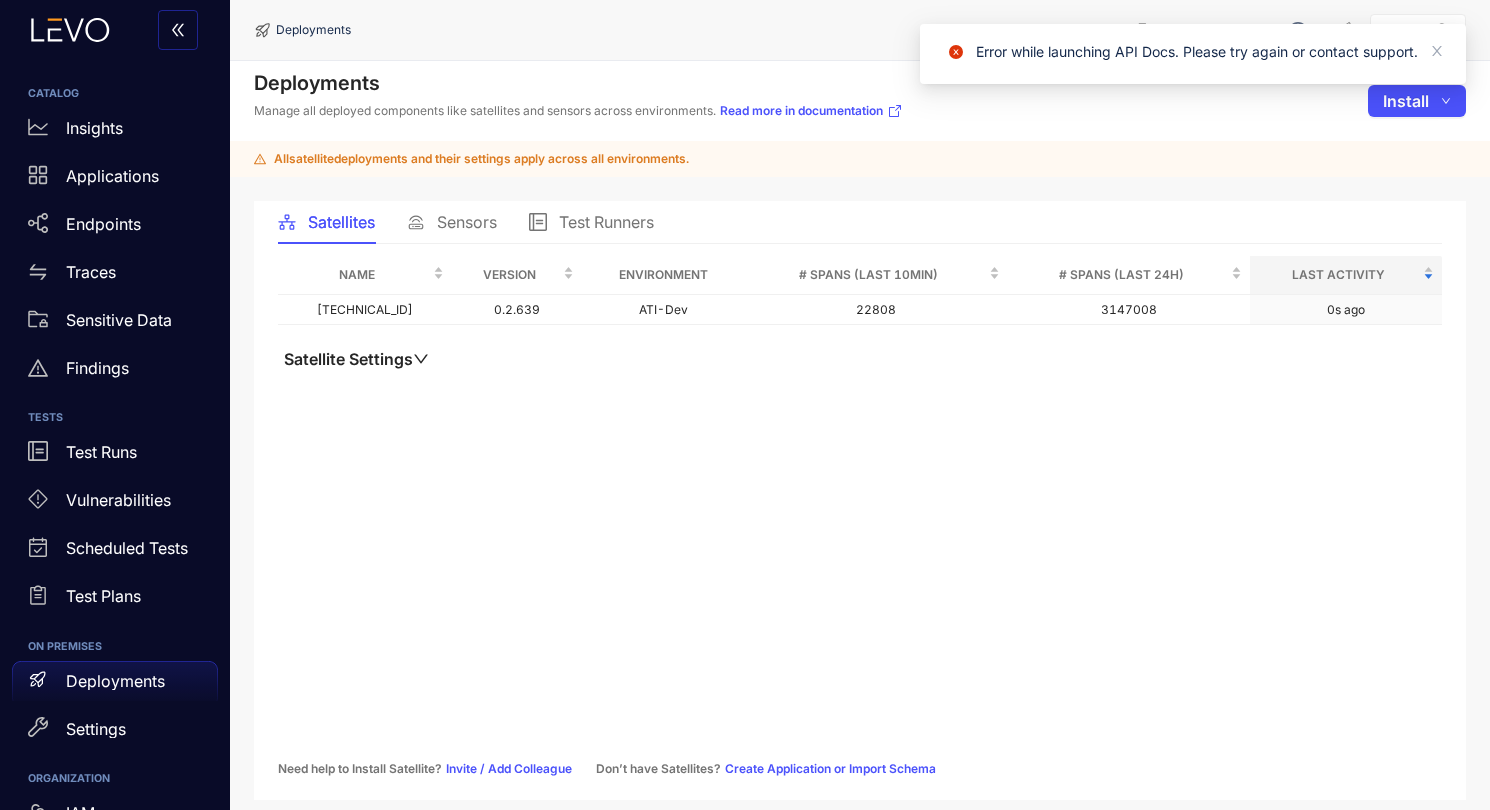 click on "Error while launching API Docs. Please try again or contact support." at bounding box center [1193, 54] 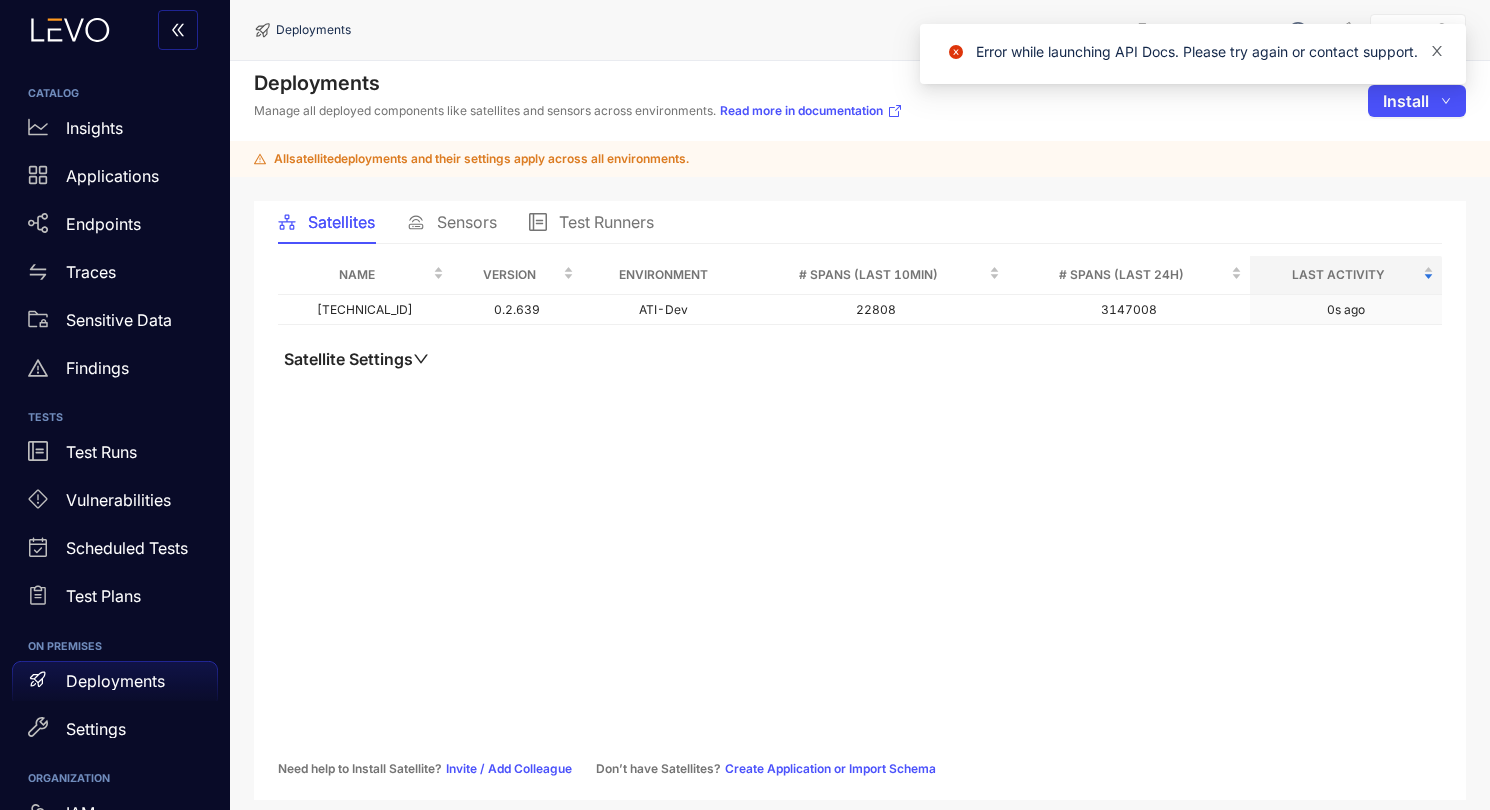 click 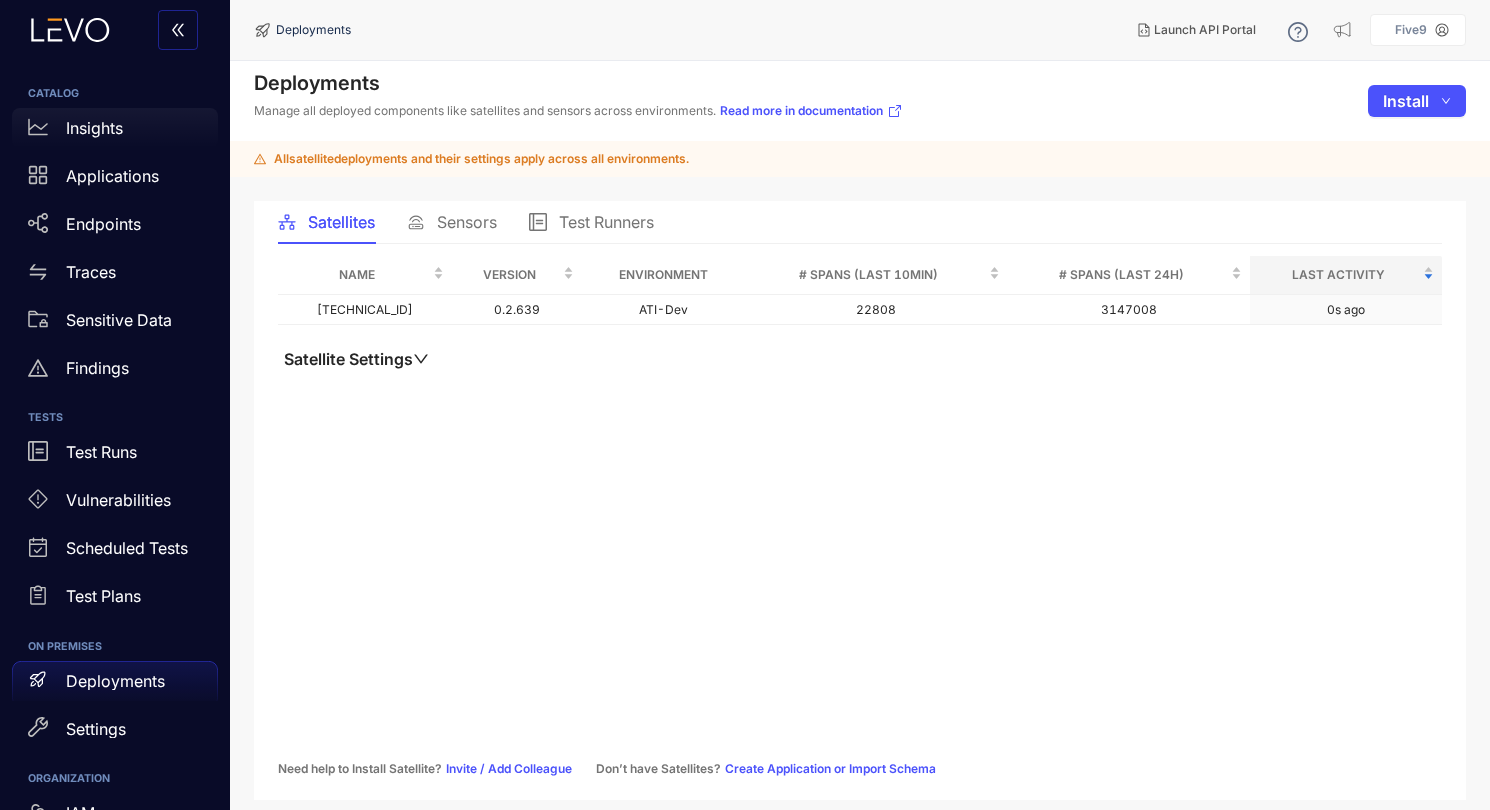 click on "Insights" at bounding box center [94, 128] 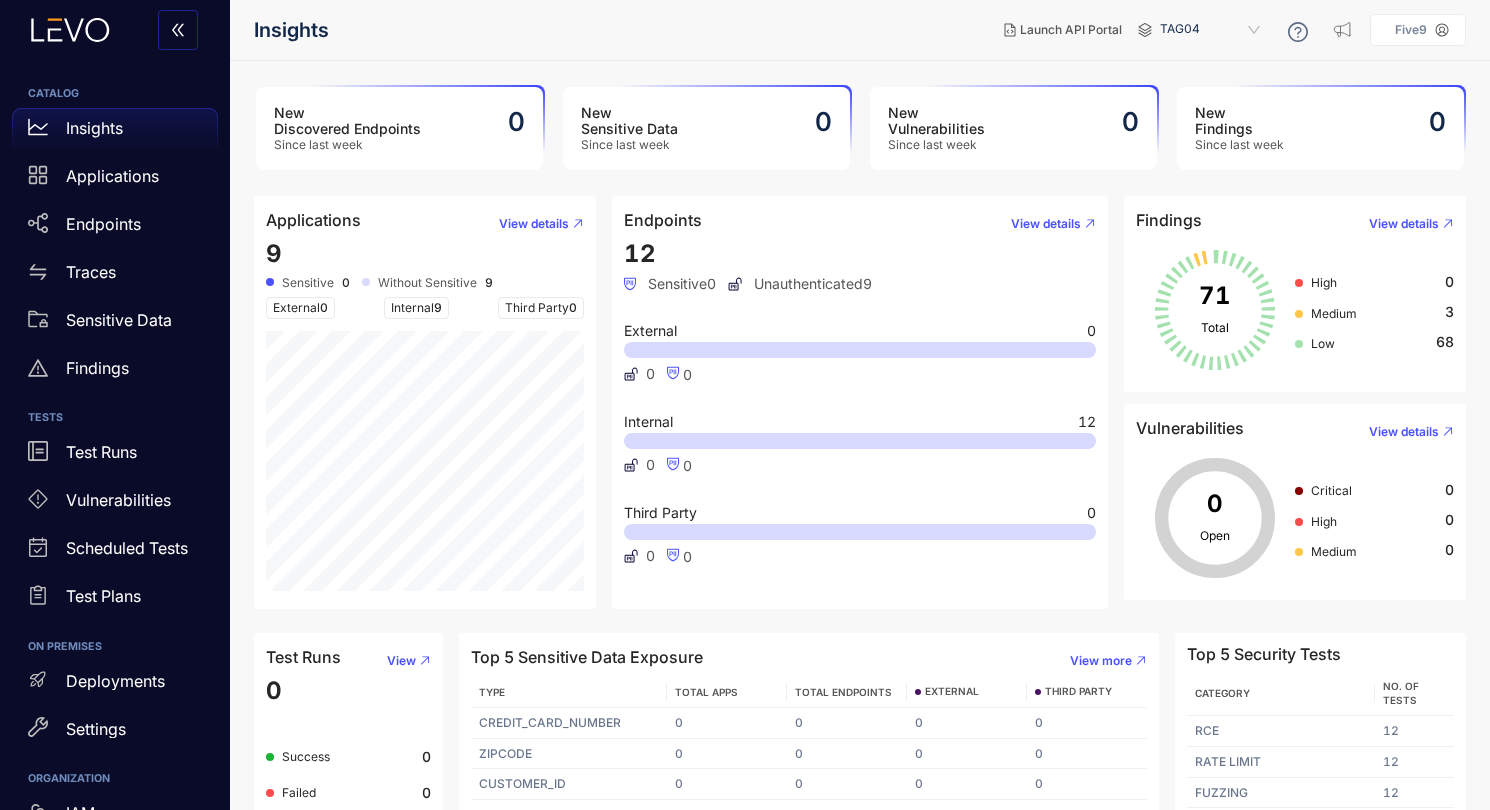 click on "TAG04" at bounding box center [1212, 30] 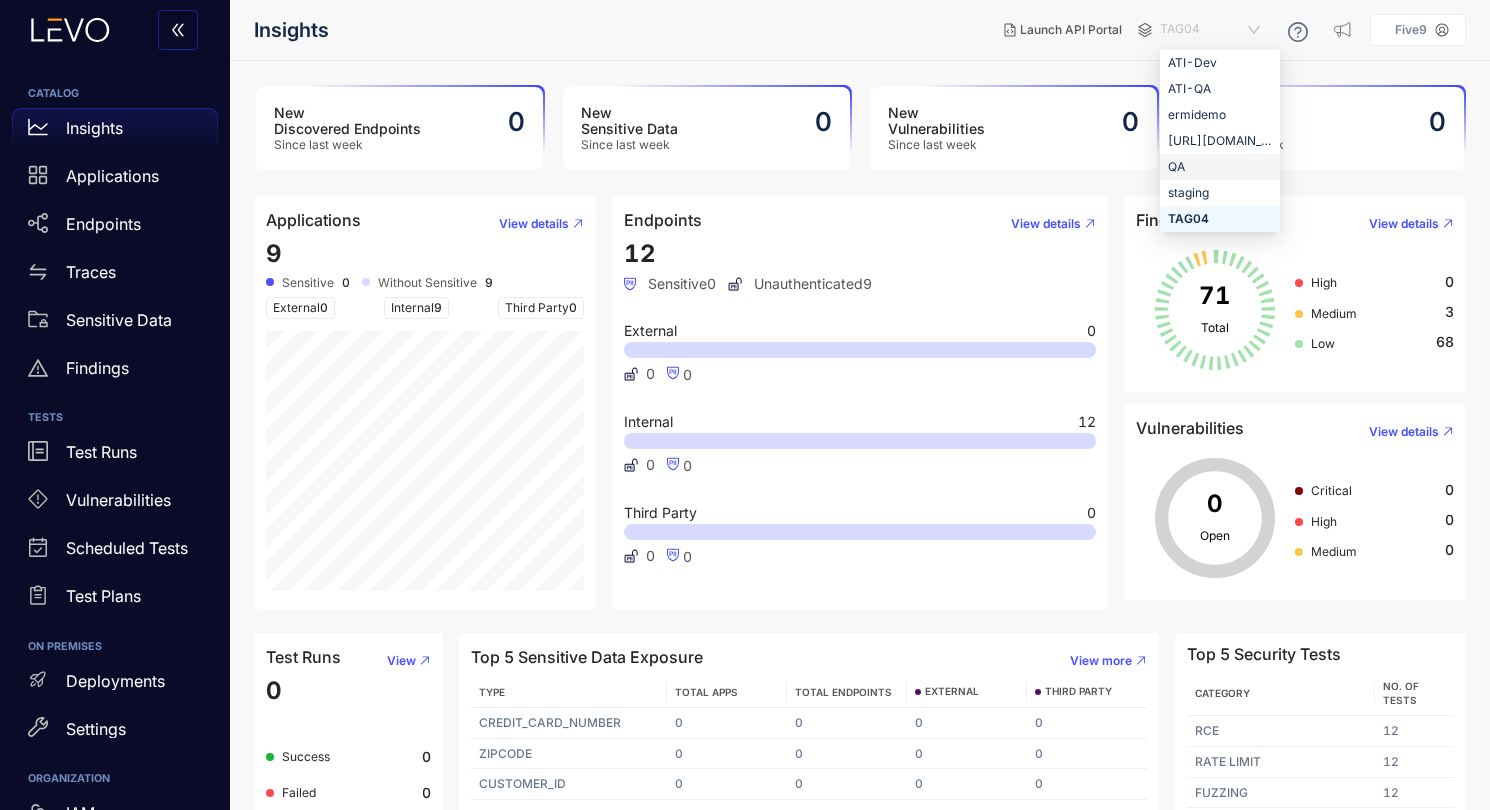 click on "Insights" at bounding box center (621, 30) 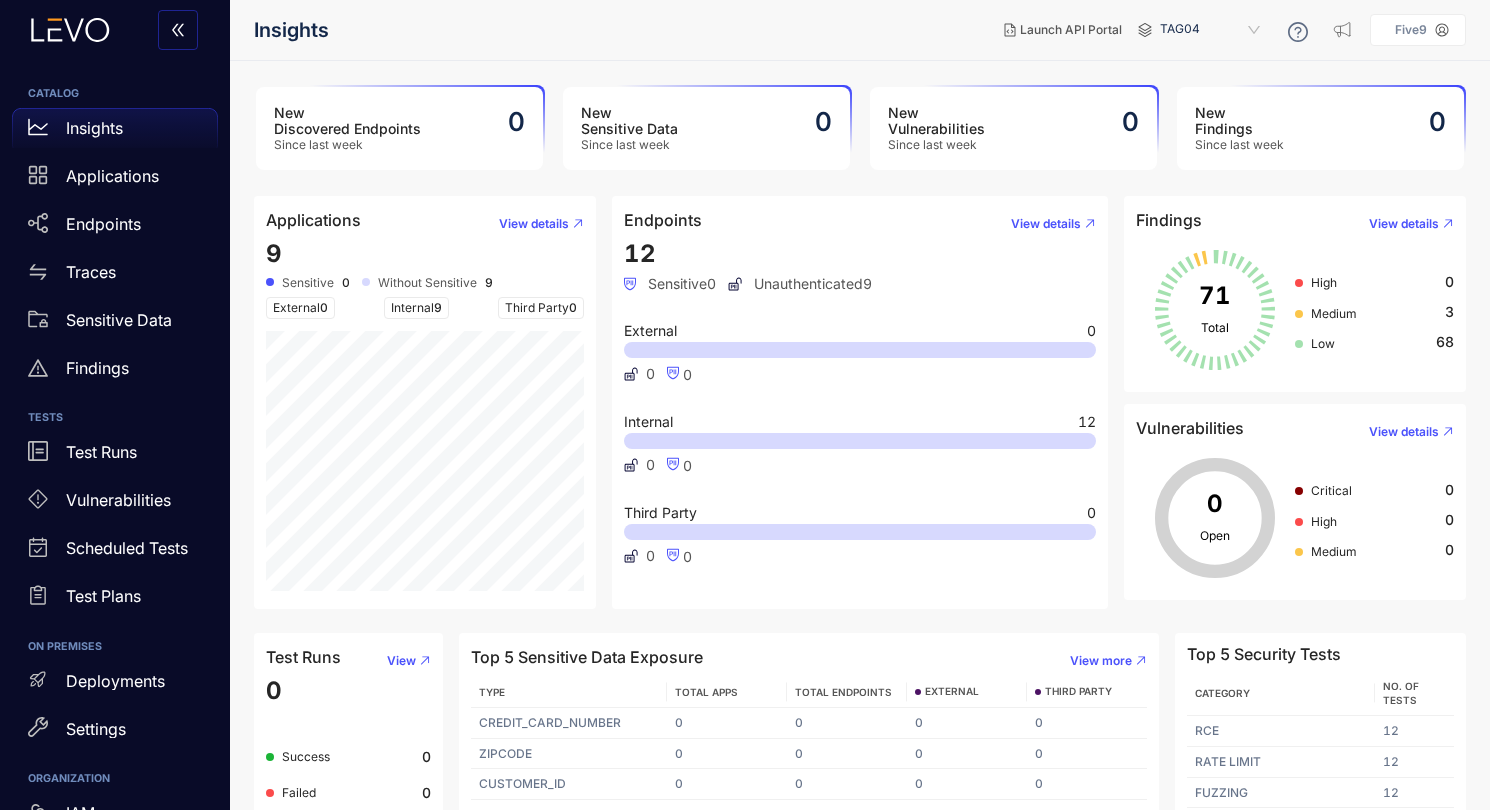click on "TAG04" at bounding box center (1212, 30) 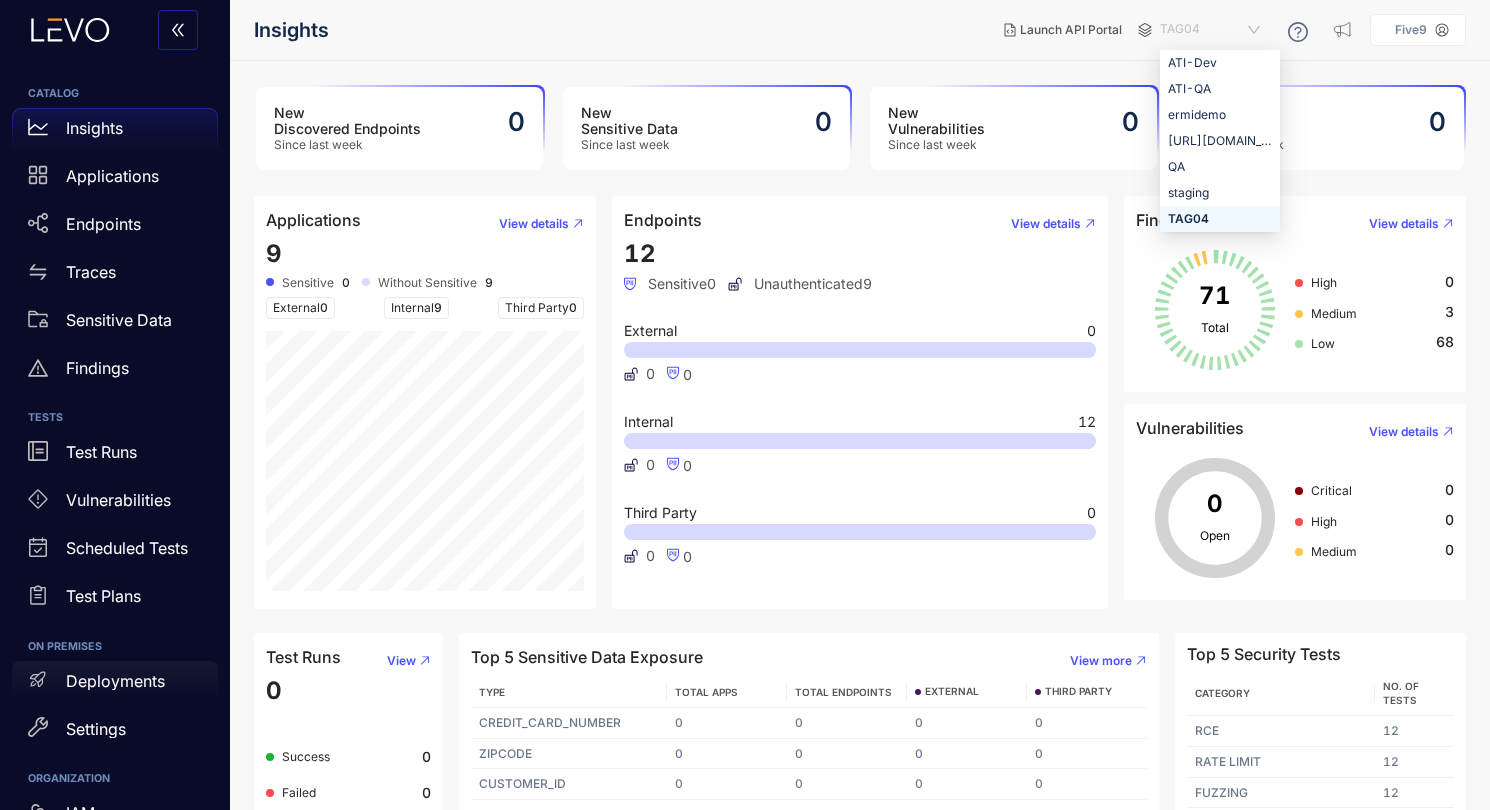 click on "Deployments" at bounding box center [115, 681] 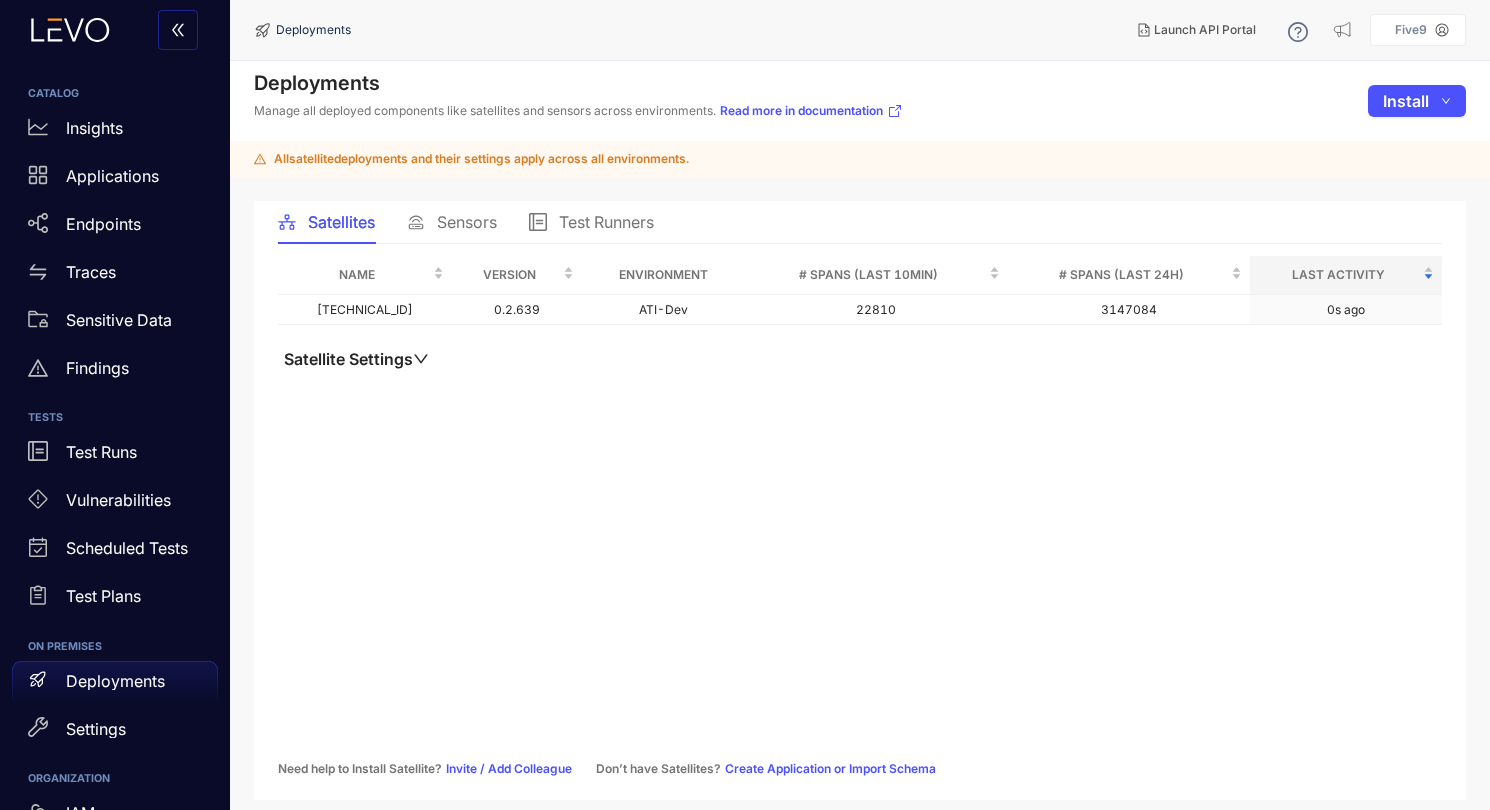 click on "Sensors" at bounding box center [467, 222] 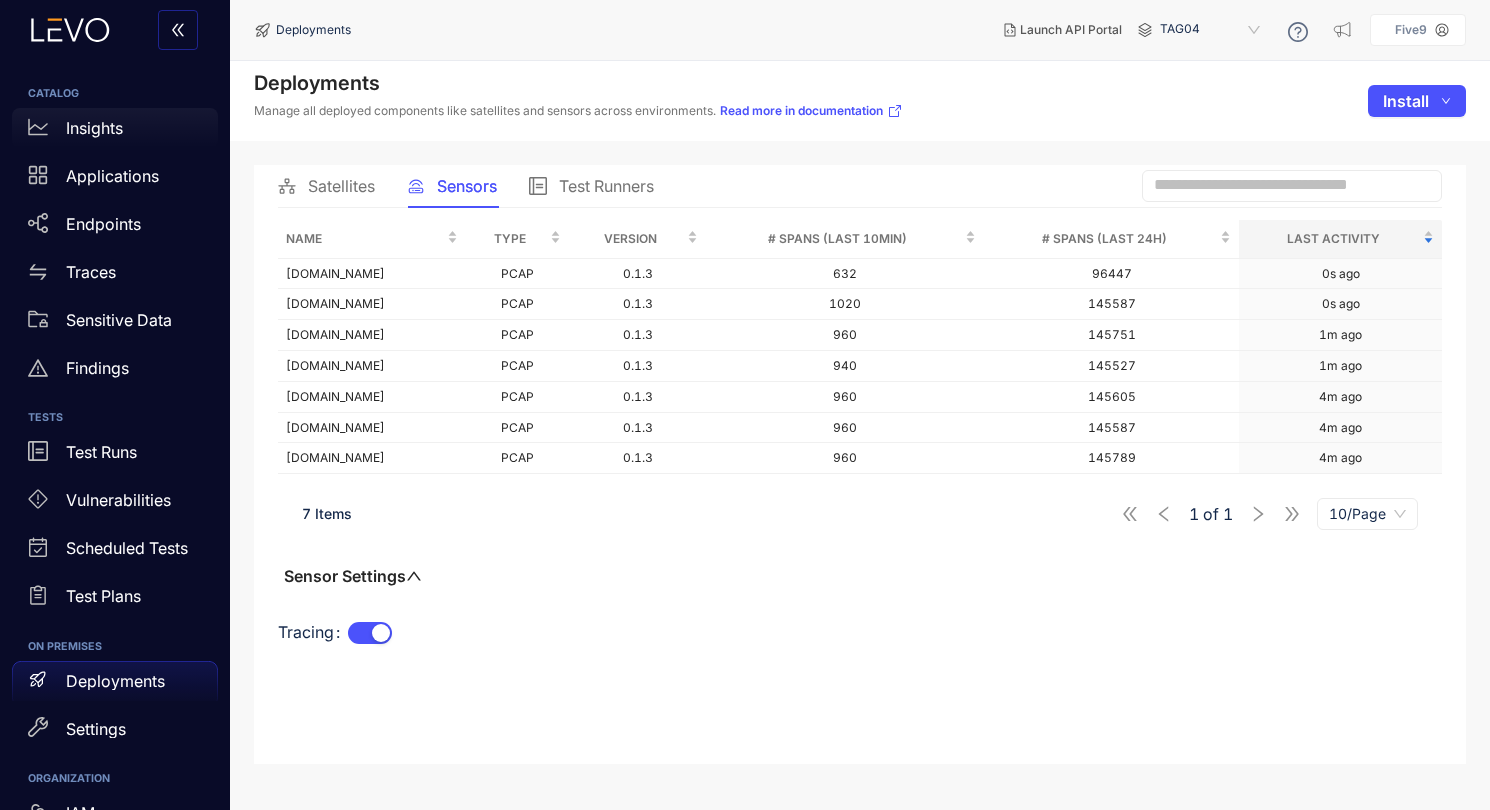 click on "Insights" at bounding box center [94, 128] 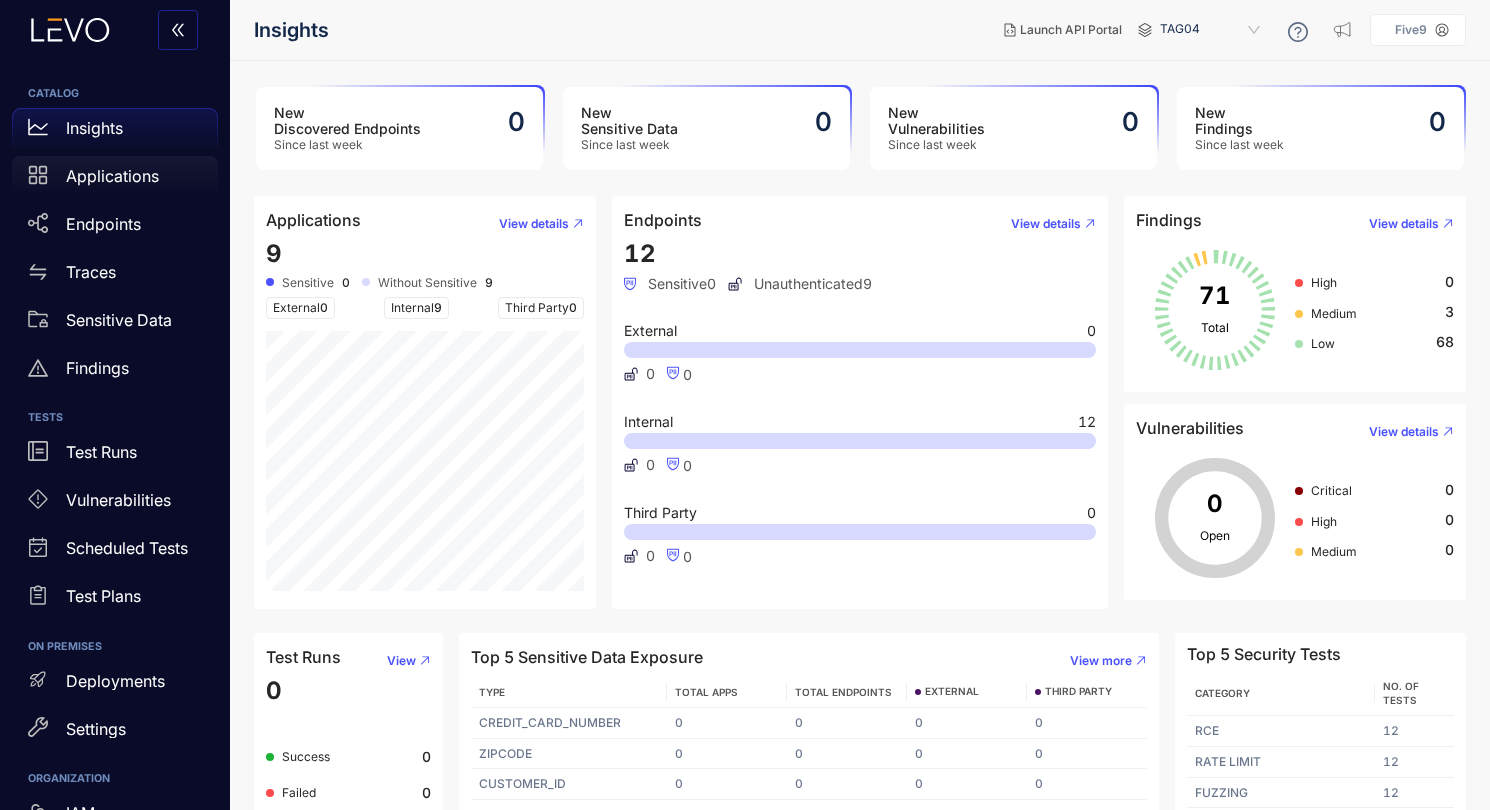 click on "Applications" at bounding box center (112, 176) 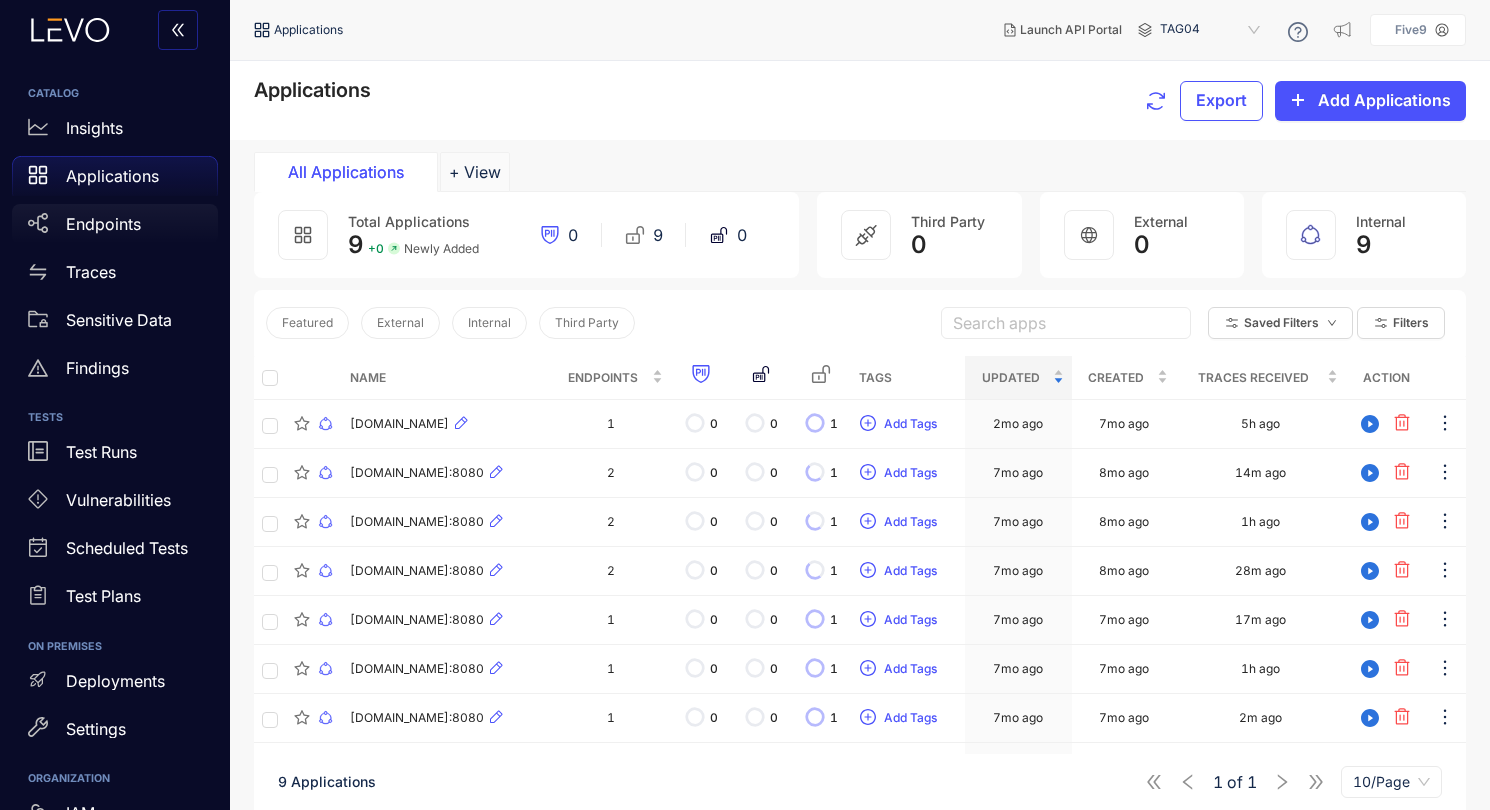 click on "Endpoints" at bounding box center (103, 224) 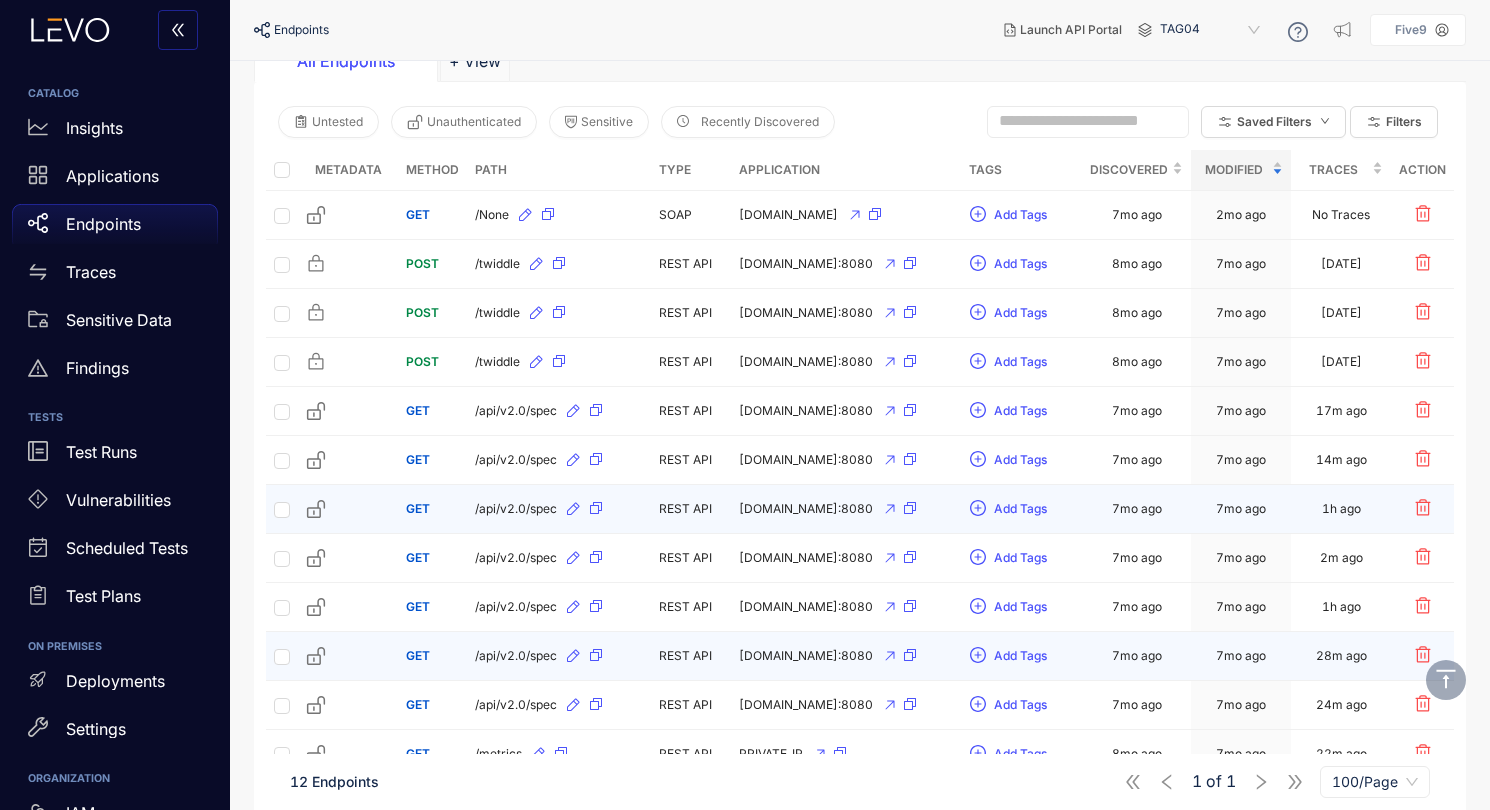 scroll, scrollTop: 0, scrollLeft: 0, axis: both 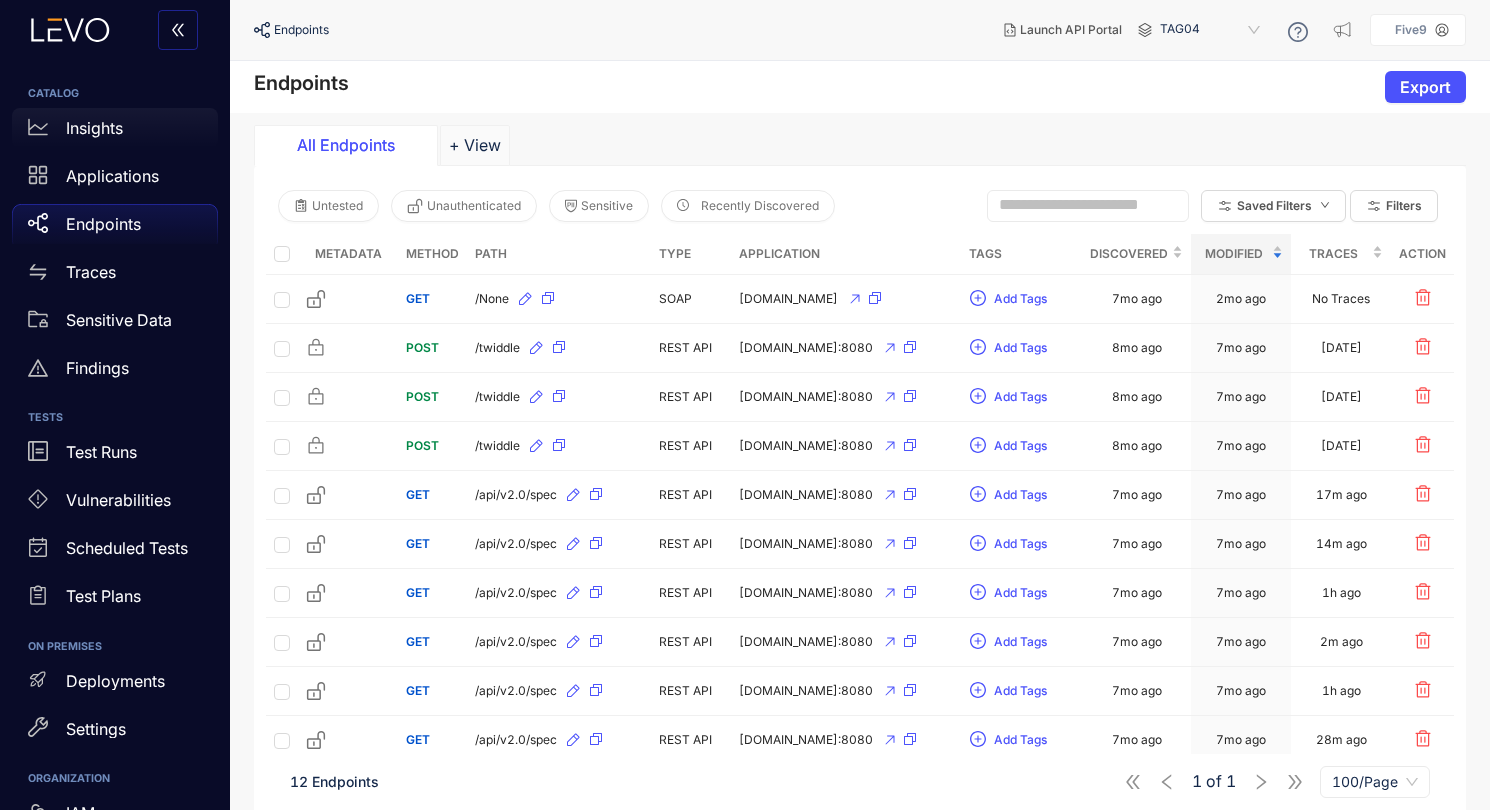 click on "Insights" at bounding box center [94, 128] 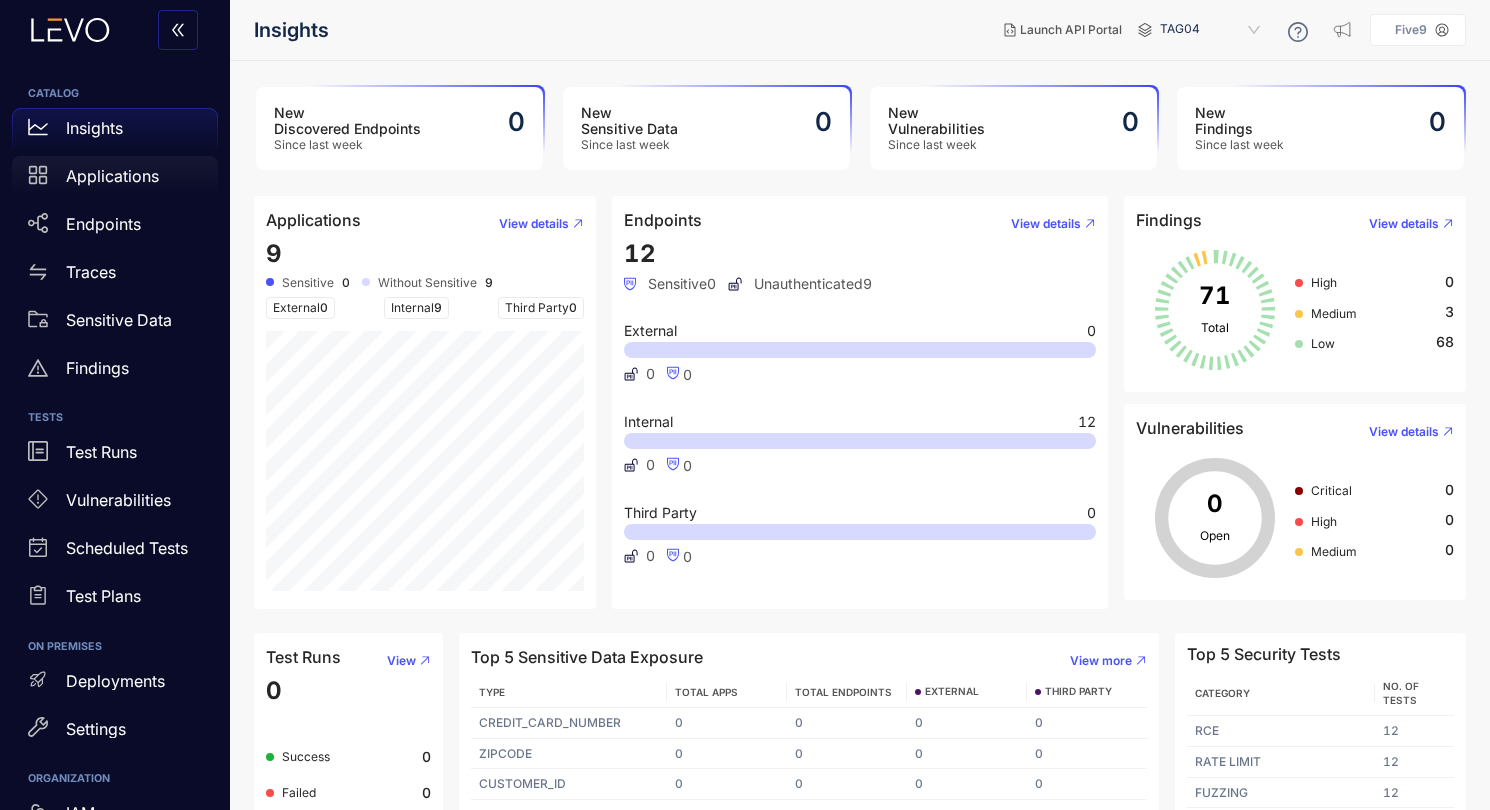 click on "Applications" at bounding box center [112, 176] 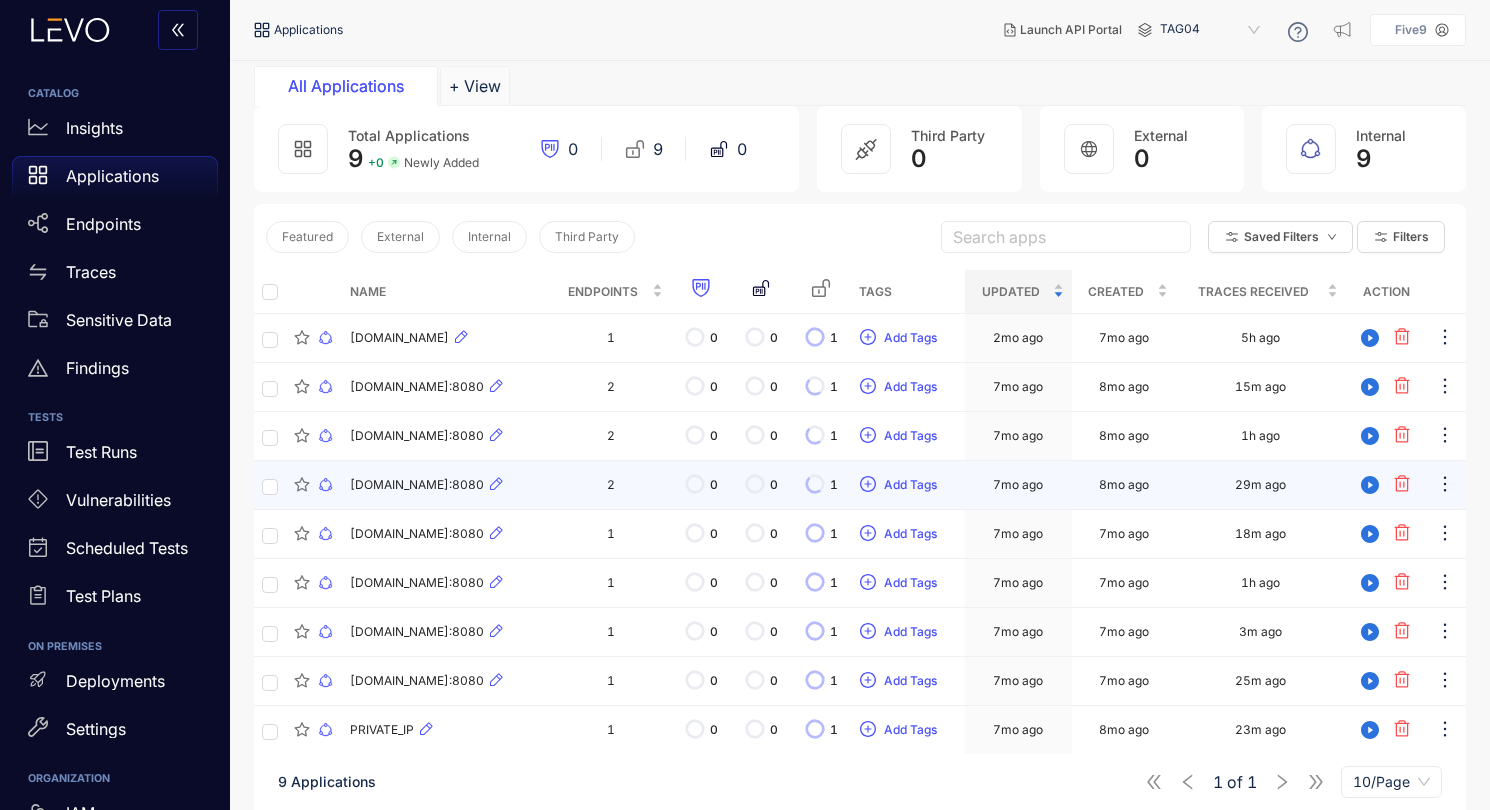 scroll, scrollTop: 143, scrollLeft: 0, axis: vertical 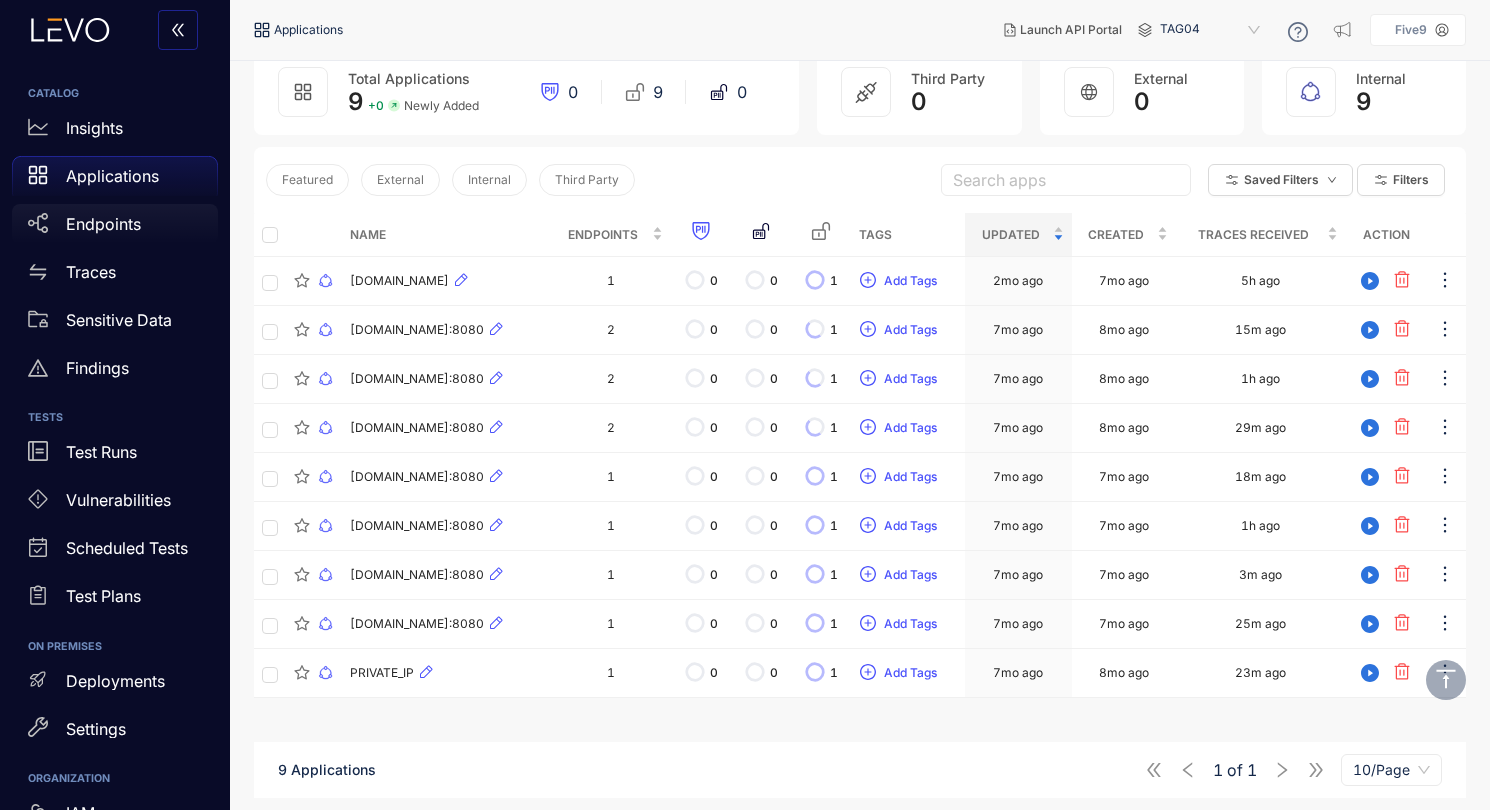 click on "Endpoints" at bounding box center (115, 224) 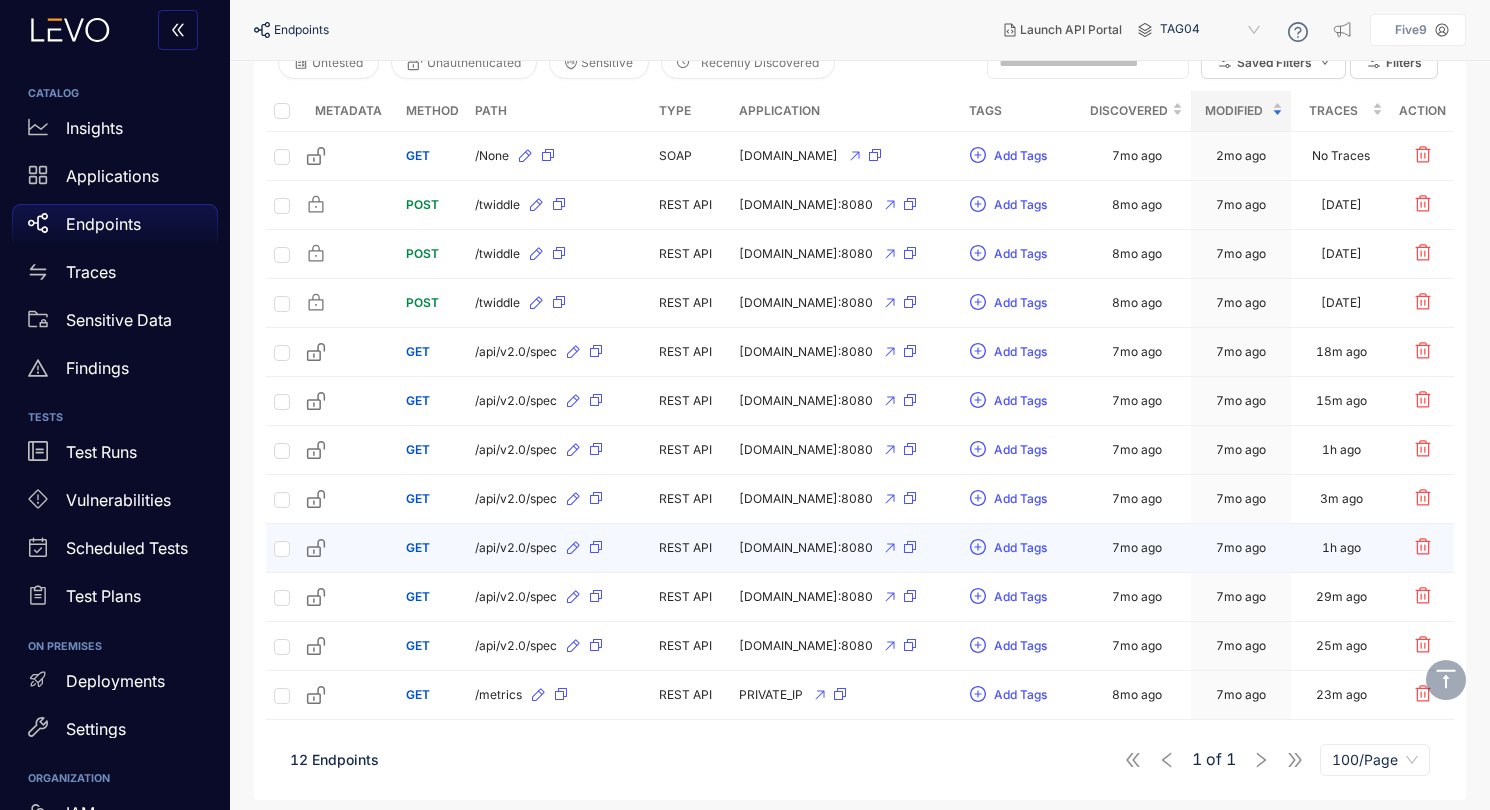 scroll, scrollTop: 144, scrollLeft: 0, axis: vertical 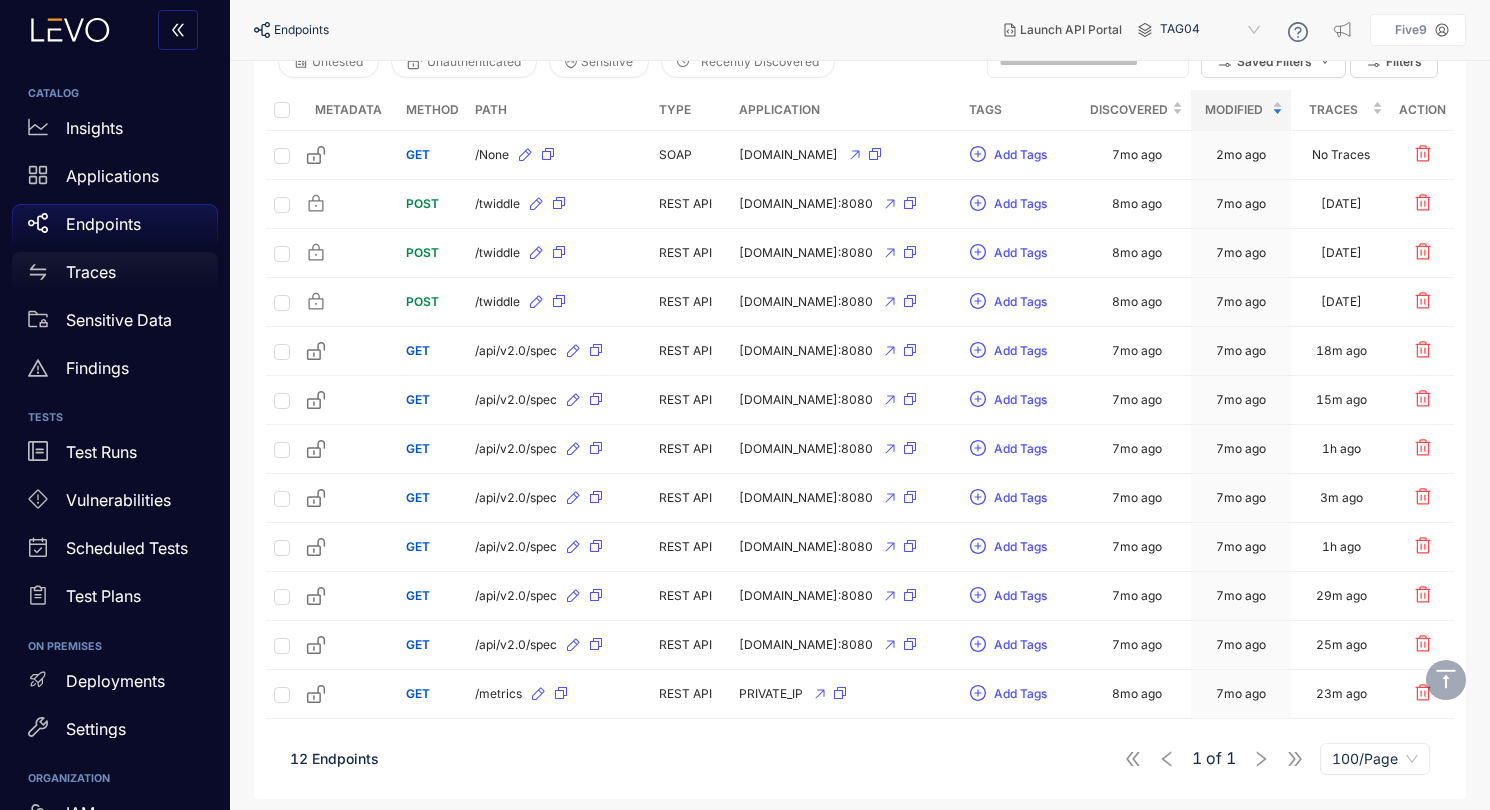 click on "Traces" at bounding box center [91, 272] 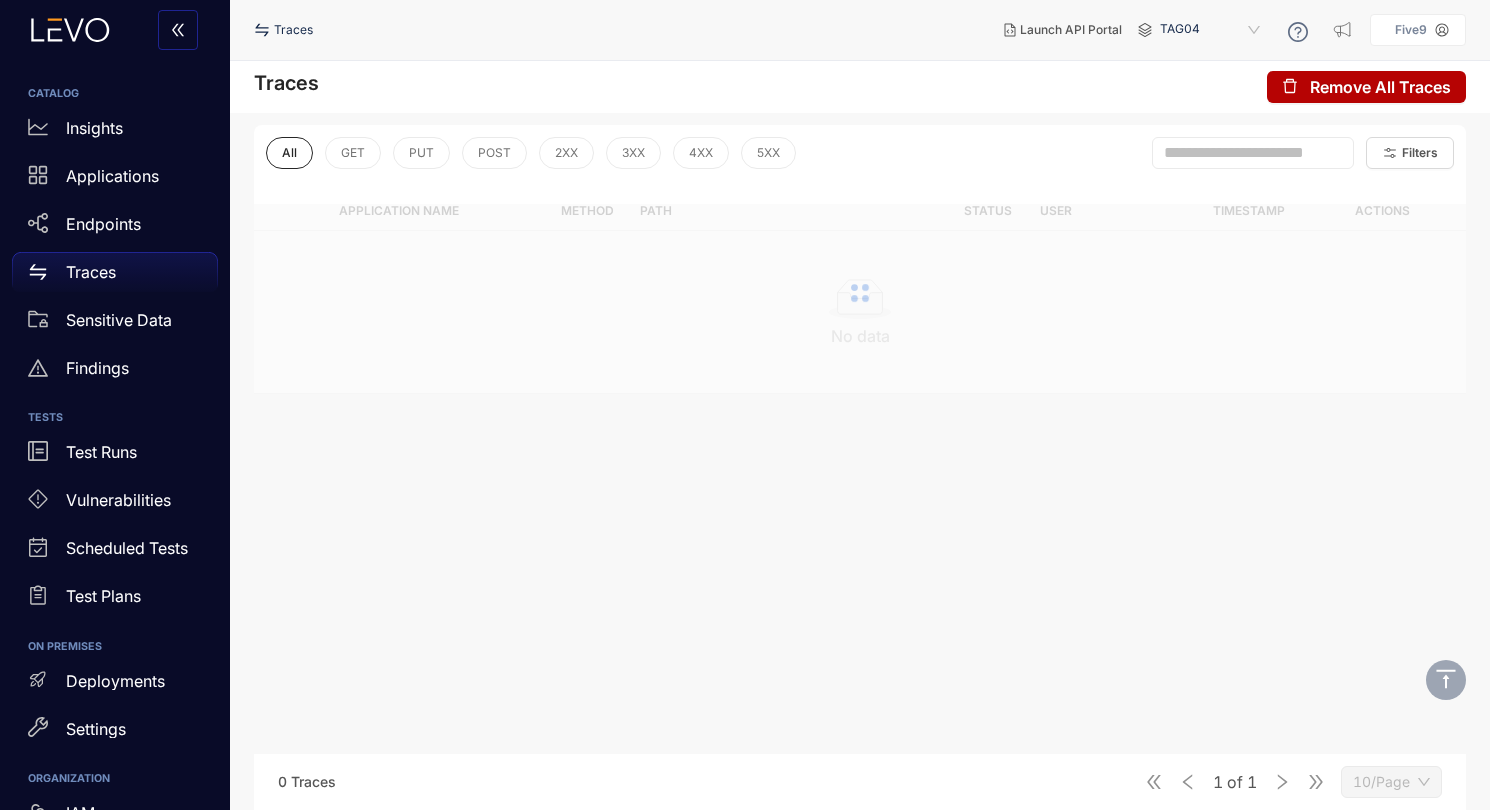 scroll, scrollTop: 0, scrollLeft: 0, axis: both 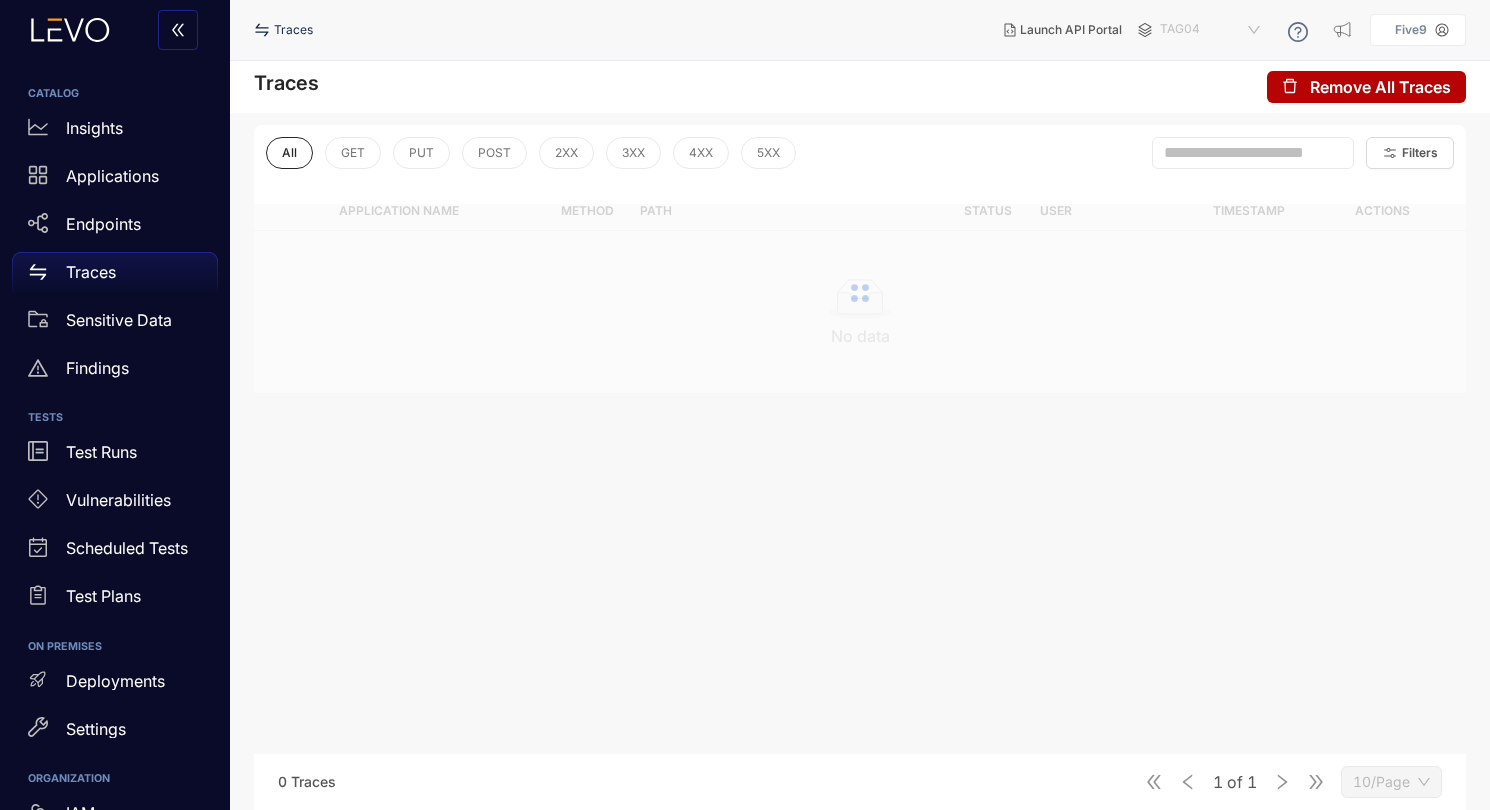 click on "TAG04" at bounding box center (1212, 30) 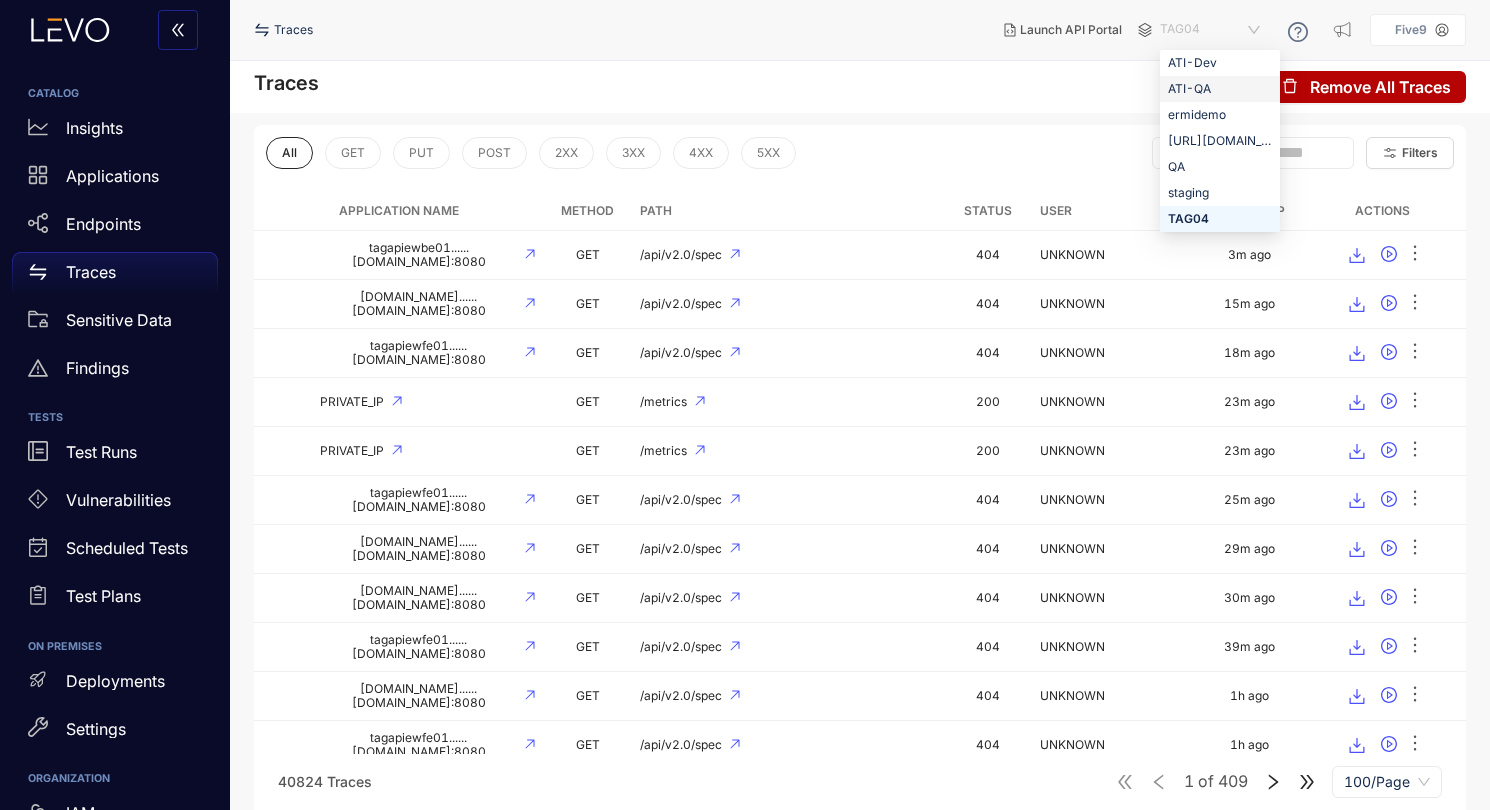 click on "ATI-QA" at bounding box center [1220, 89] 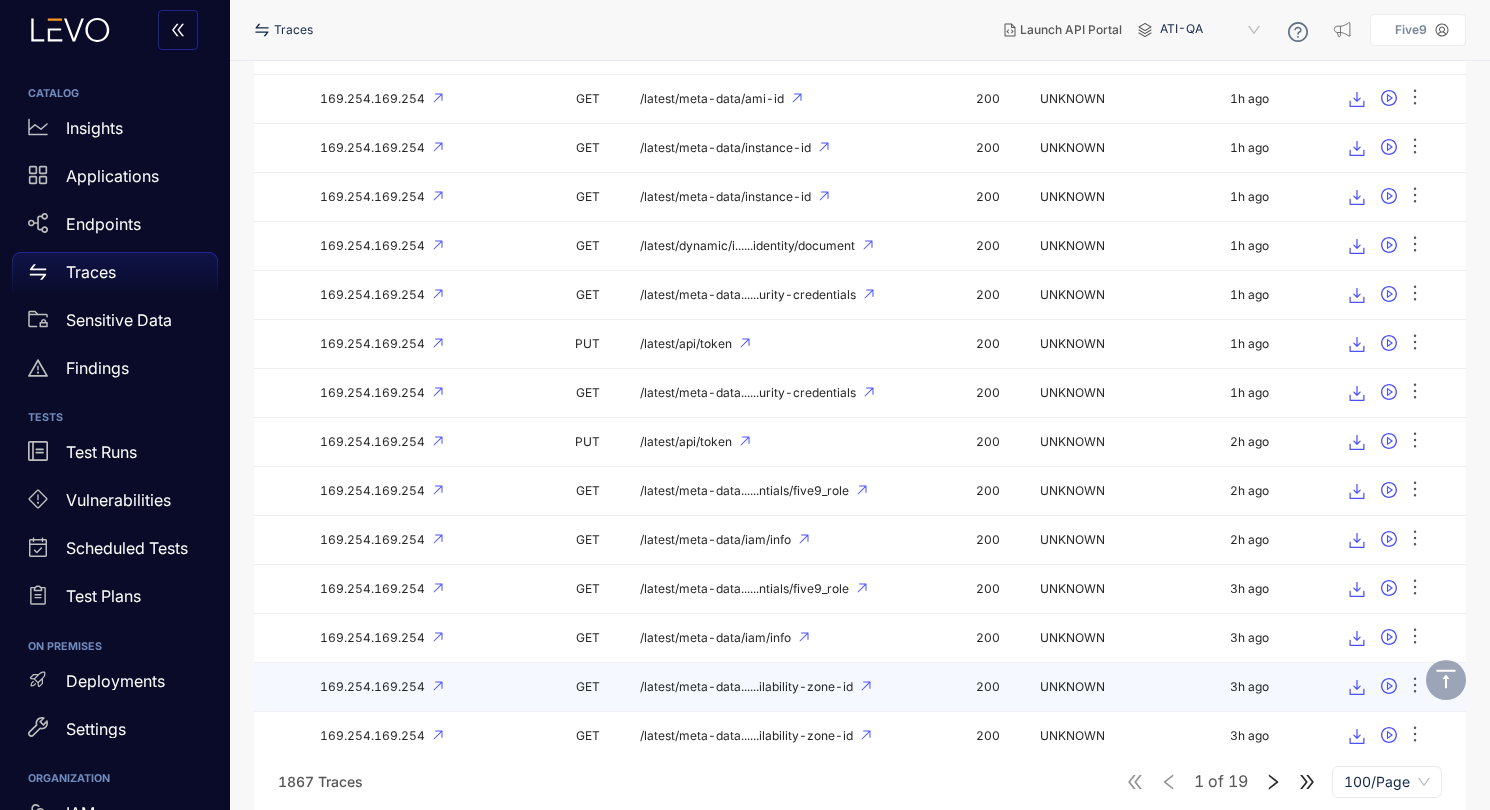 scroll, scrollTop: 1755, scrollLeft: 0, axis: vertical 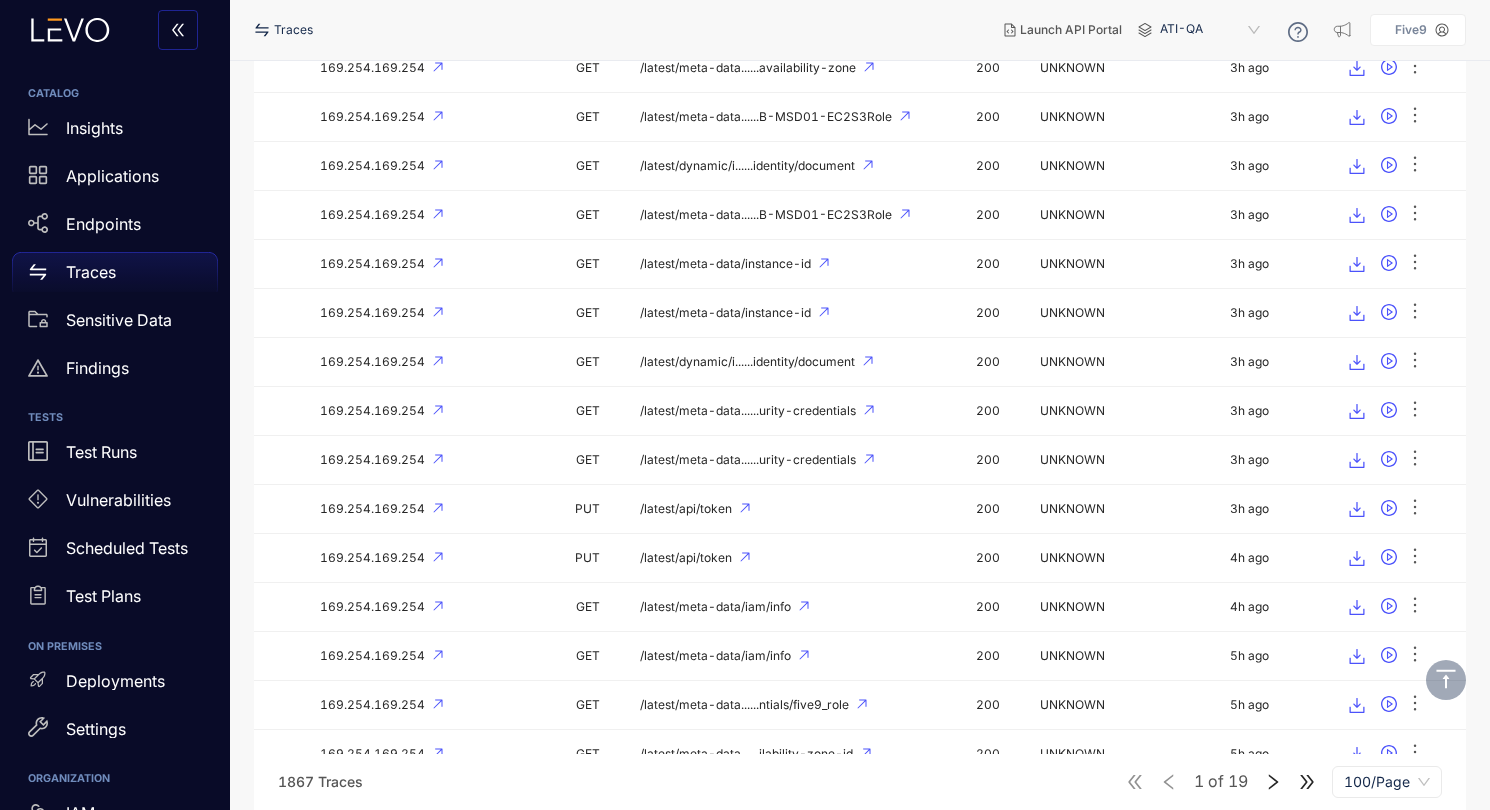 click 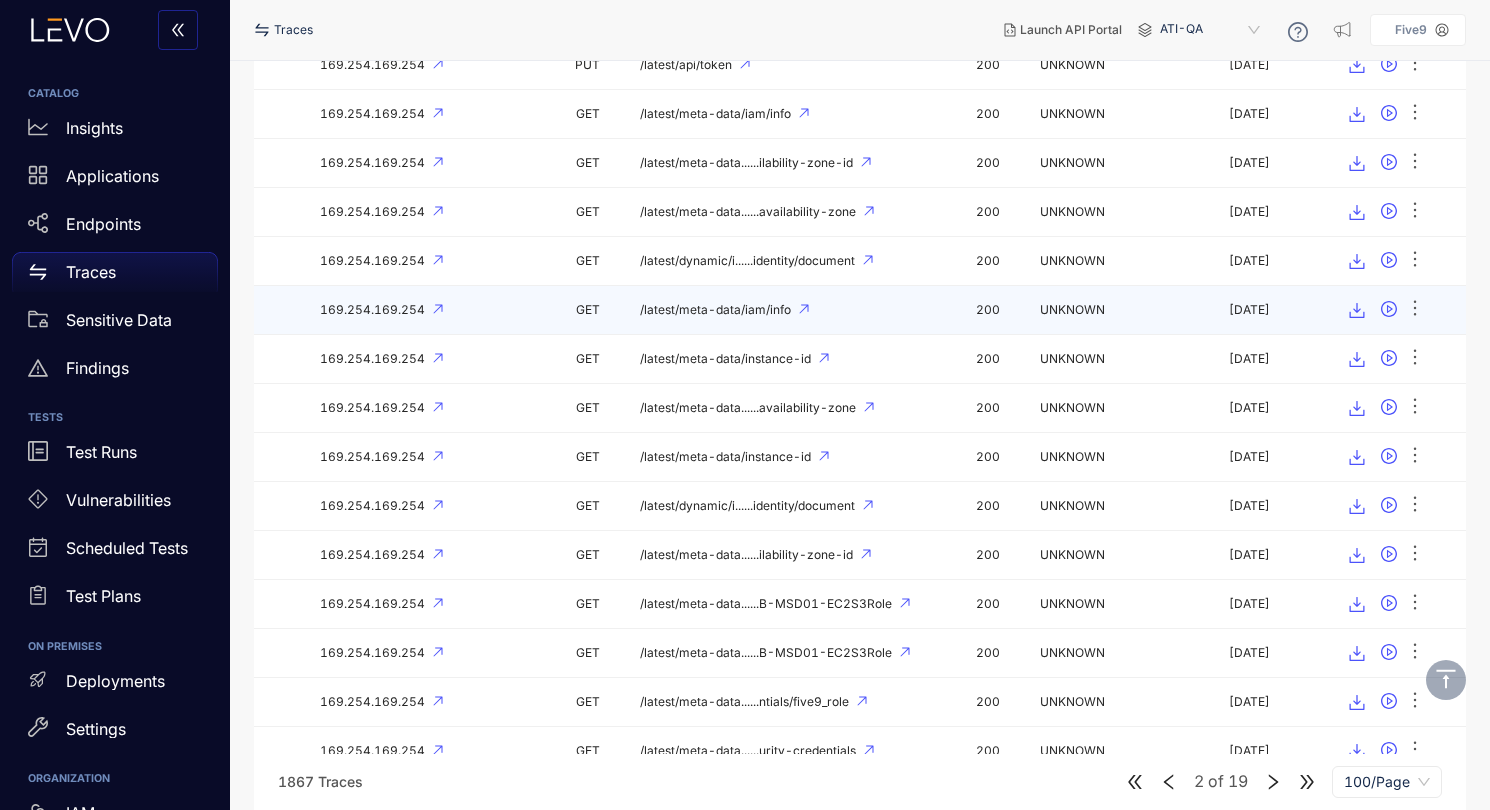 scroll, scrollTop: 4388, scrollLeft: 0, axis: vertical 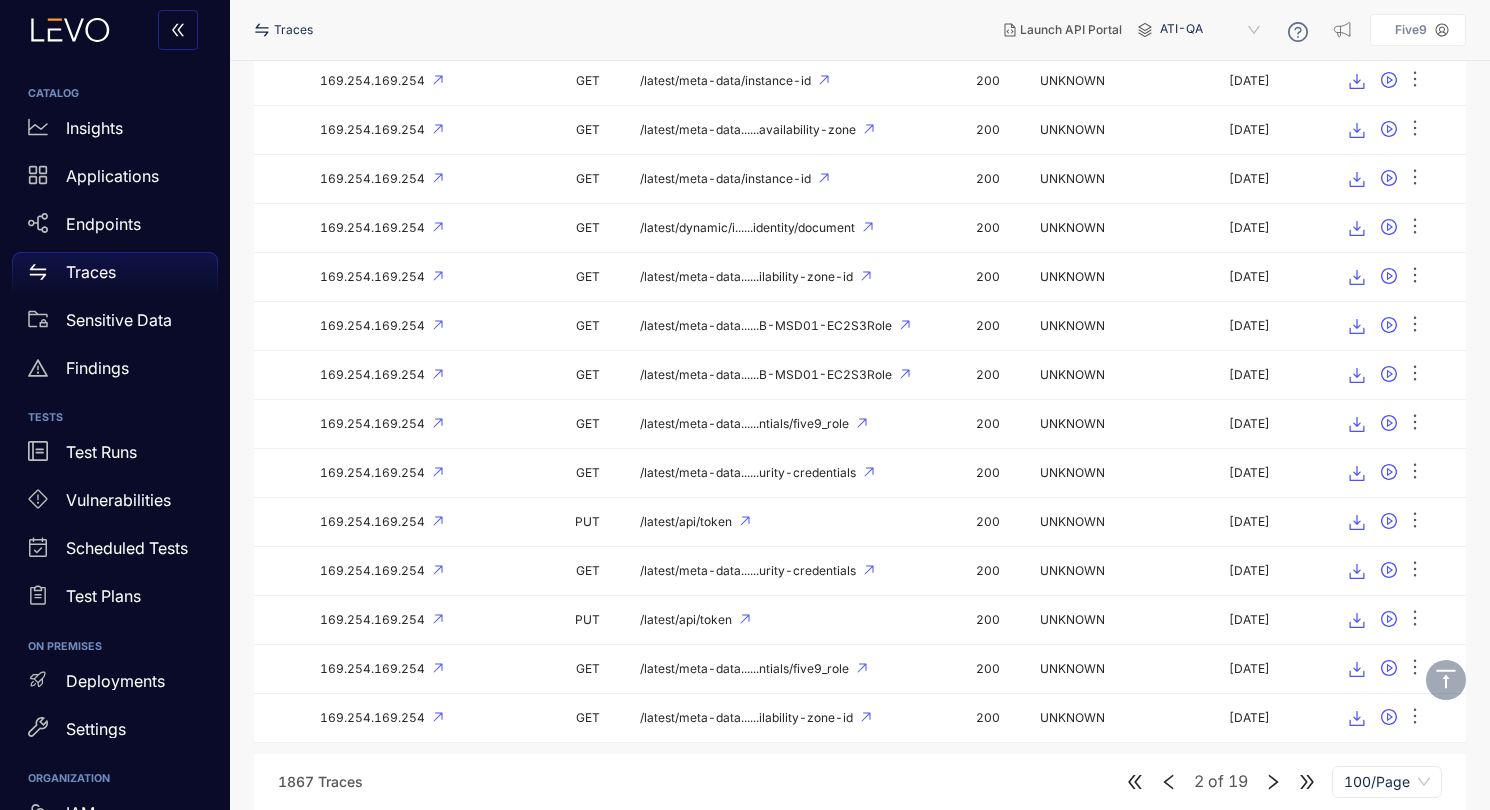 click 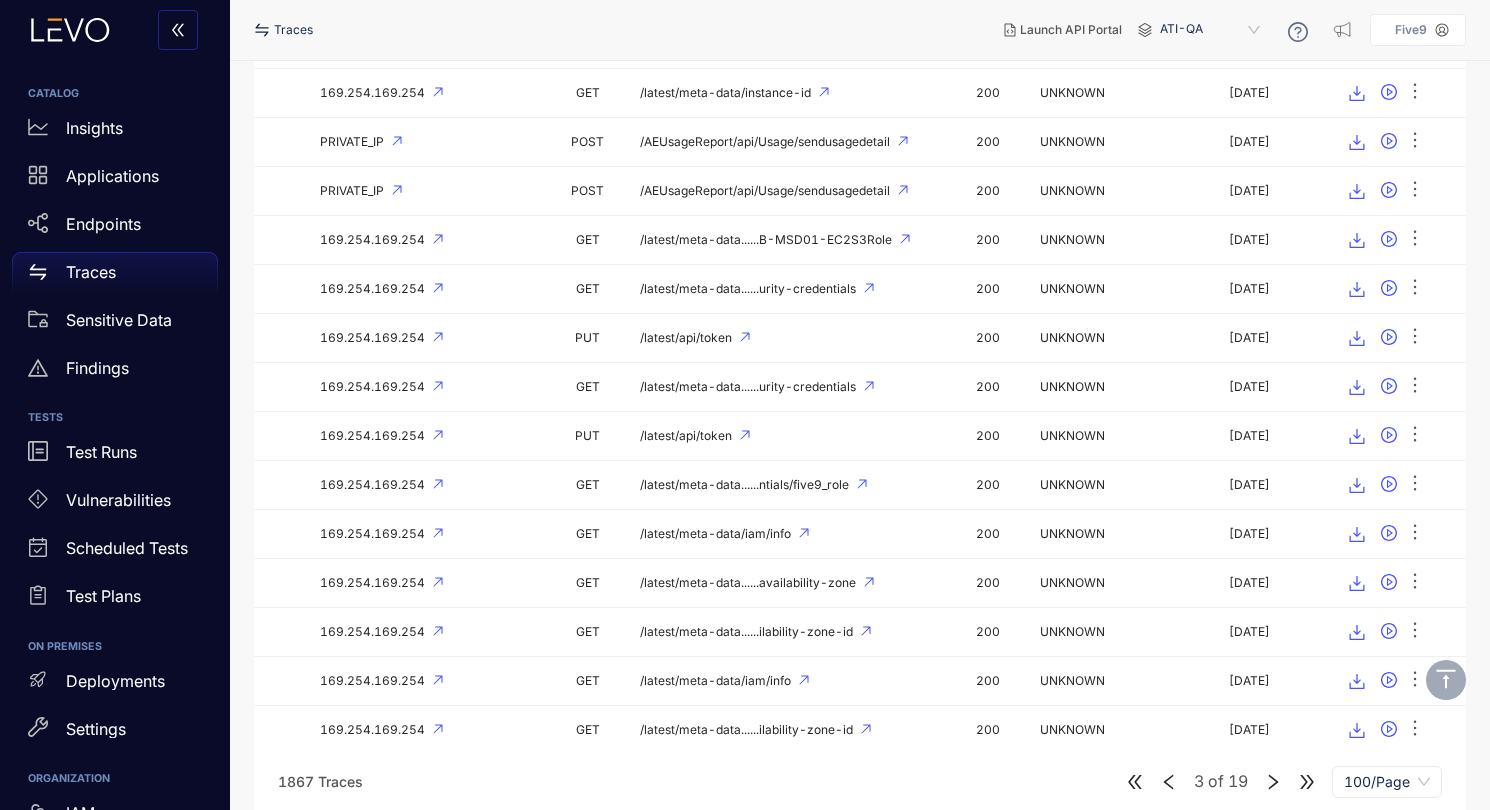 scroll, scrollTop: 4388, scrollLeft: 0, axis: vertical 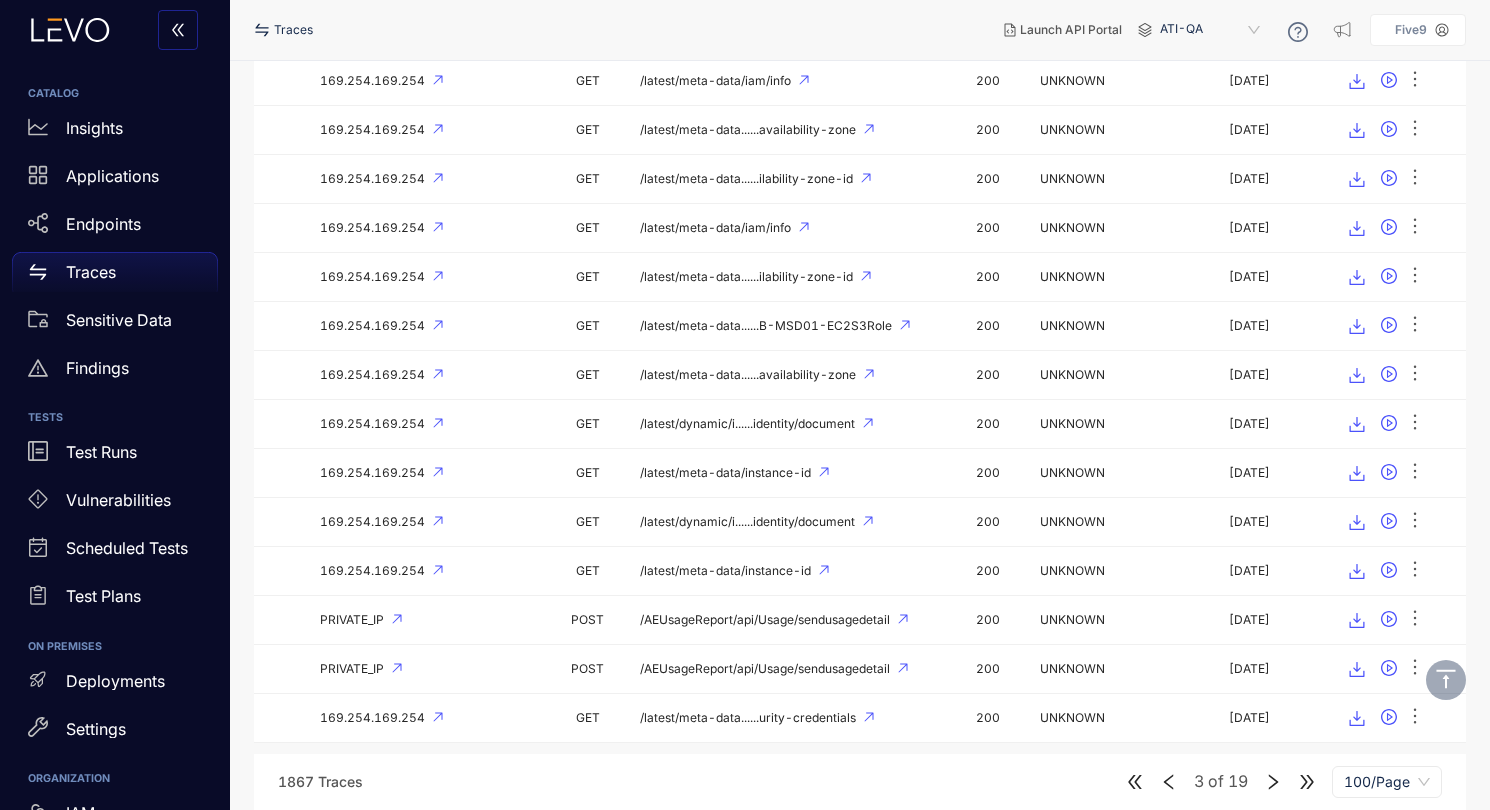 click 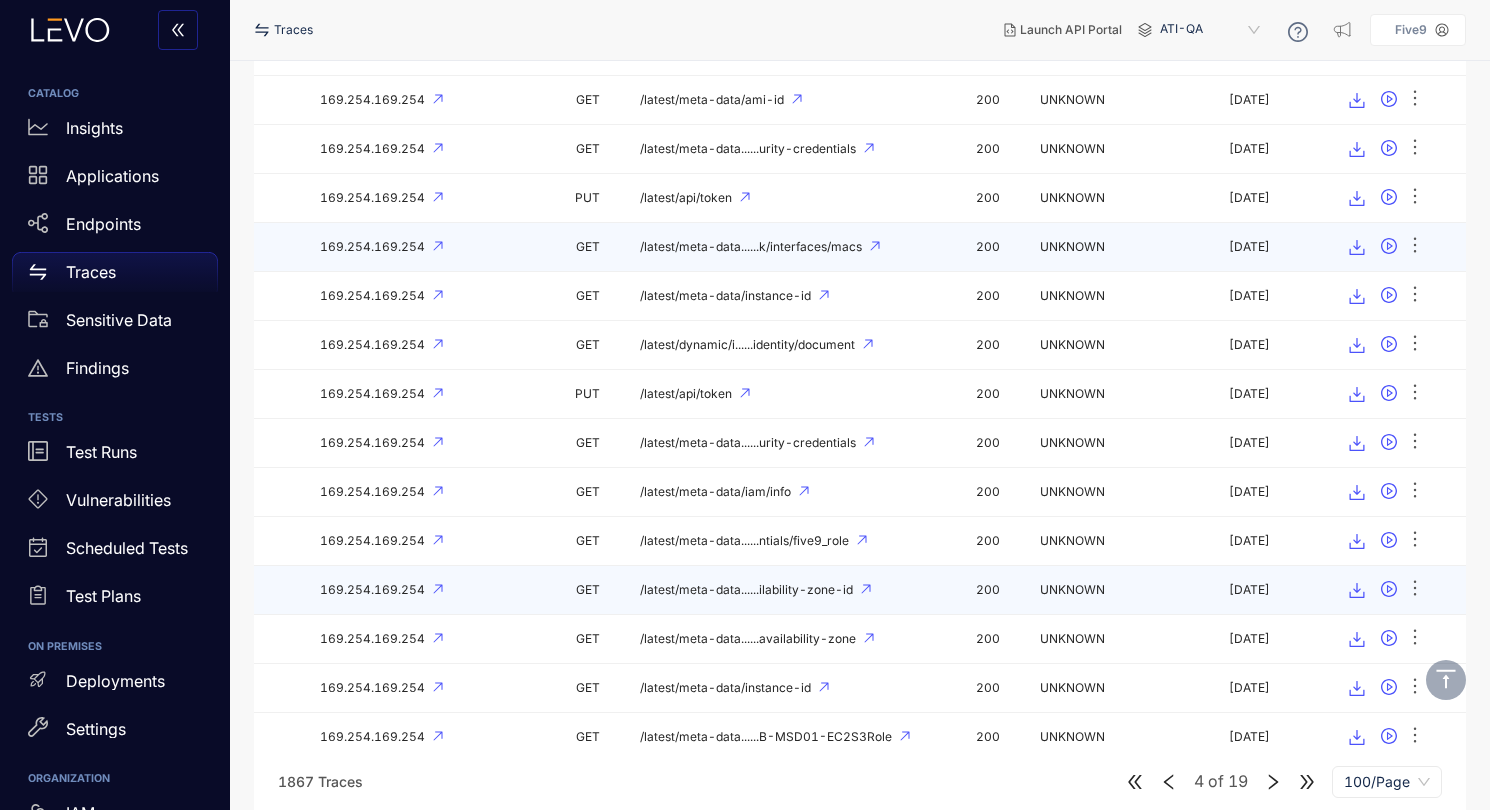scroll, scrollTop: 4388, scrollLeft: 0, axis: vertical 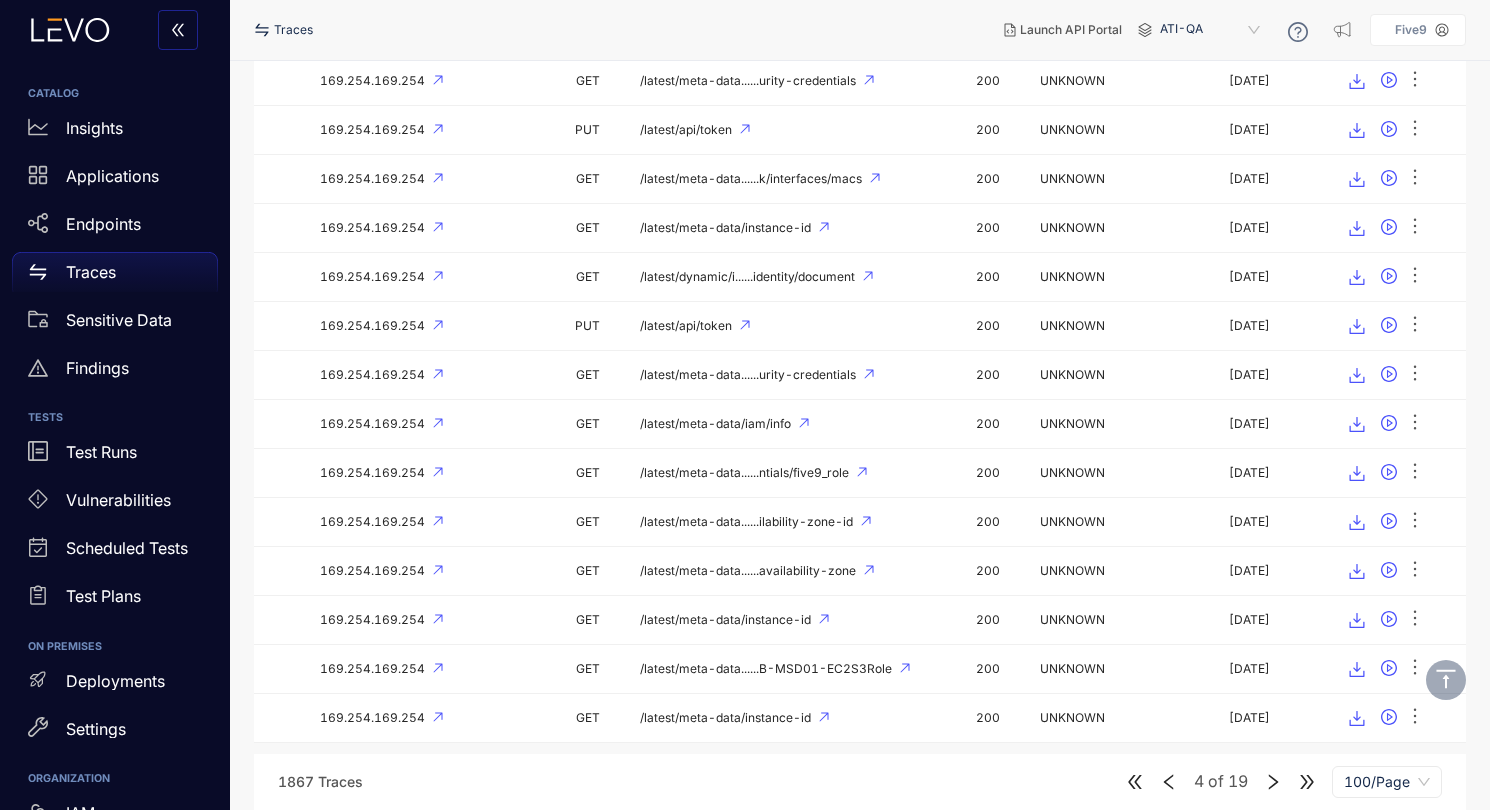 click 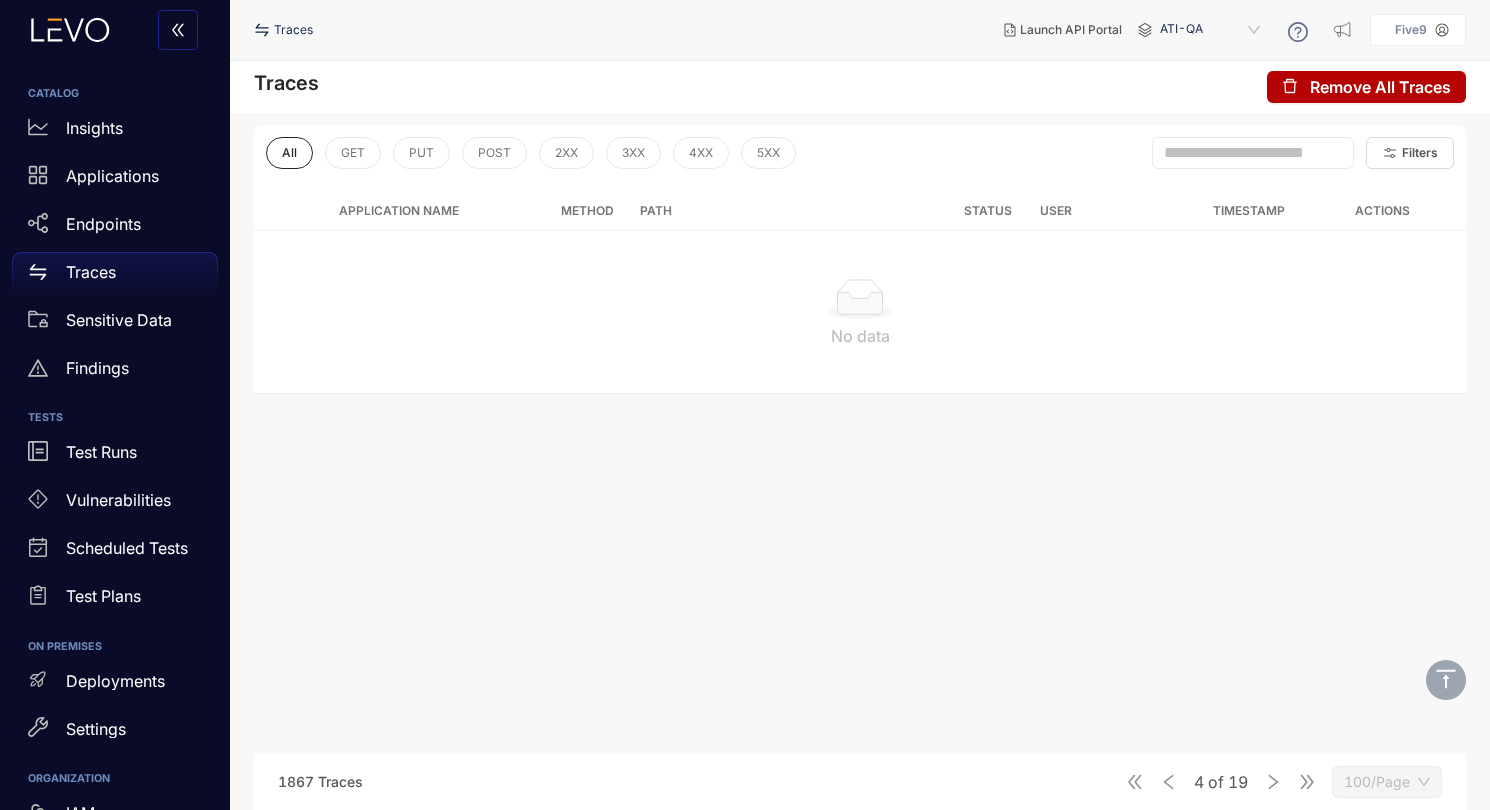 scroll, scrollTop: 0, scrollLeft: 0, axis: both 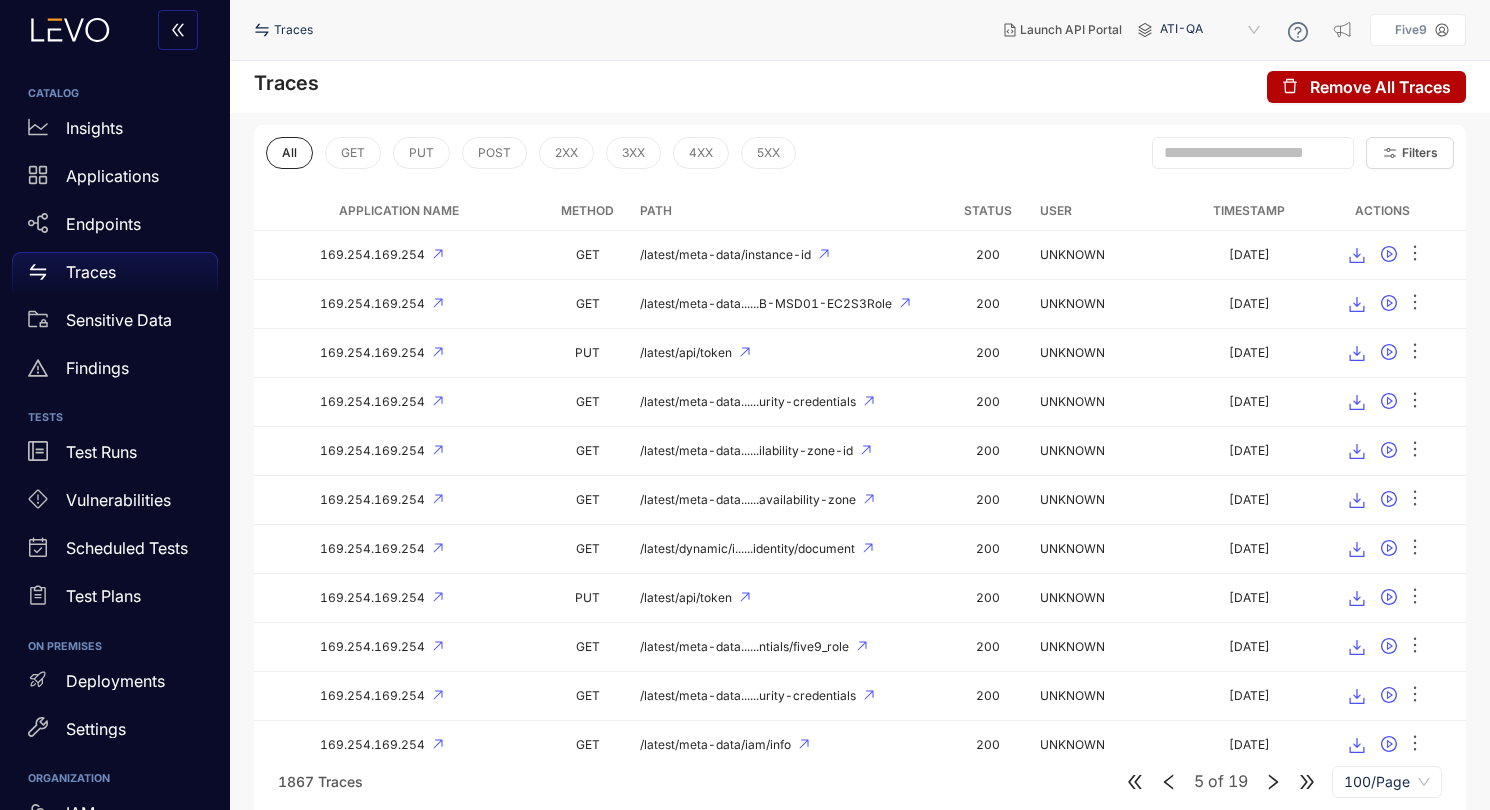 click 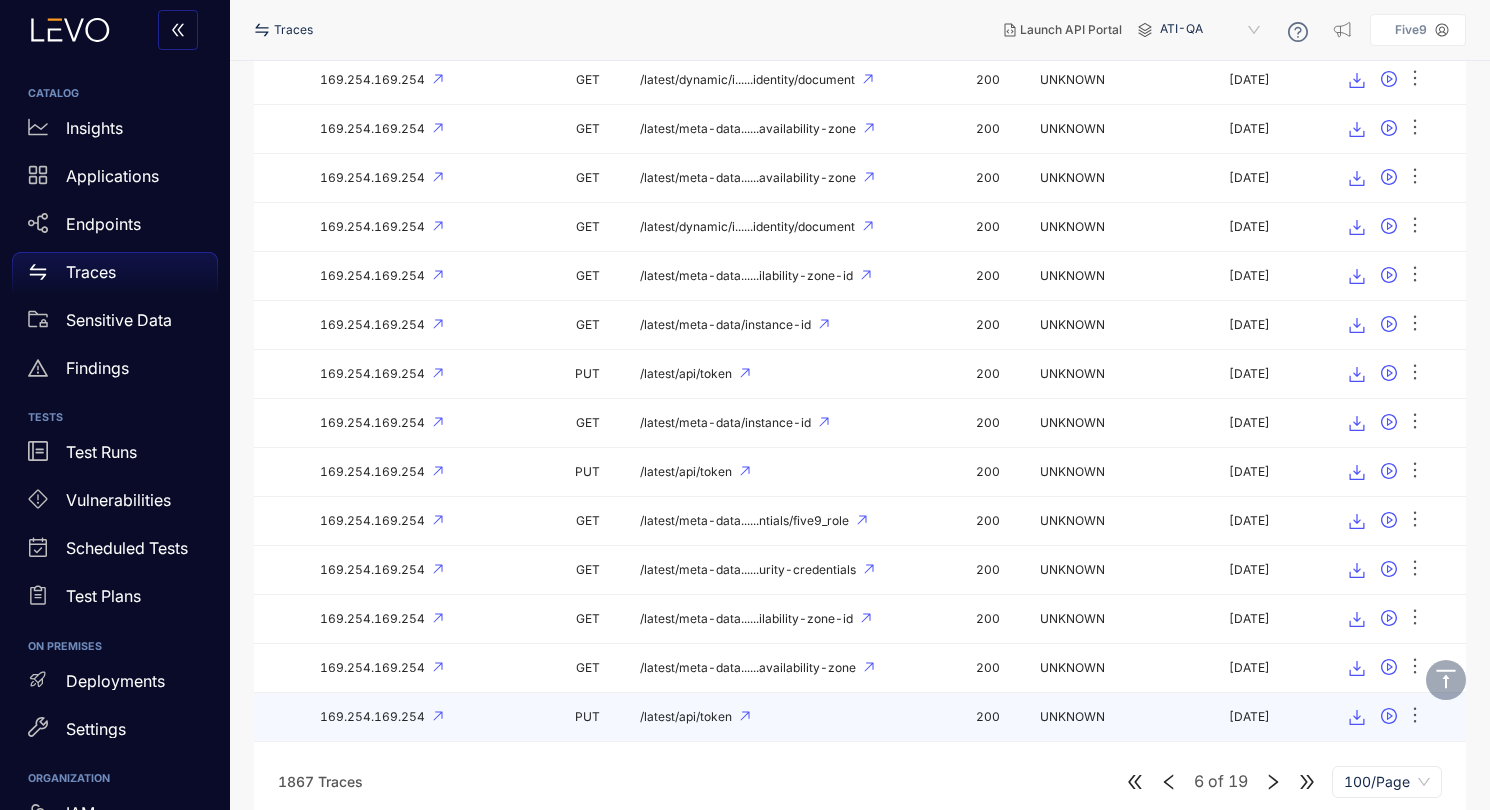 scroll, scrollTop: 3680, scrollLeft: 0, axis: vertical 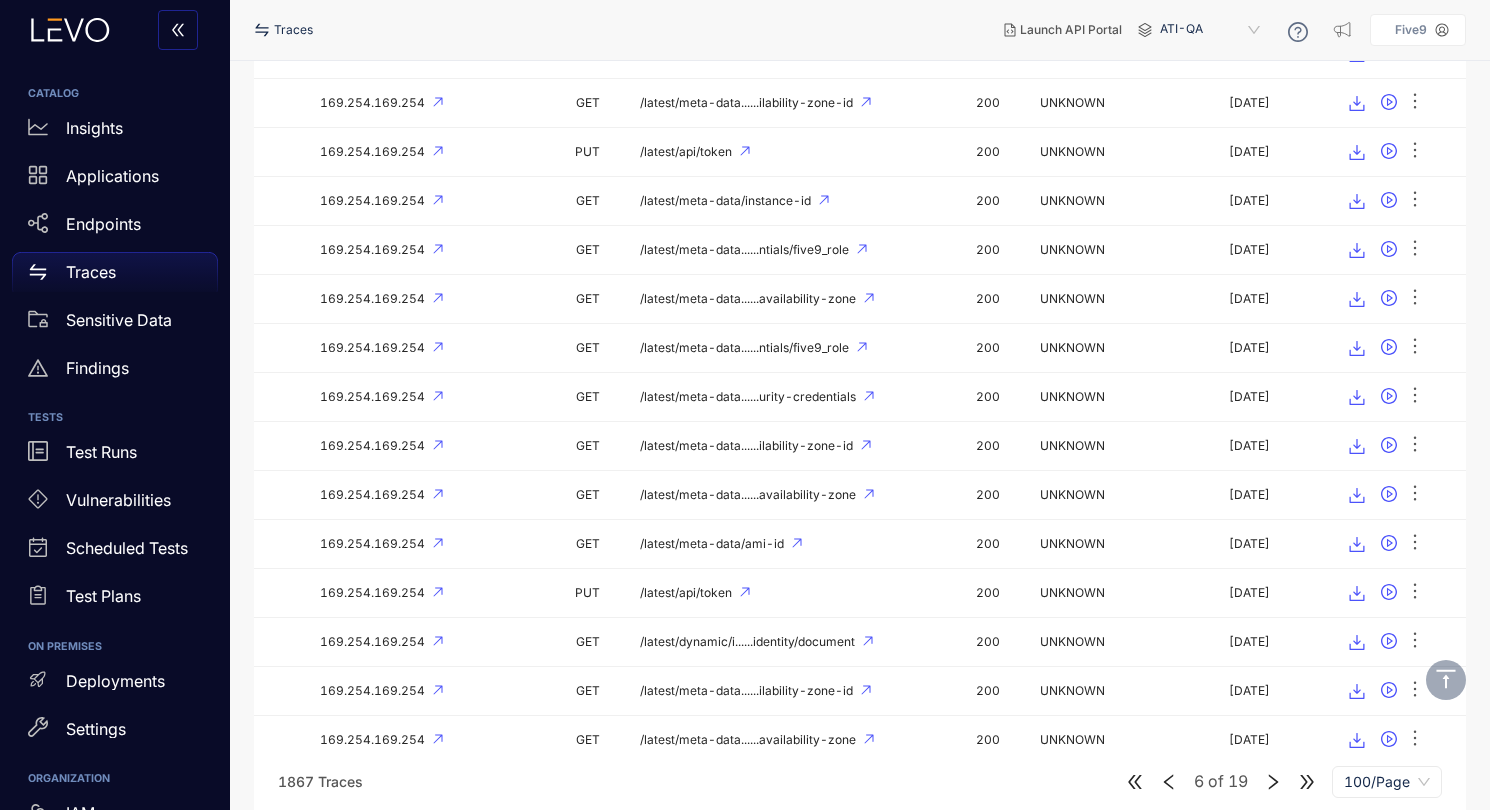 click 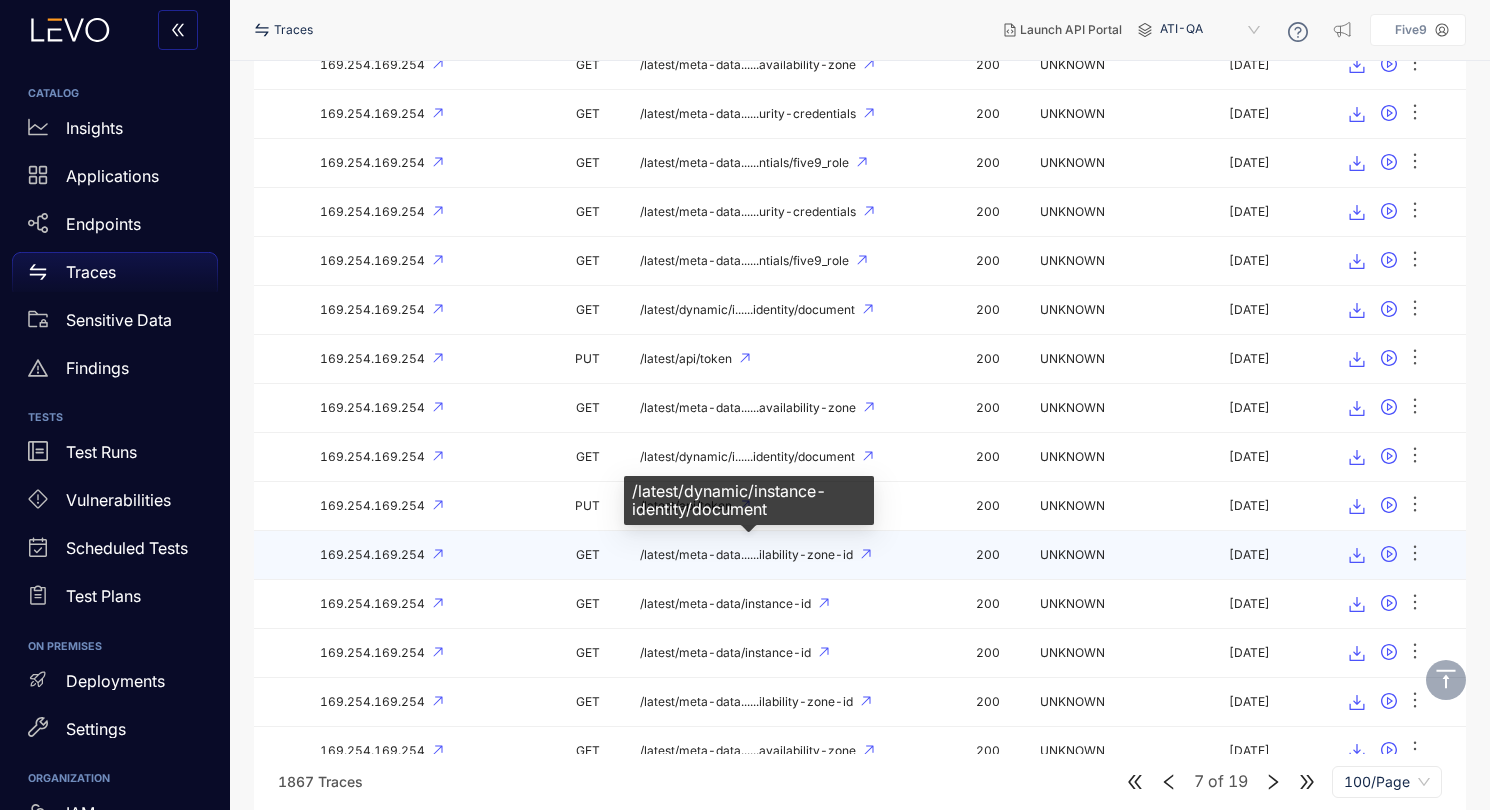 scroll, scrollTop: 3722, scrollLeft: 0, axis: vertical 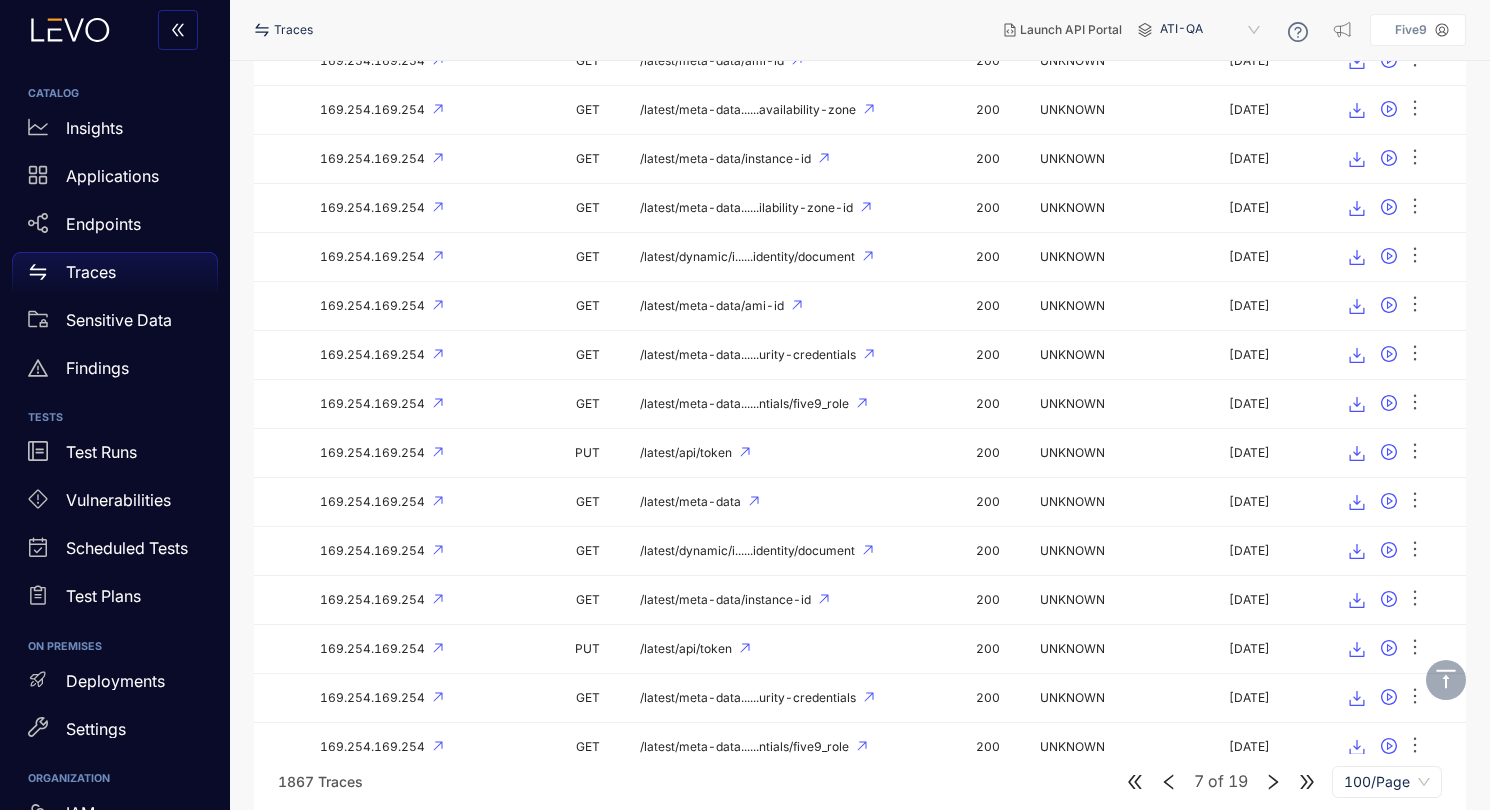 click 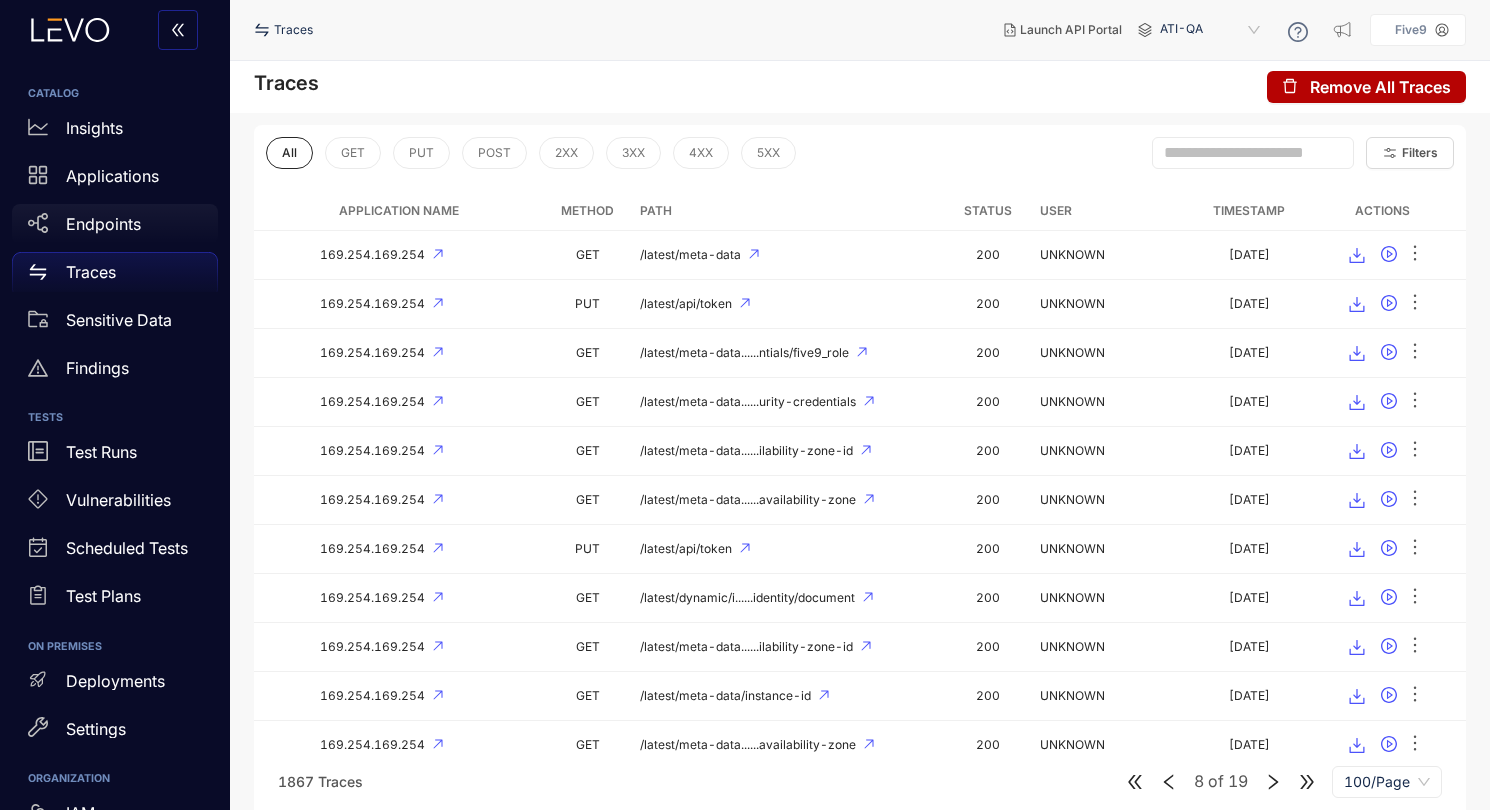 click on "Endpoints" at bounding box center [103, 224] 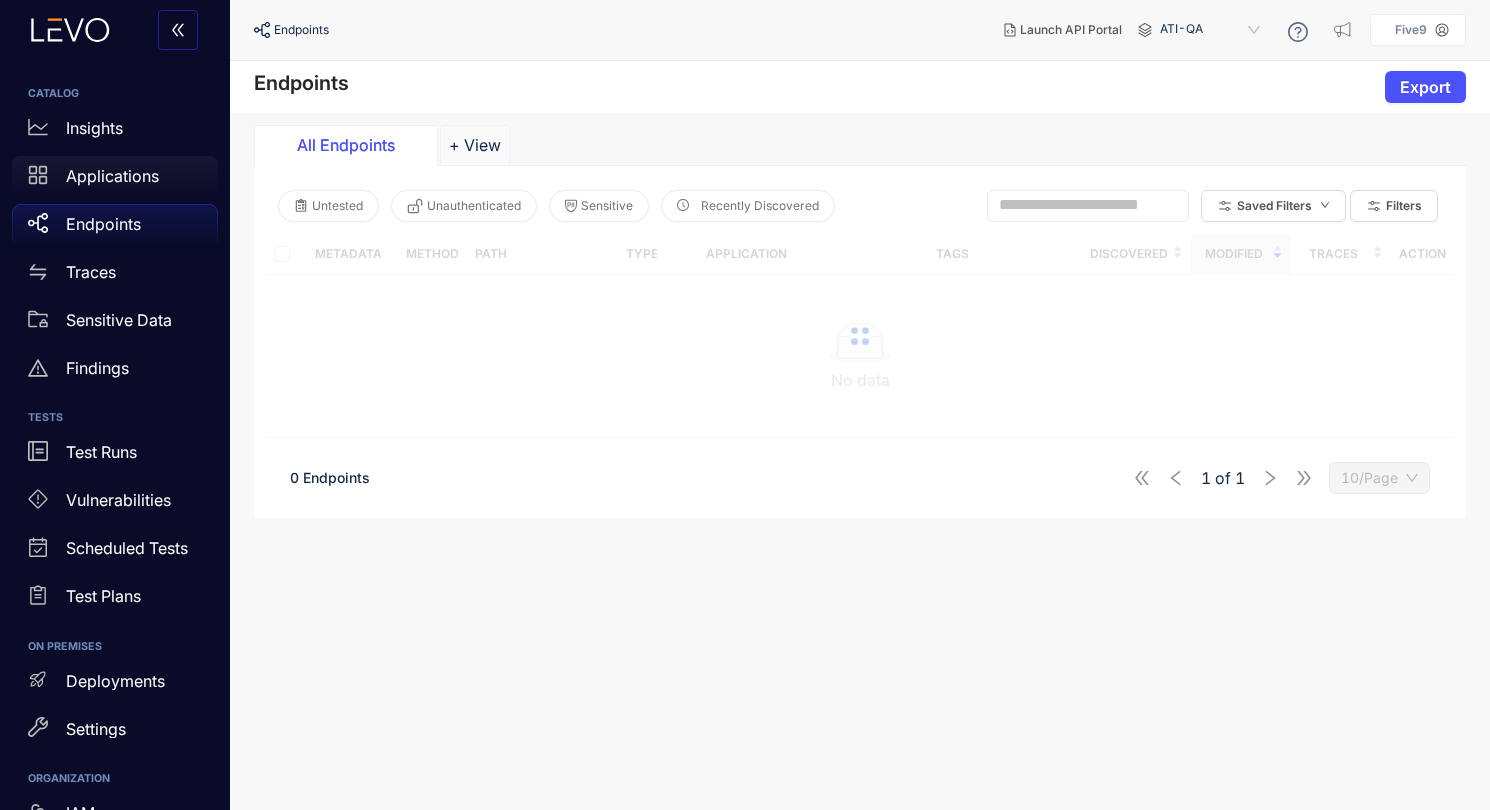 click on "Applications" at bounding box center [112, 176] 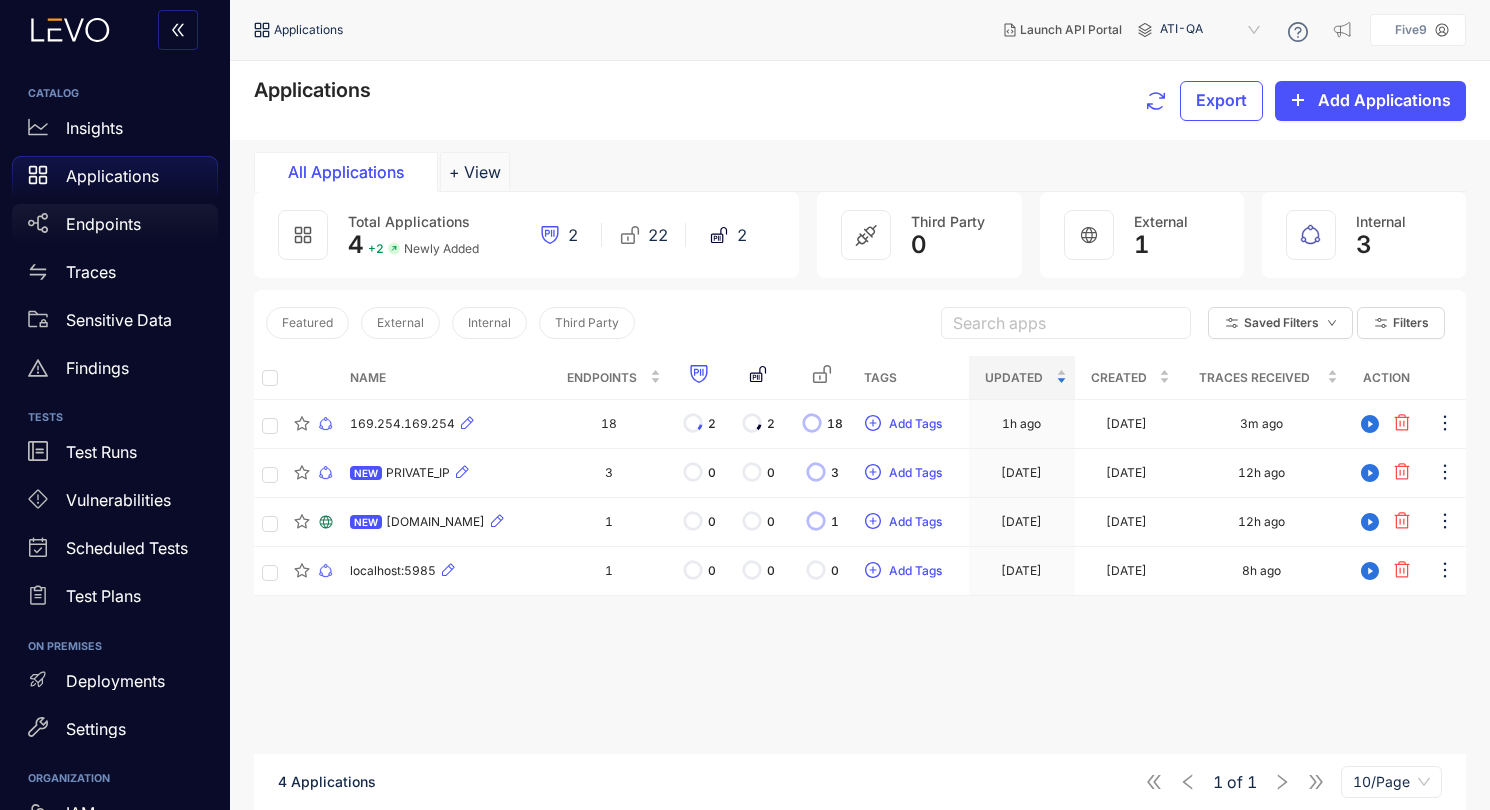 click on "Endpoints" at bounding box center (115, 224) 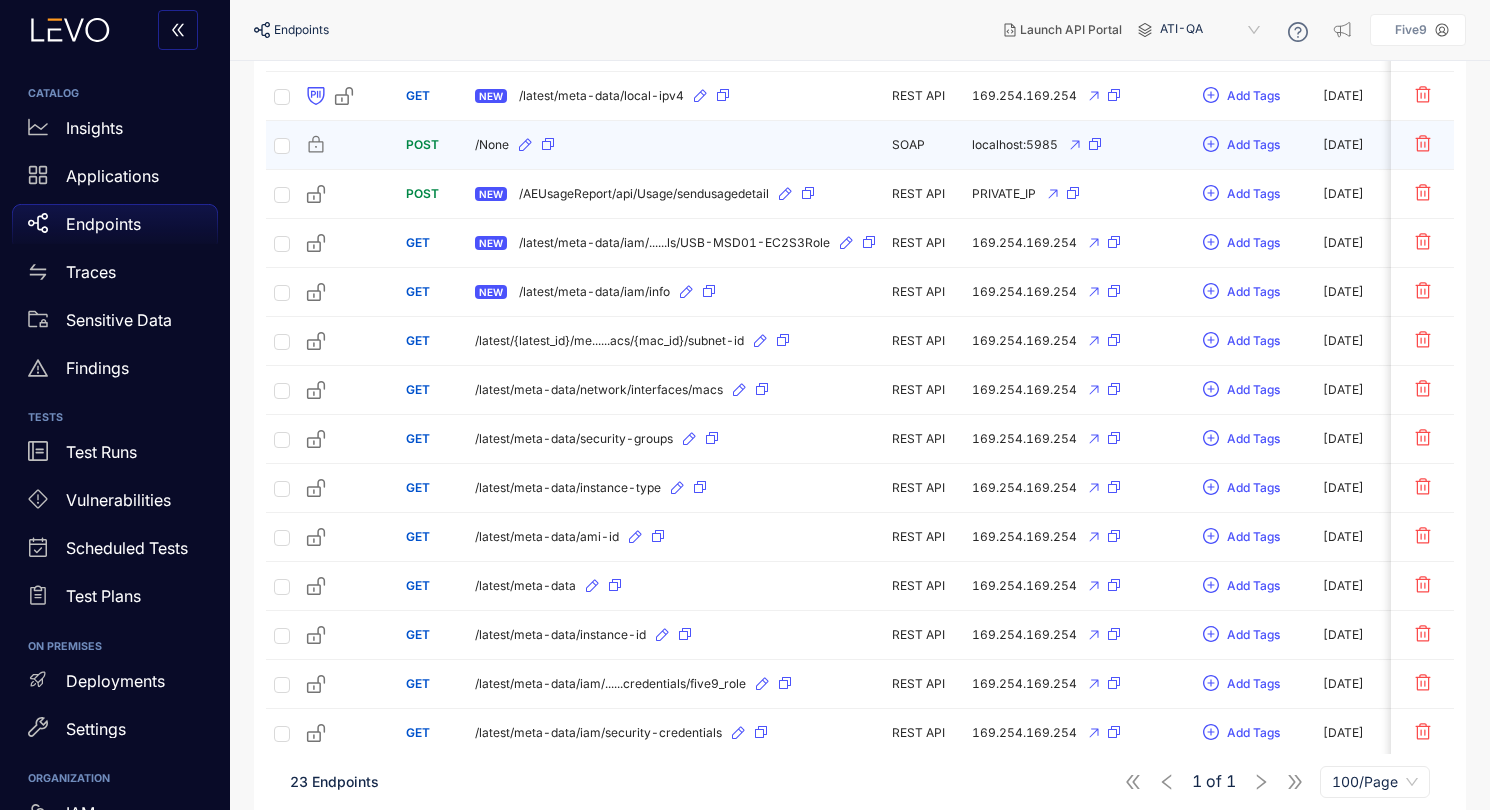 scroll, scrollTop: 687, scrollLeft: 0, axis: vertical 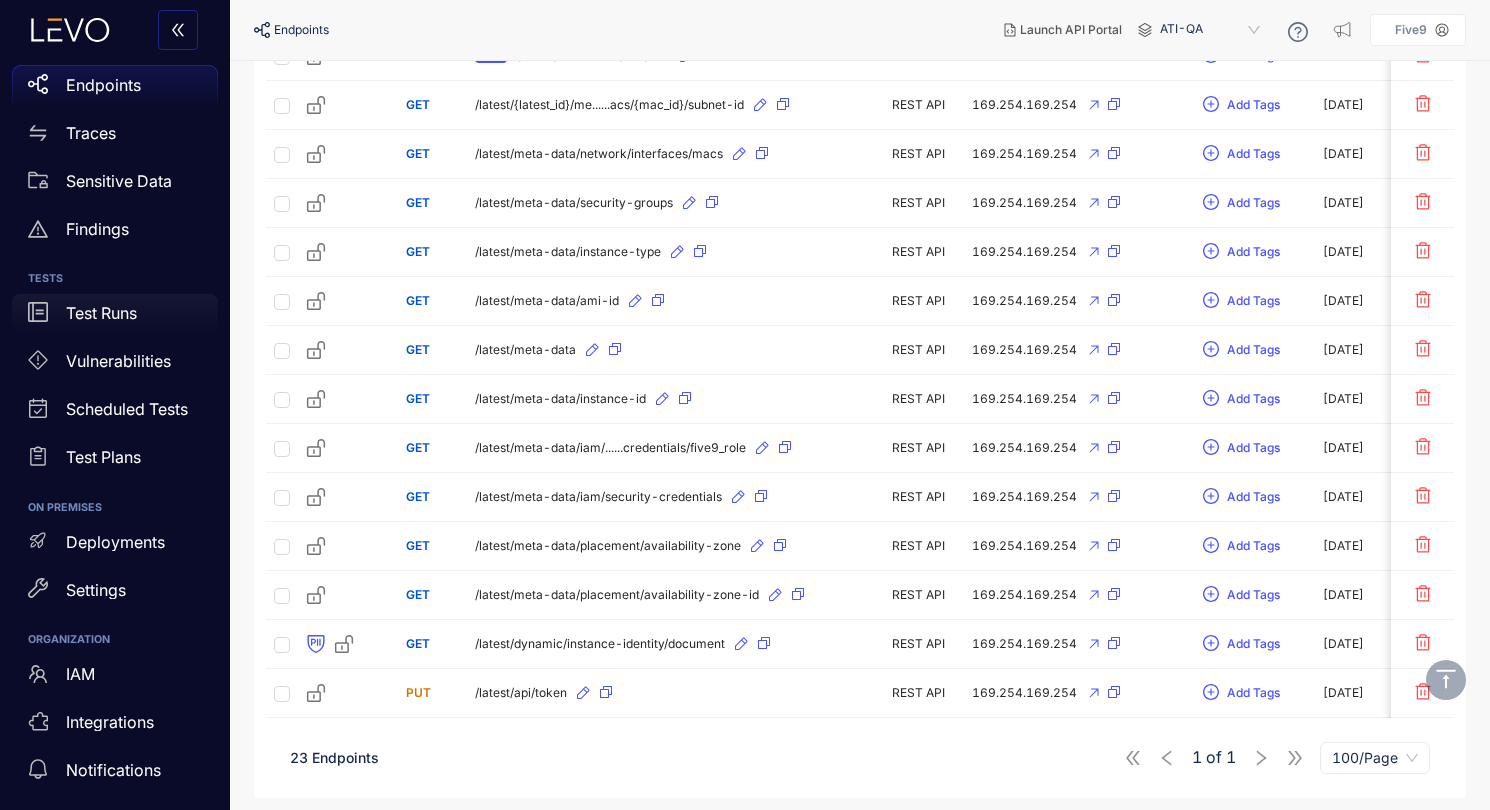 click on "Test Runs" at bounding box center [101, 313] 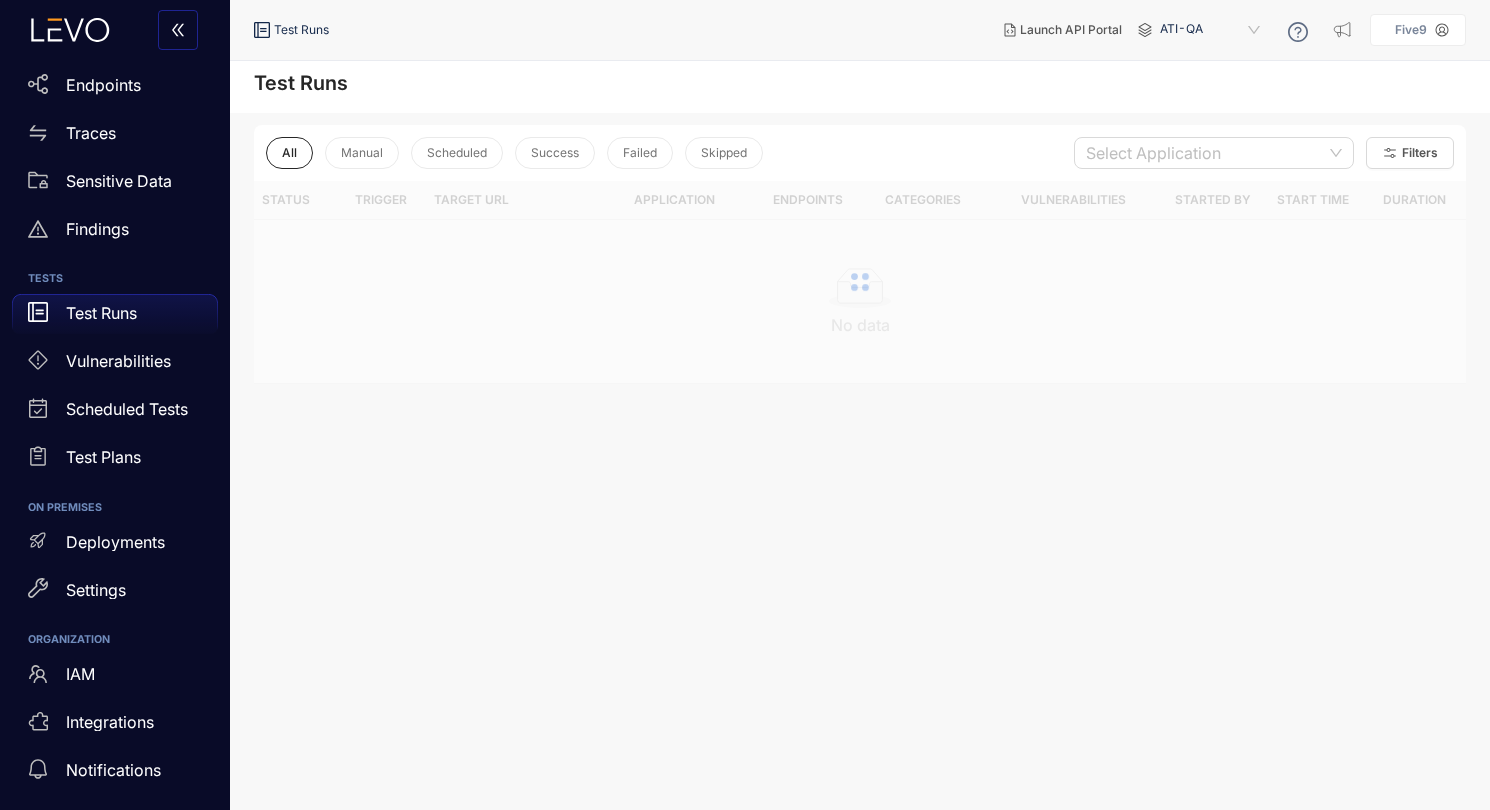 scroll, scrollTop: 0, scrollLeft: 0, axis: both 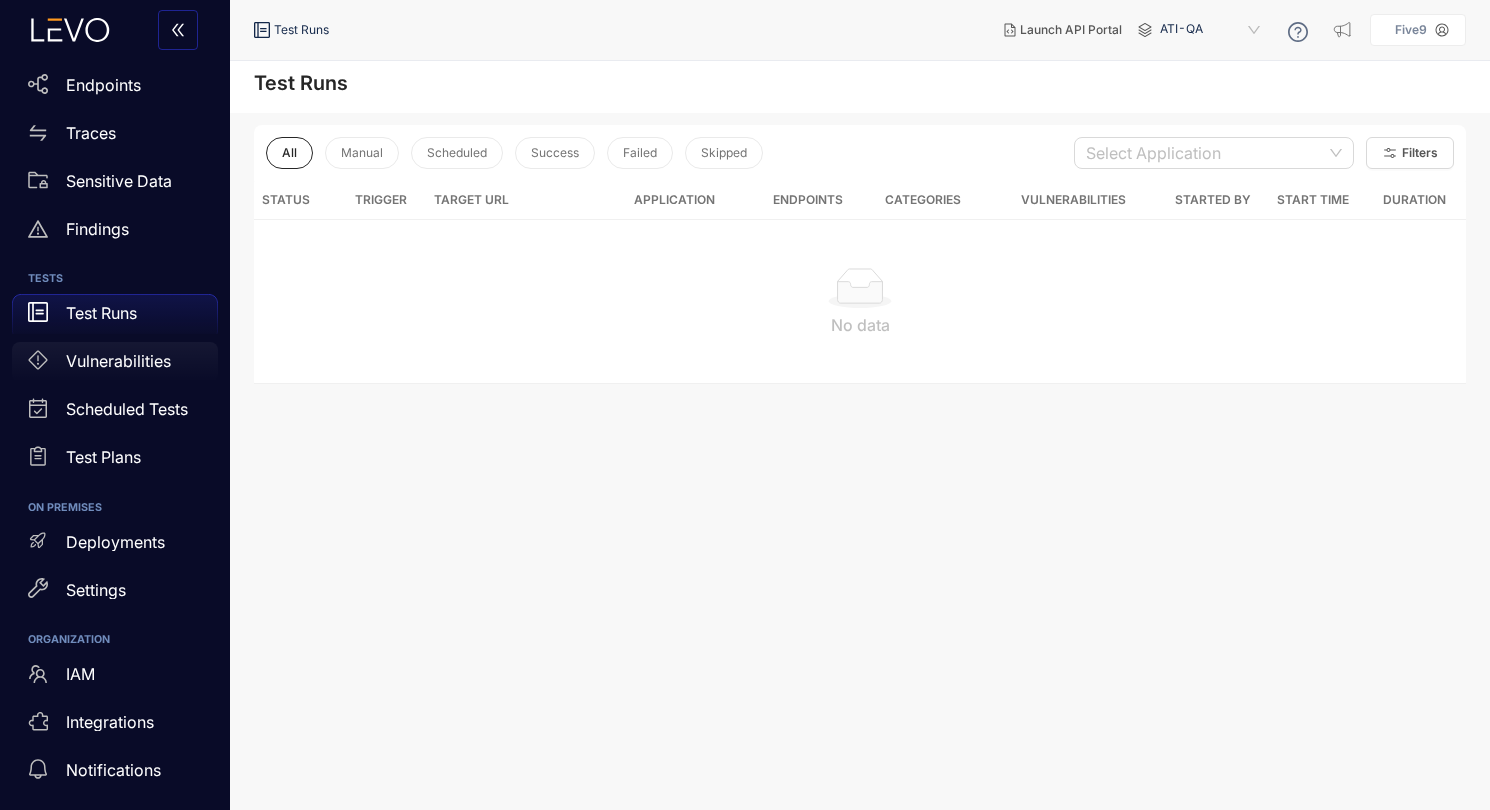 click on "Vulnerabilities" at bounding box center [118, 361] 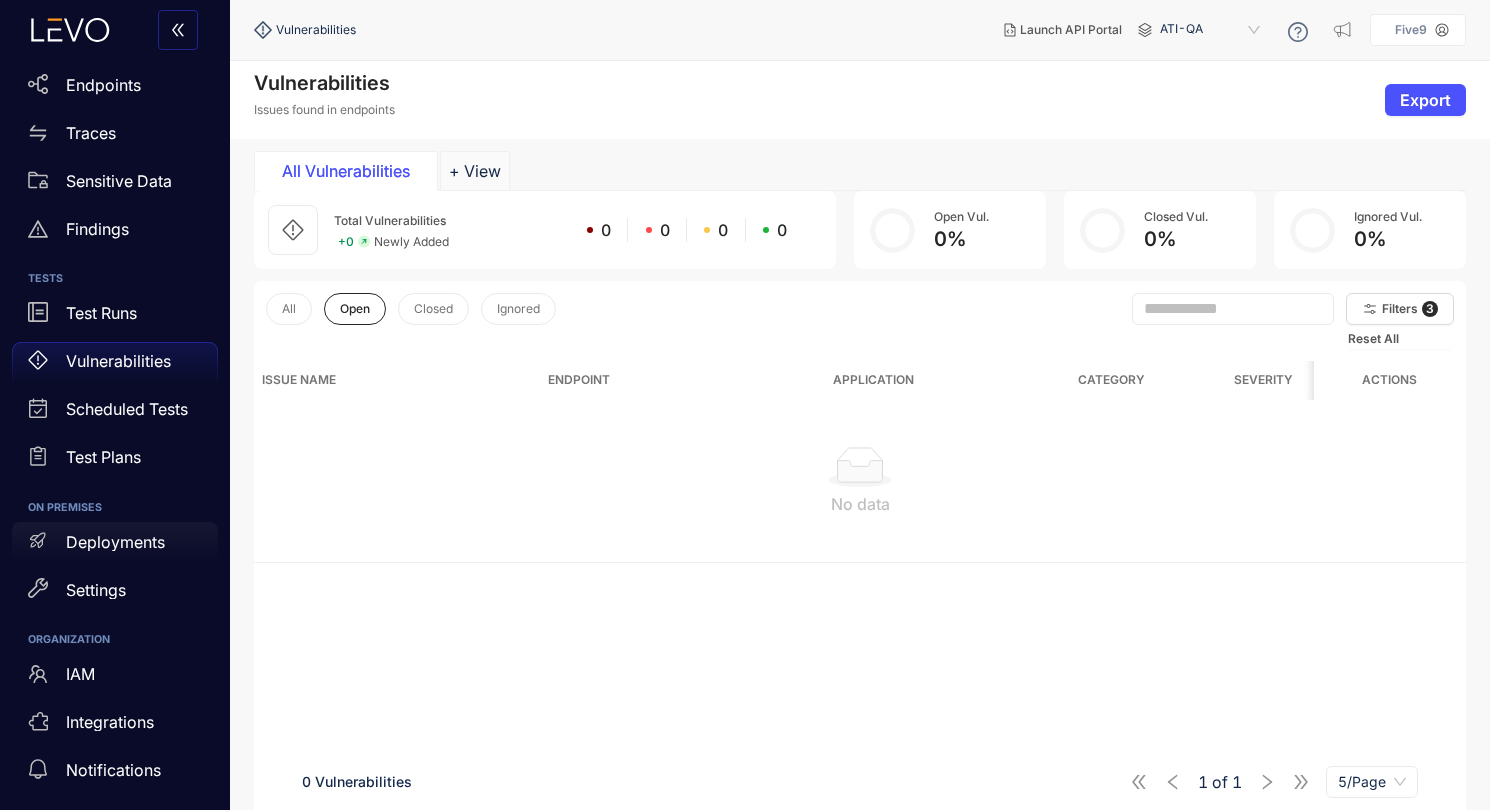 click on "Deployments" at bounding box center (115, 542) 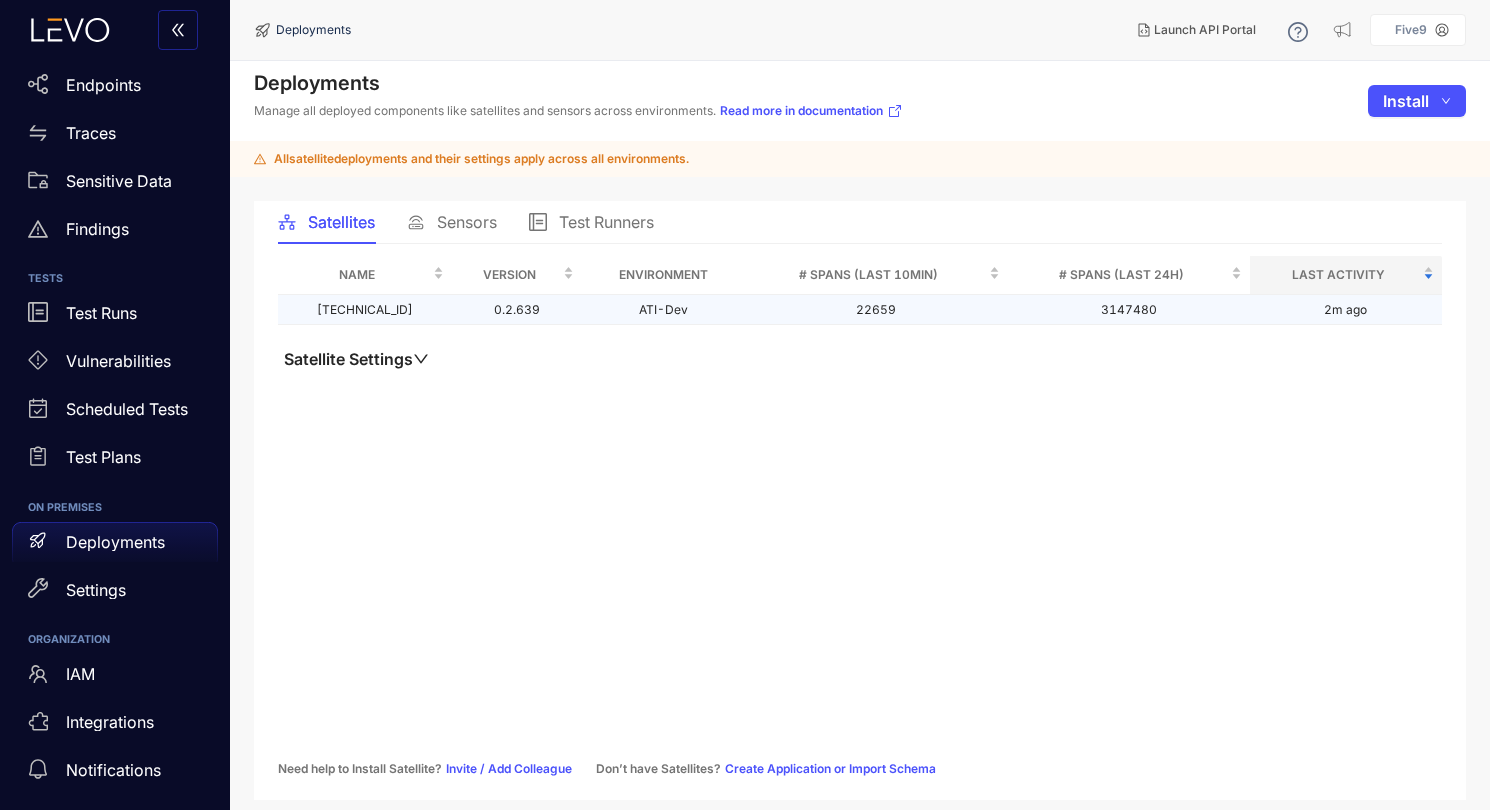 click on "0.2.639" at bounding box center [517, 310] 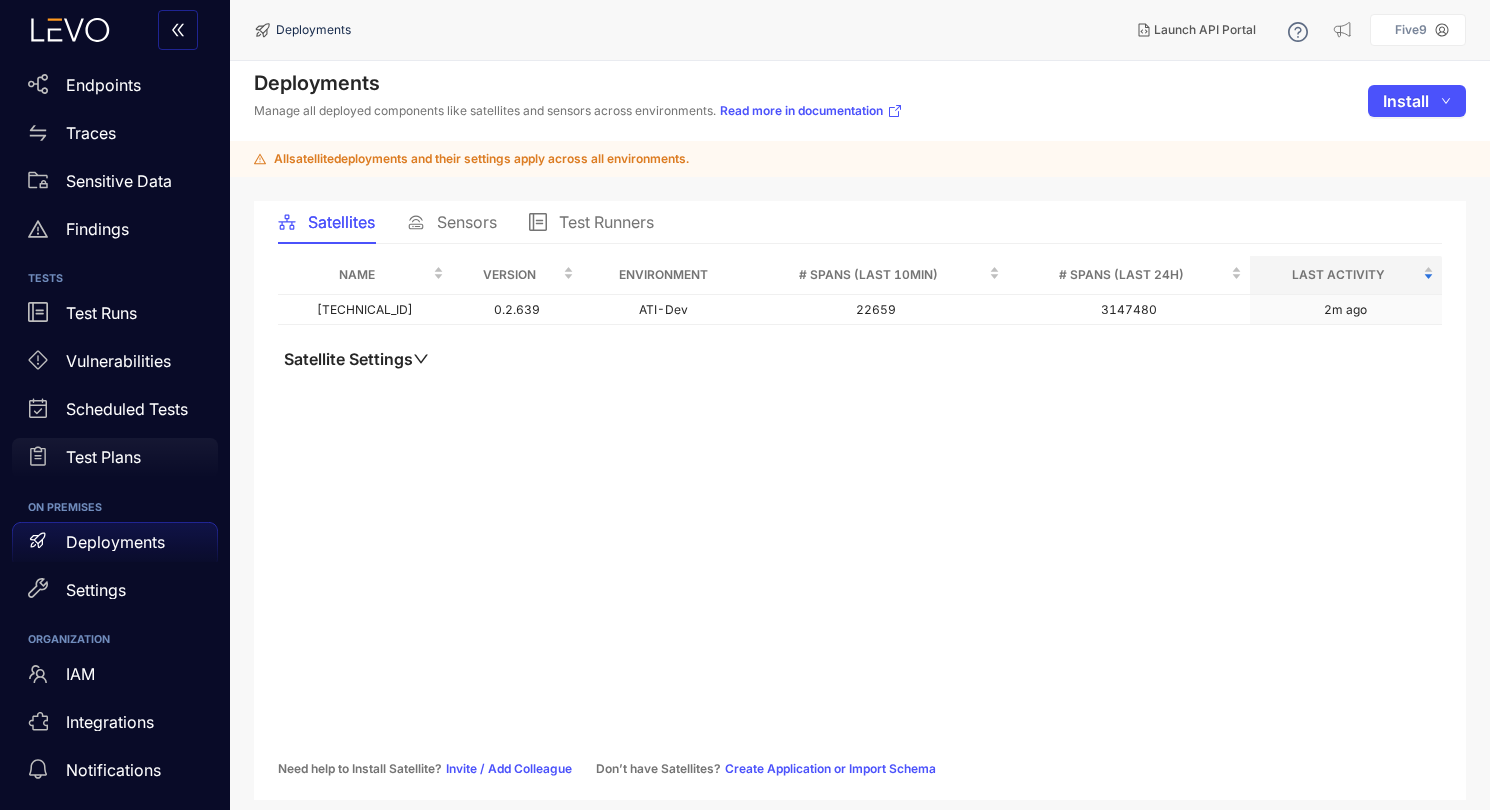 click on "Test Plans" at bounding box center (103, 457) 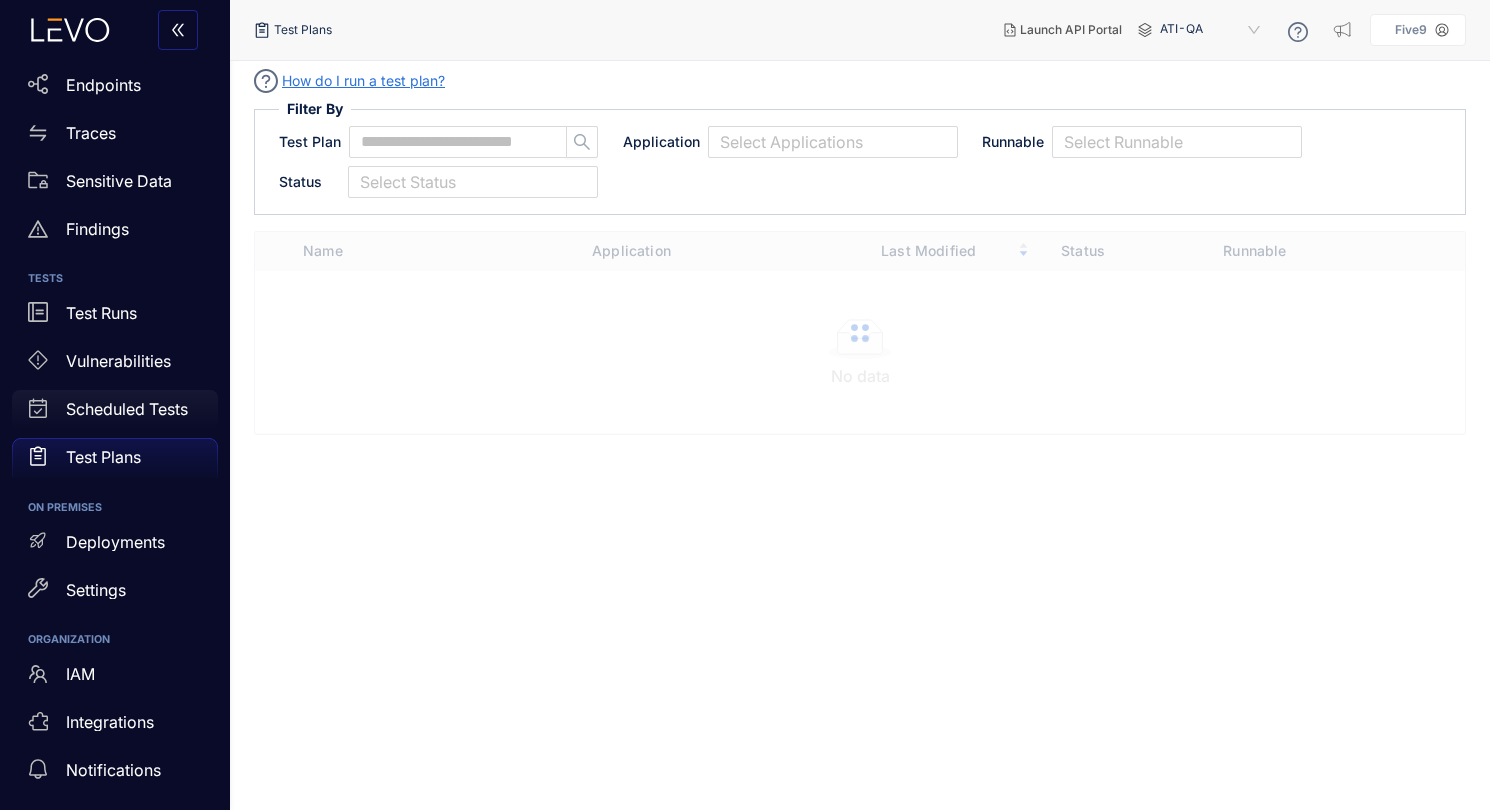 click on "Scheduled Tests" at bounding box center [127, 409] 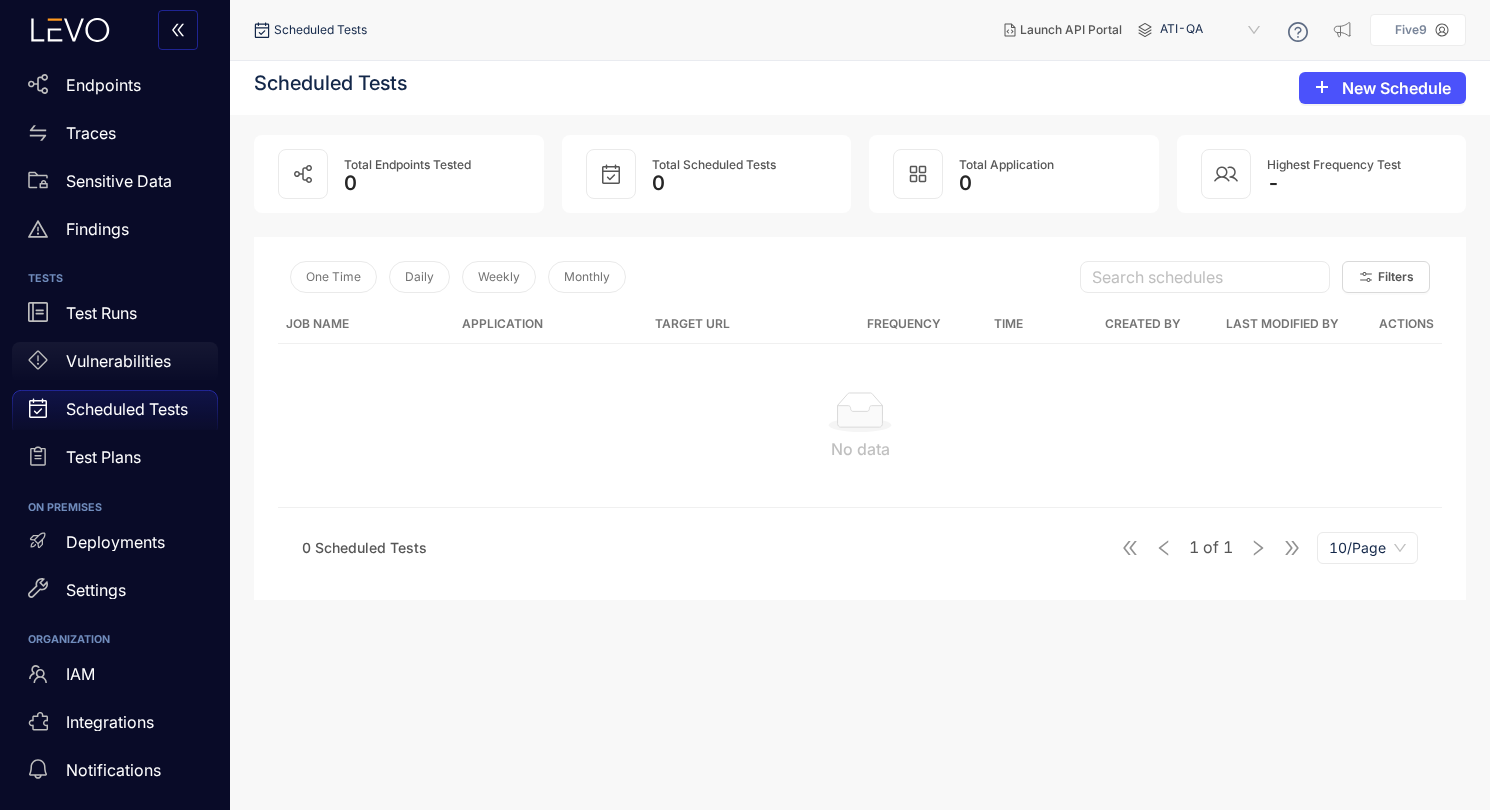 click on "Vulnerabilities" at bounding box center (118, 361) 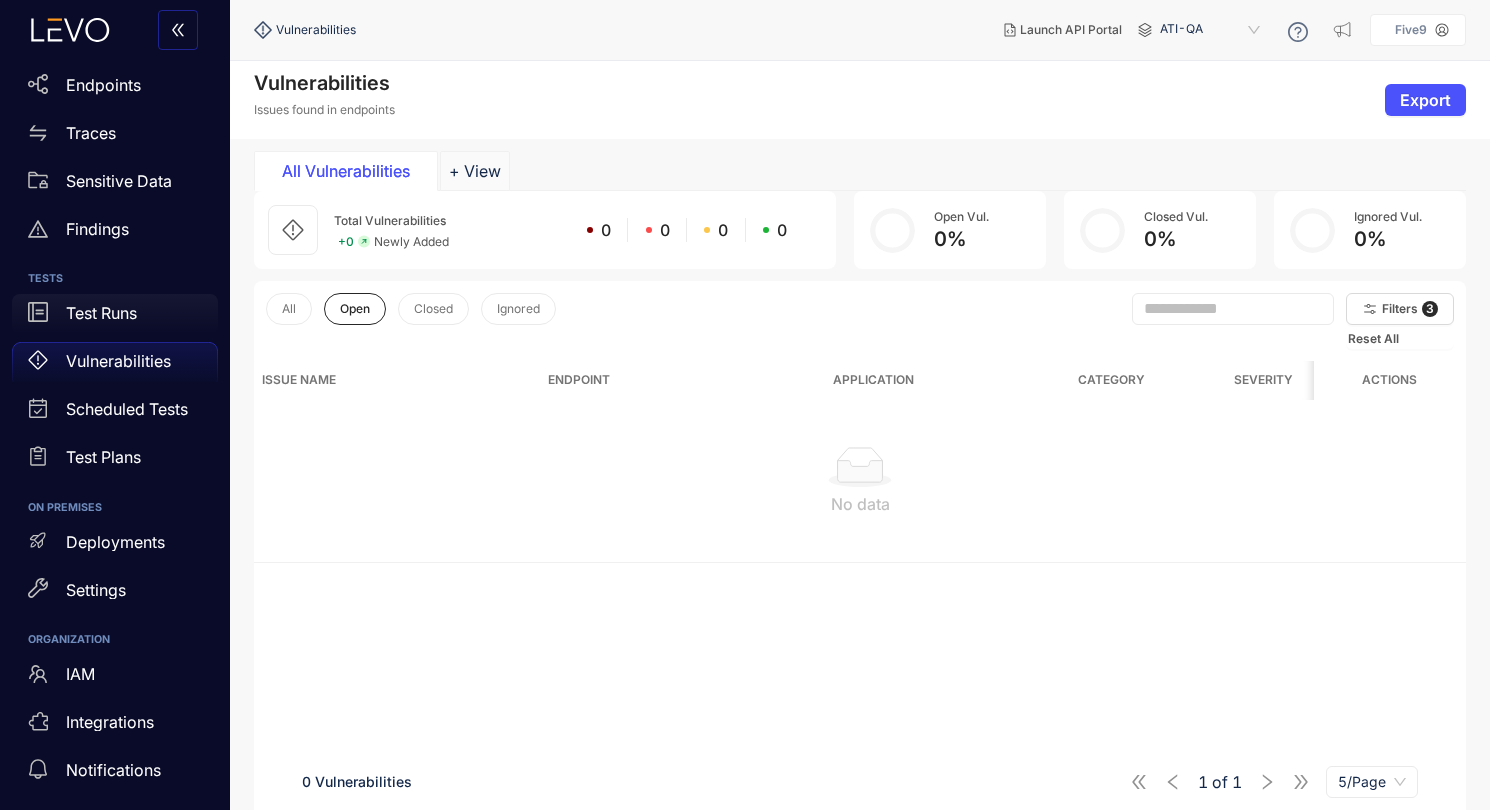 click on "Test Runs" at bounding box center (101, 313) 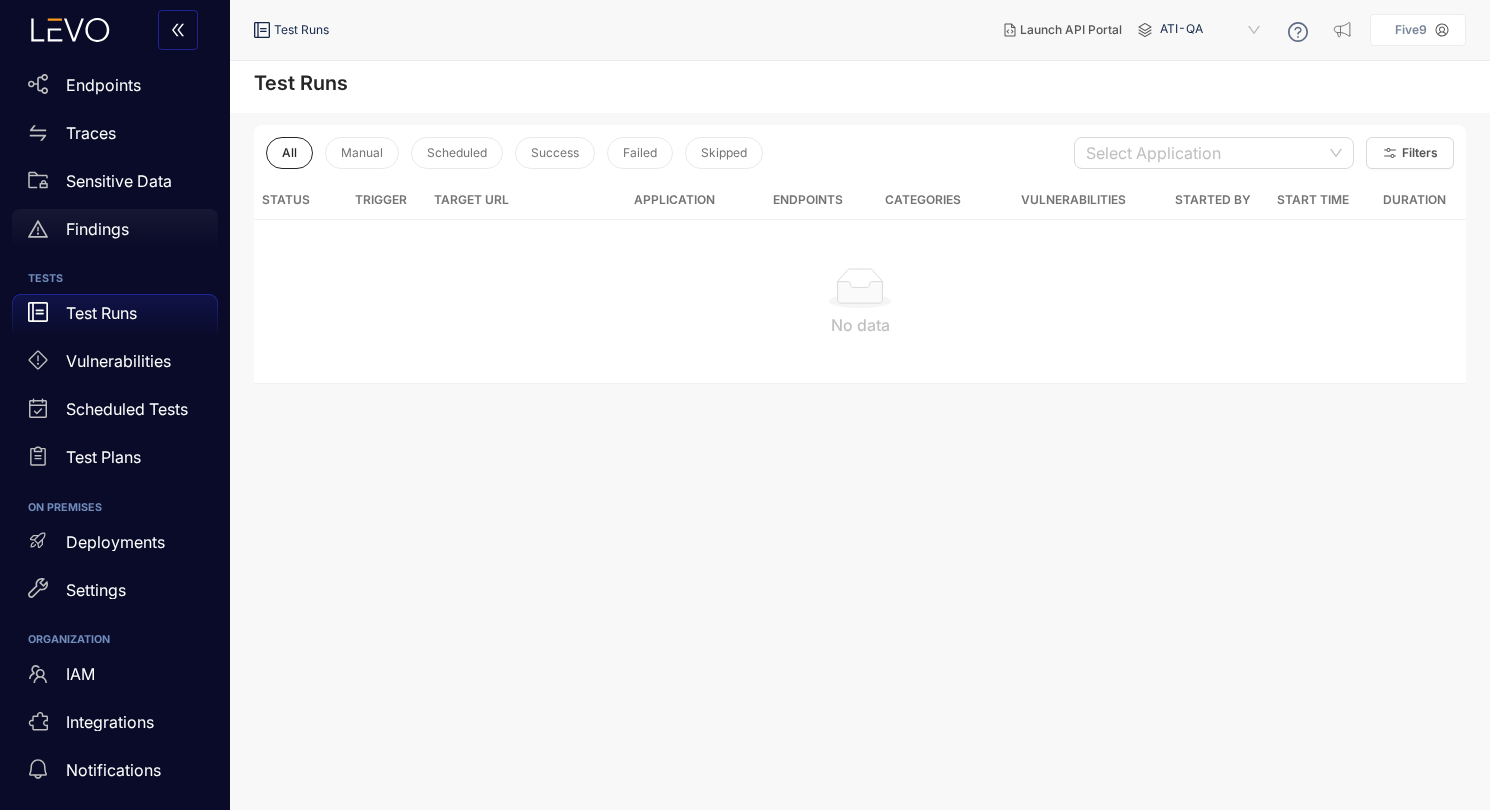 click on "Findings" at bounding box center [115, 229] 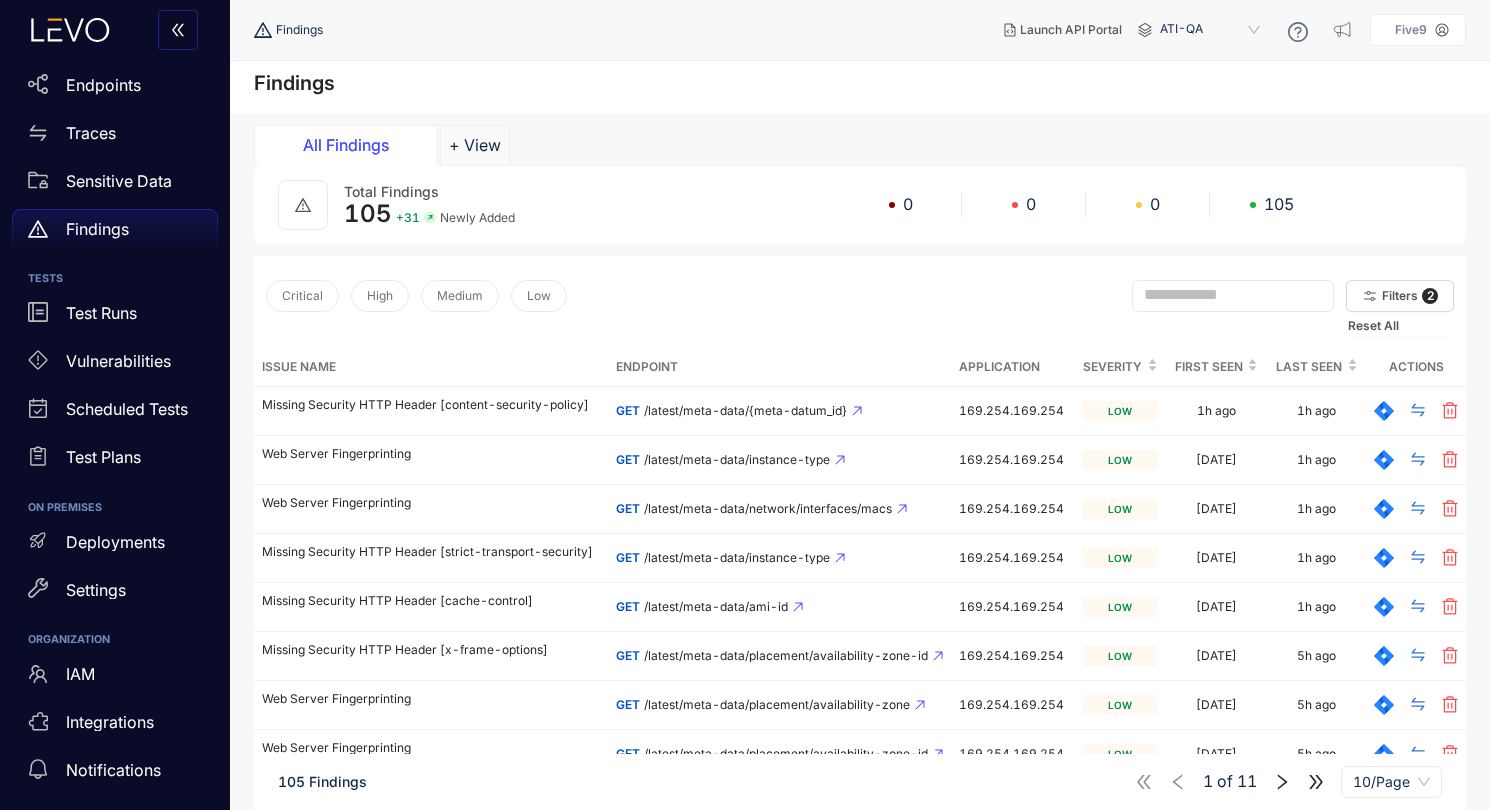 click on "ATI-QA" at bounding box center (1212, 30) 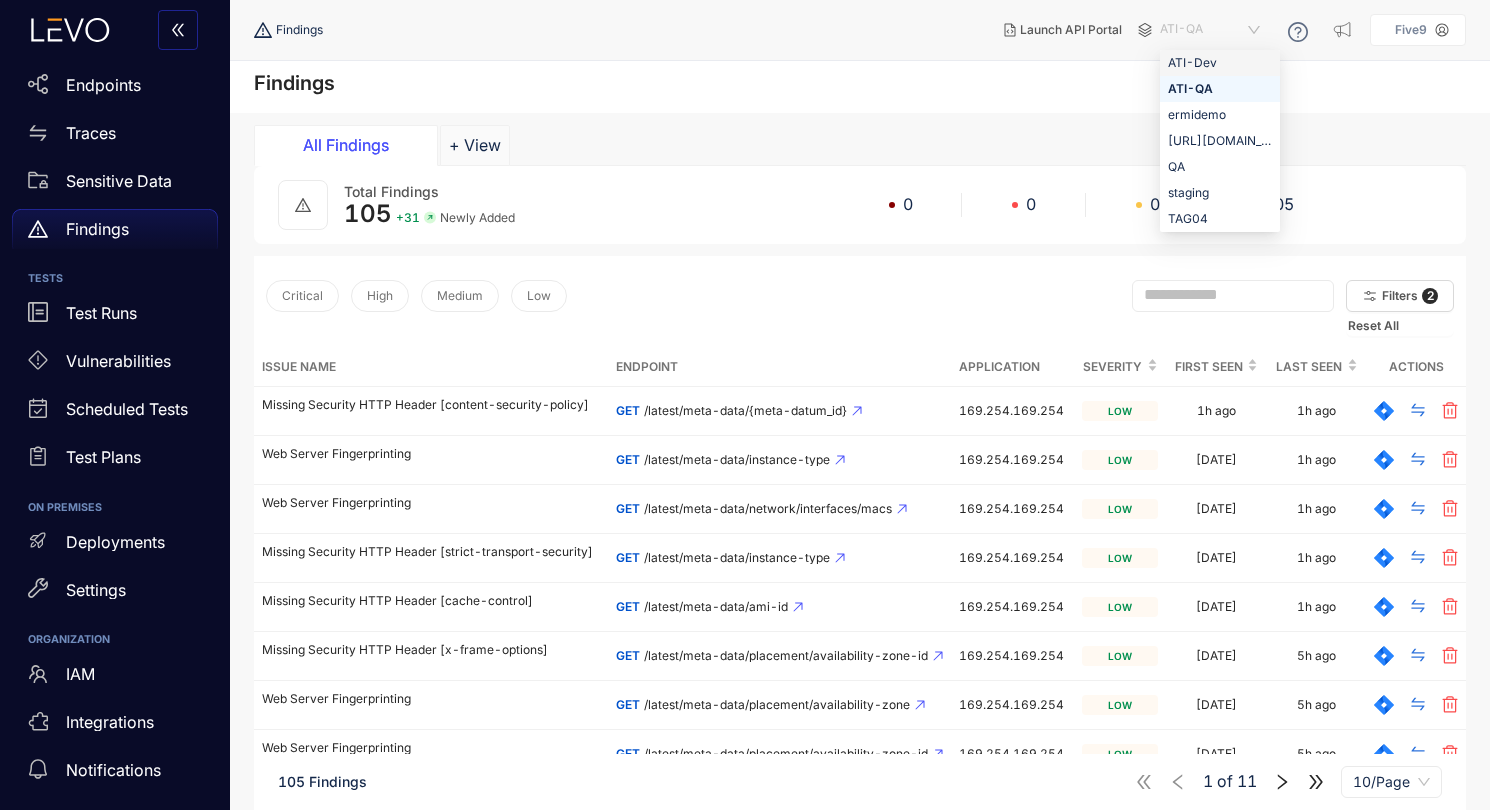 click on "ATI-Dev" at bounding box center (1220, 63) 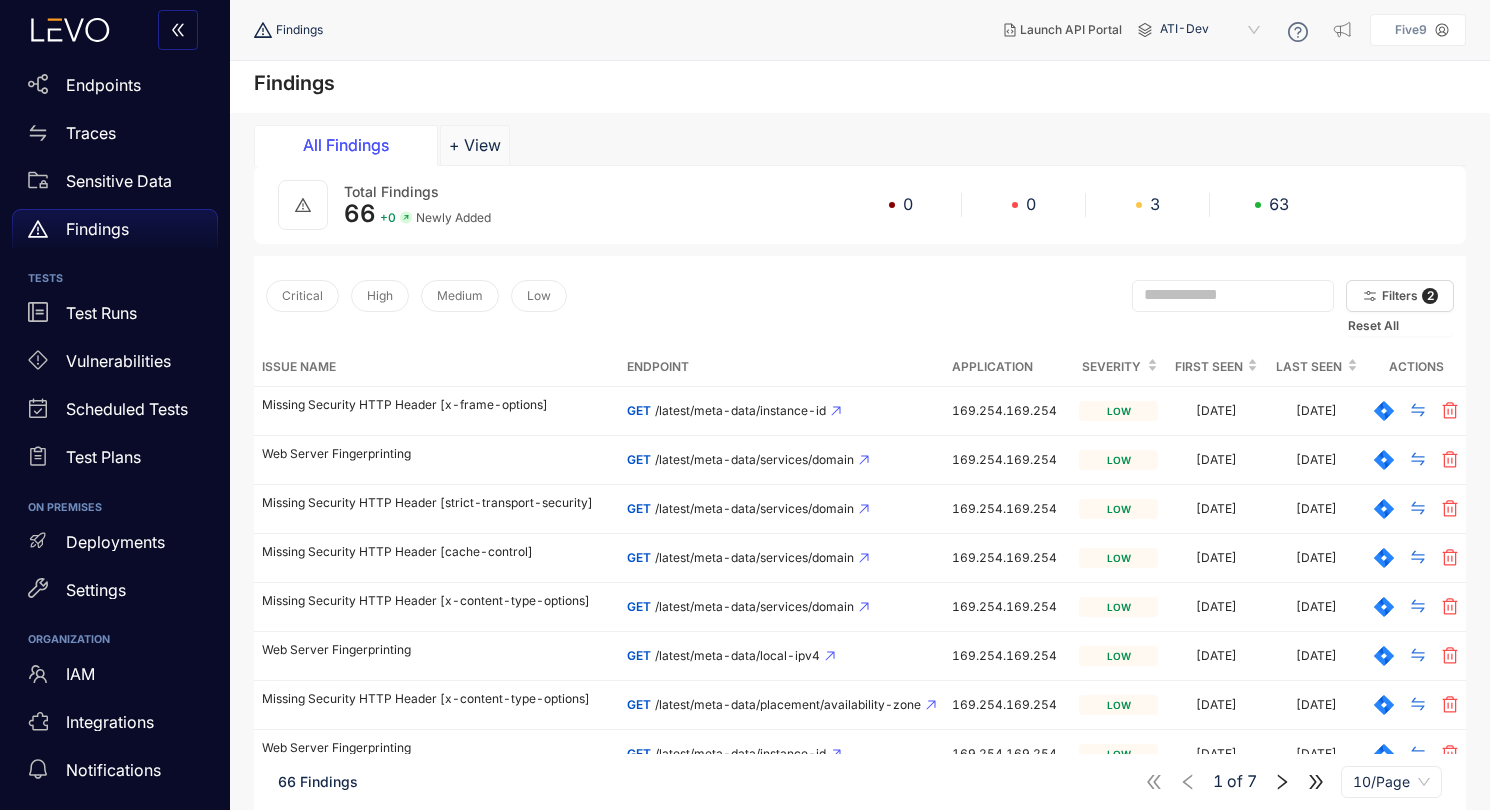 click on "ATI-Dev" at bounding box center [1212, 30] 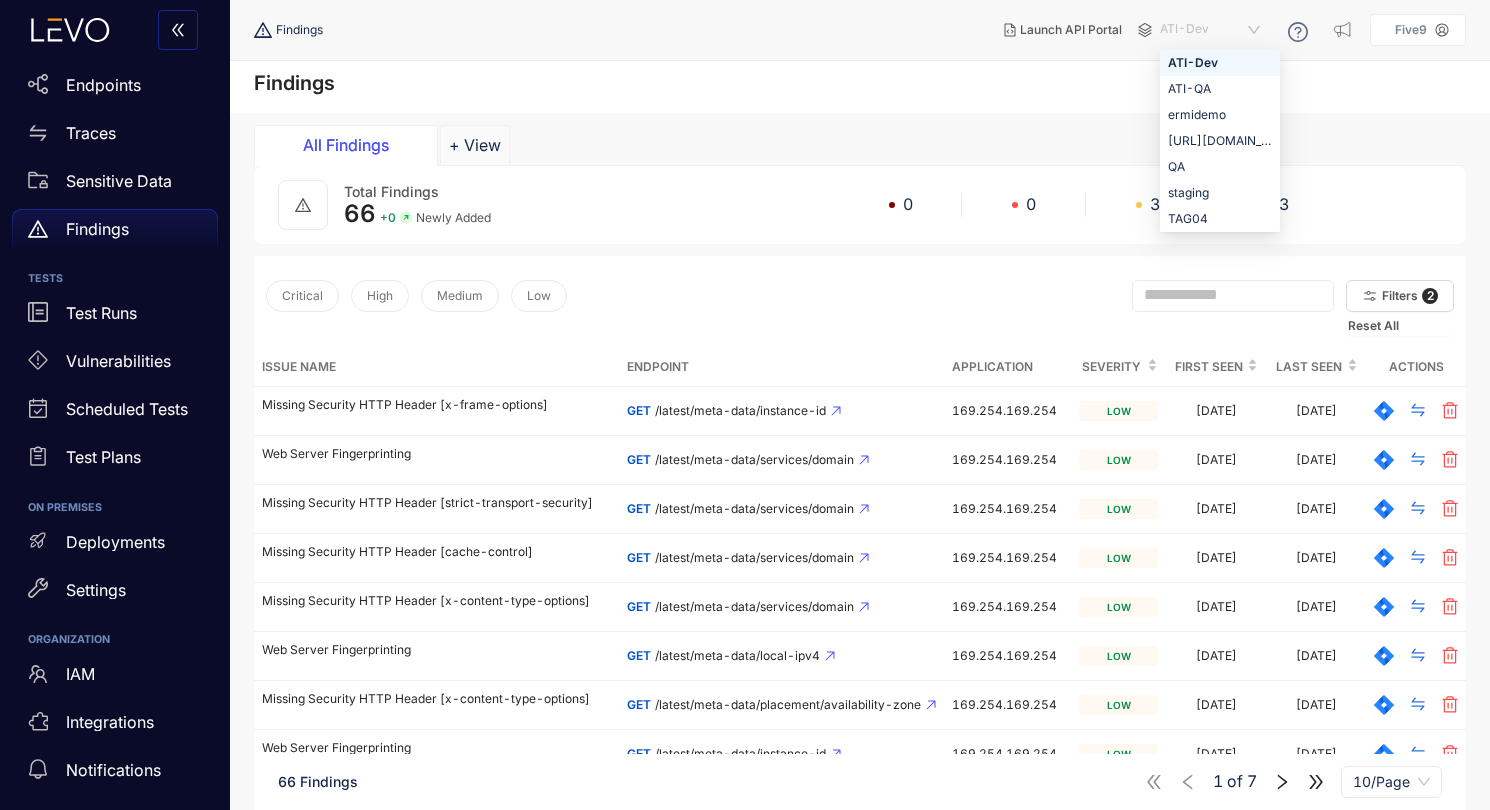 click on "Findings All Findings + View Total Findings 66   + 0     Newly Added 0 0 3 63 Critical High Medium Low  Filters    2   Reset All Issue Name Endpoint Application Severity First Seen Last Seen Actions Missing Security HTTP Header   [x-frame-options] GET /latest/meta-data/instance-id   169.254.169.254   low [DATE] [DATE] Web Server Fingerprinting   GET /latest/meta-data/services/domain   169.254.169.254   low [DATE] [DATE] Missing Security HTTP Header   [strict-transport-security] GET /latest/meta-data/services/domain   169.254.169.254   low [DATE] [DATE] Missing Security HTTP Header   [cache-control] GET /latest/meta-data/services/domain   169.254.169.254   low [DATE] [DATE] Missing Security HTTP Header   [x-content-type-options] GET /latest/meta-data/services/domain   169.254.169.254   low [DATE] [DATE] Web Server Fingerprinting   GET /latest/meta-data/local-ipv4   [TECHNICAL_ID]   low [DATE] [DATE] Missing Security HTTP Header   [x-content-type-options] GET   169.254.169.254   low [DATE] [DATE]" at bounding box center (860, 509) 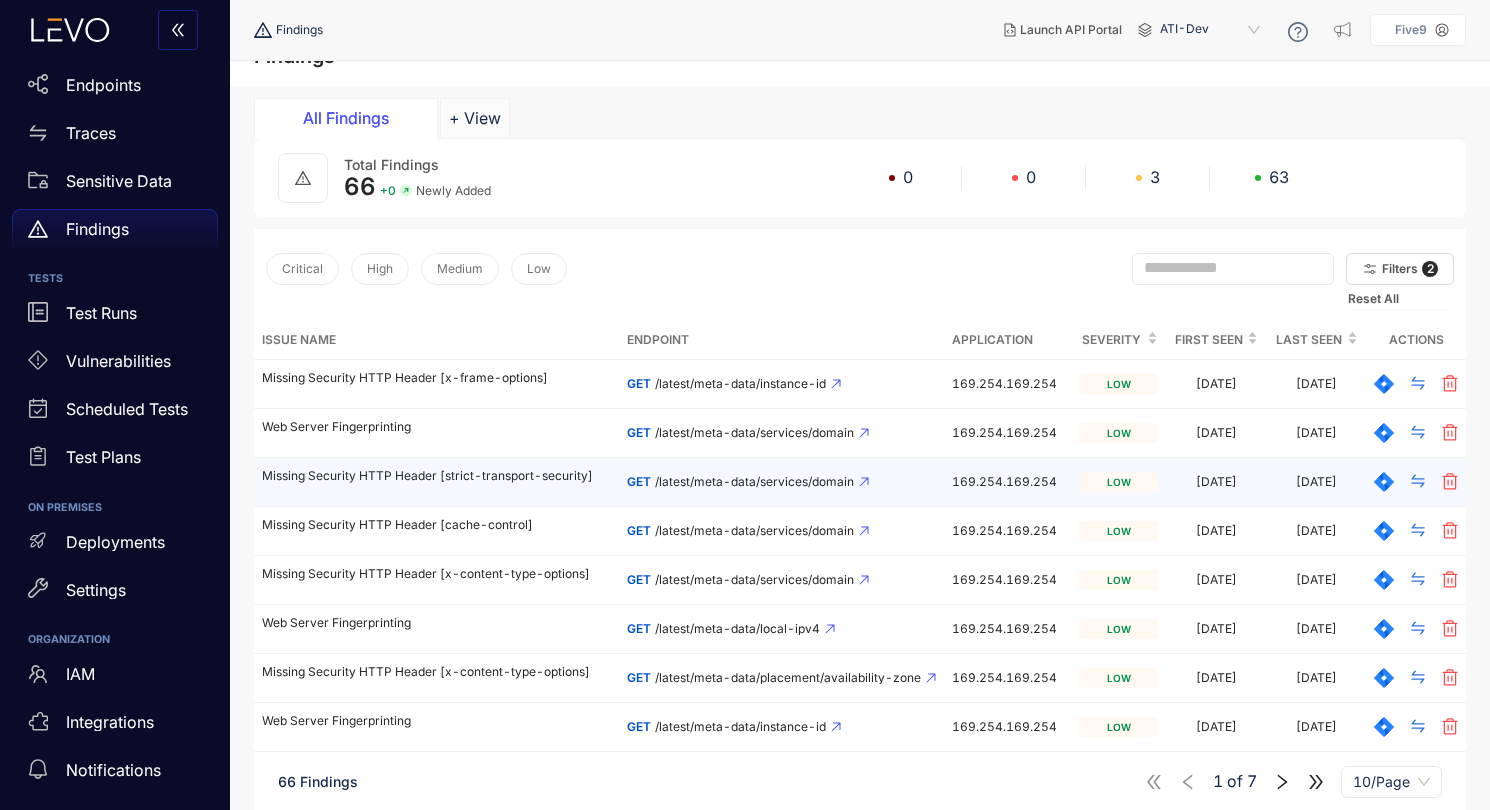 scroll, scrollTop: 146, scrollLeft: 0, axis: vertical 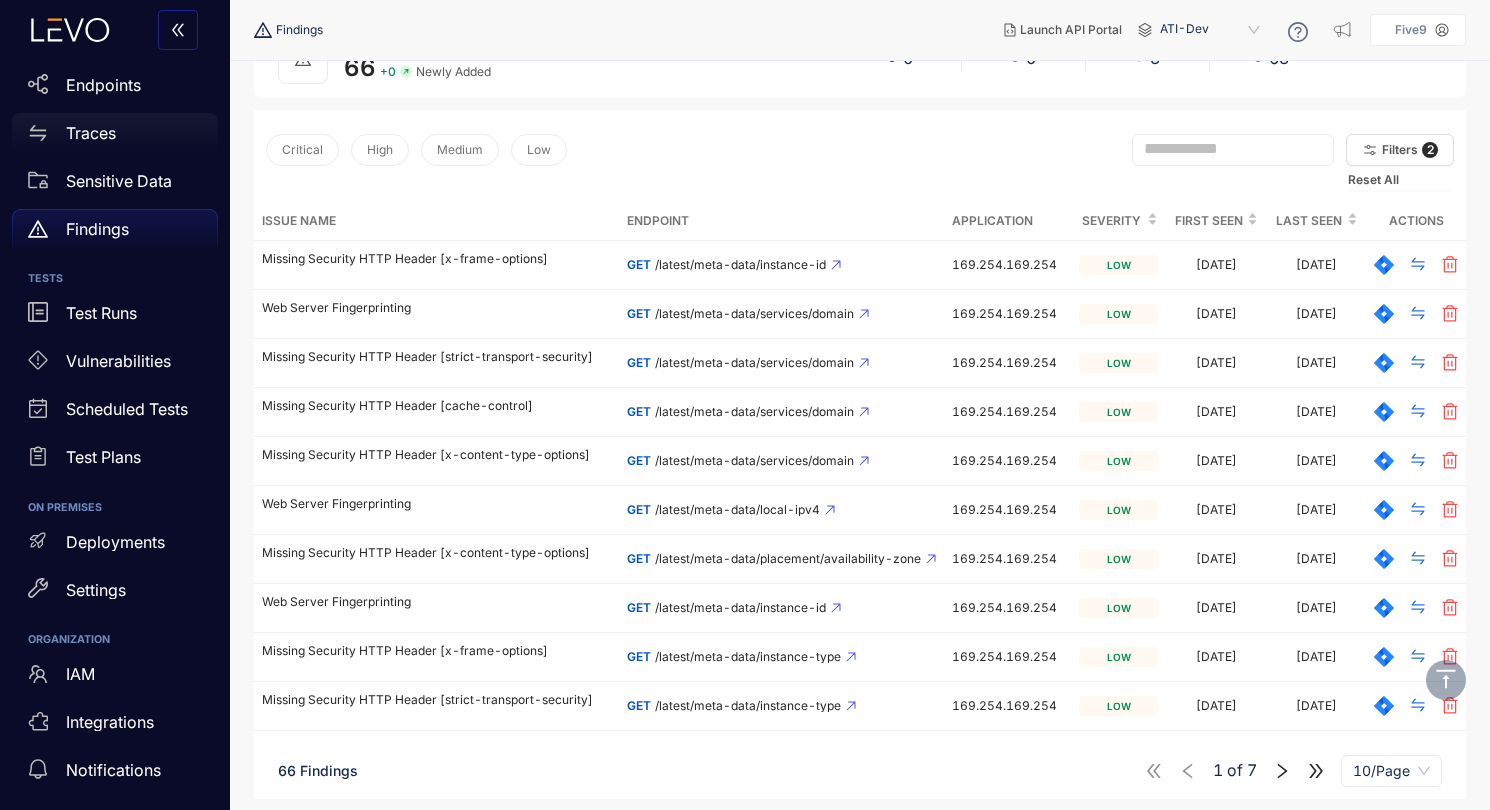 click on "Traces" at bounding box center (115, 133) 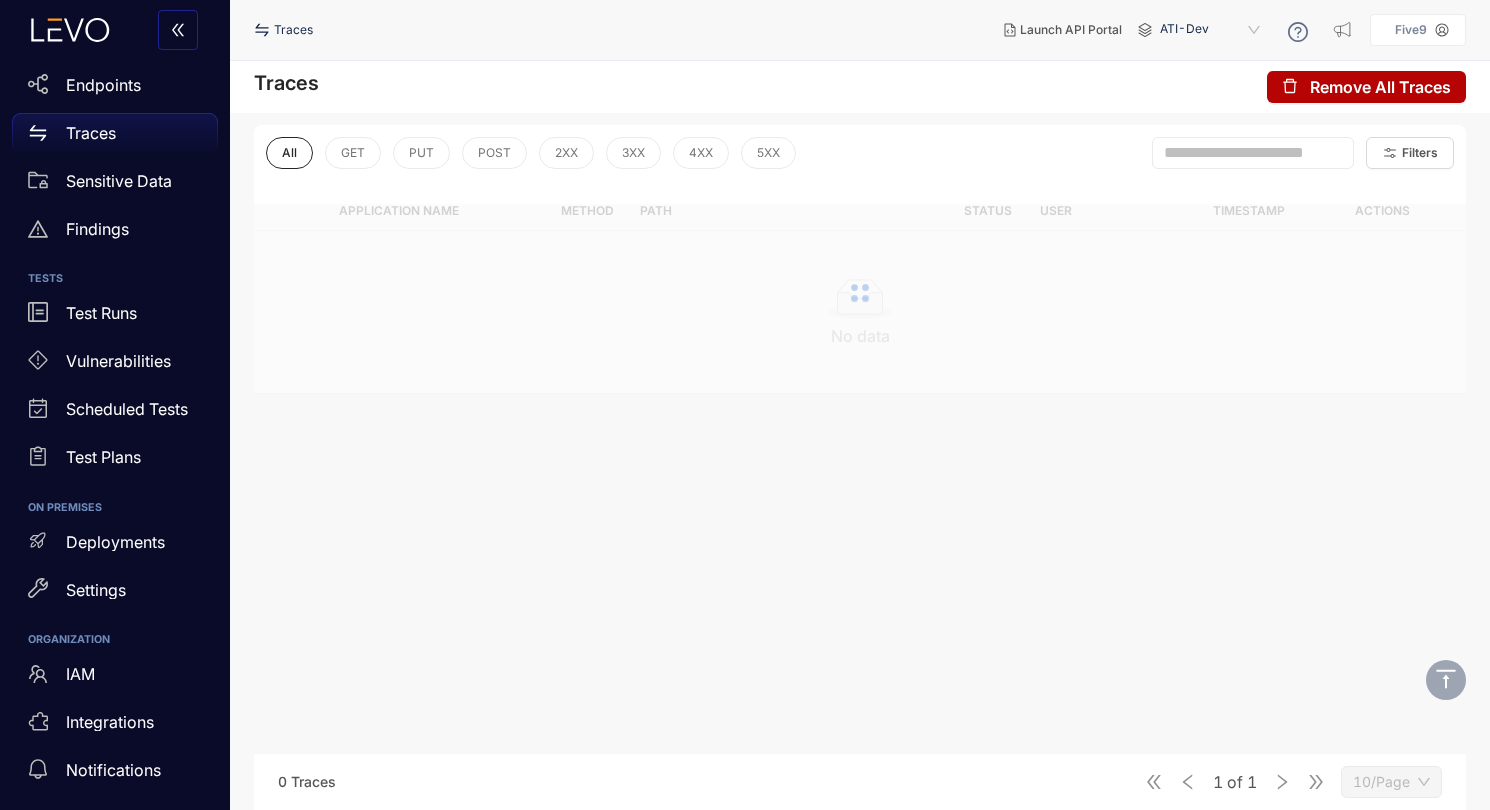 scroll, scrollTop: 0, scrollLeft: 0, axis: both 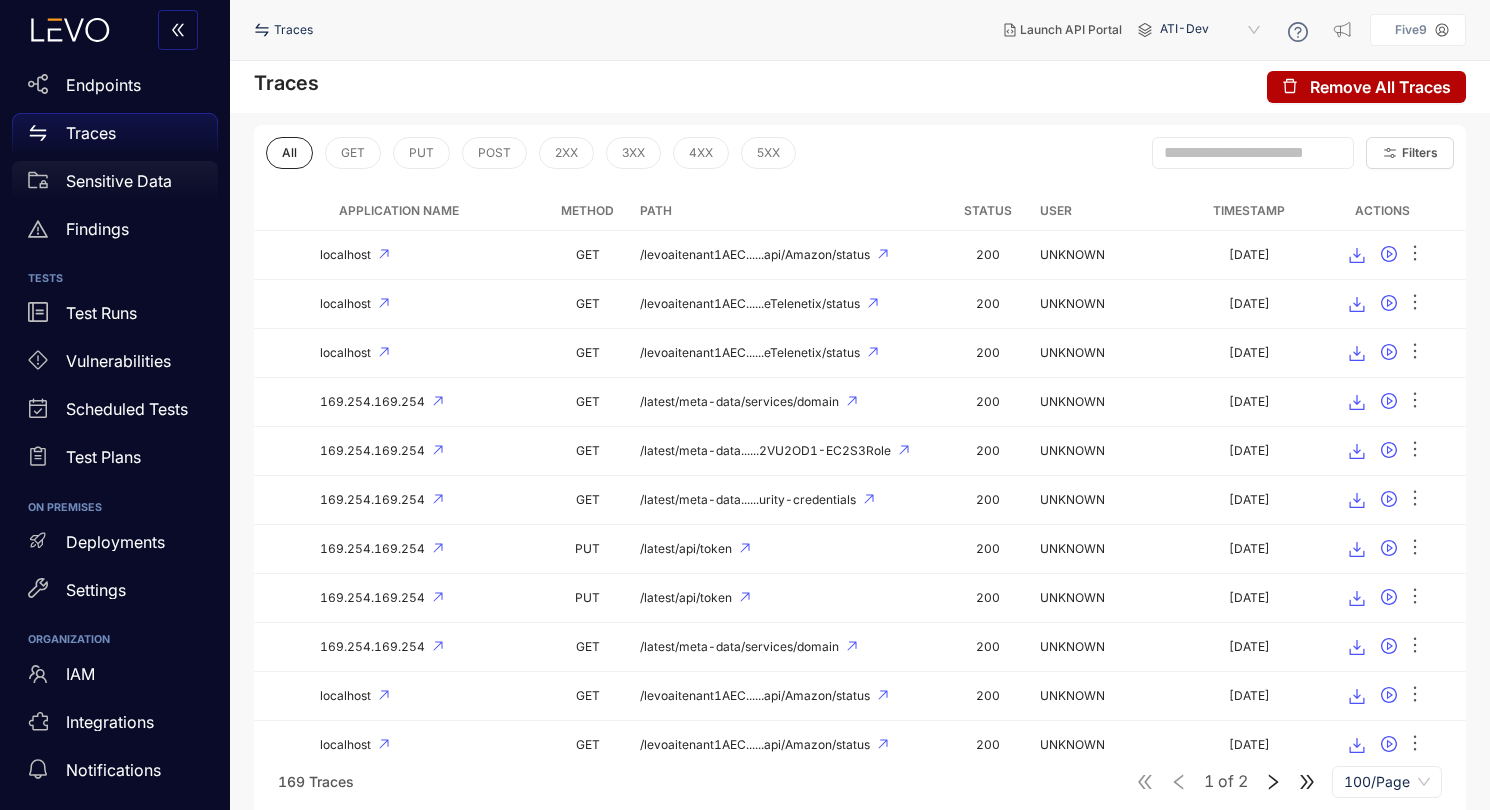 click on "Sensitive Data" at bounding box center [119, 181] 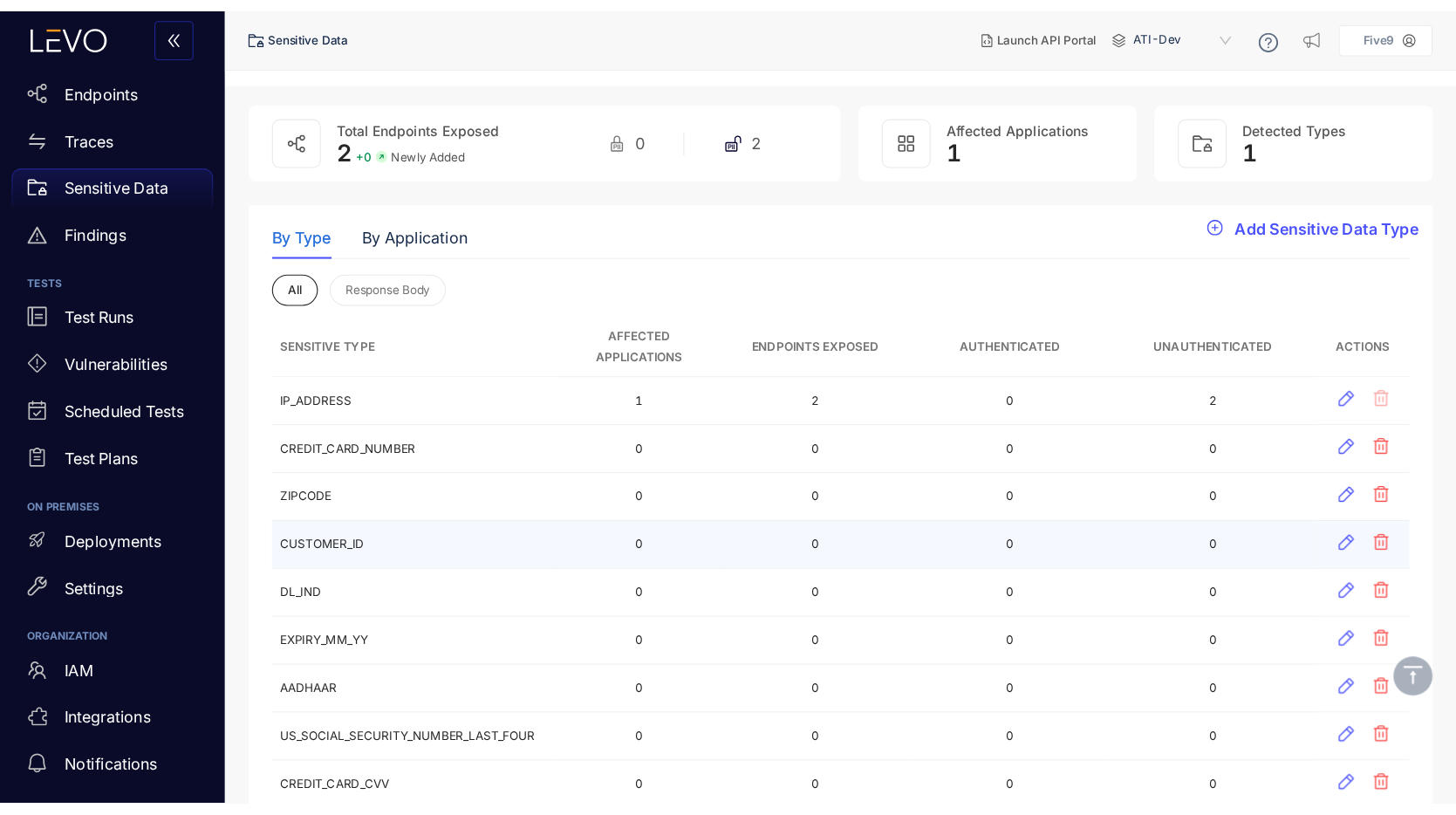 scroll, scrollTop: 0, scrollLeft: 0, axis: both 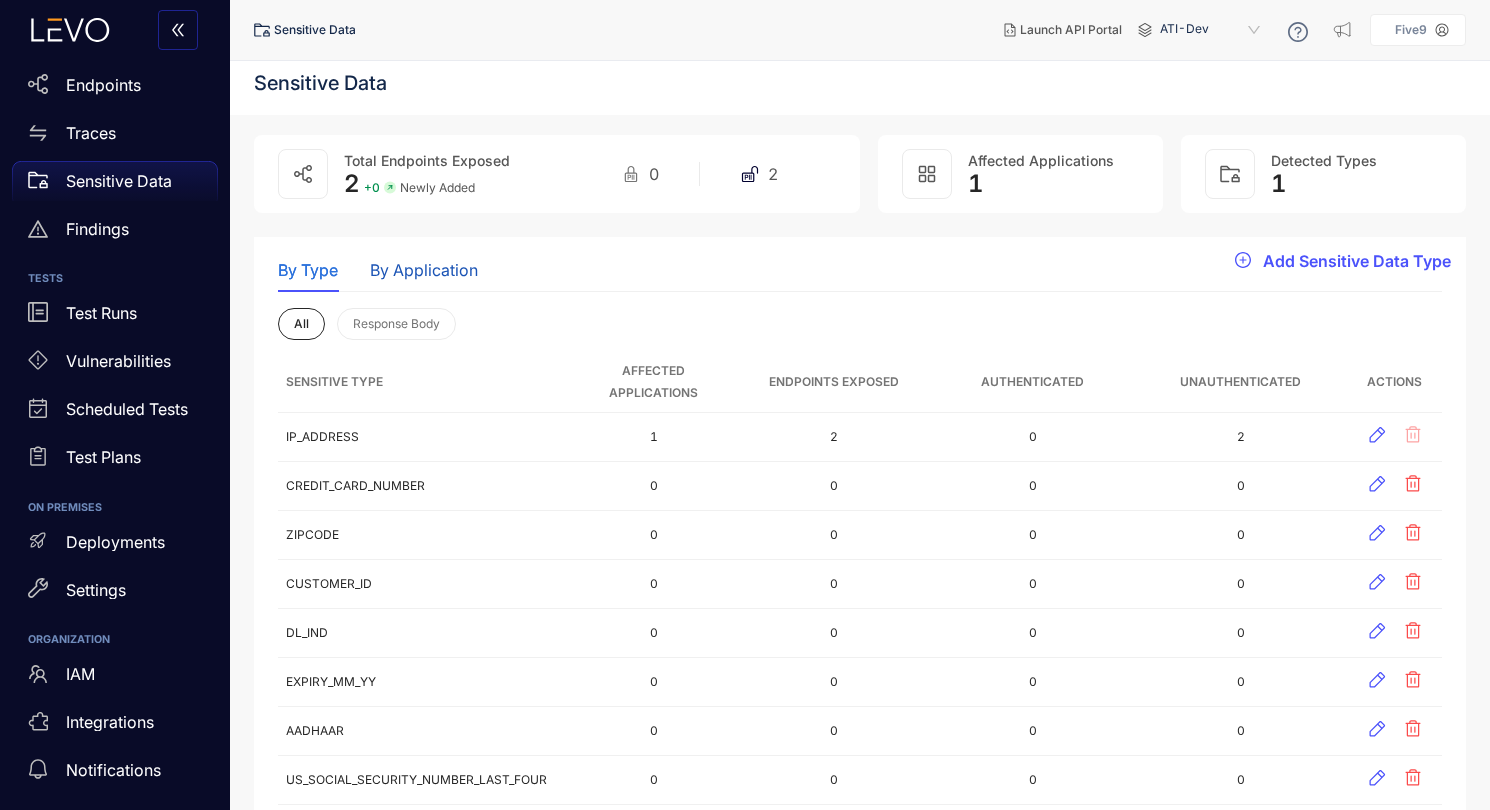 click on "By Application" at bounding box center (424, 270) 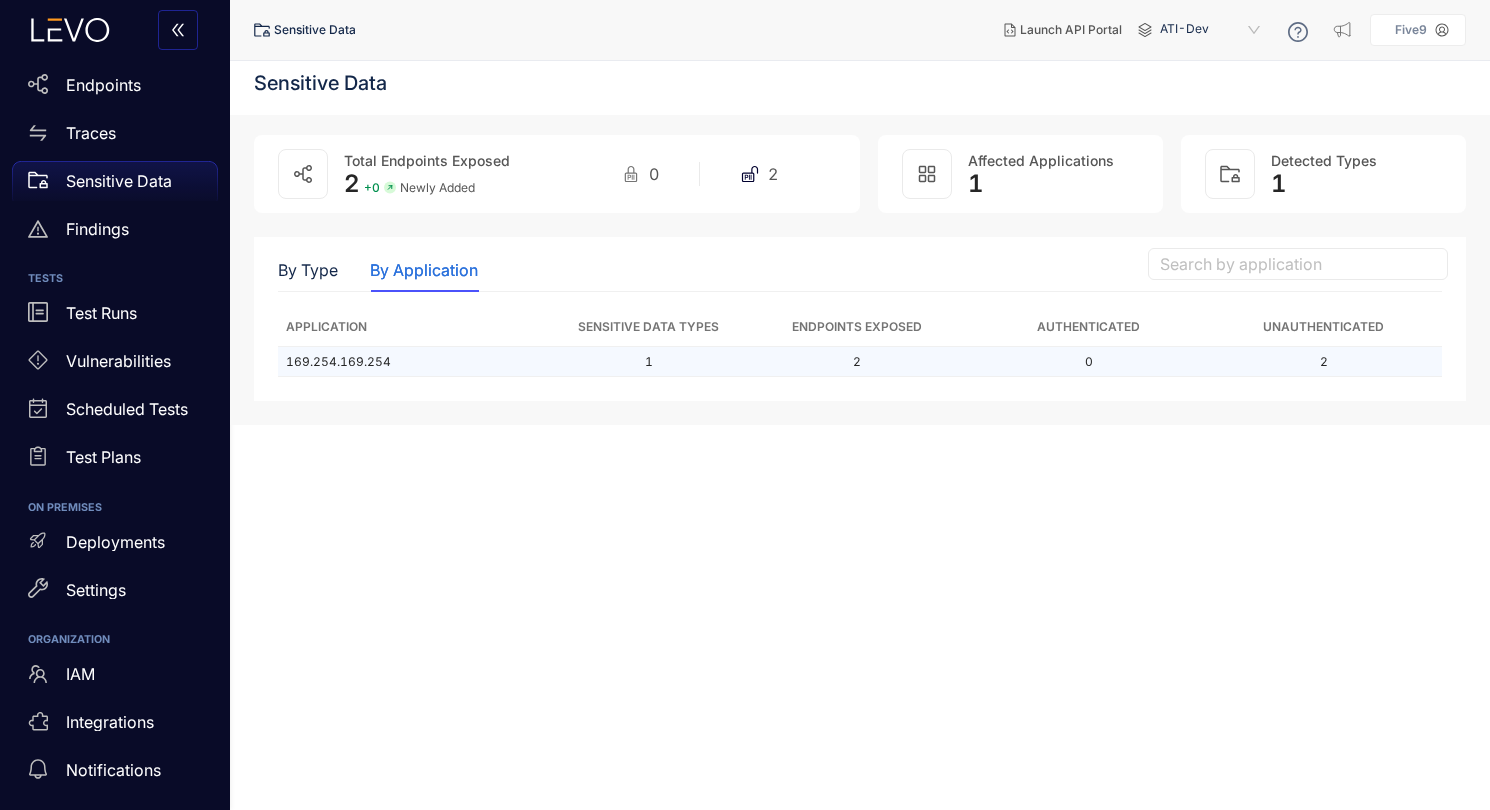 click on "169.254.169.254" at bounding box center (417, 362) 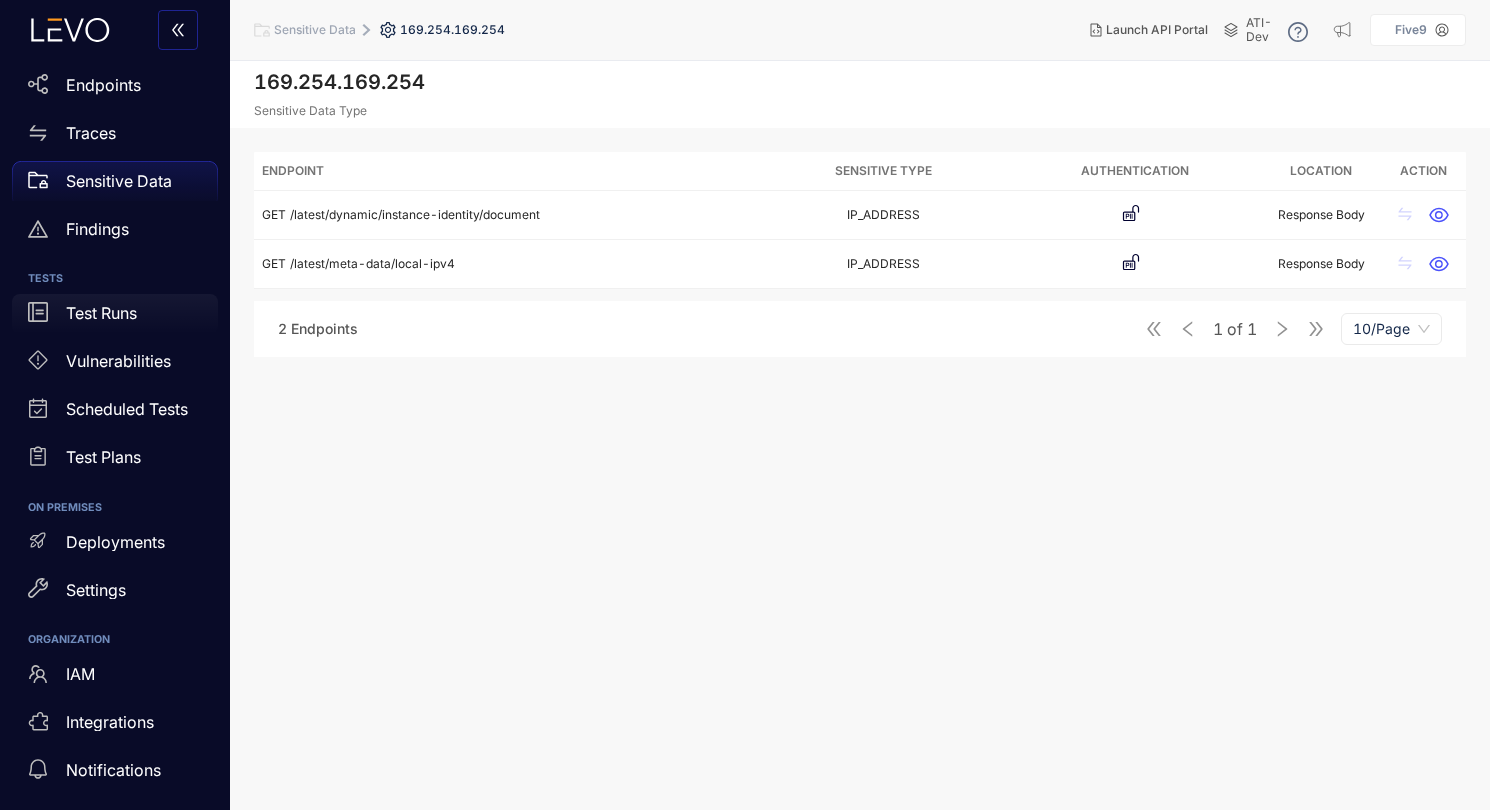 click on "Test Runs" at bounding box center [101, 313] 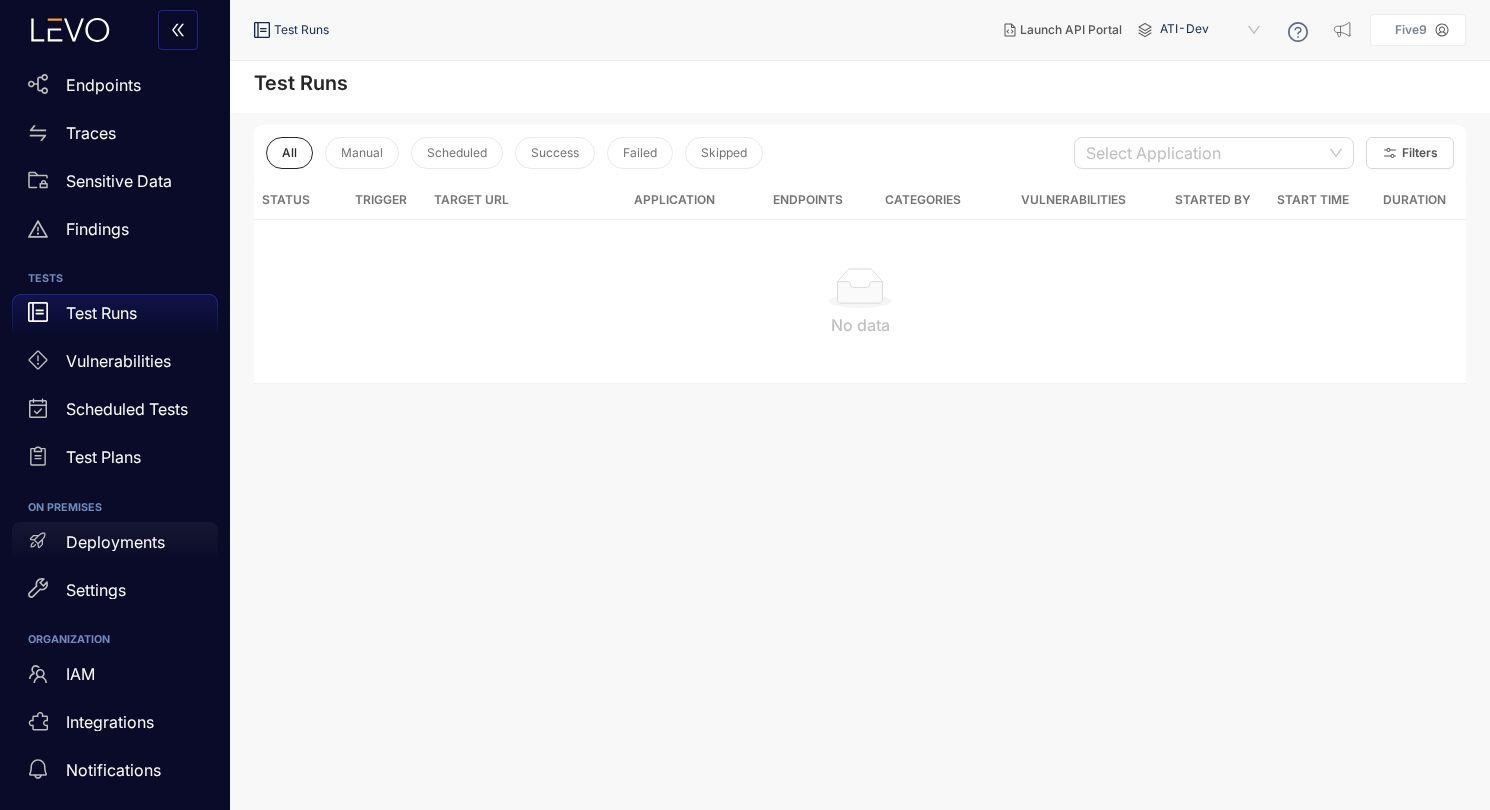 click on "Deployments" at bounding box center (115, 542) 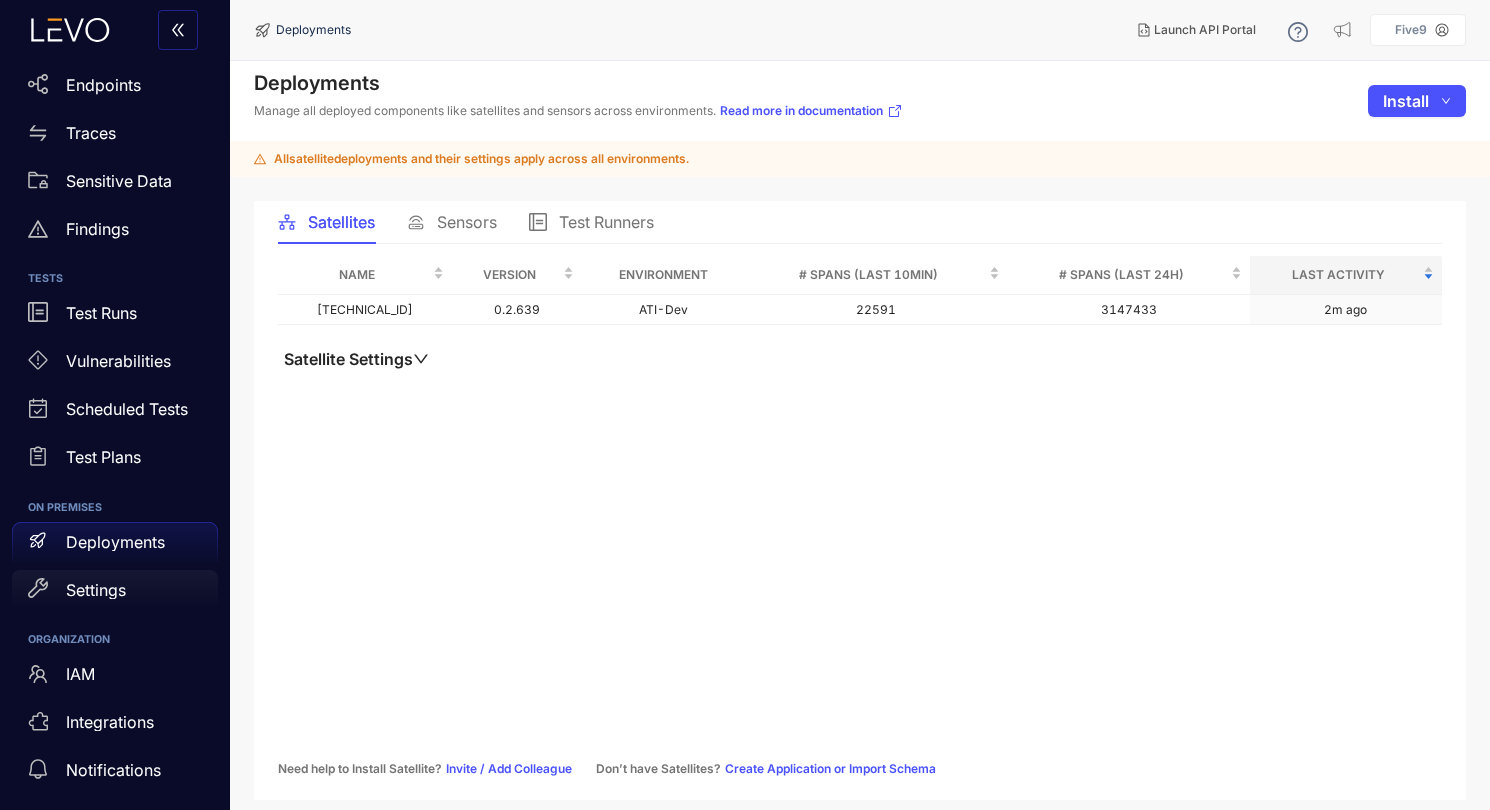 click on "Settings" at bounding box center (115, 590) 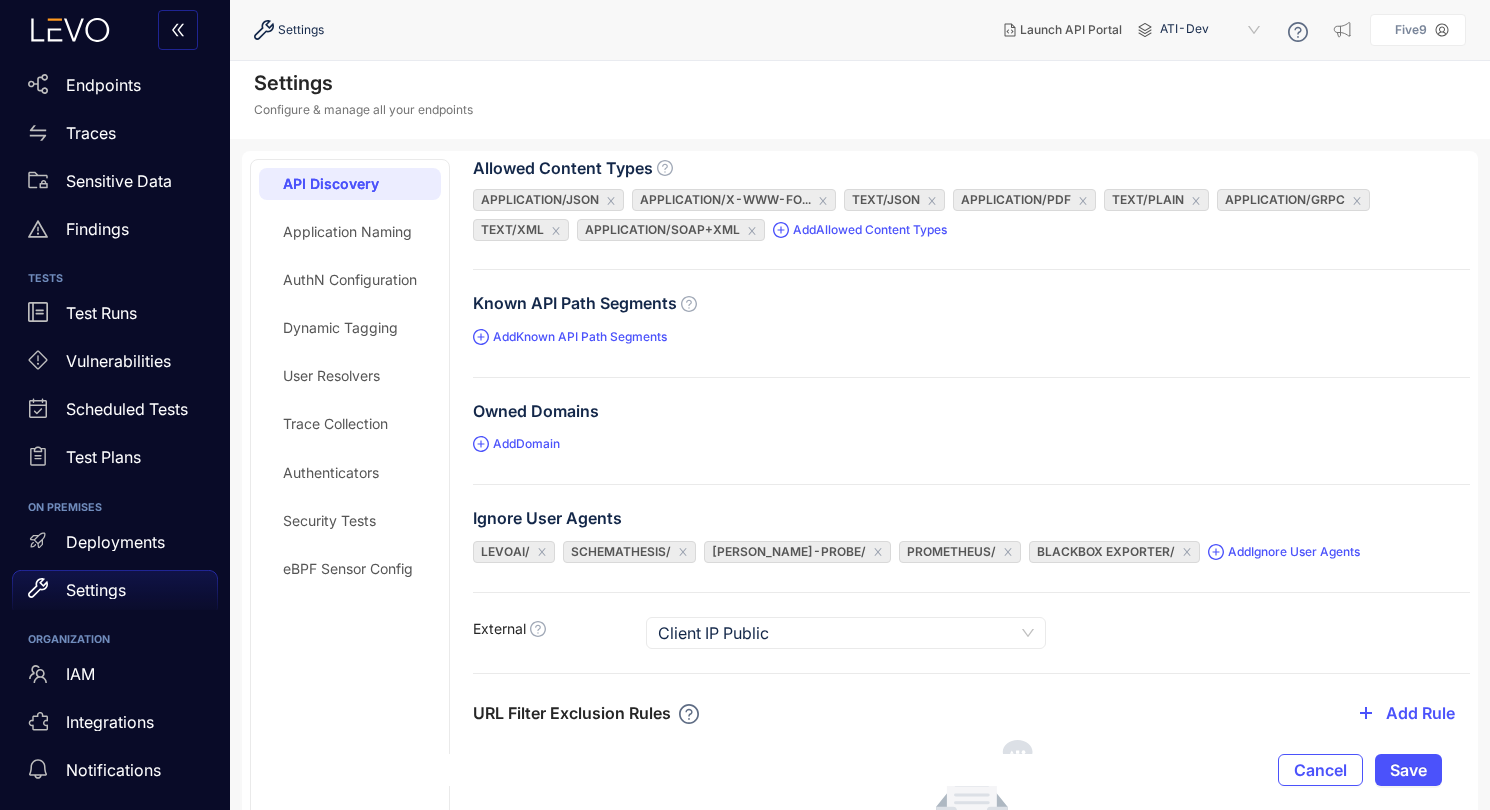 click on "Application Naming" at bounding box center [350, 232] 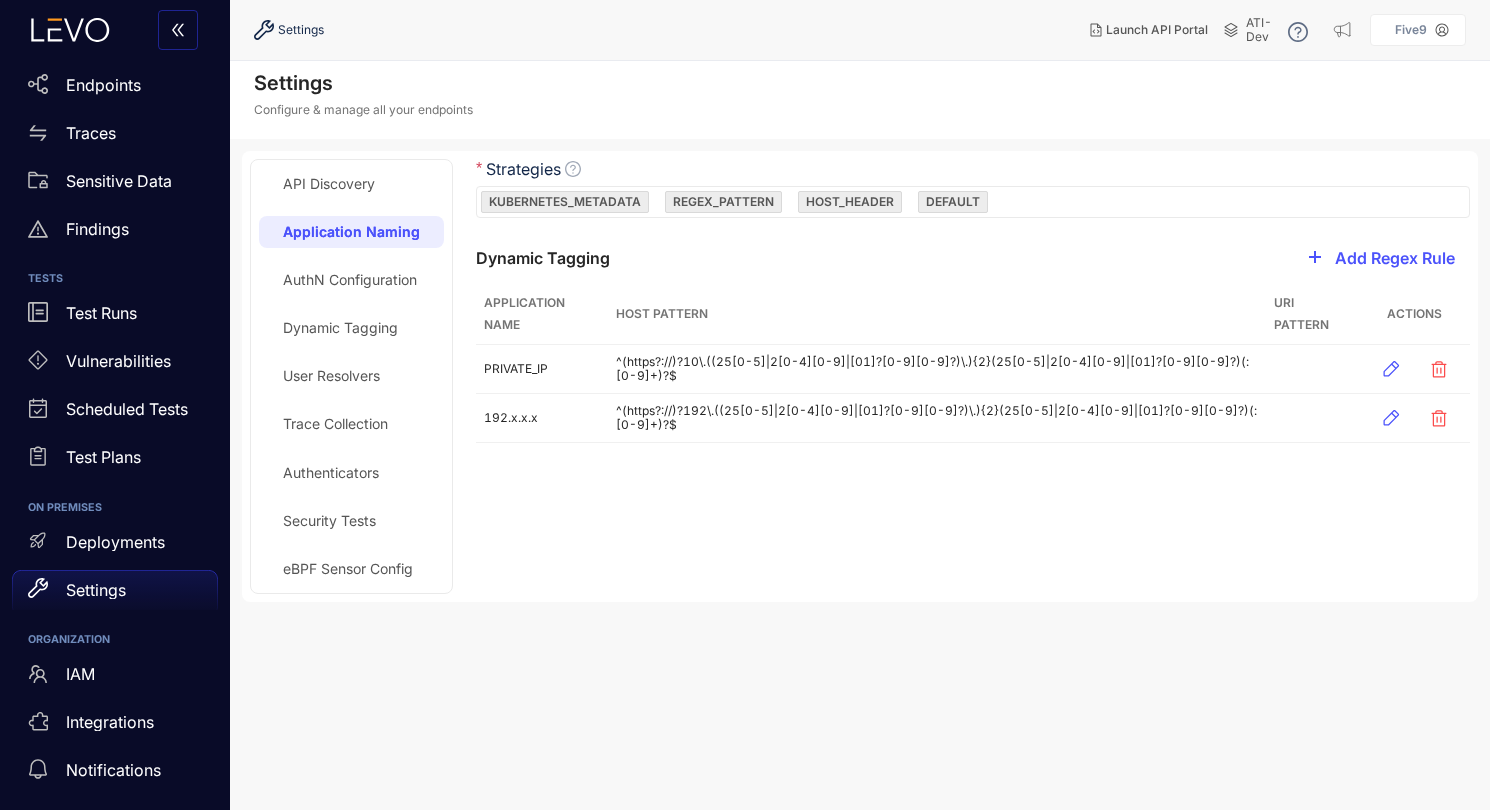 click on "AuthN Configuration" at bounding box center [350, 280] 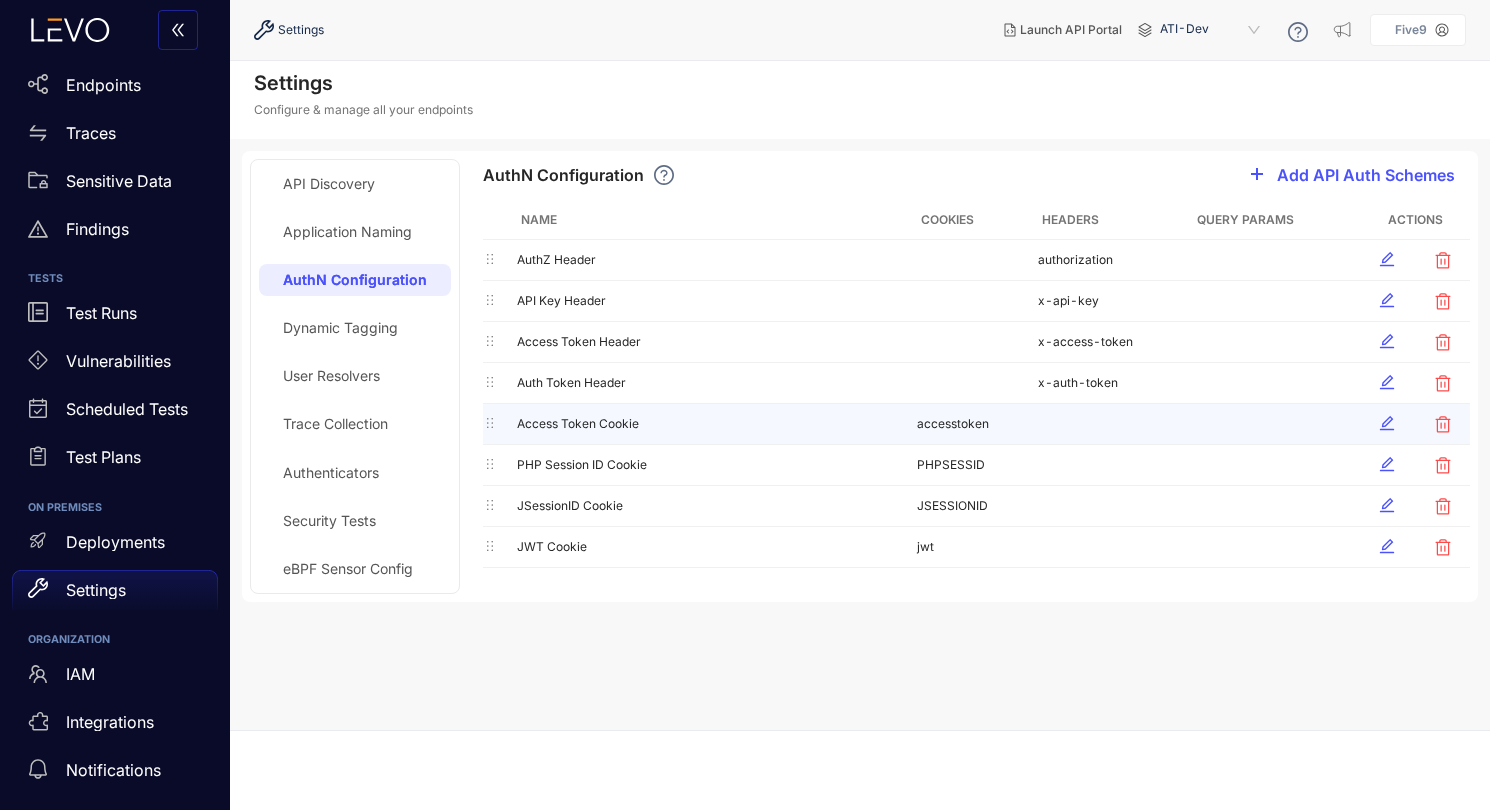 click on "accesstoken" at bounding box center [973, 424] 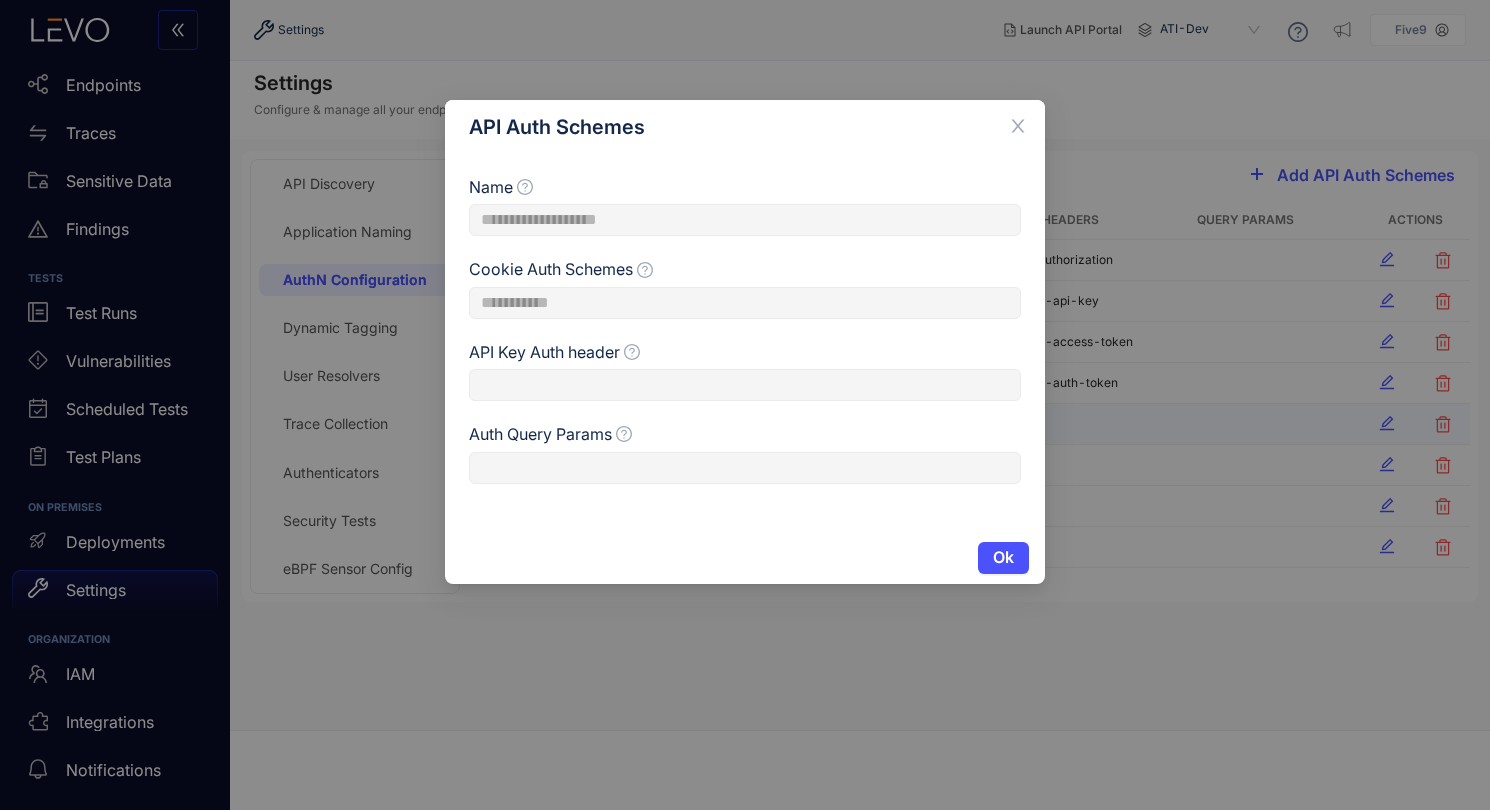 click on "Auth Query Params" at bounding box center [745, 438] 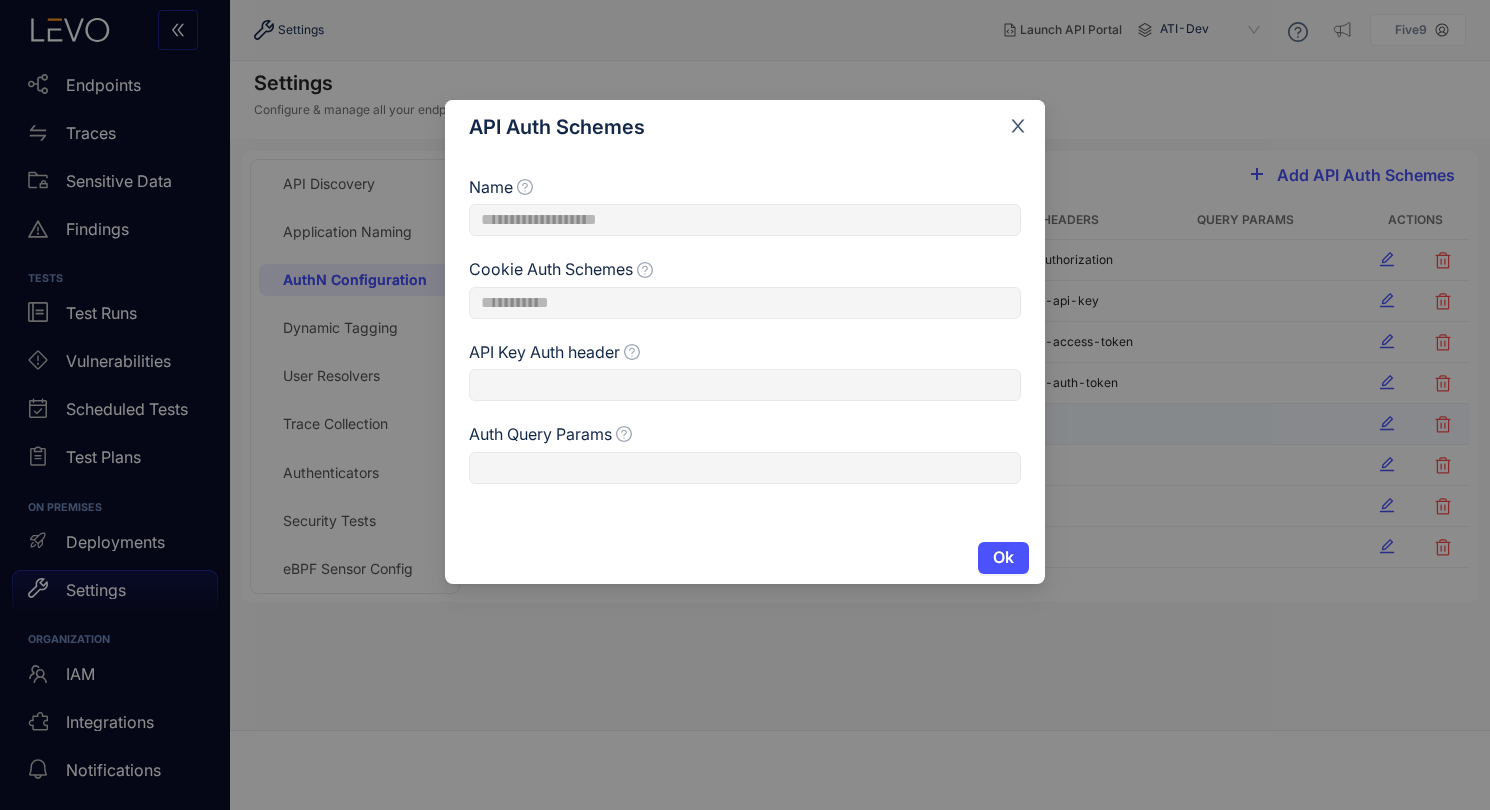 click 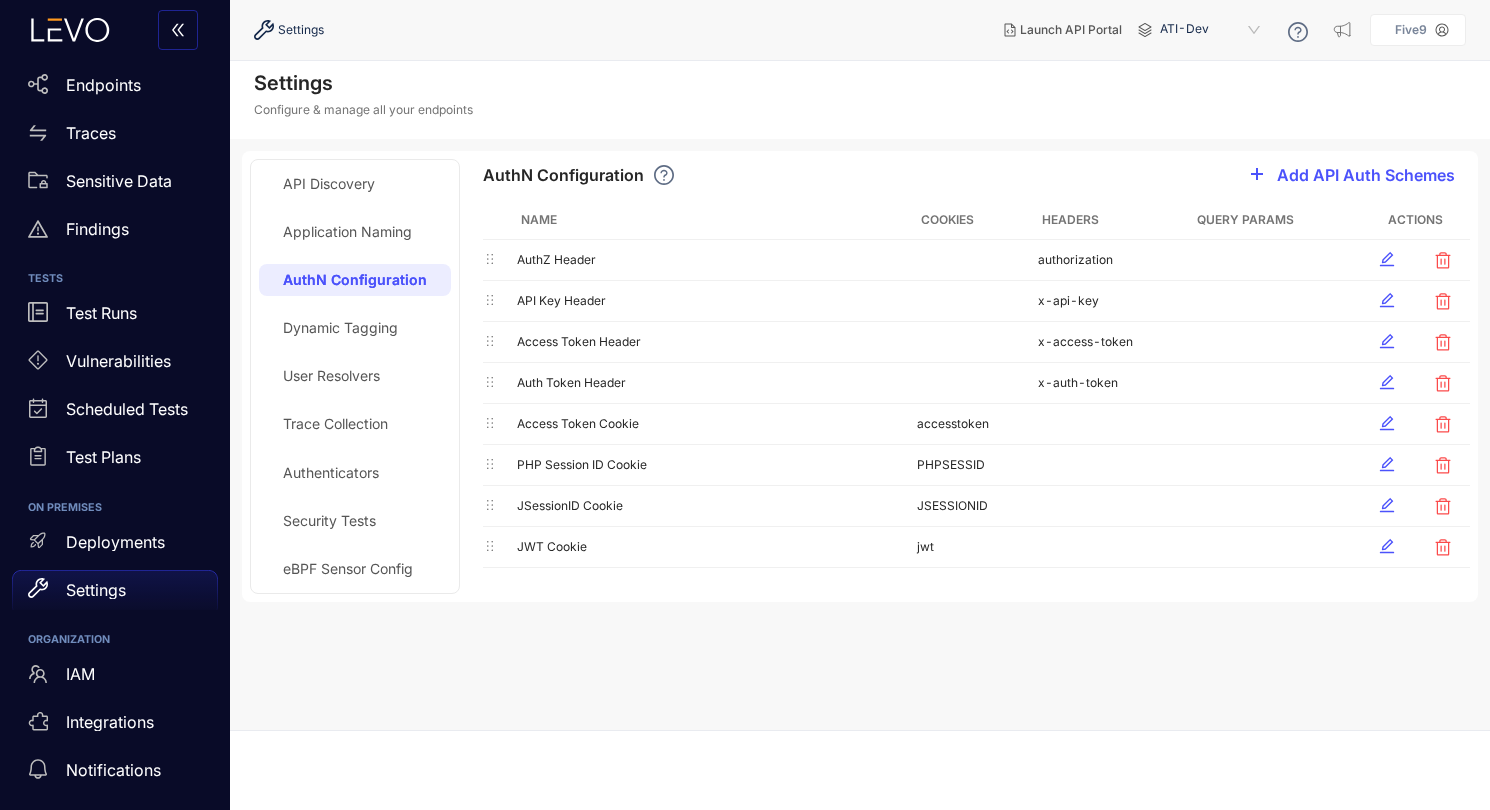 click on "Dynamic Tagging" at bounding box center [340, 328] 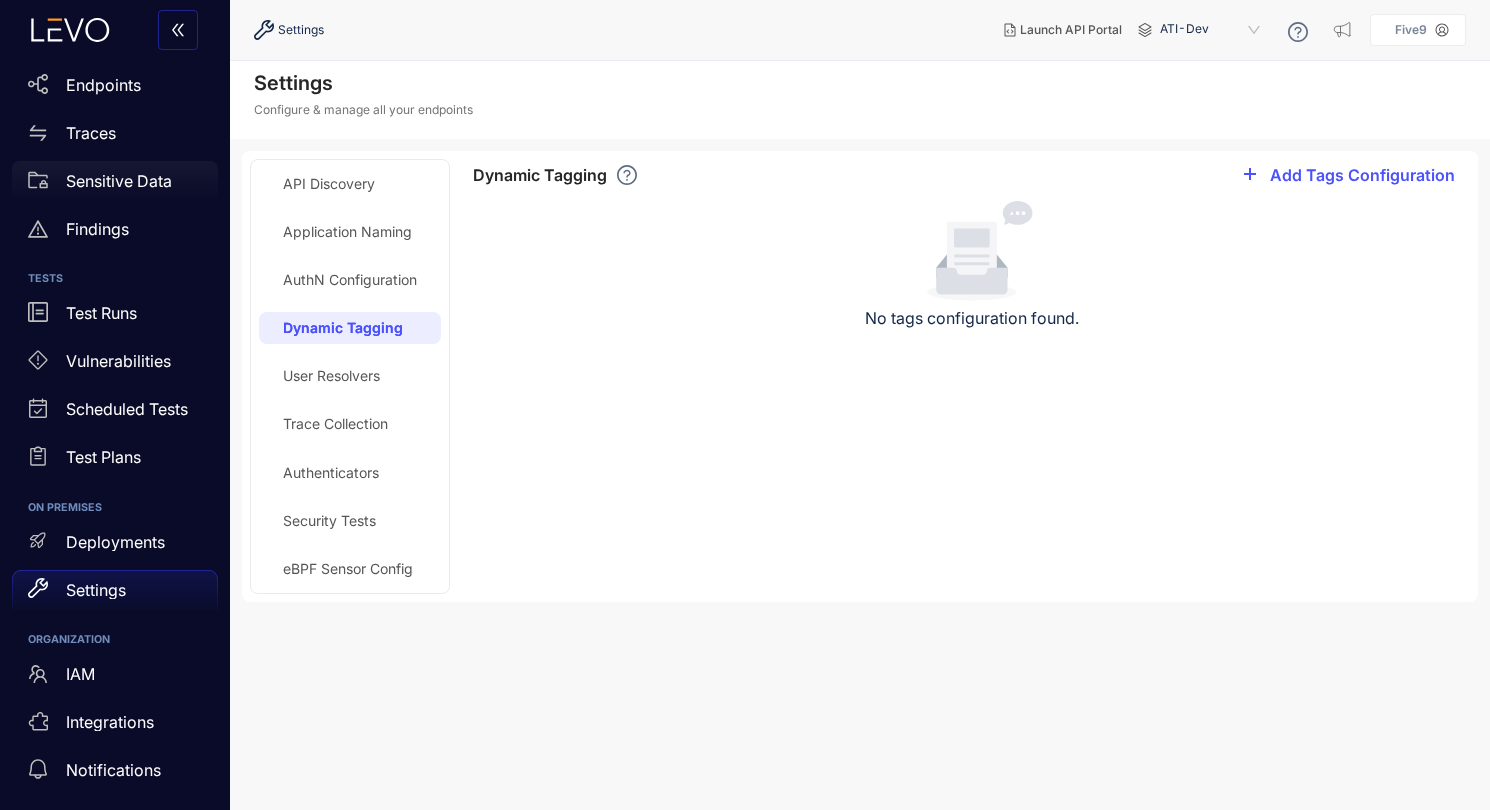 click on "Sensitive Data" at bounding box center (119, 181) 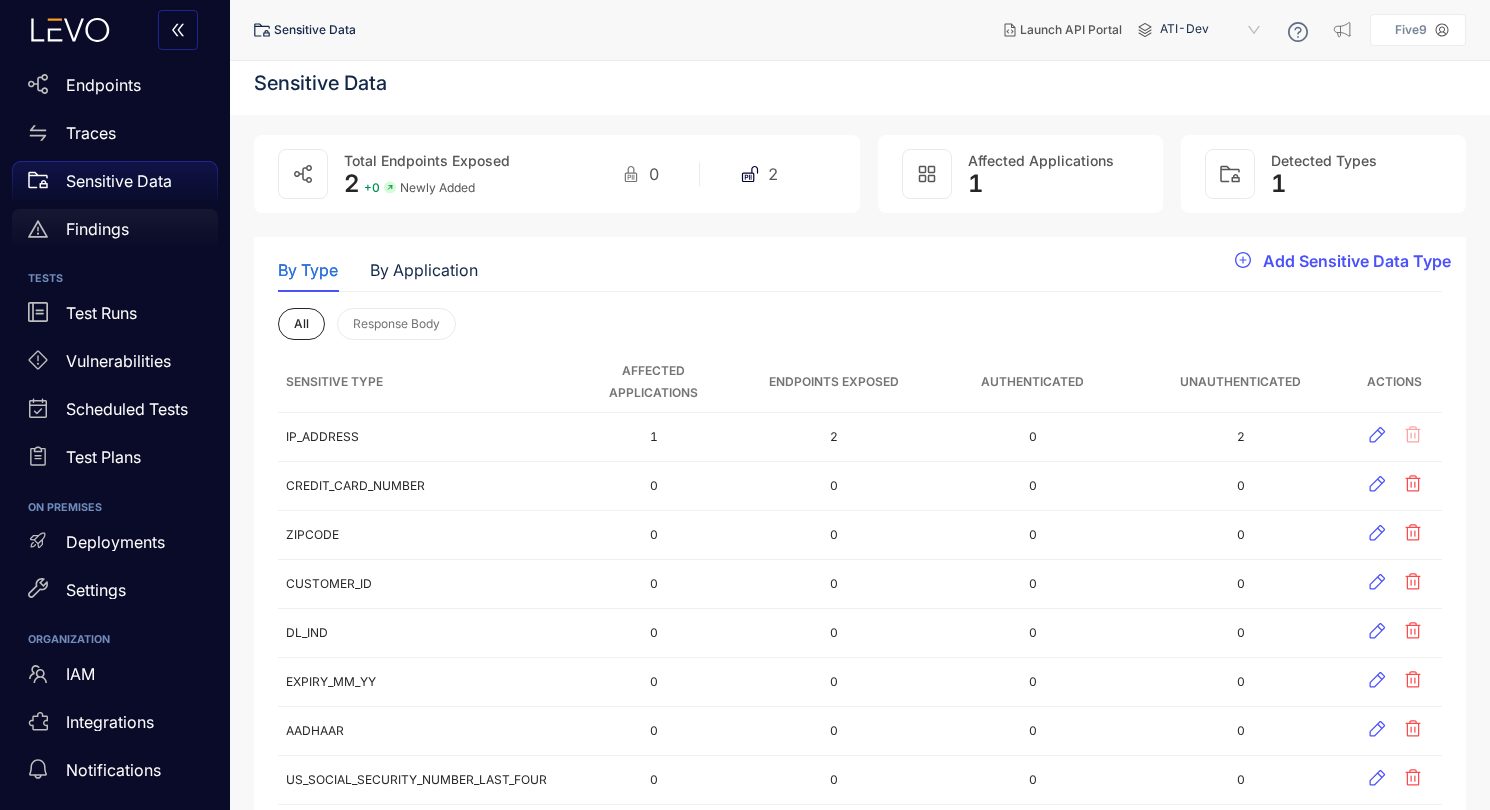 click on "Findings" at bounding box center [97, 229] 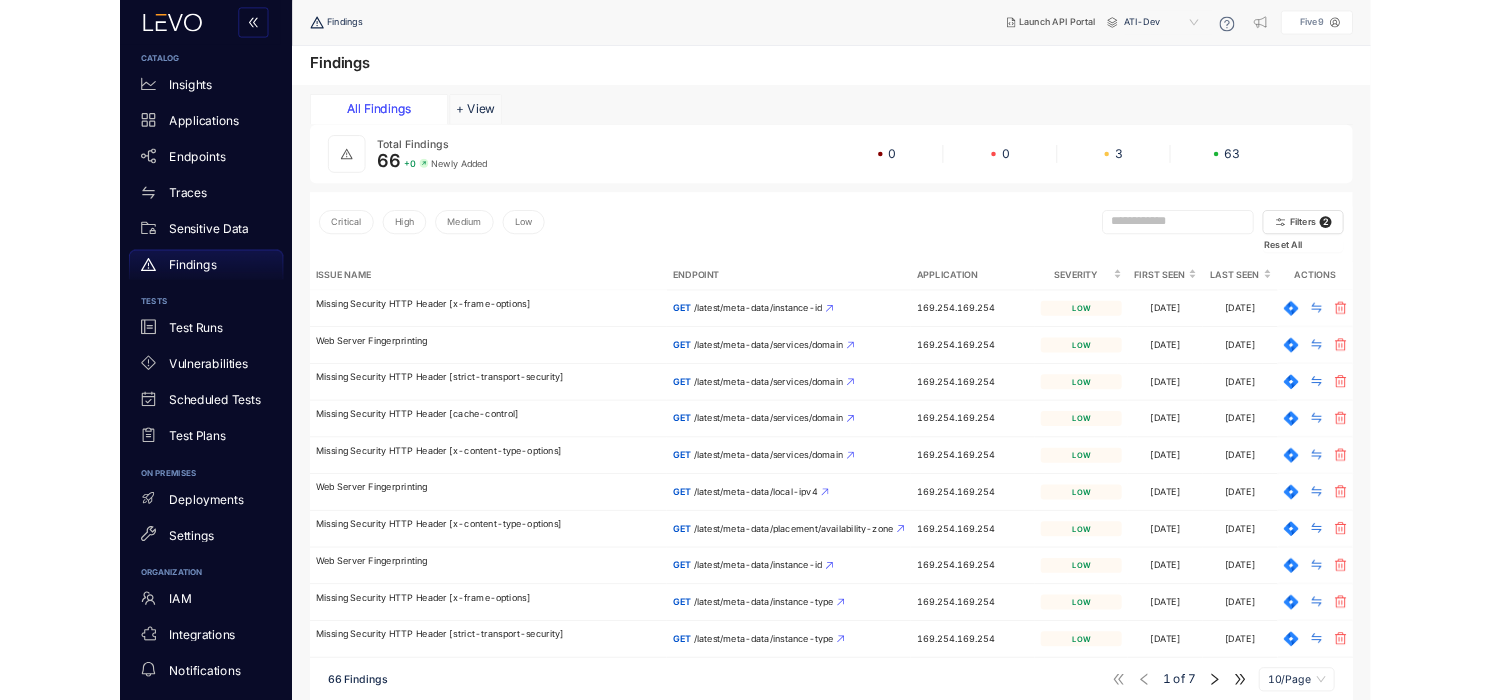 scroll, scrollTop: 15, scrollLeft: 0, axis: vertical 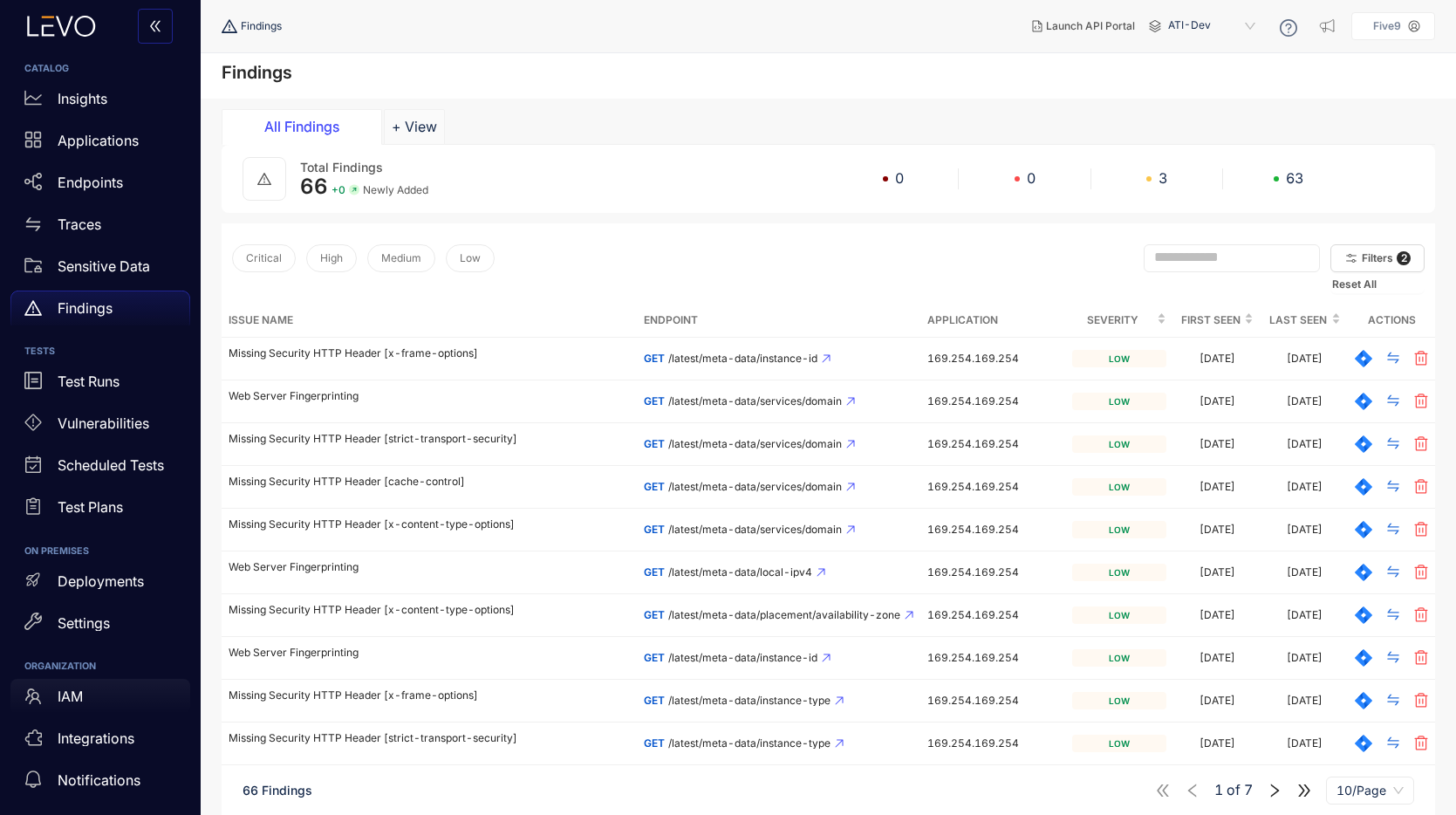 click on "IAM" at bounding box center [100, 696] 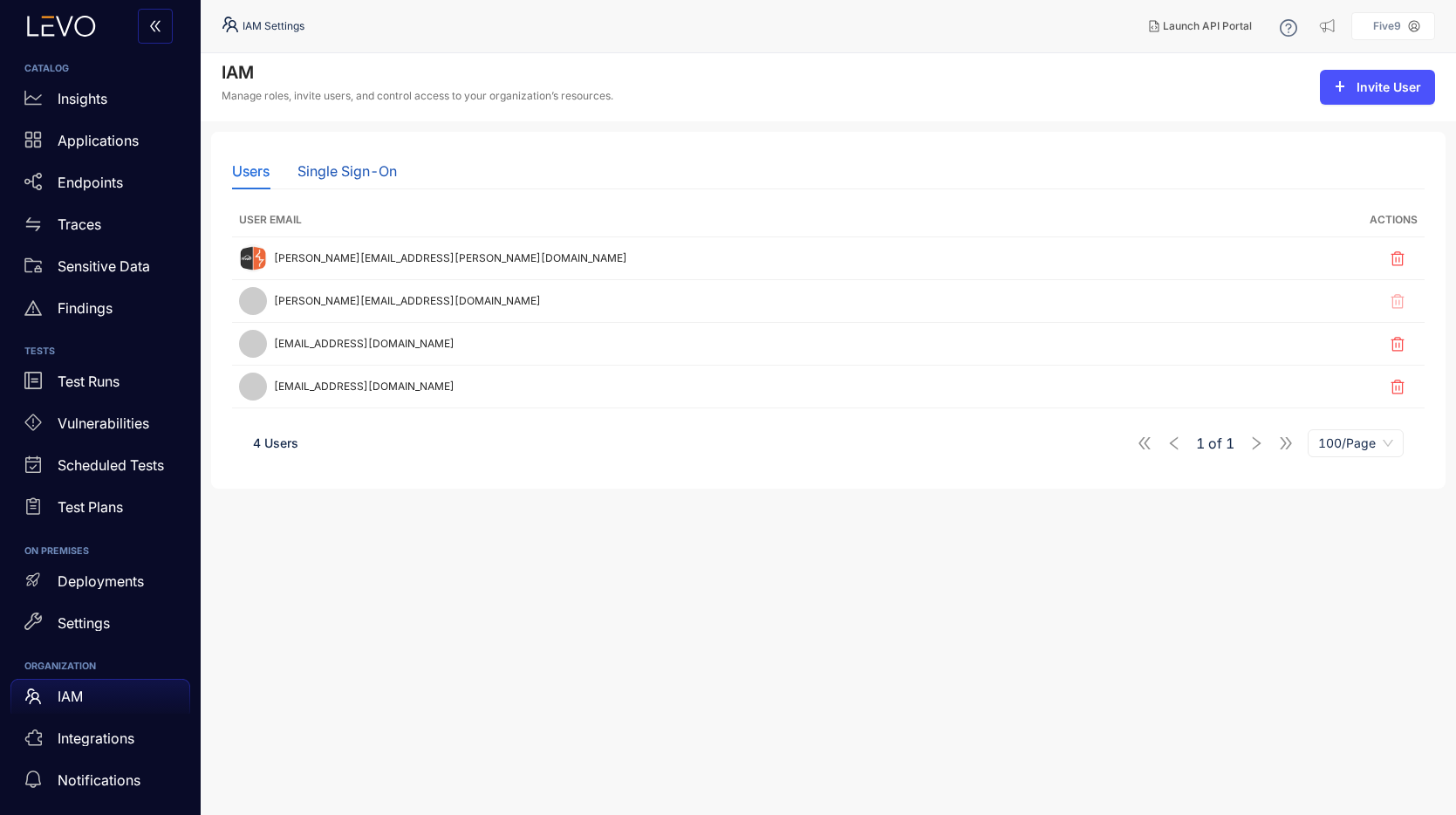 click on "Single Sign-On" at bounding box center [347, 171] 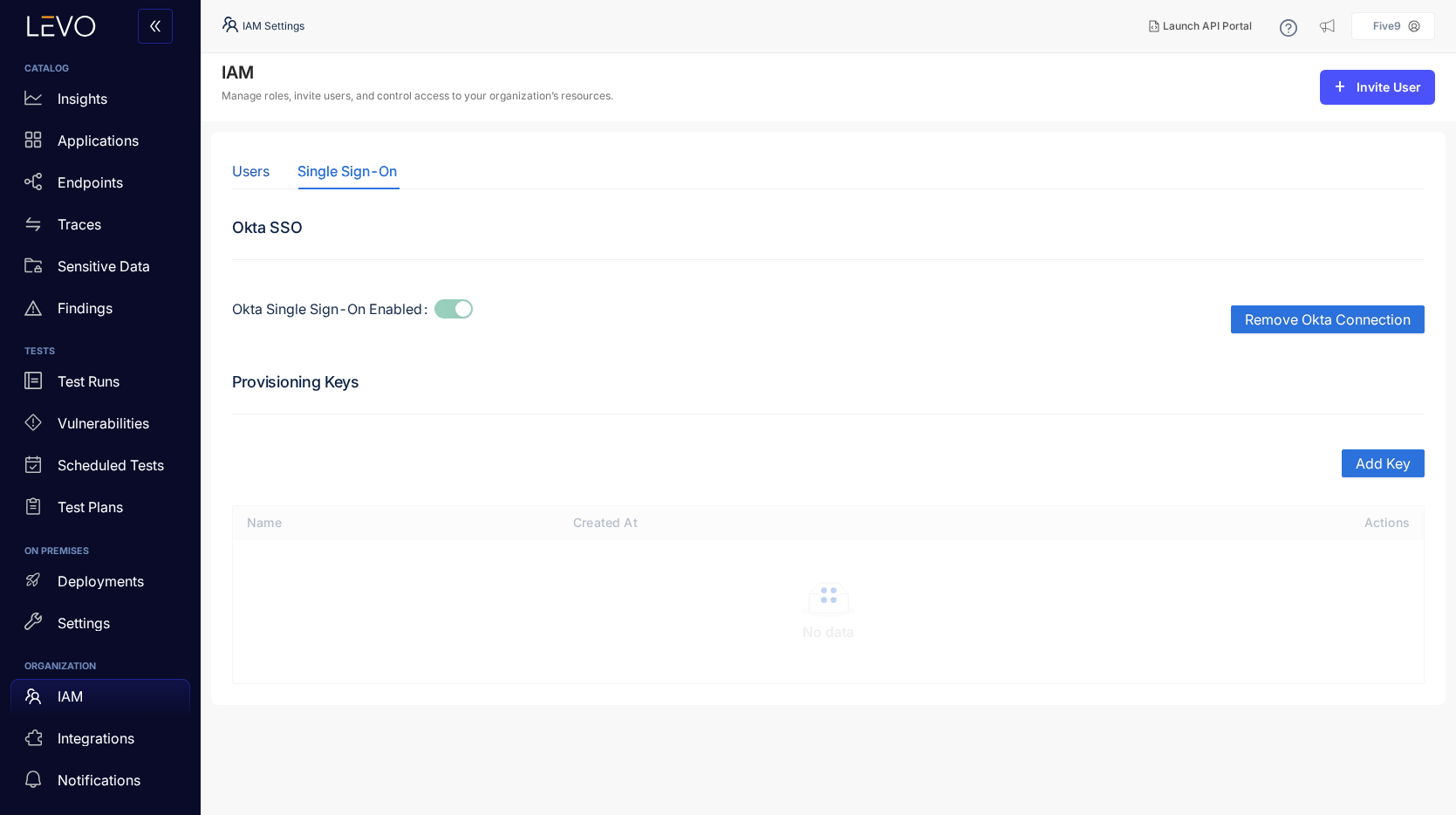 click on "Users" at bounding box center (250, 171) 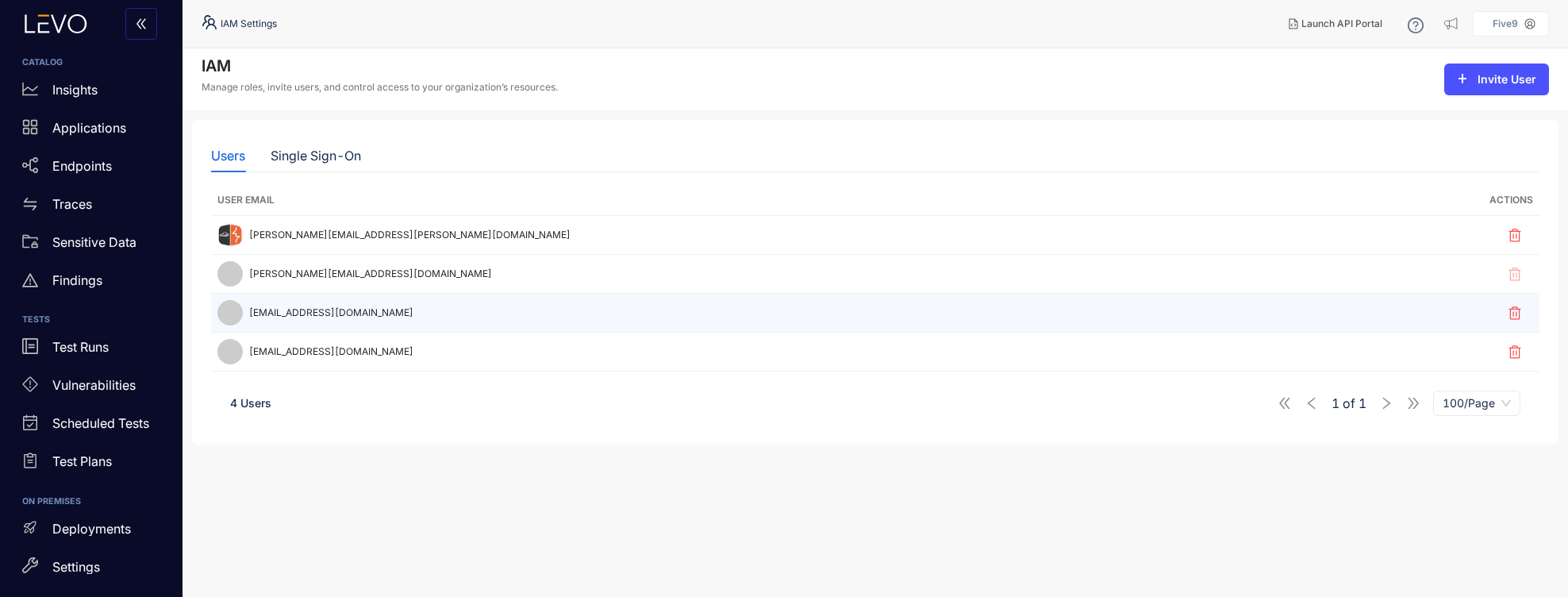 click on "[EMAIL_ADDRESS][DOMAIN_NAME]" at bounding box center [331, 313] 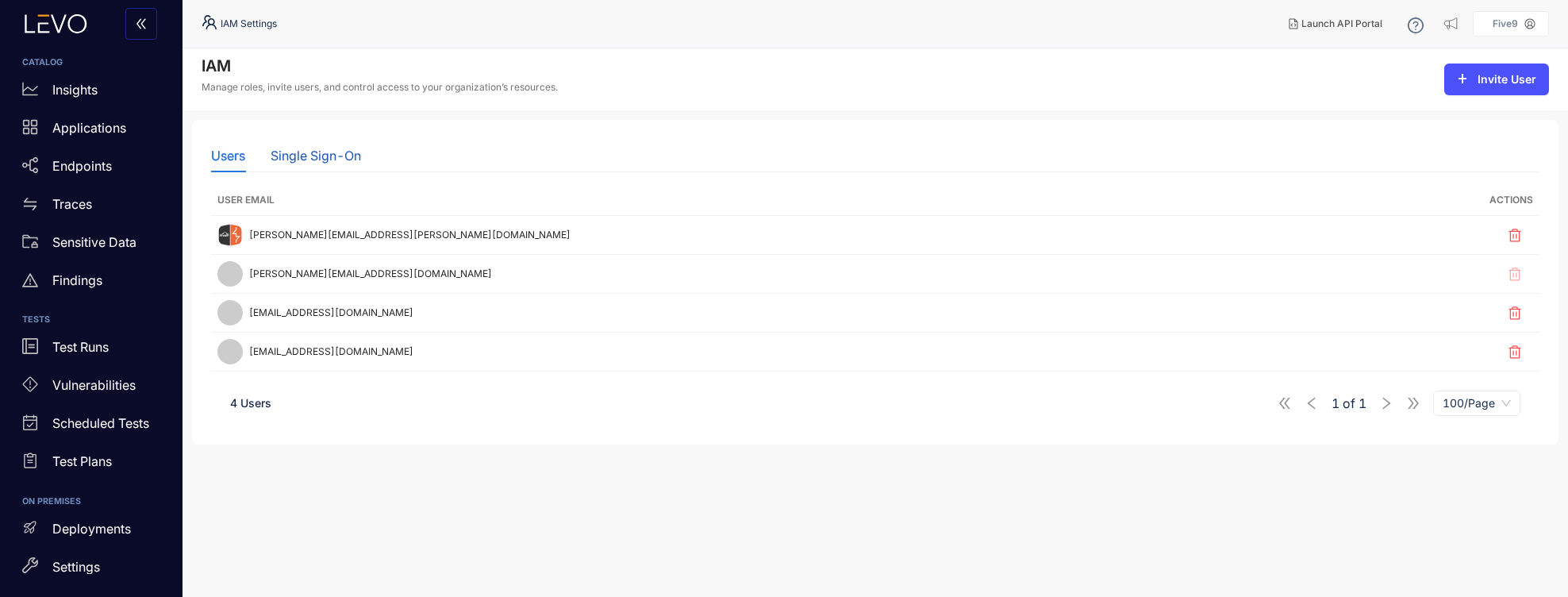 click on "Single Sign-On" at bounding box center [316, 156] 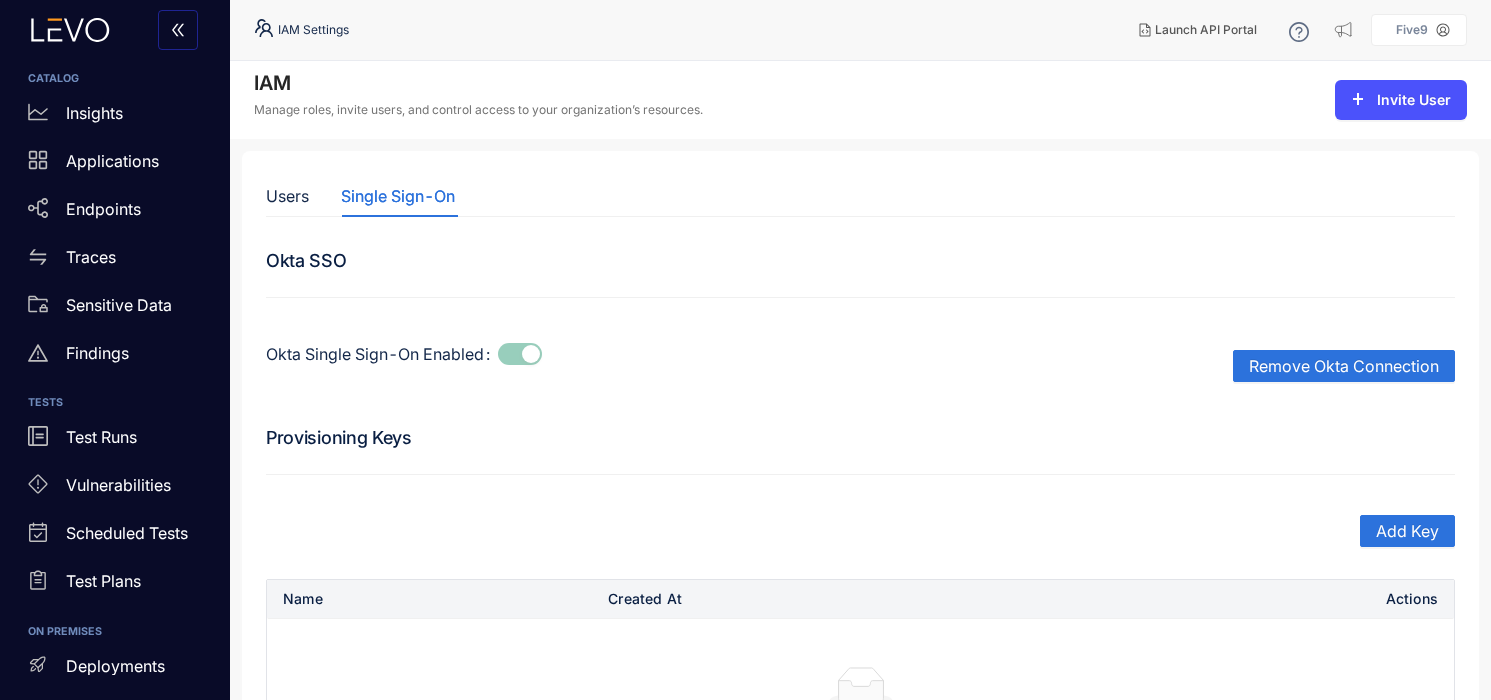 click on "Five9" at bounding box center [1412, 30] 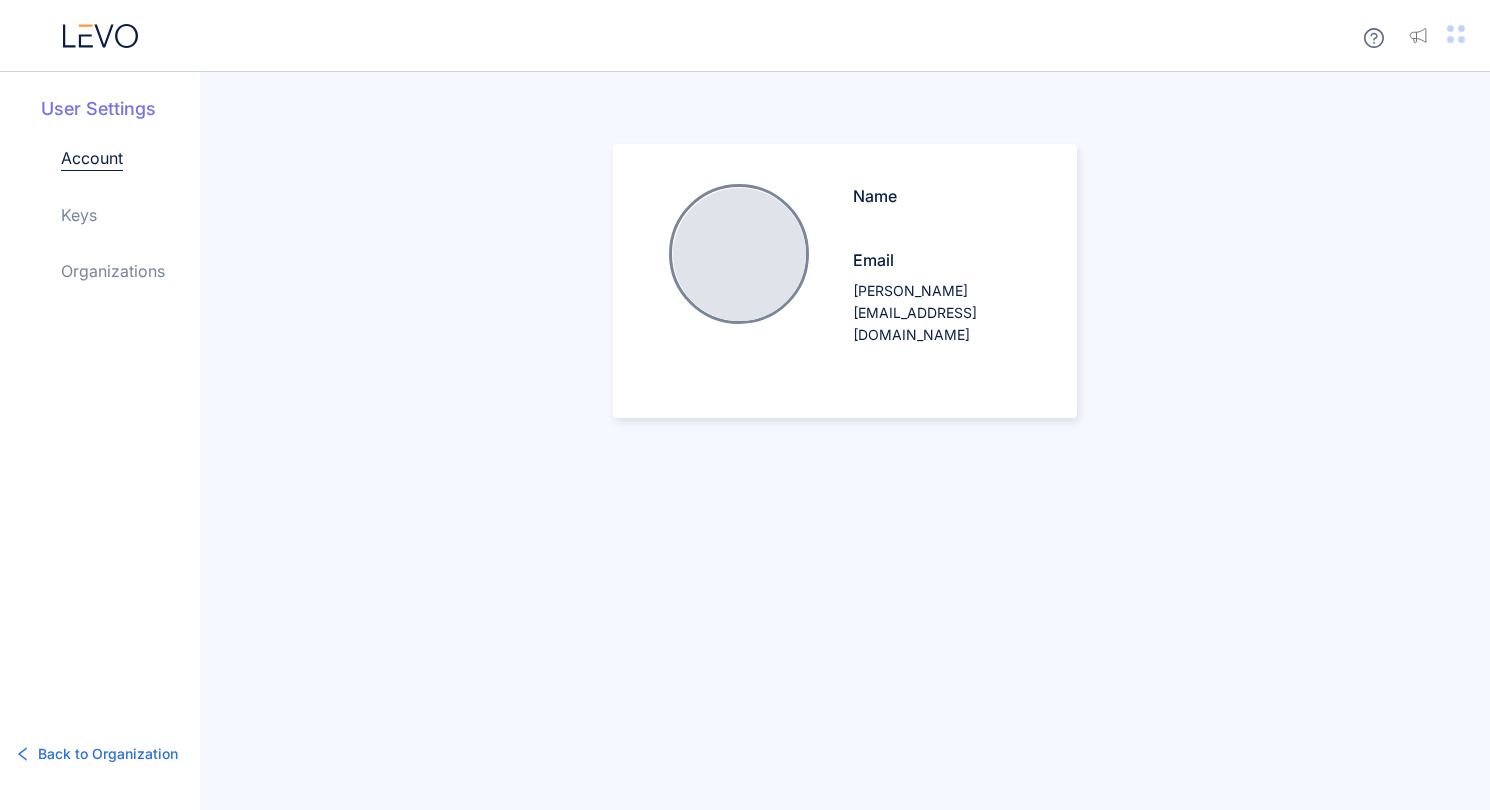 scroll, scrollTop: 0, scrollLeft: 0, axis: both 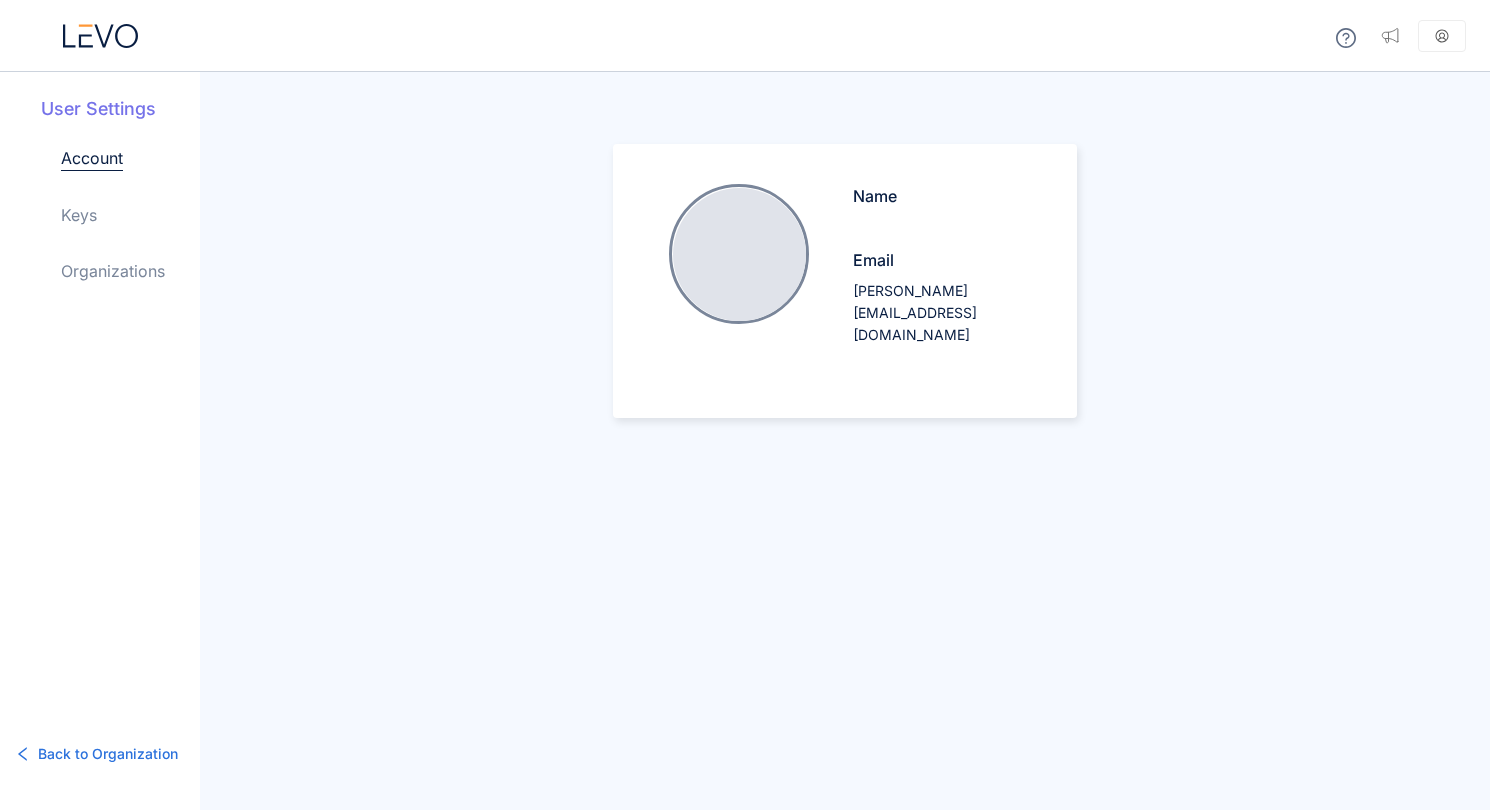 click on "Keys" at bounding box center (79, 215) 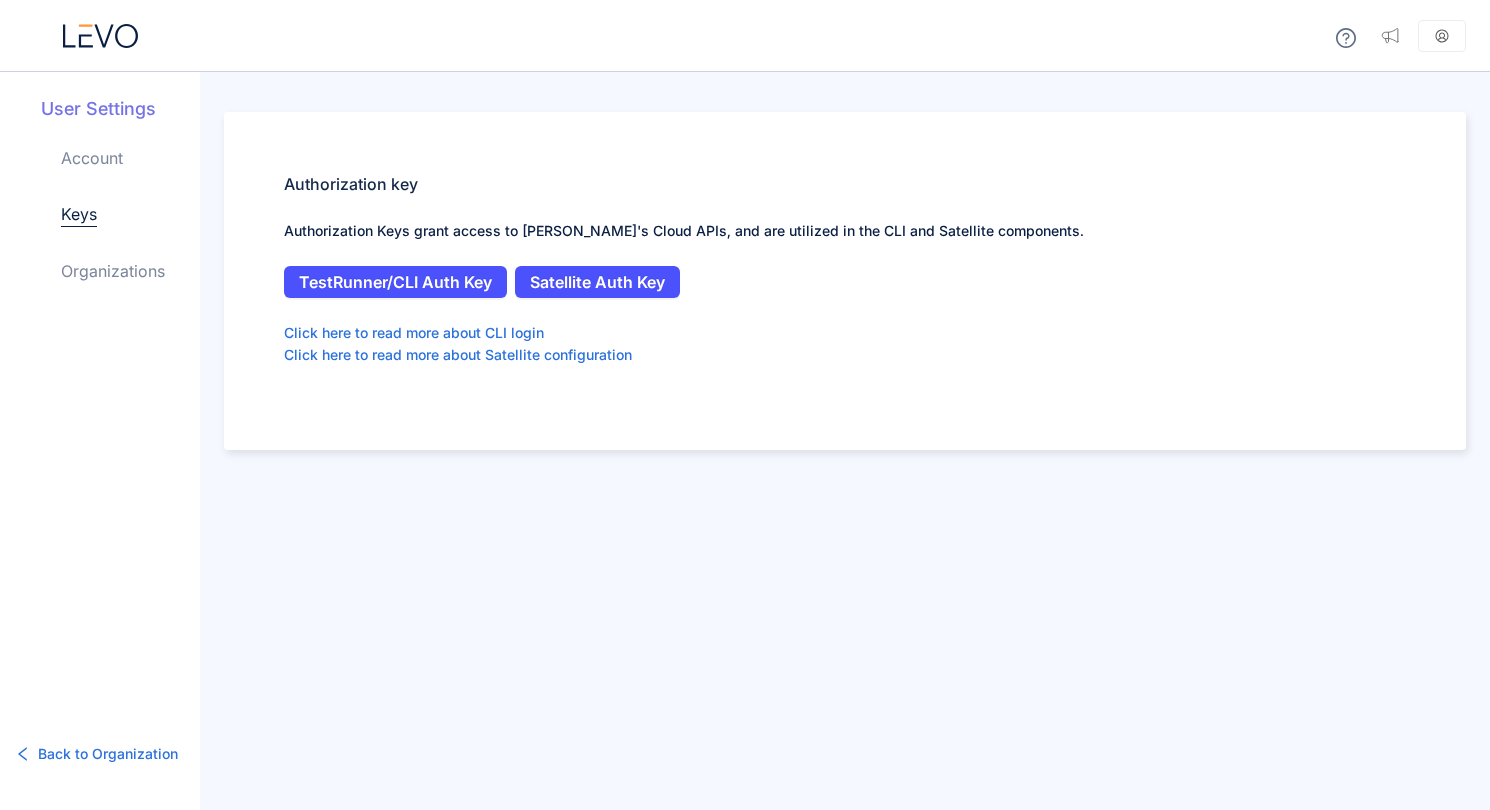 click on "Back to Organization" at bounding box center (108, 754) 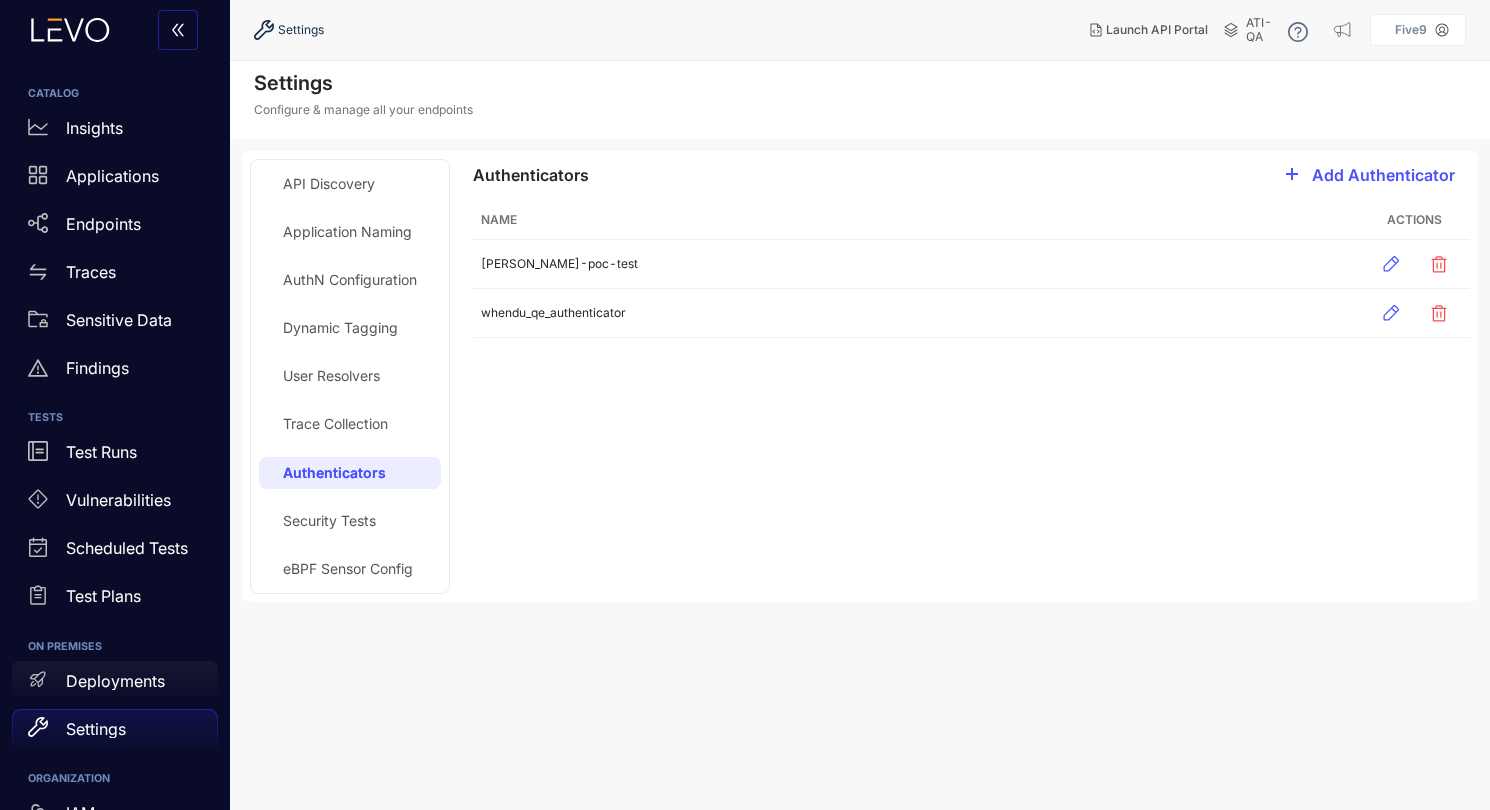 scroll, scrollTop: 139, scrollLeft: 0, axis: vertical 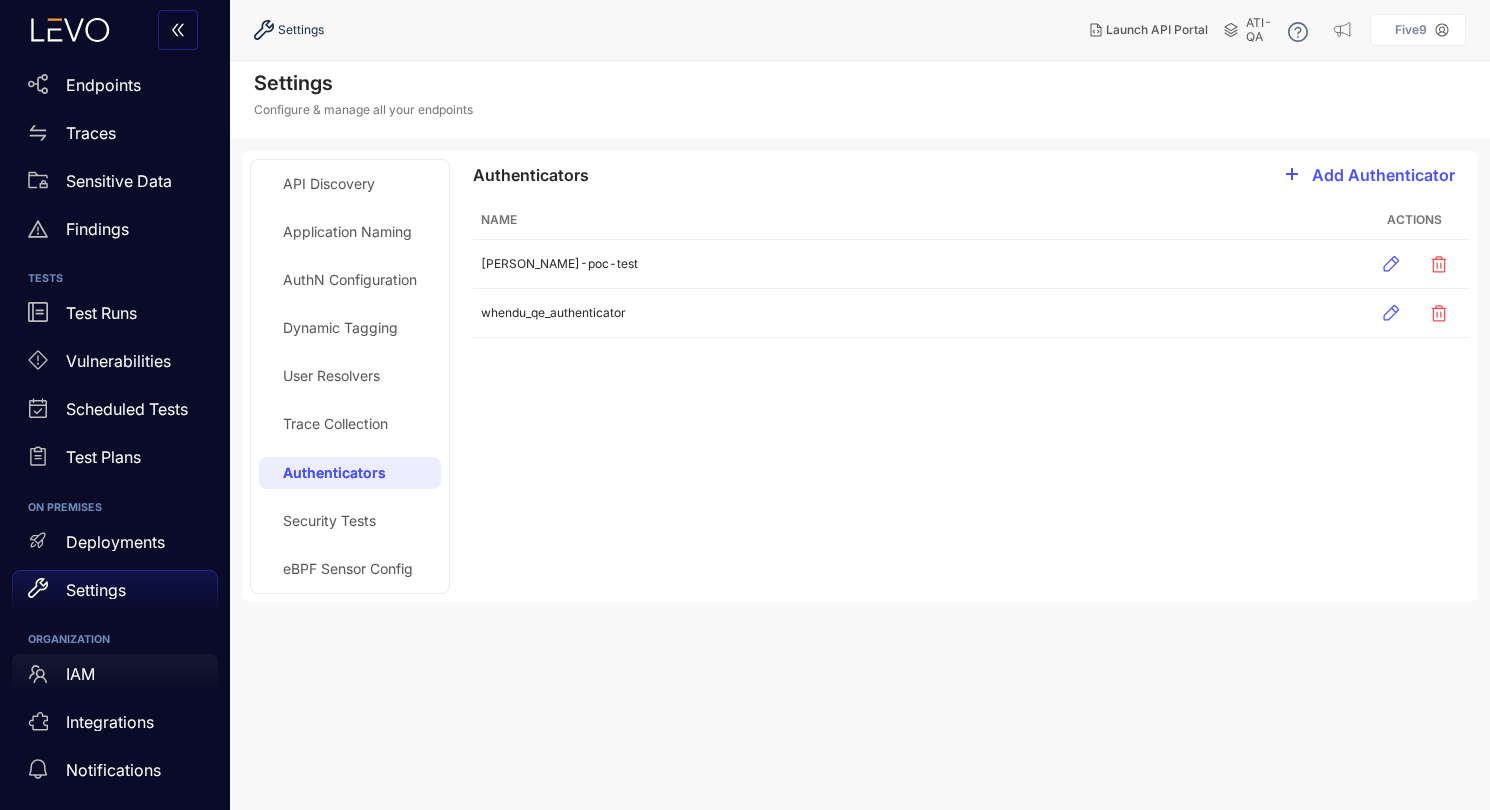 click on "IAM" at bounding box center (115, 674) 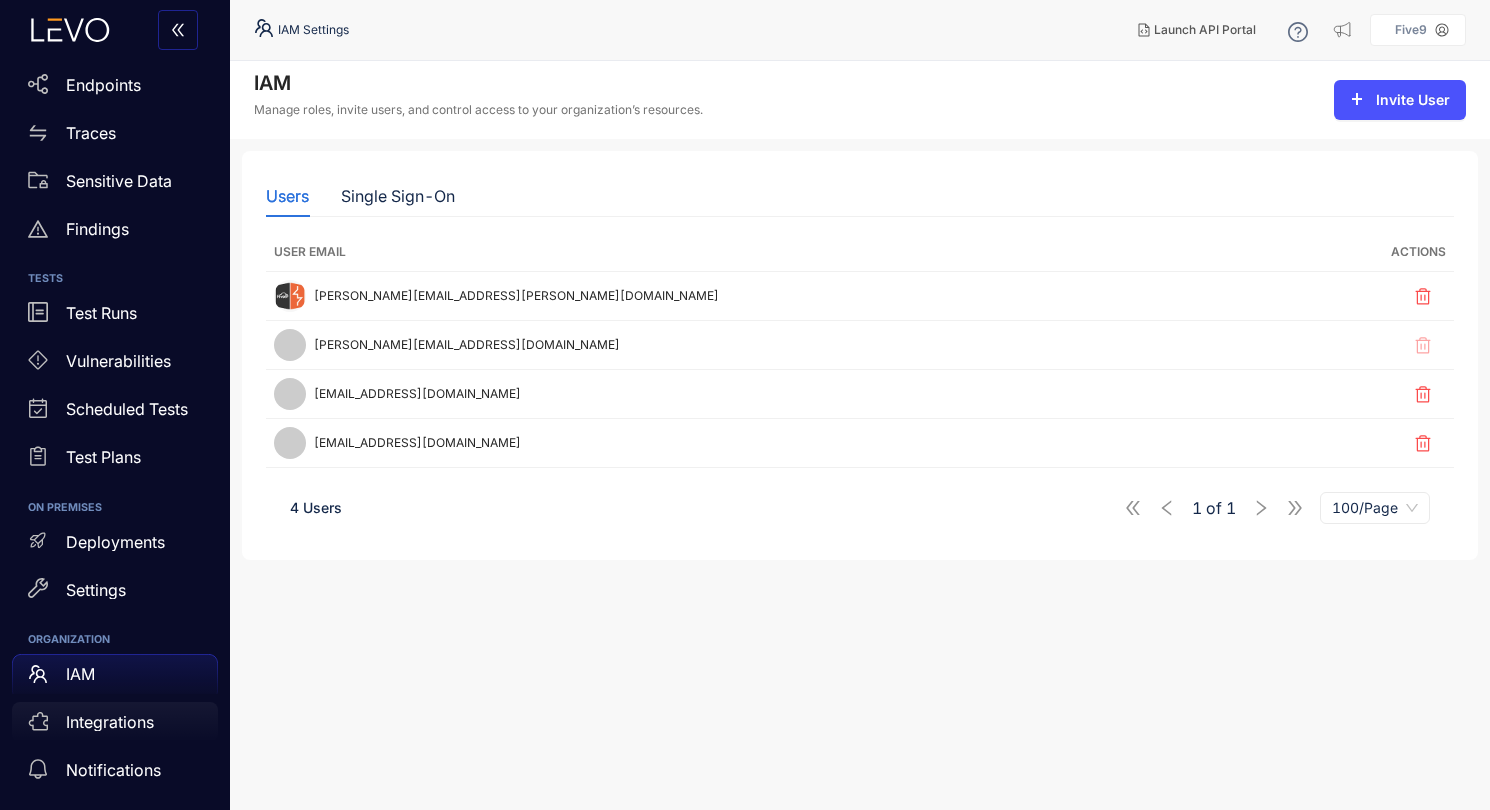 click on "Integrations" at bounding box center [115, 722] 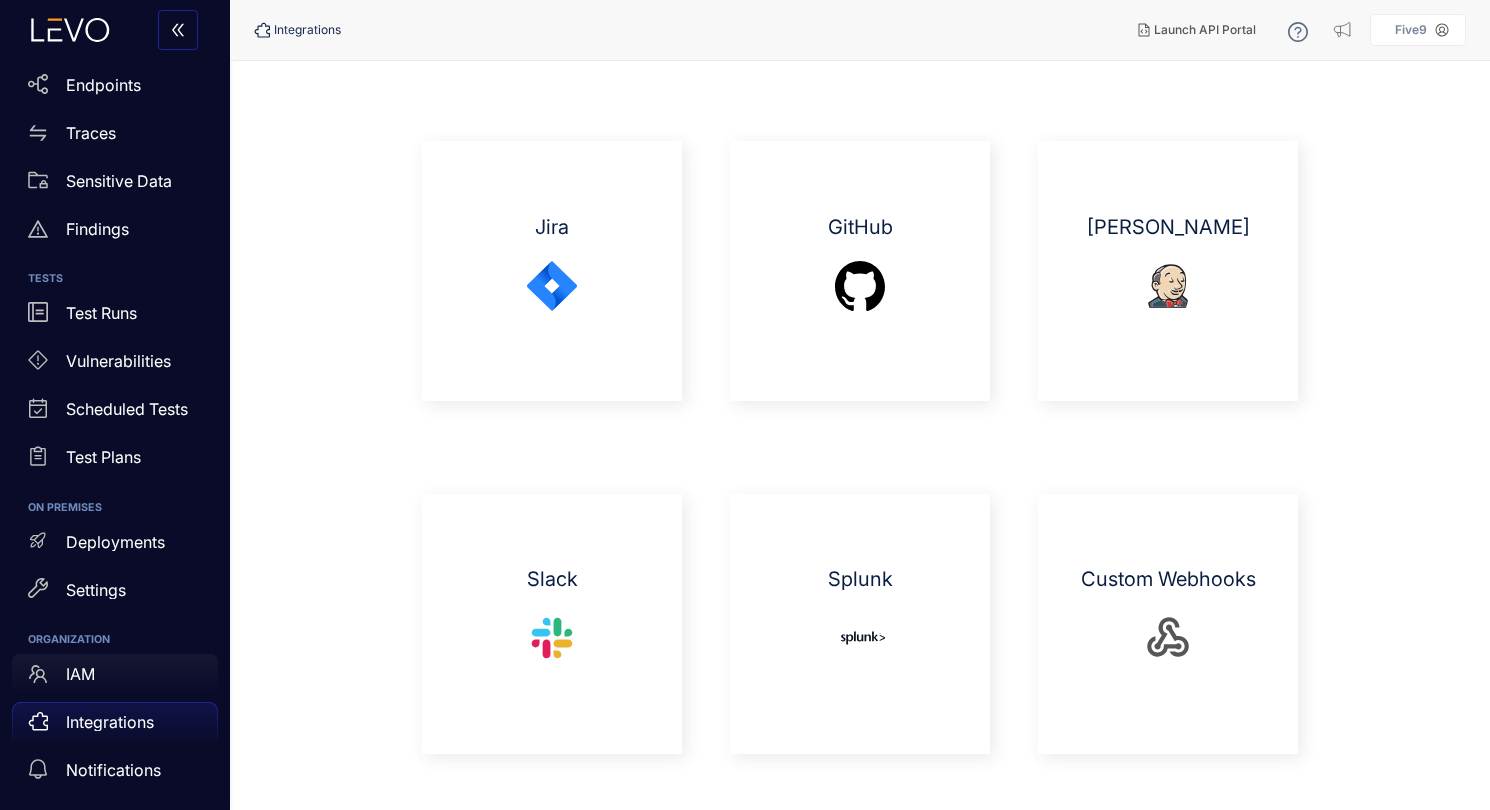 click on "IAM" at bounding box center (115, 674) 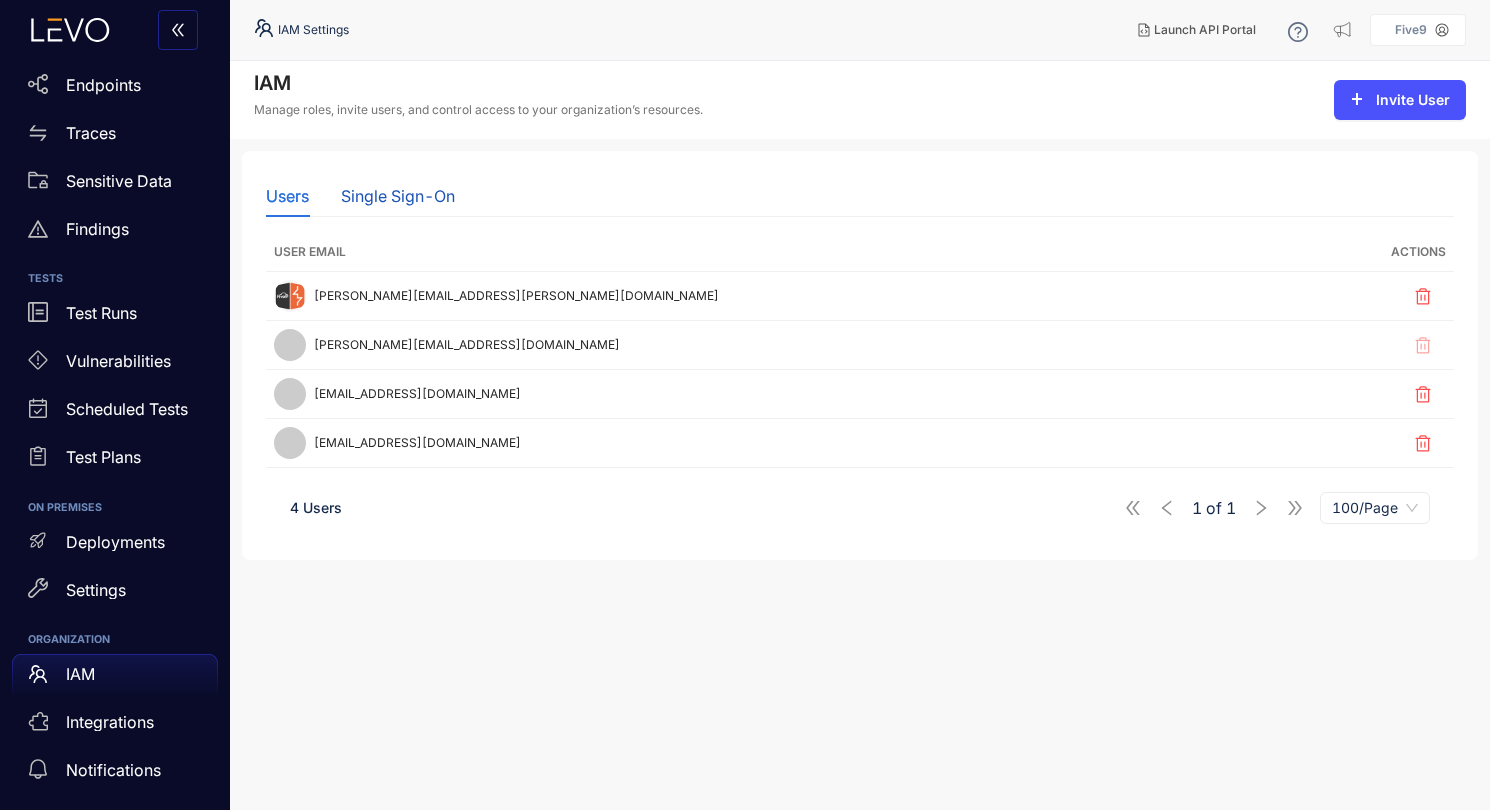 click on "Single Sign-On" at bounding box center (398, 196) 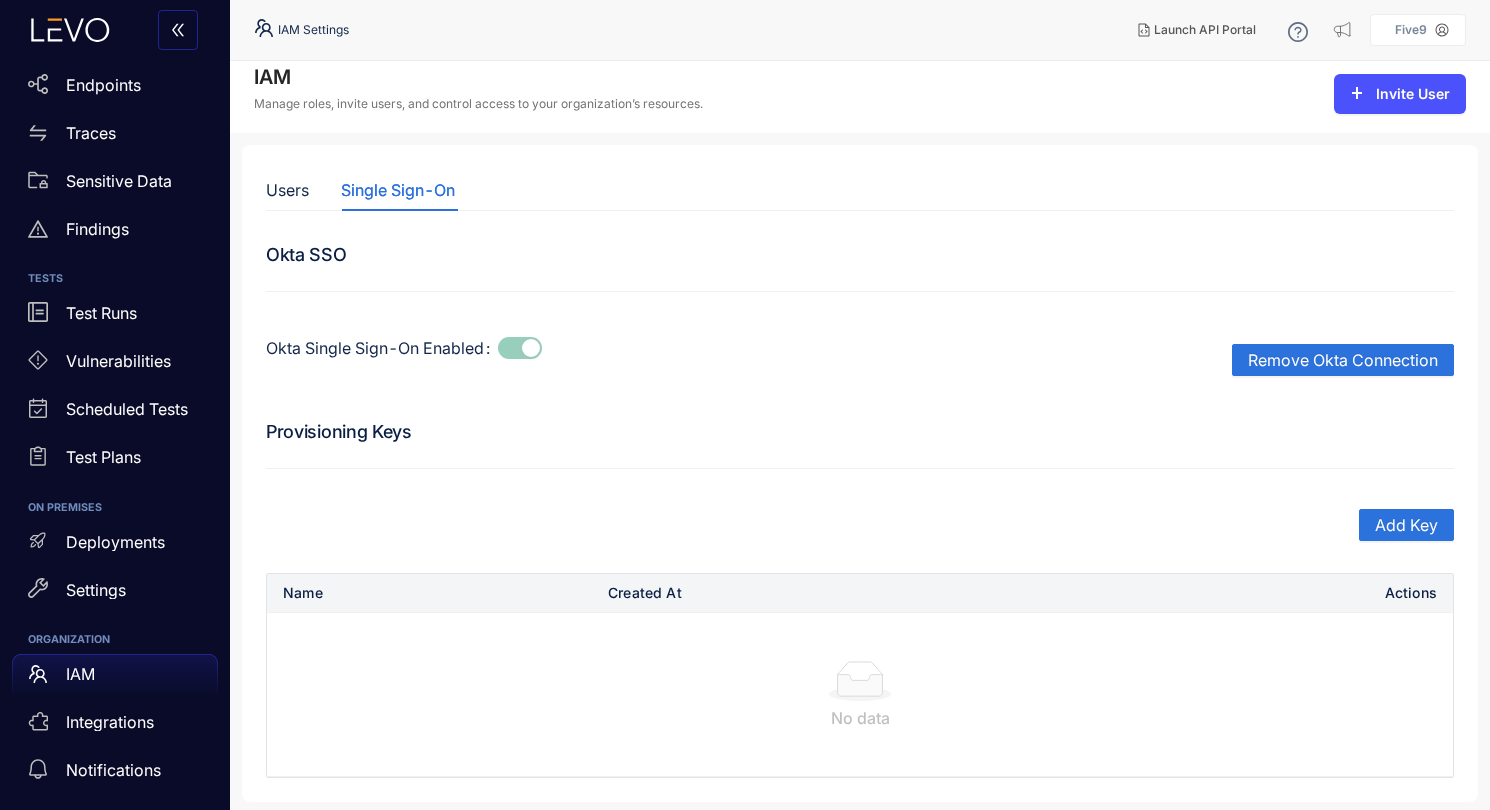 scroll, scrollTop: 10, scrollLeft: 0, axis: vertical 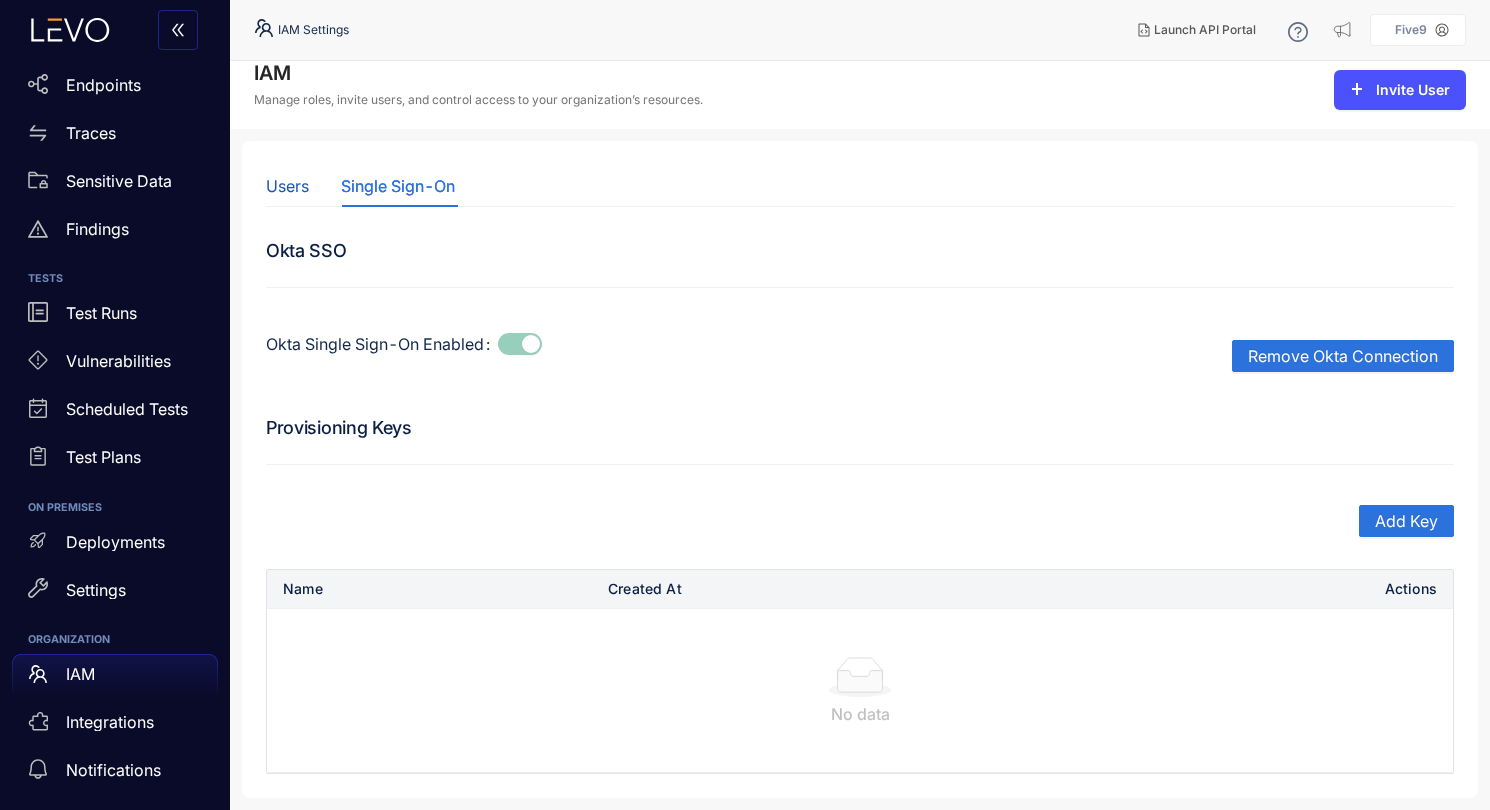 click on "Users" at bounding box center (287, 186) 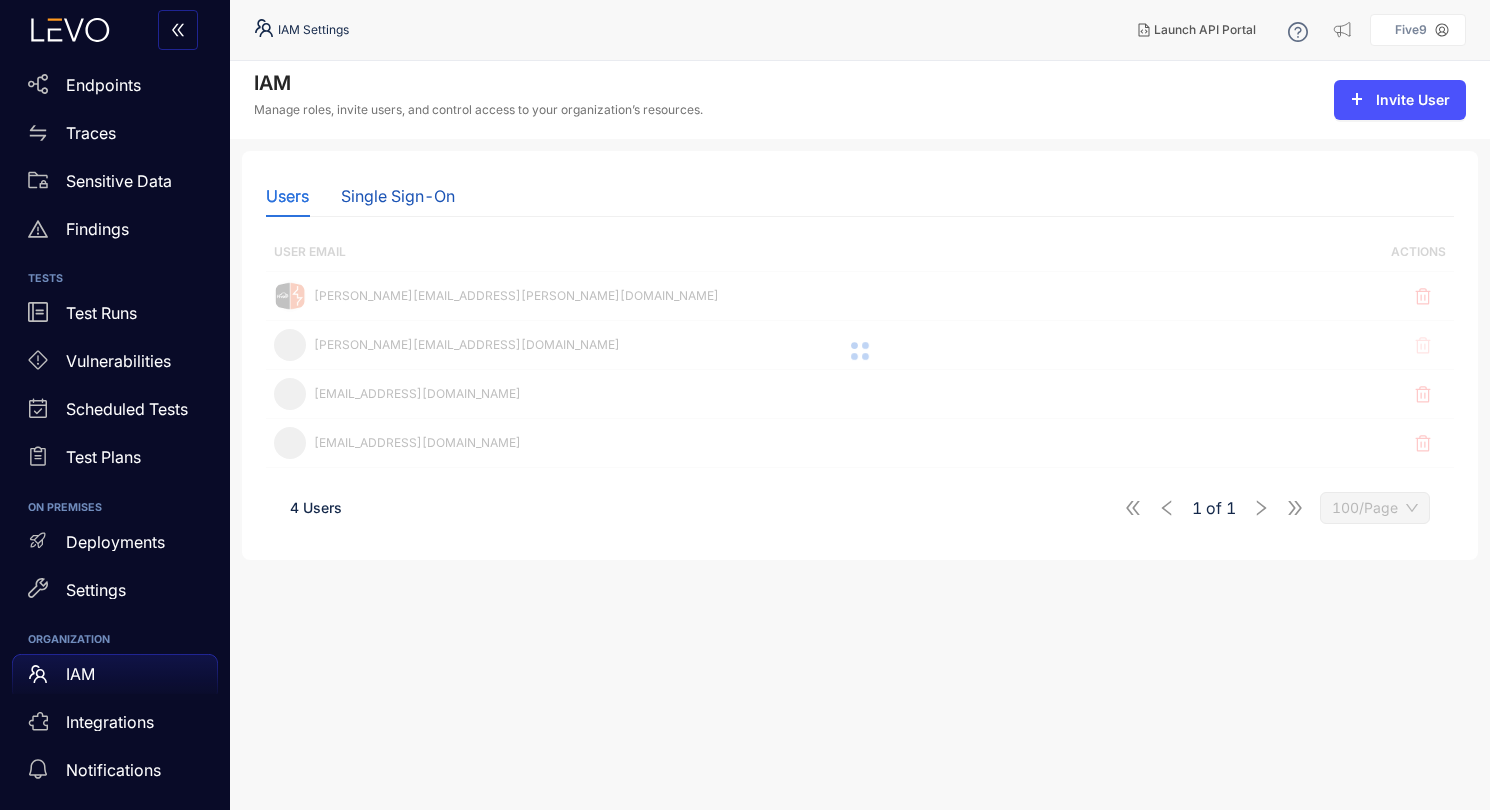 click on "Single Sign-On" at bounding box center (398, 196) 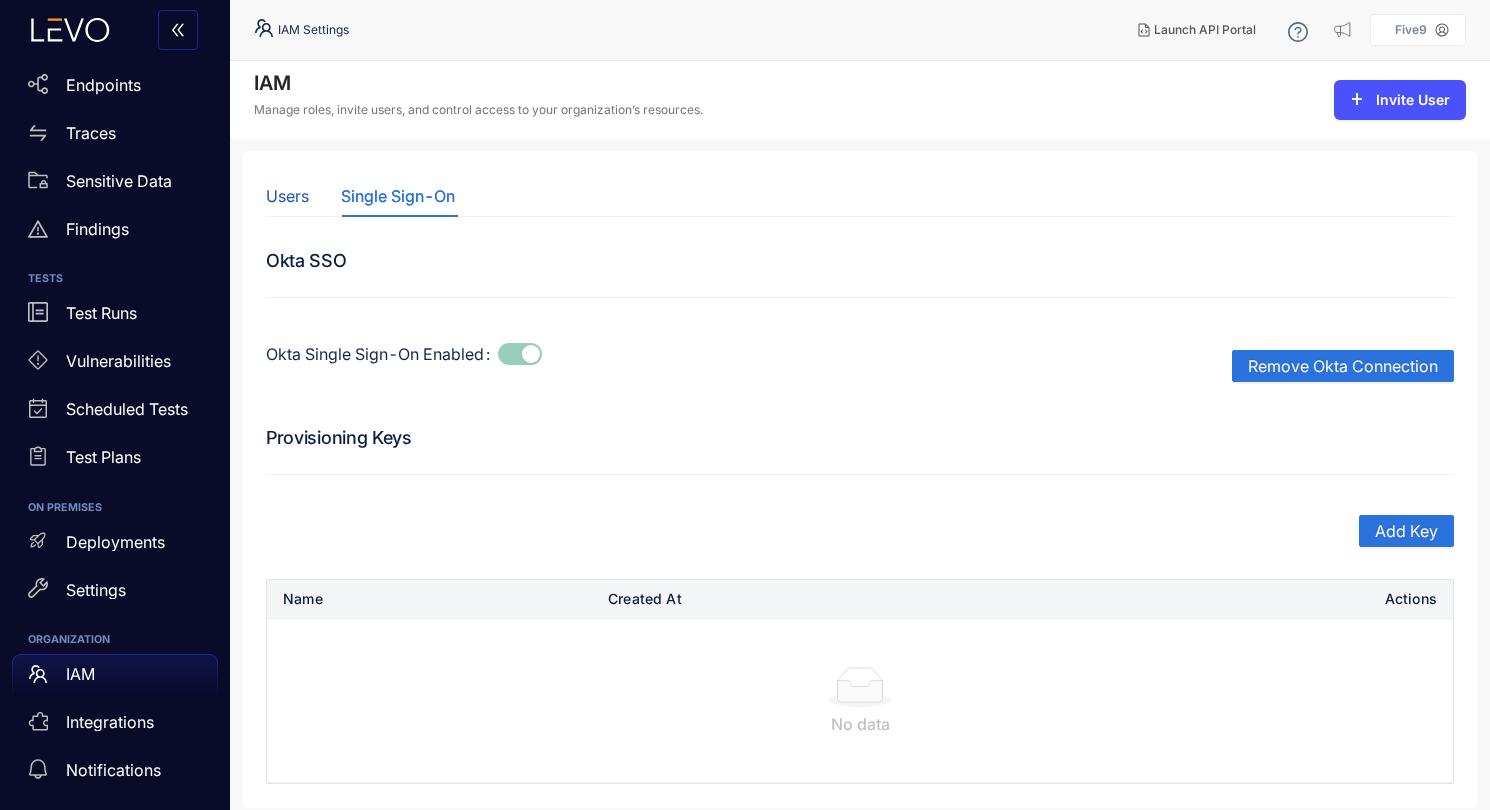 click on "Users" at bounding box center (287, 196) 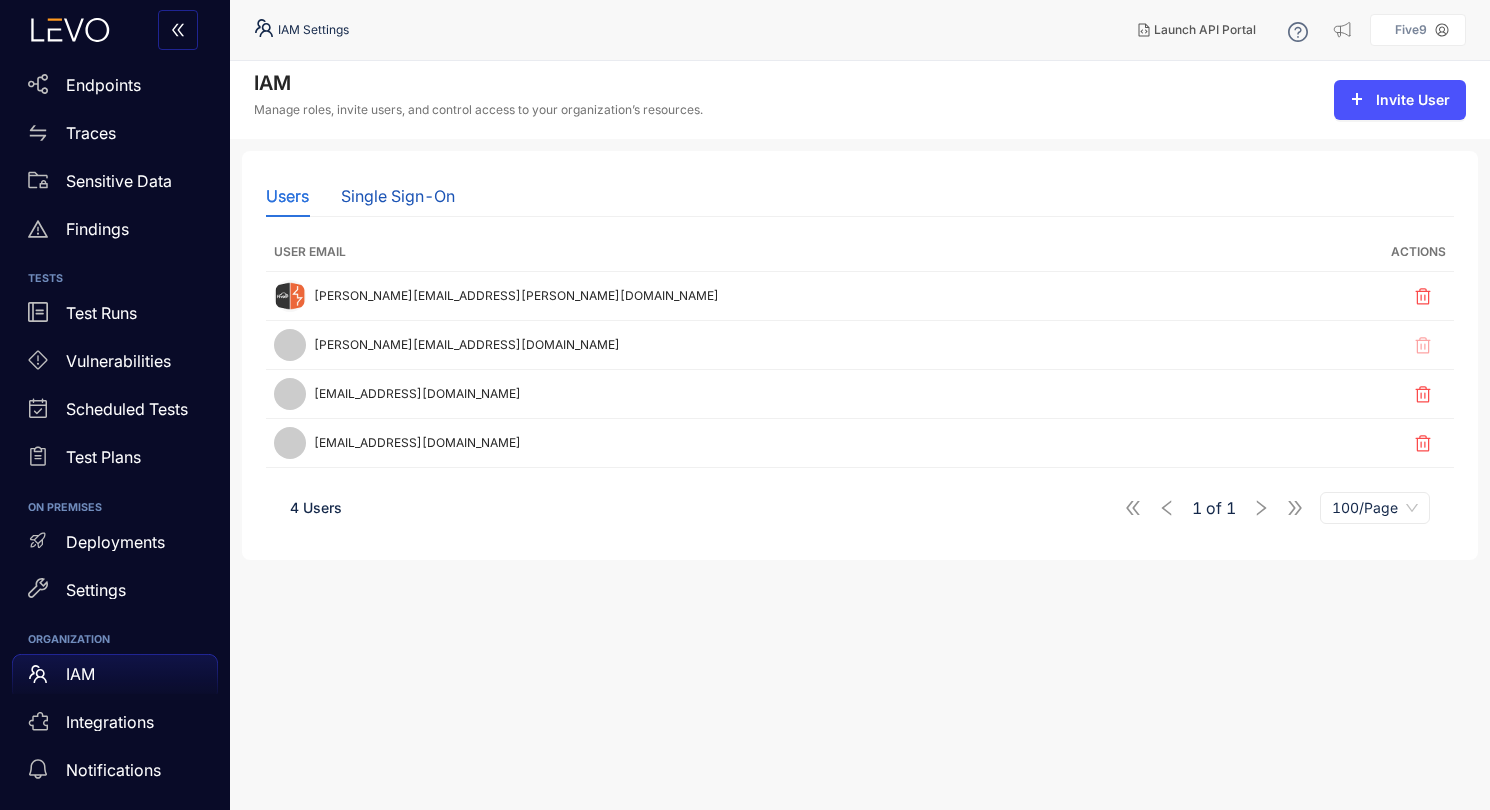 click on "Single Sign-On" at bounding box center (398, 196) 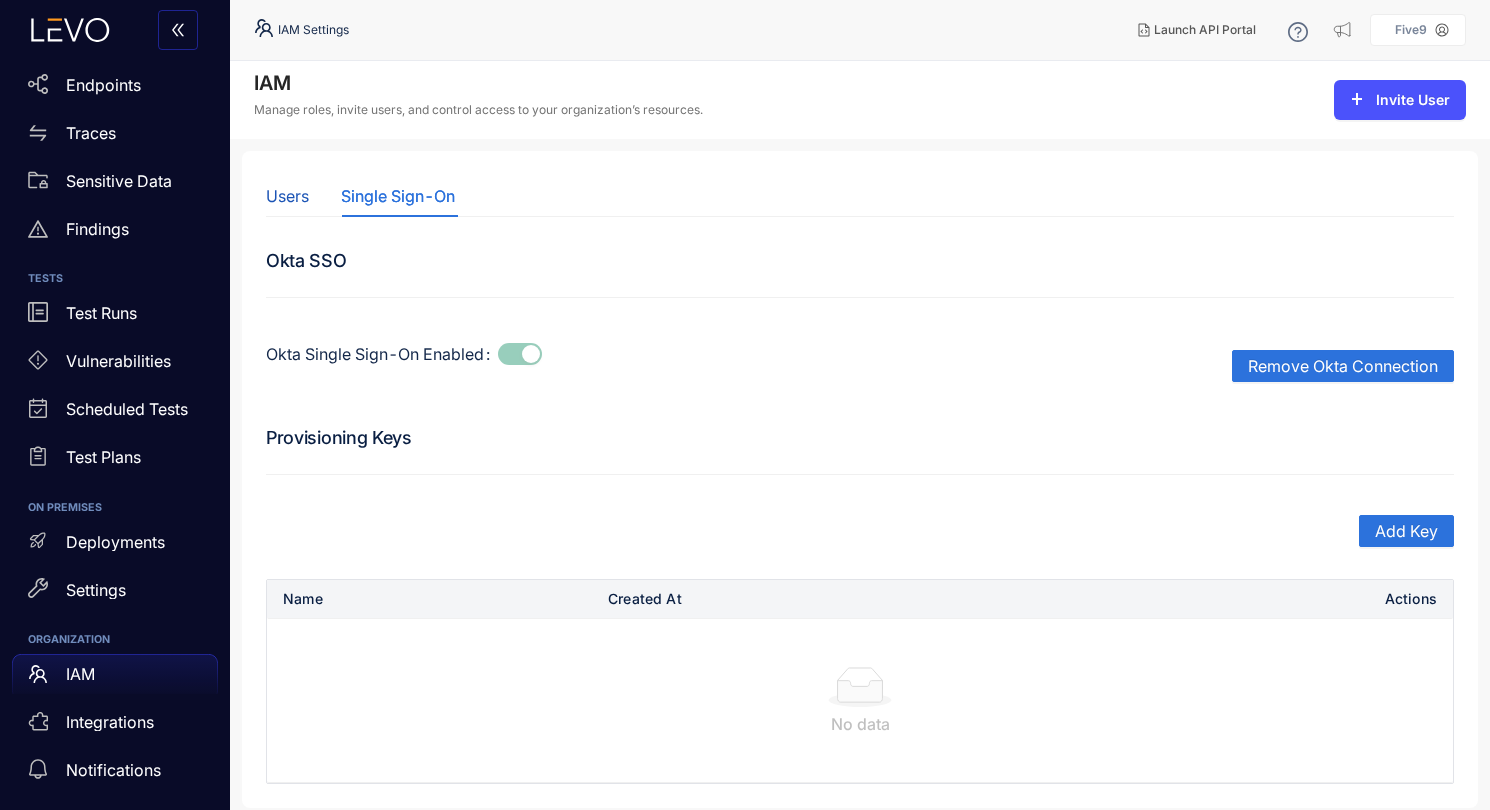 click on "Users" at bounding box center (287, 196) 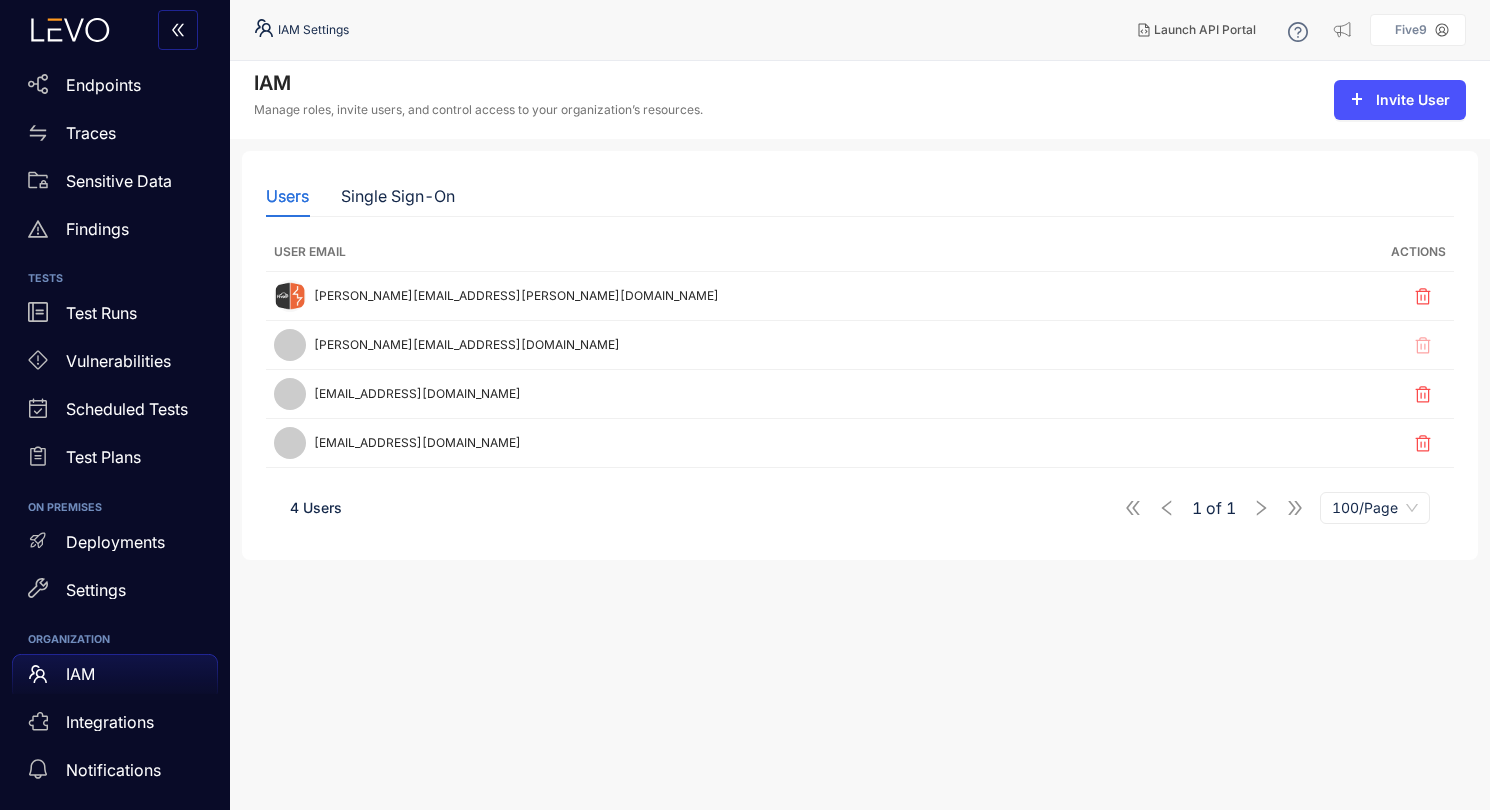 click on "1  of  1 100/Page" at bounding box center (1277, 508) 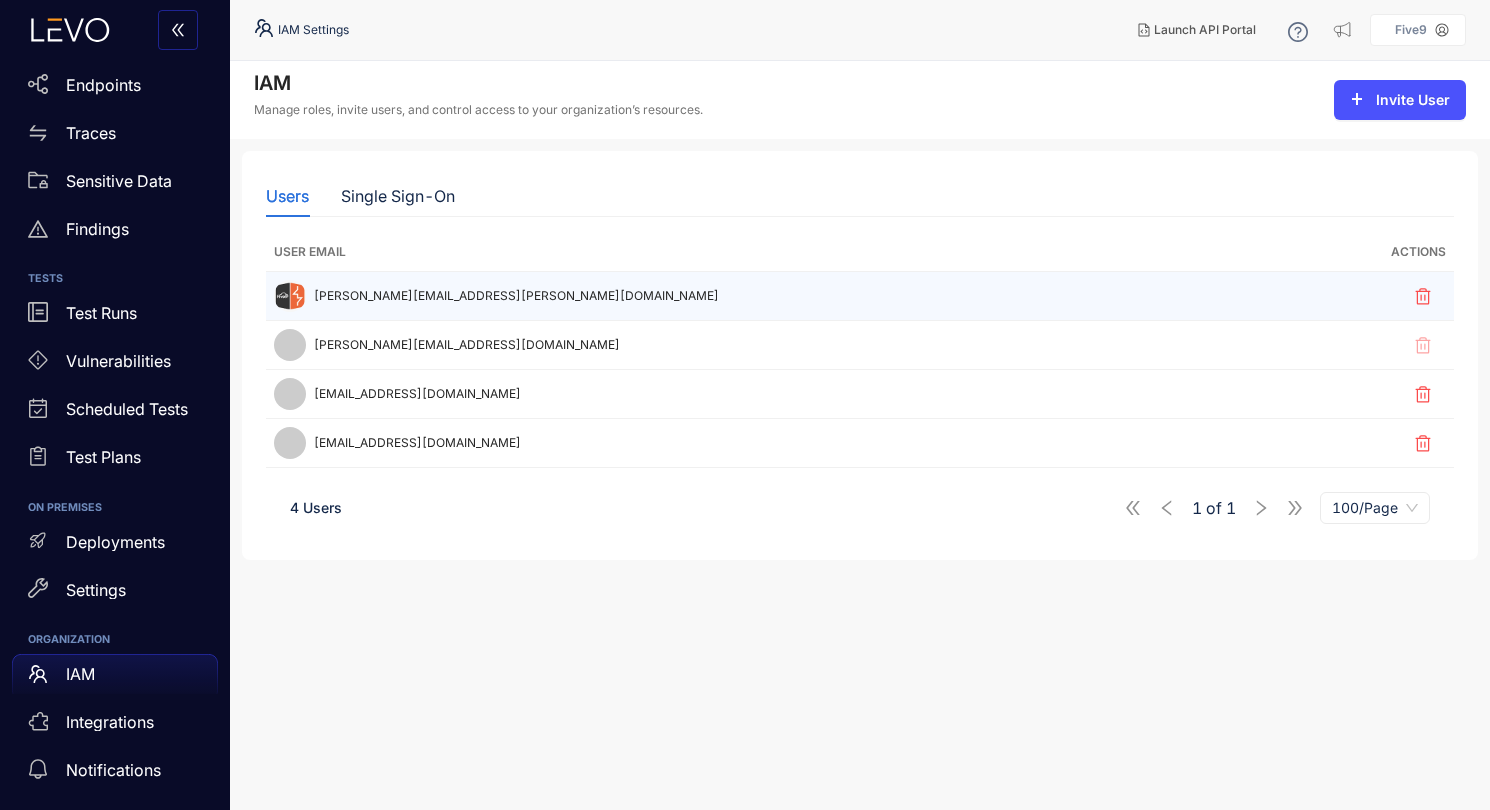 click on "[PERSON_NAME][EMAIL_ADDRESS][PERSON_NAME][DOMAIN_NAME]" at bounding box center [516, 296] 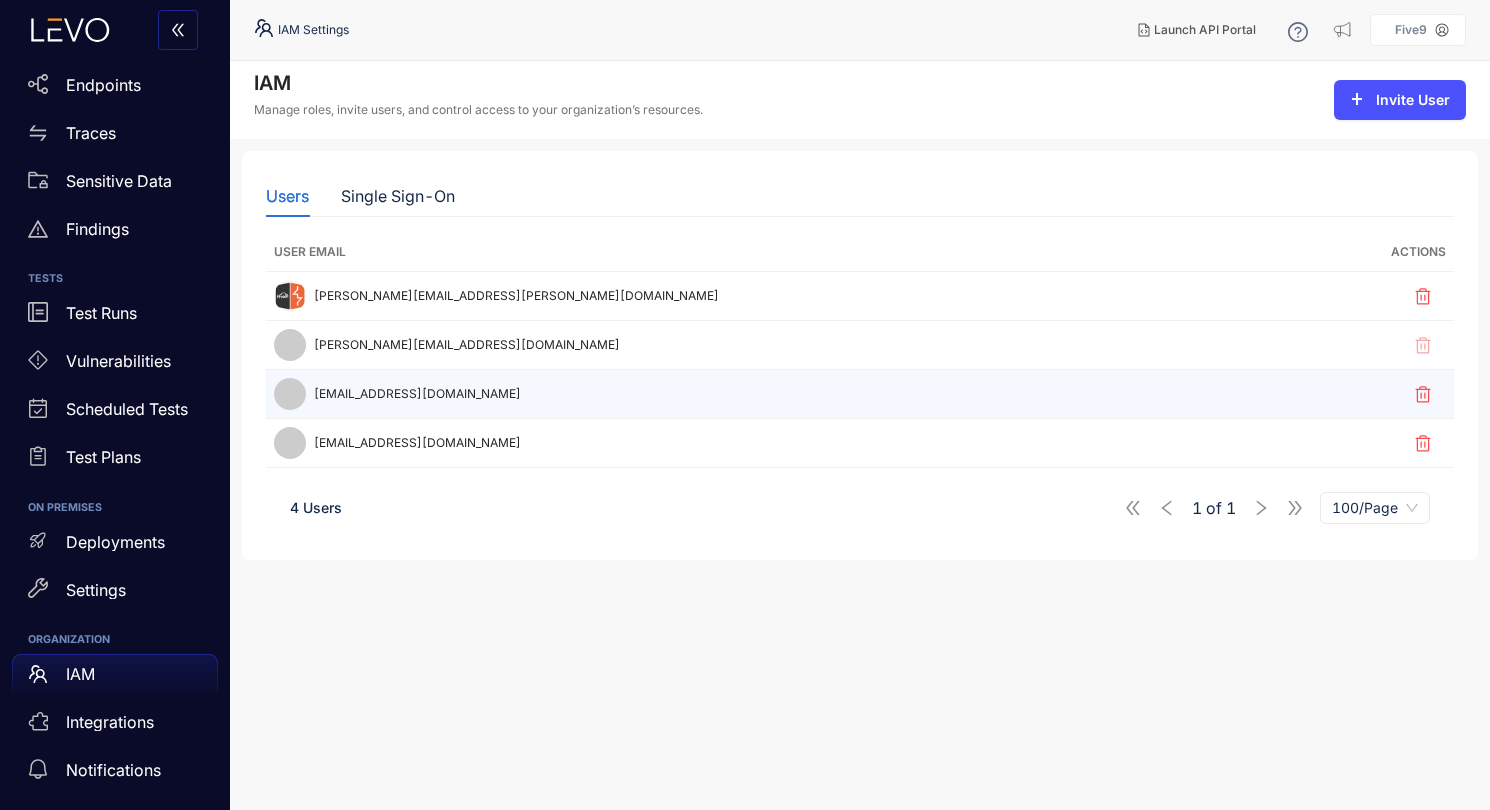 click on "[EMAIL_ADDRESS][DOMAIN_NAME]" at bounding box center (417, 394) 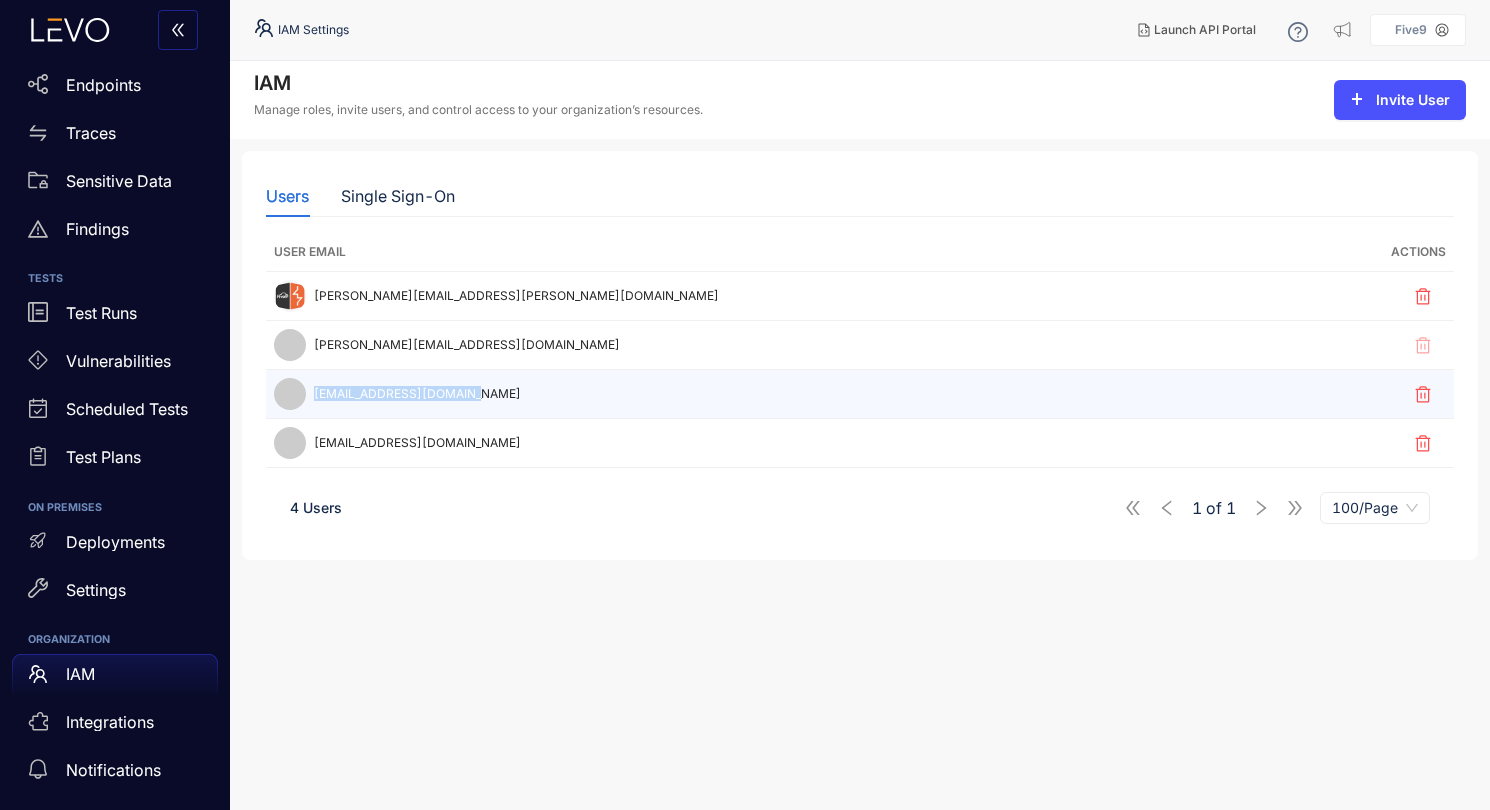 drag, startPoint x: 315, startPoint y: 394, endPoint x: 461, endPoint y: 399, distance: 146.08559 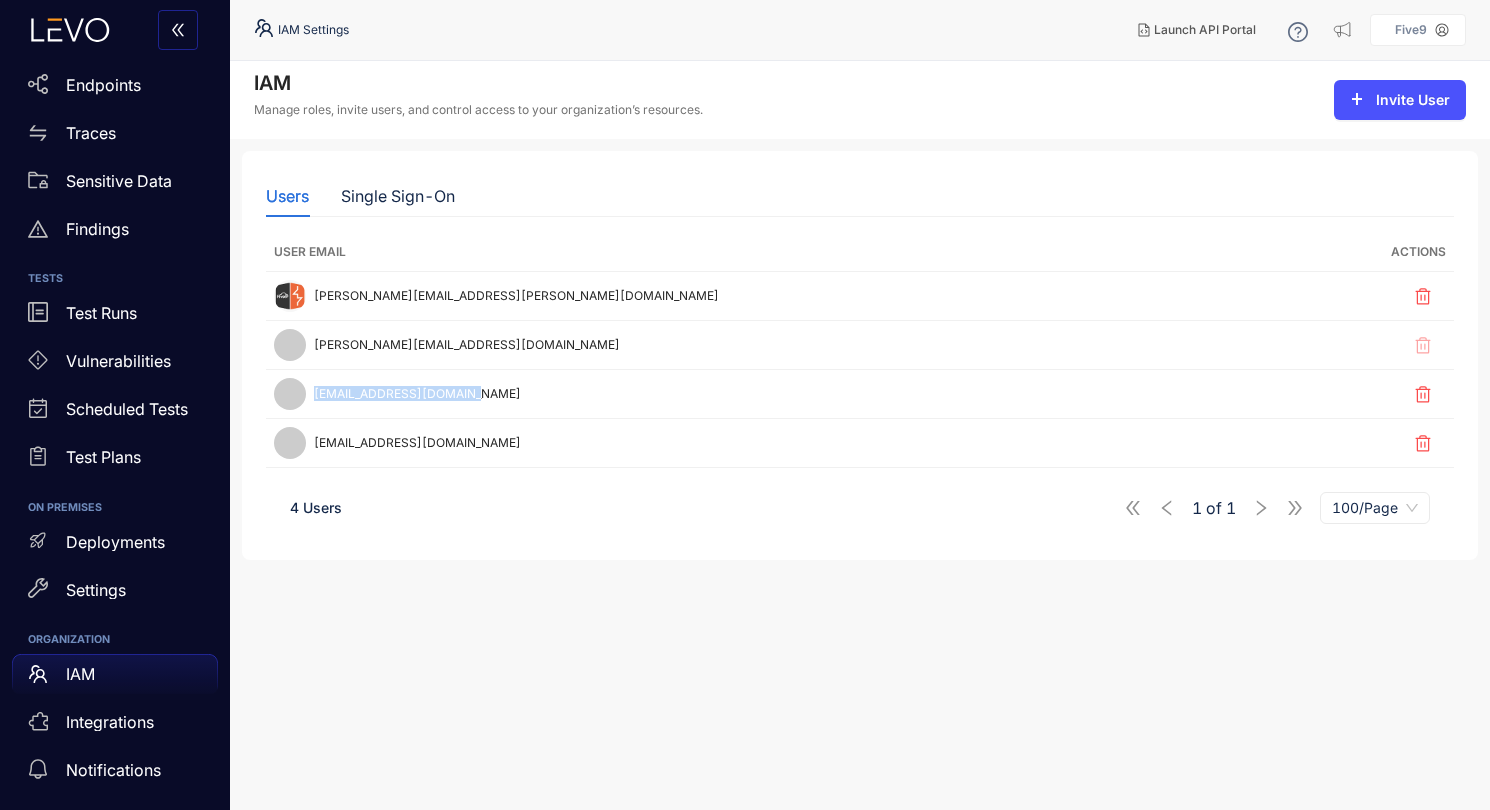 click on "IAM" at bounding box center [80, 674] 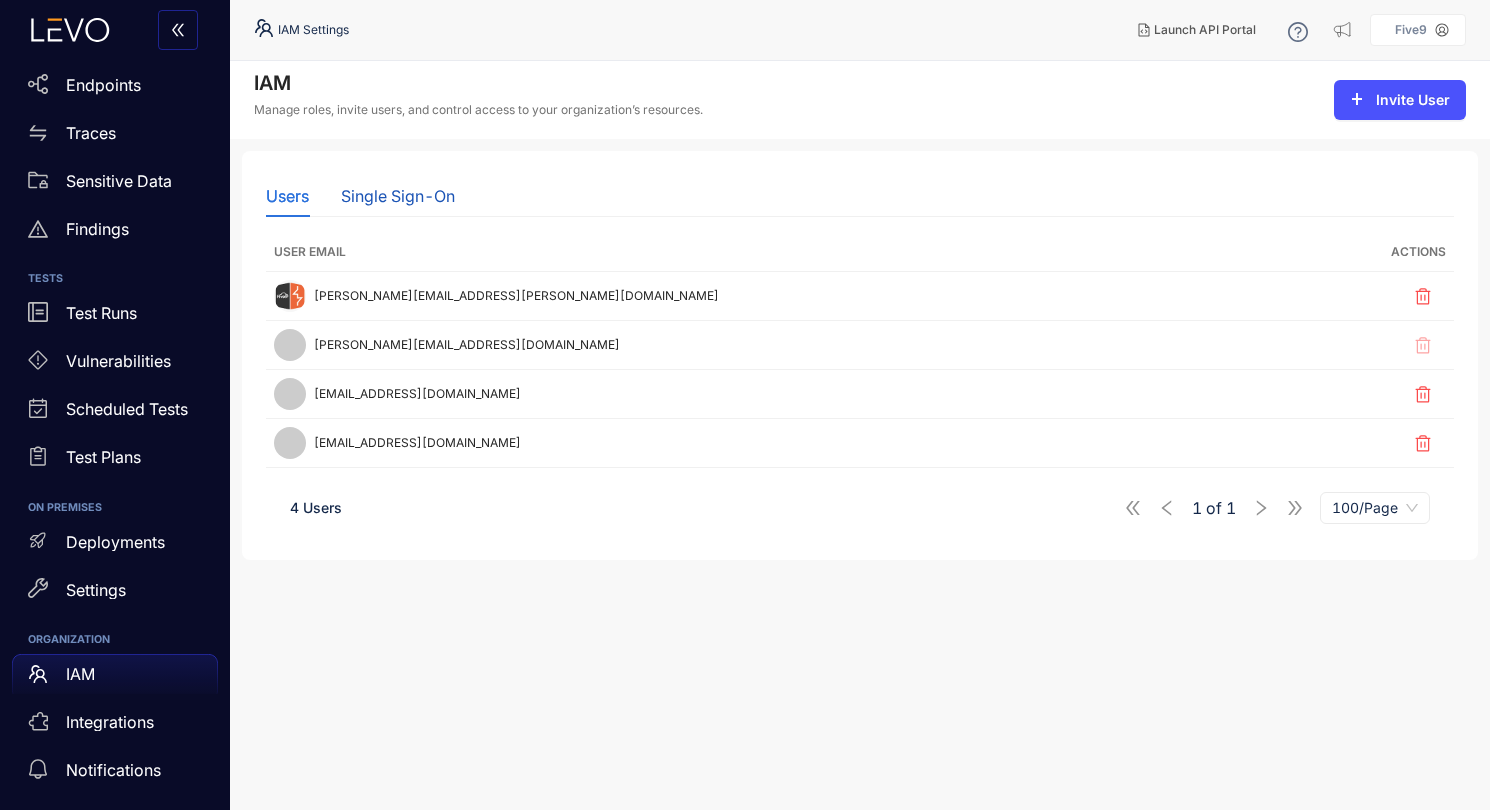 click on "Single Sign-On" at bounding box center (398, 196) 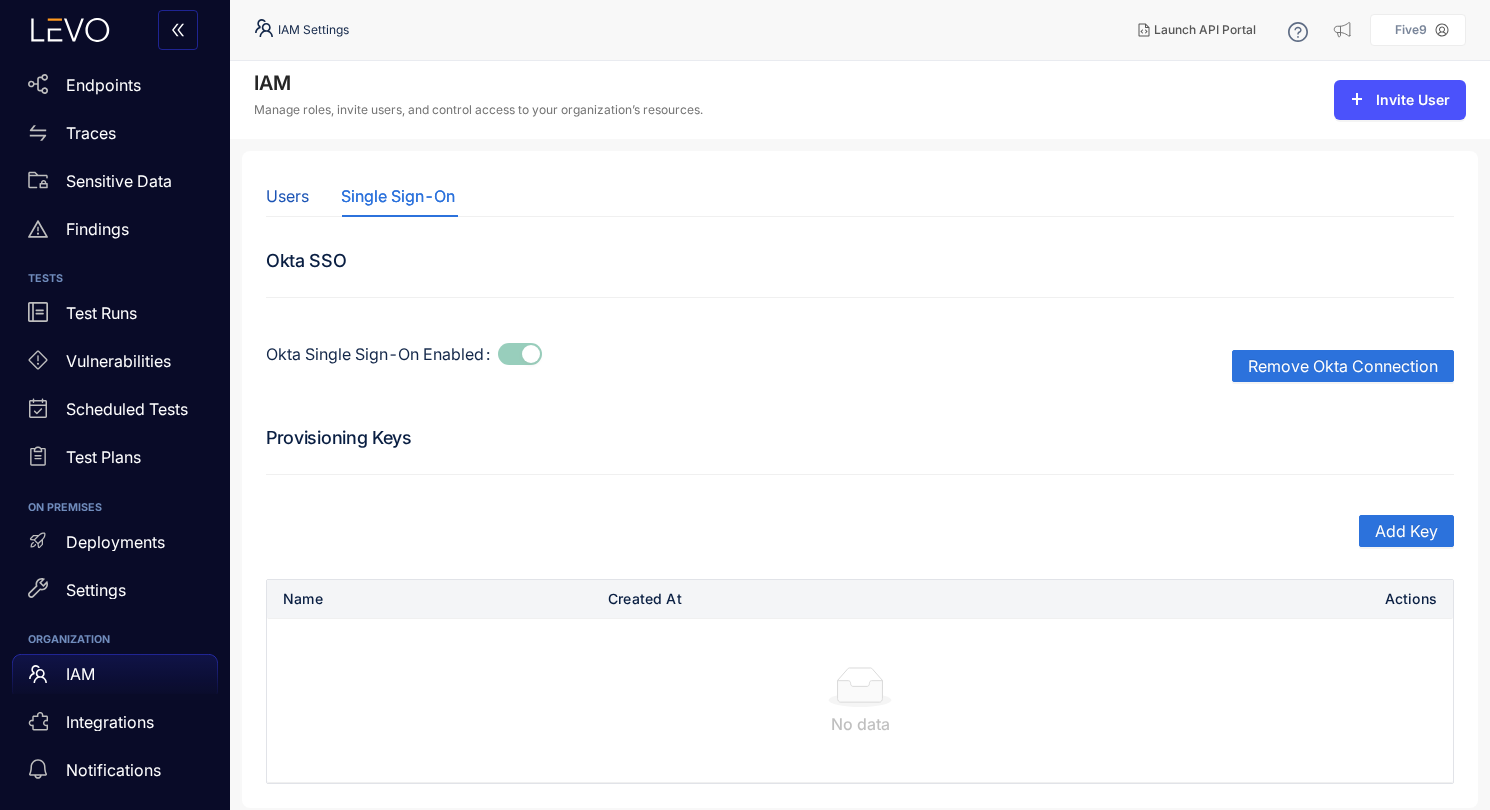 click on "Users" at bounding box center [287, 196] 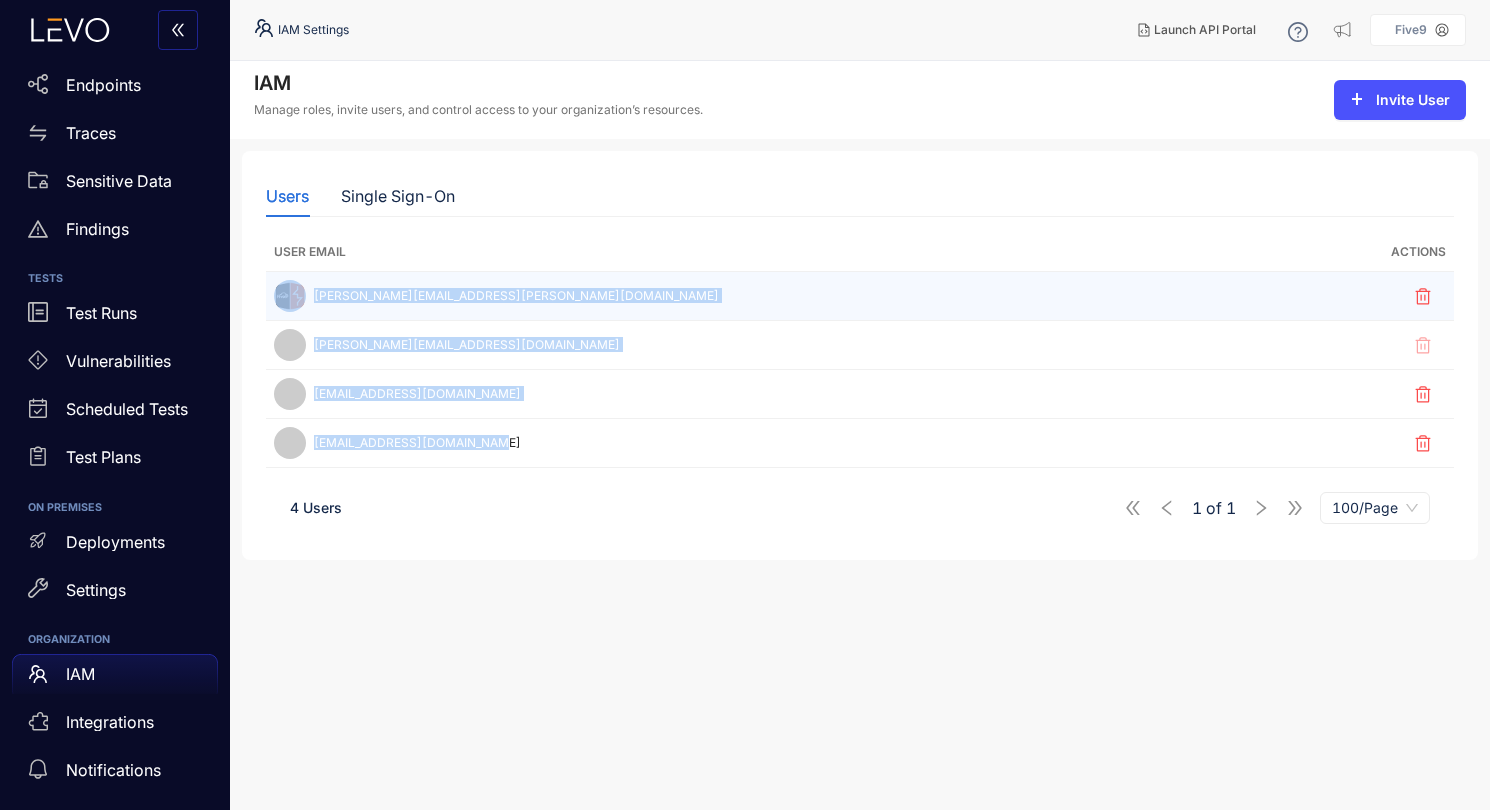 drag, startPoint x: 473, startPoint y: 447, endPoint x: 307, endPoint y: 295, distance: 225.07776 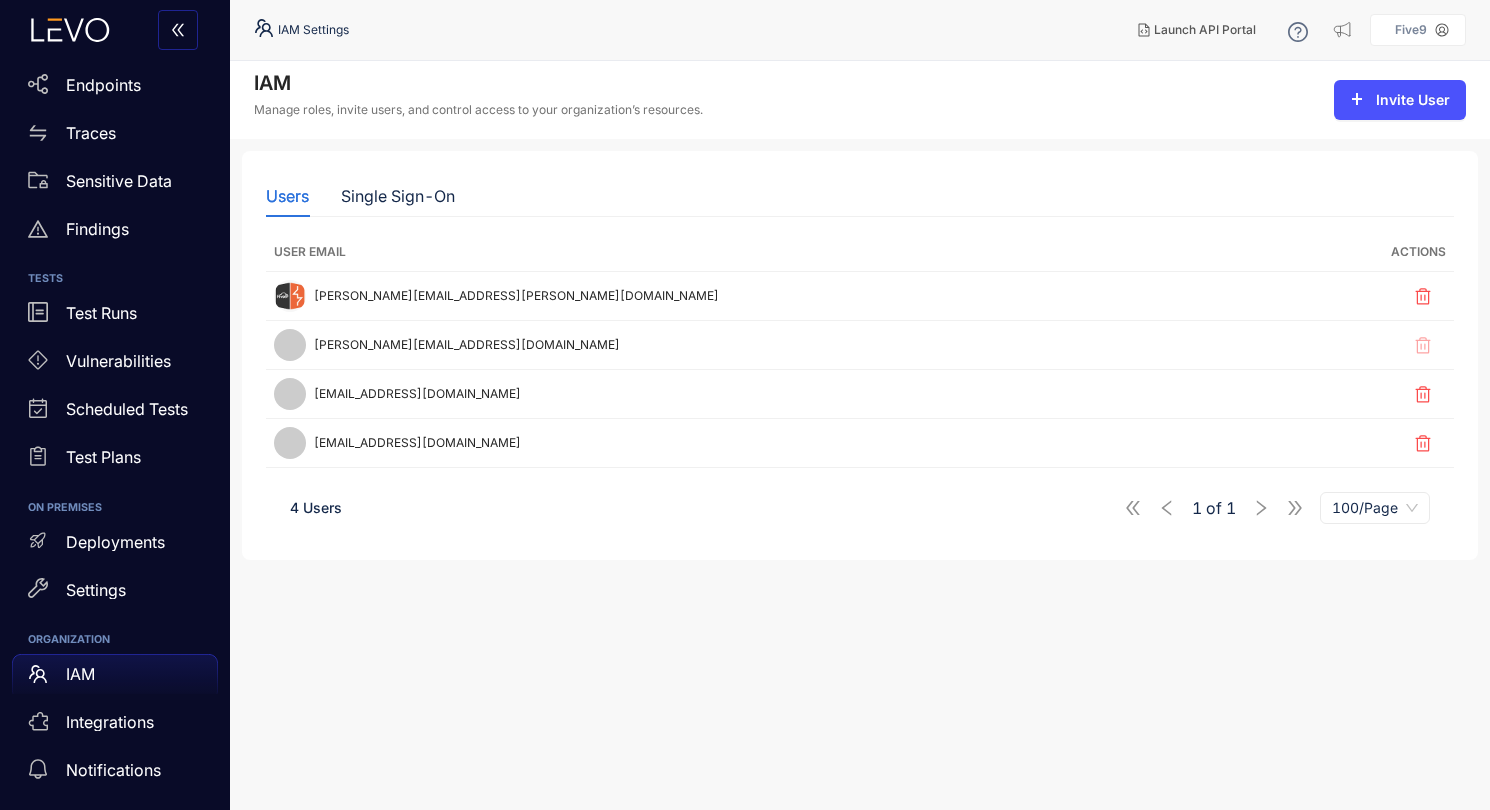 click on "IAM Manage roles, invite users, and control access to your organization’s resources. Invite User Users Single Sign-On User Email Actions paul.oneil@five9.com ermi.woldegiyorgis@five9.com alex.shmelkin@five9.com vasilii.sannikov@five9.com   4   Users   1  of  1 100/Page" at bounding box center [860, 435] 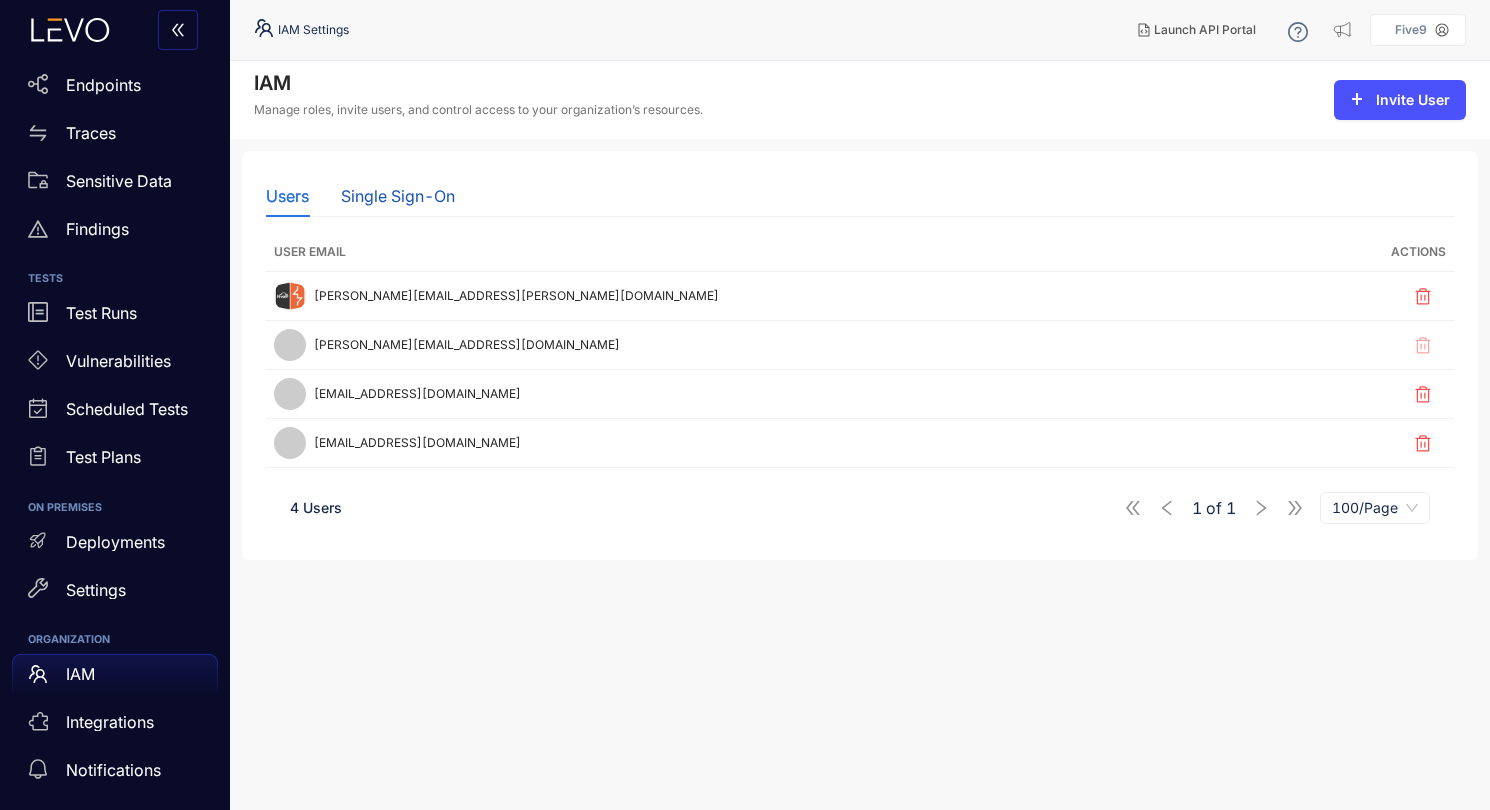 click on "Single Sign-On" at bounding box center (398, 196) 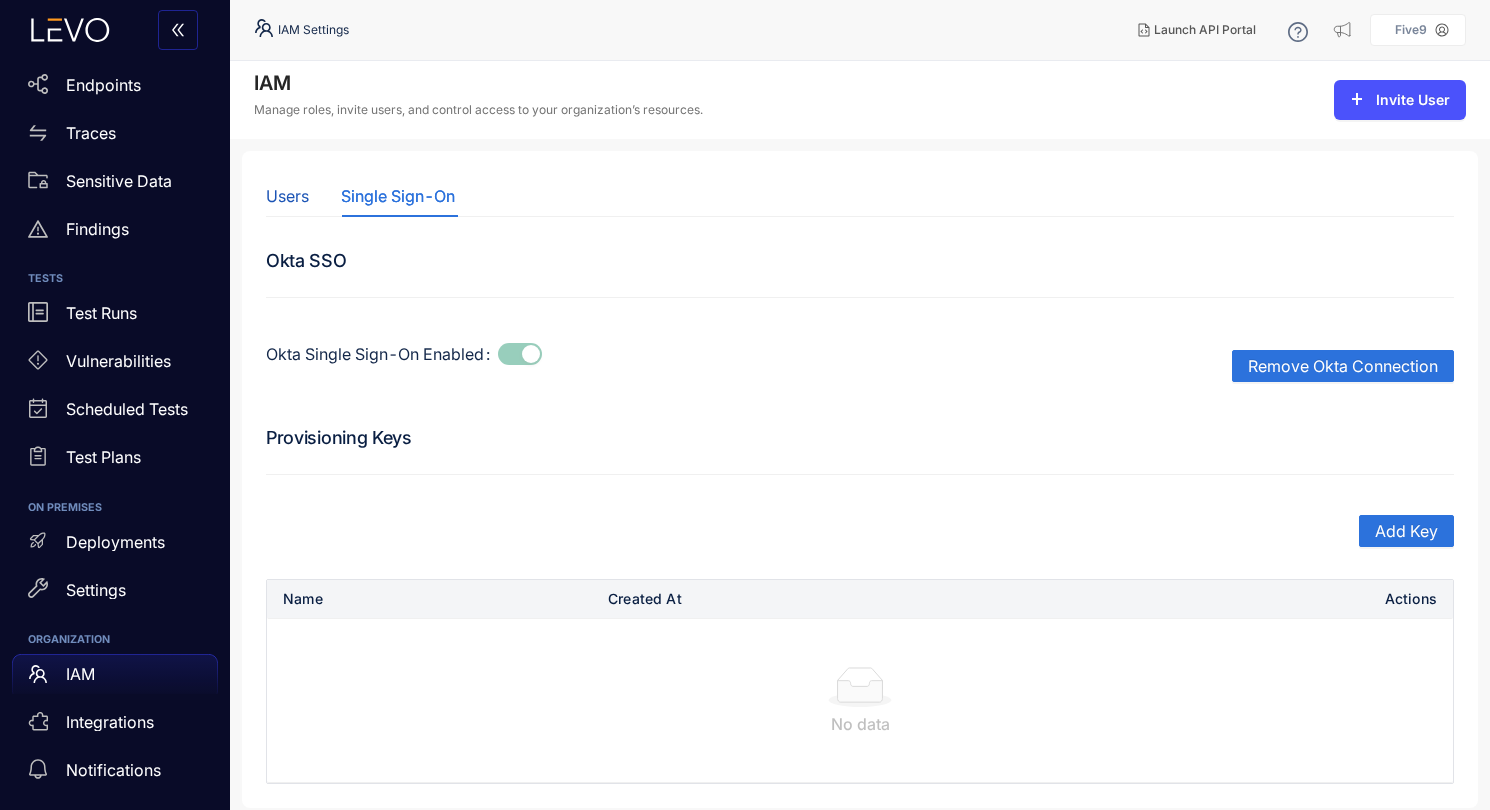 click on "Users" at bounding box center [287, 196] 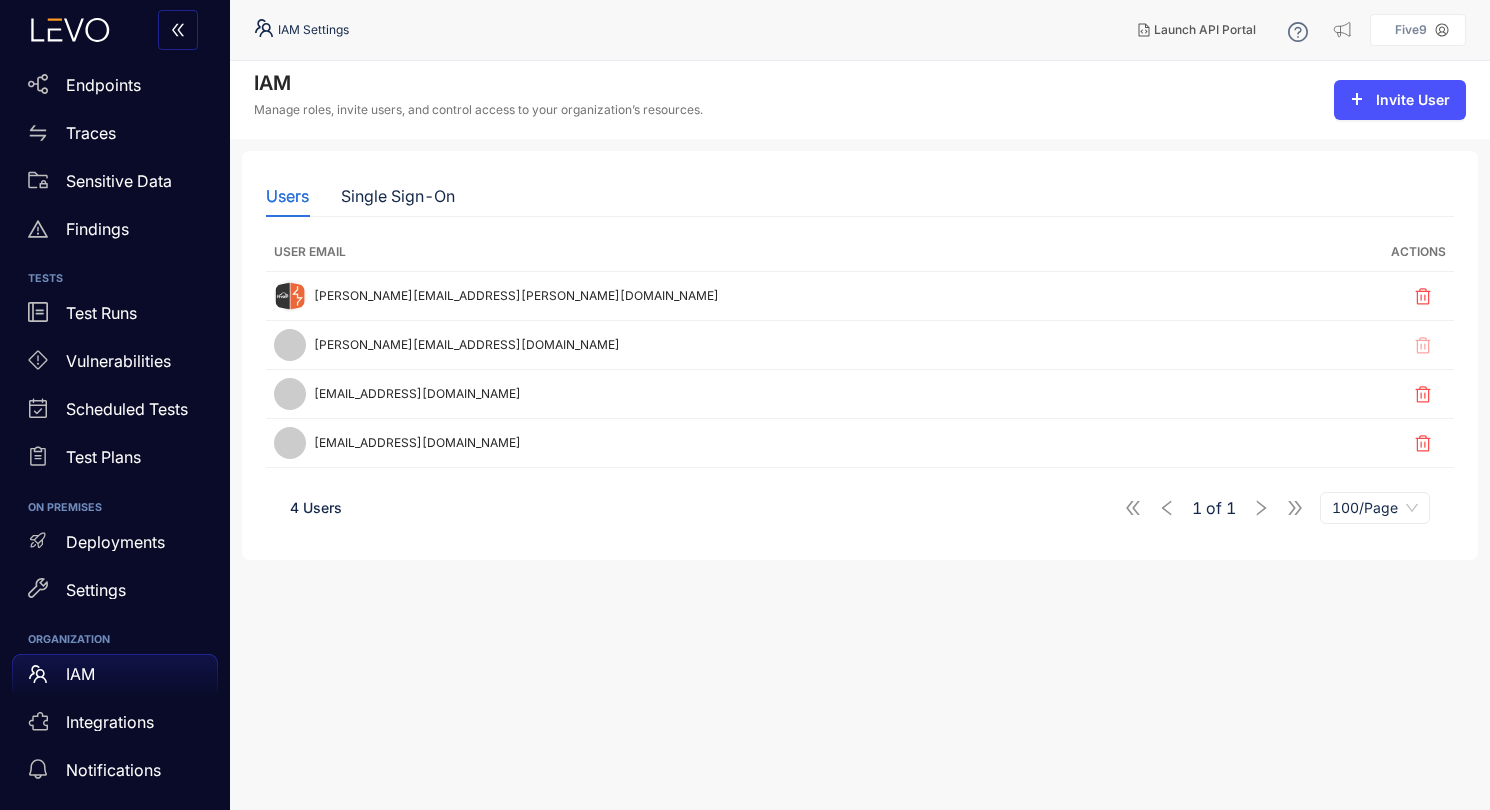 click on "Users Single Sign-On User Email Actions paul.oneil@five9.com ermi.woldegiyorgis@five9.com alex.shmelkin@five9.com vasilii.sannikov@five9.com   4   Users   1  of  1 100/Page" at bounding box center (860, 355) 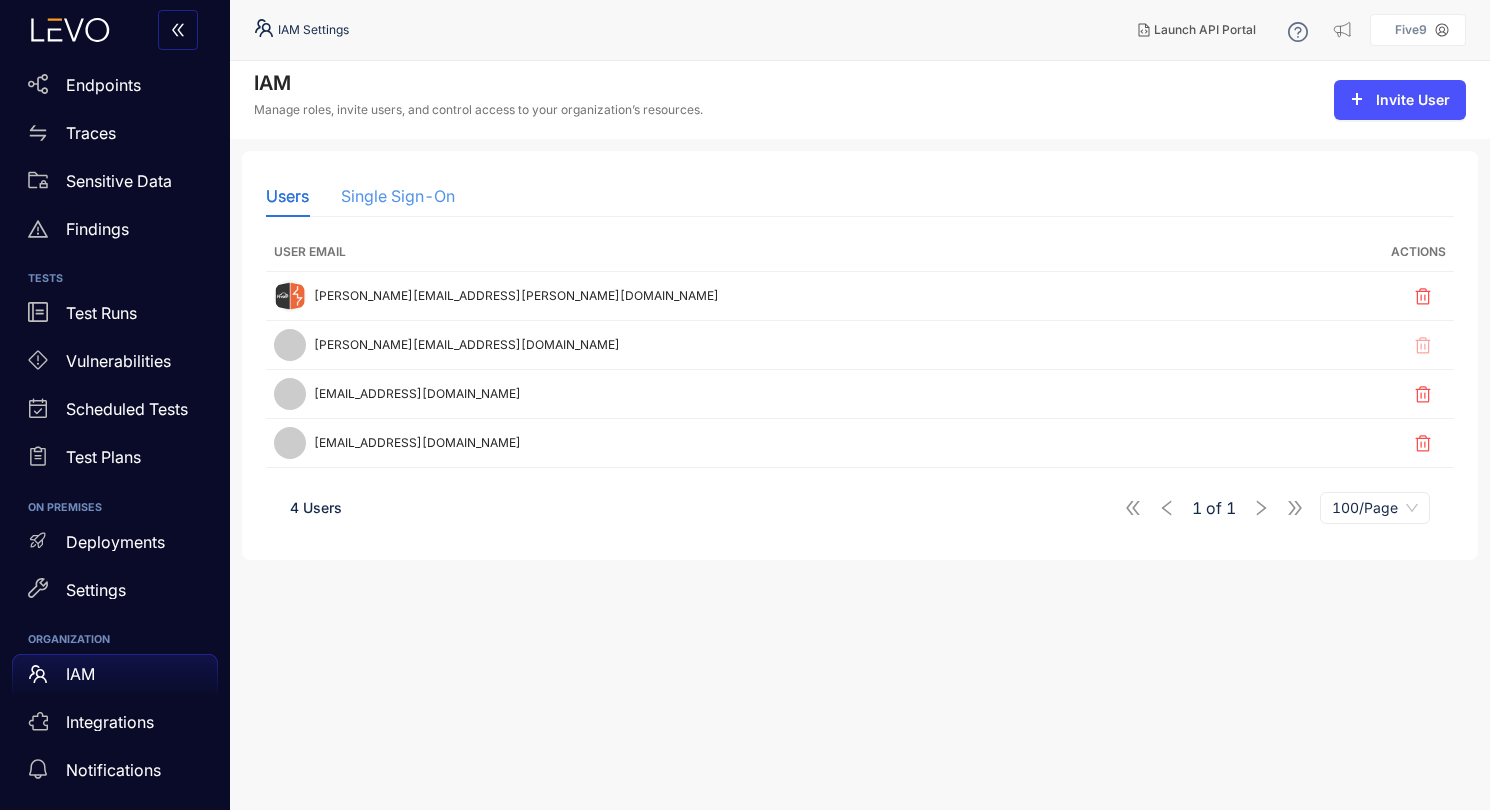 click on "Single Sign-On" at bounding box center (398, 196) 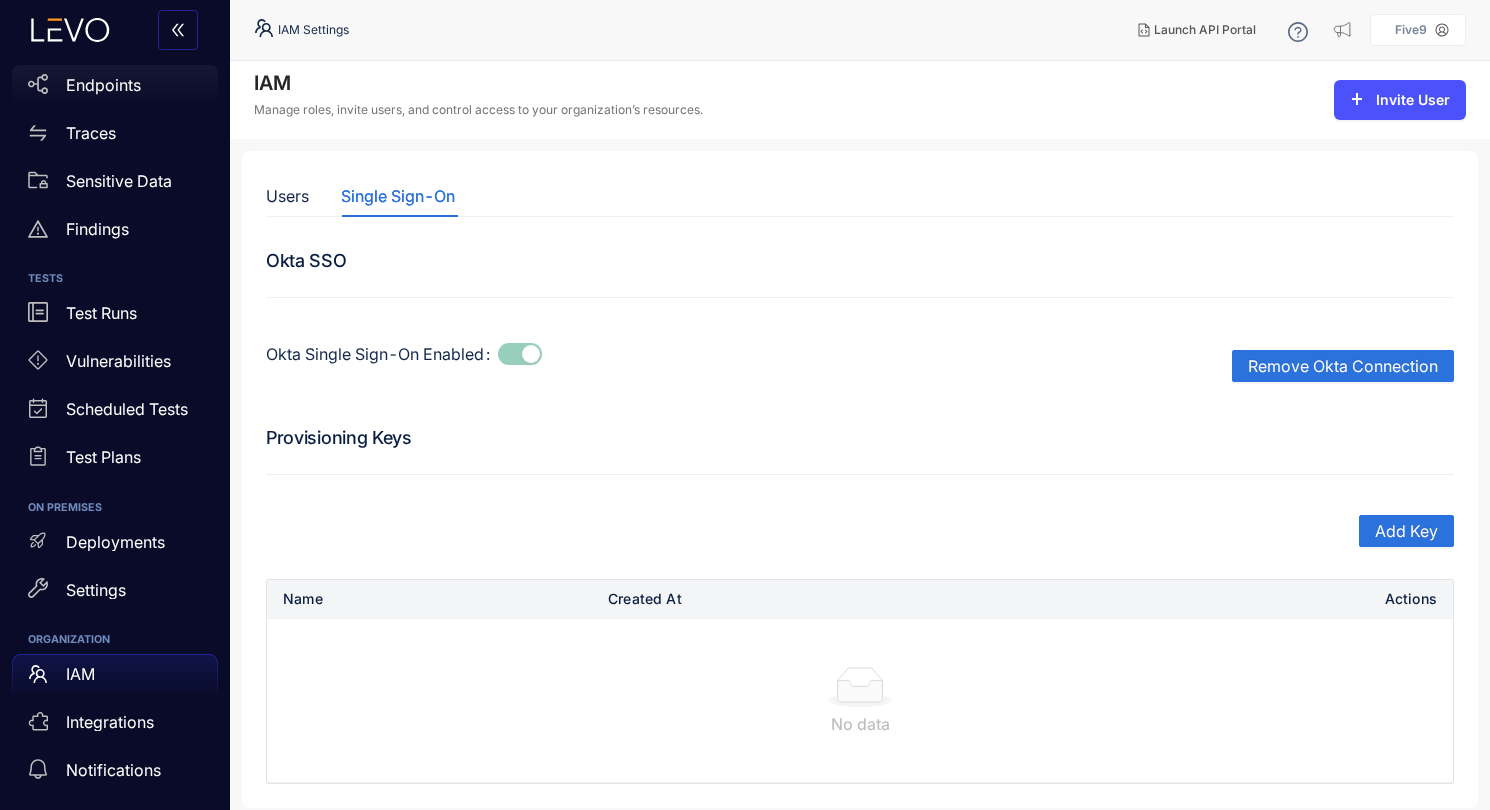 click on "Endpoints" at bounding box center (115, 89) 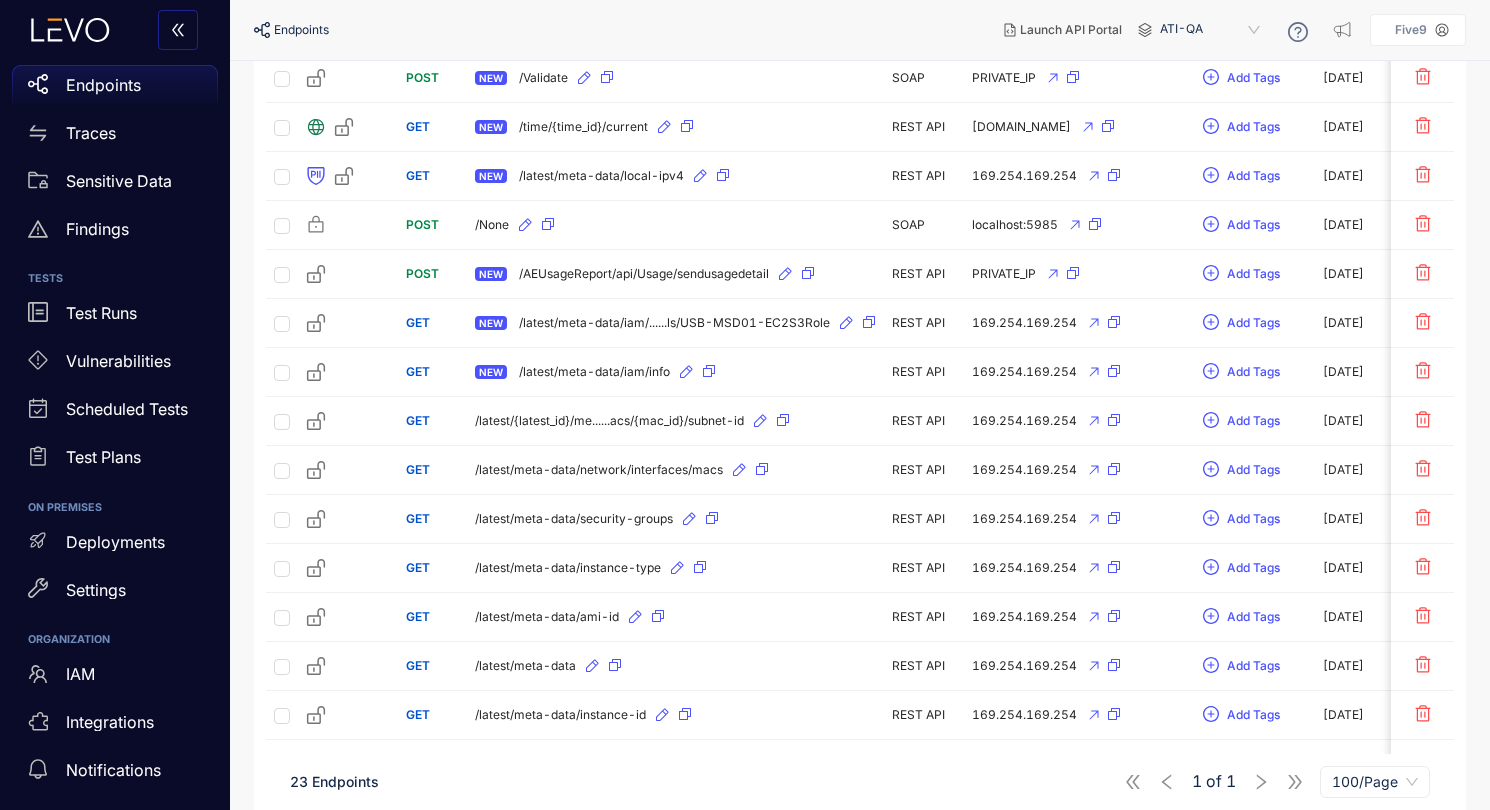 scroll, scrollTop: 0, scrollLeft: 0, axis: both 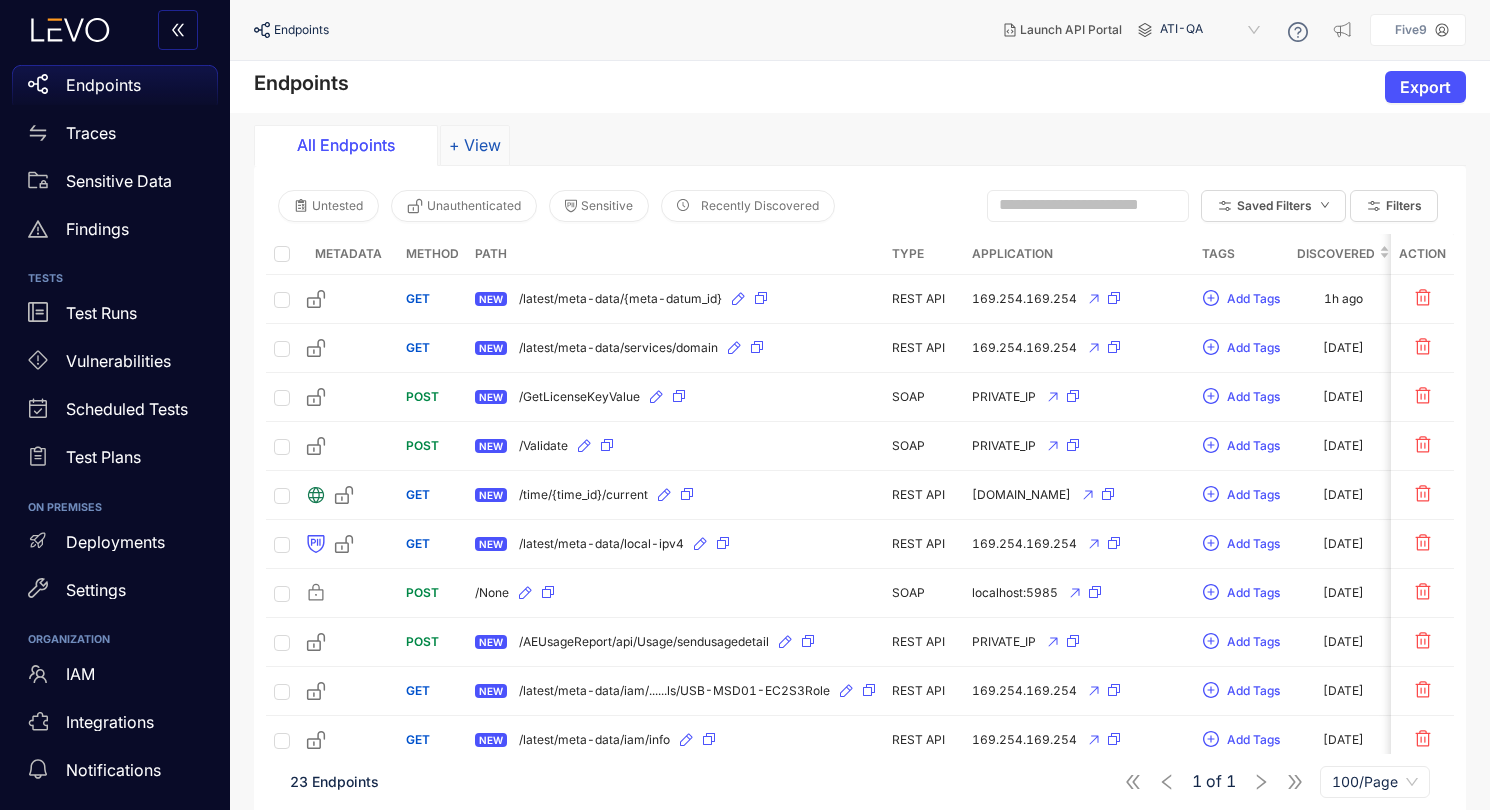 click on "+ View" at bounding box center (475, 145) 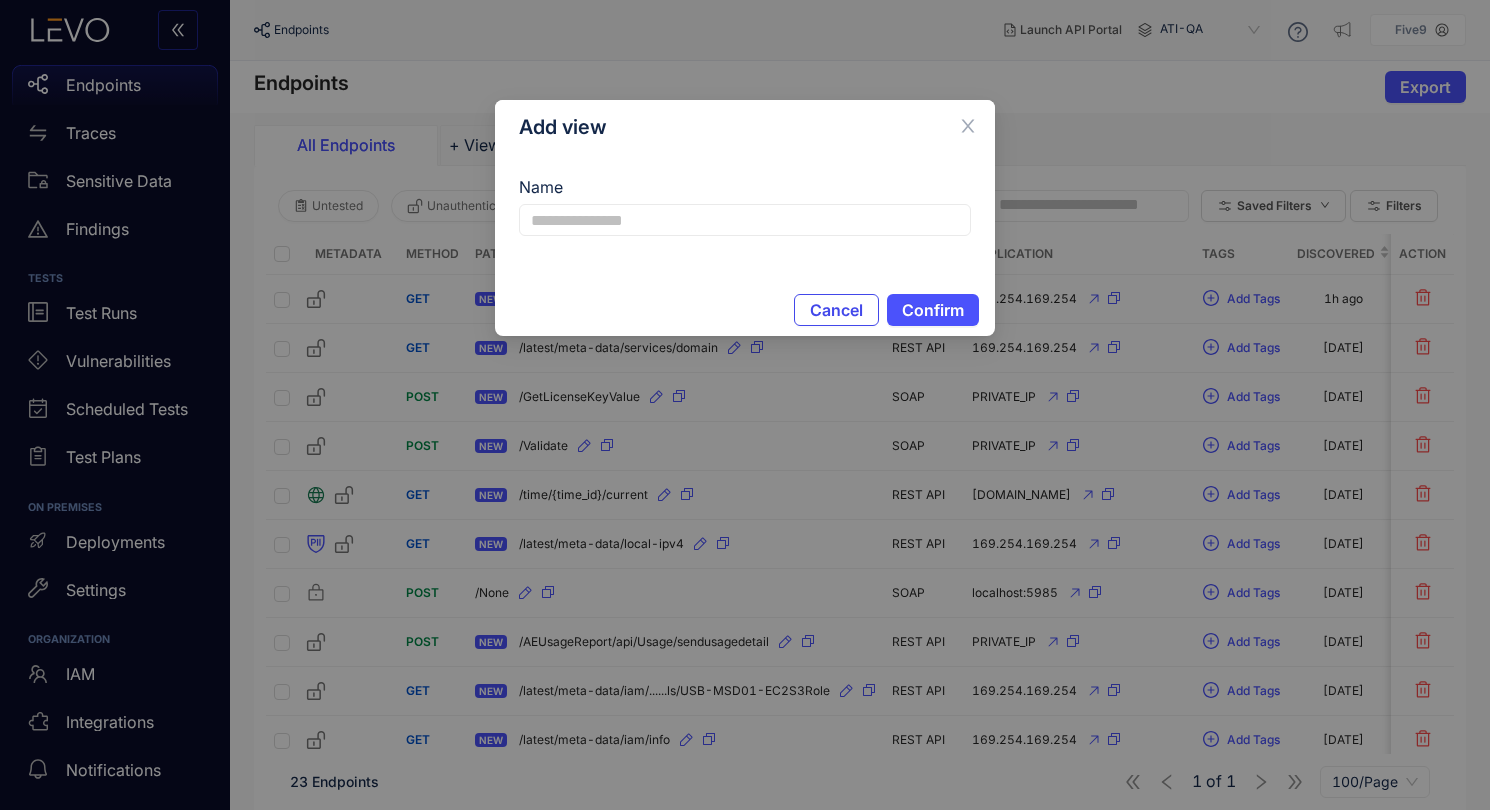 click on "Cancel" at bounding box center [836, 310] 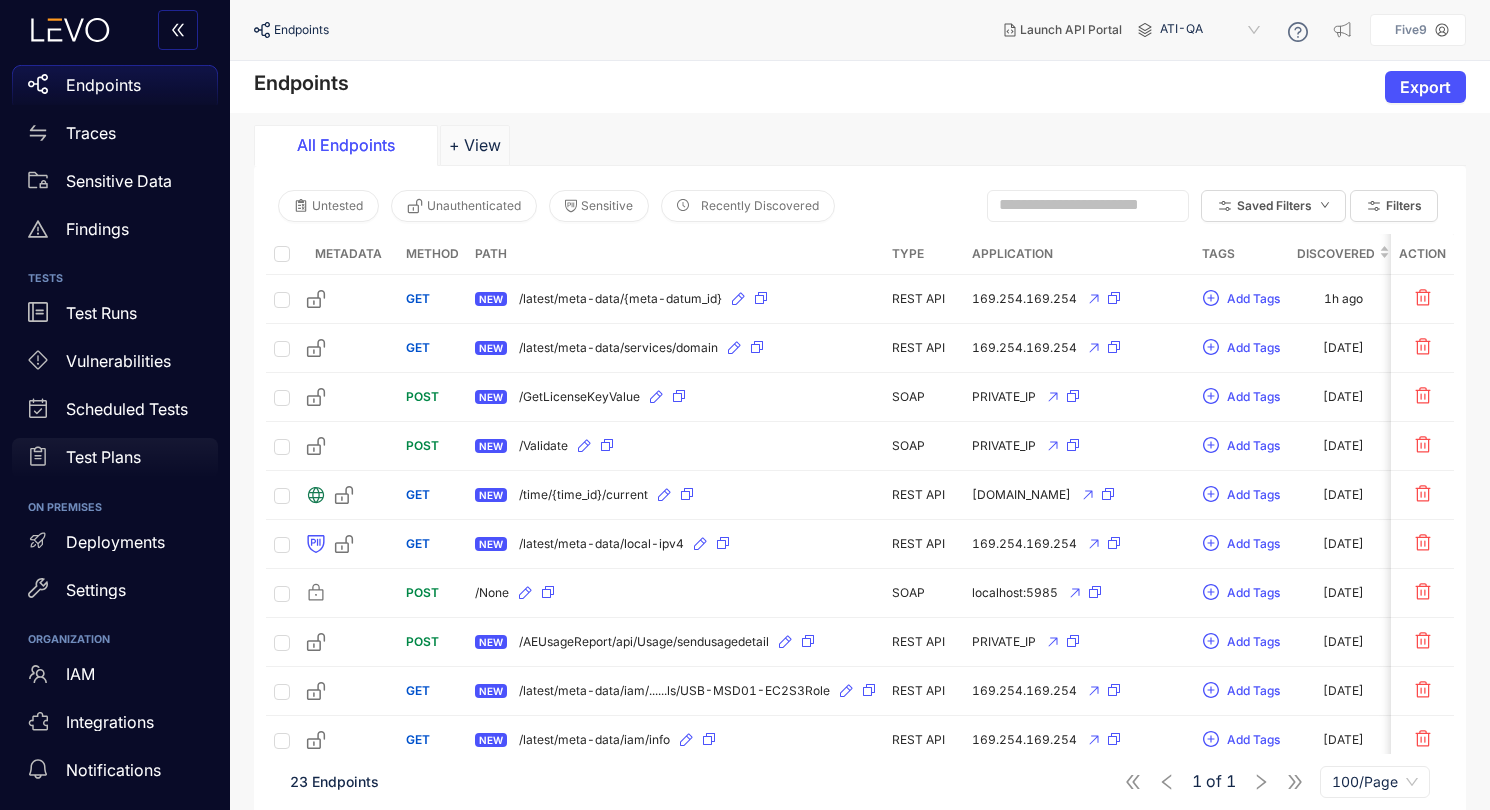 click on "Test Plans" at bounding box center [115, 458] 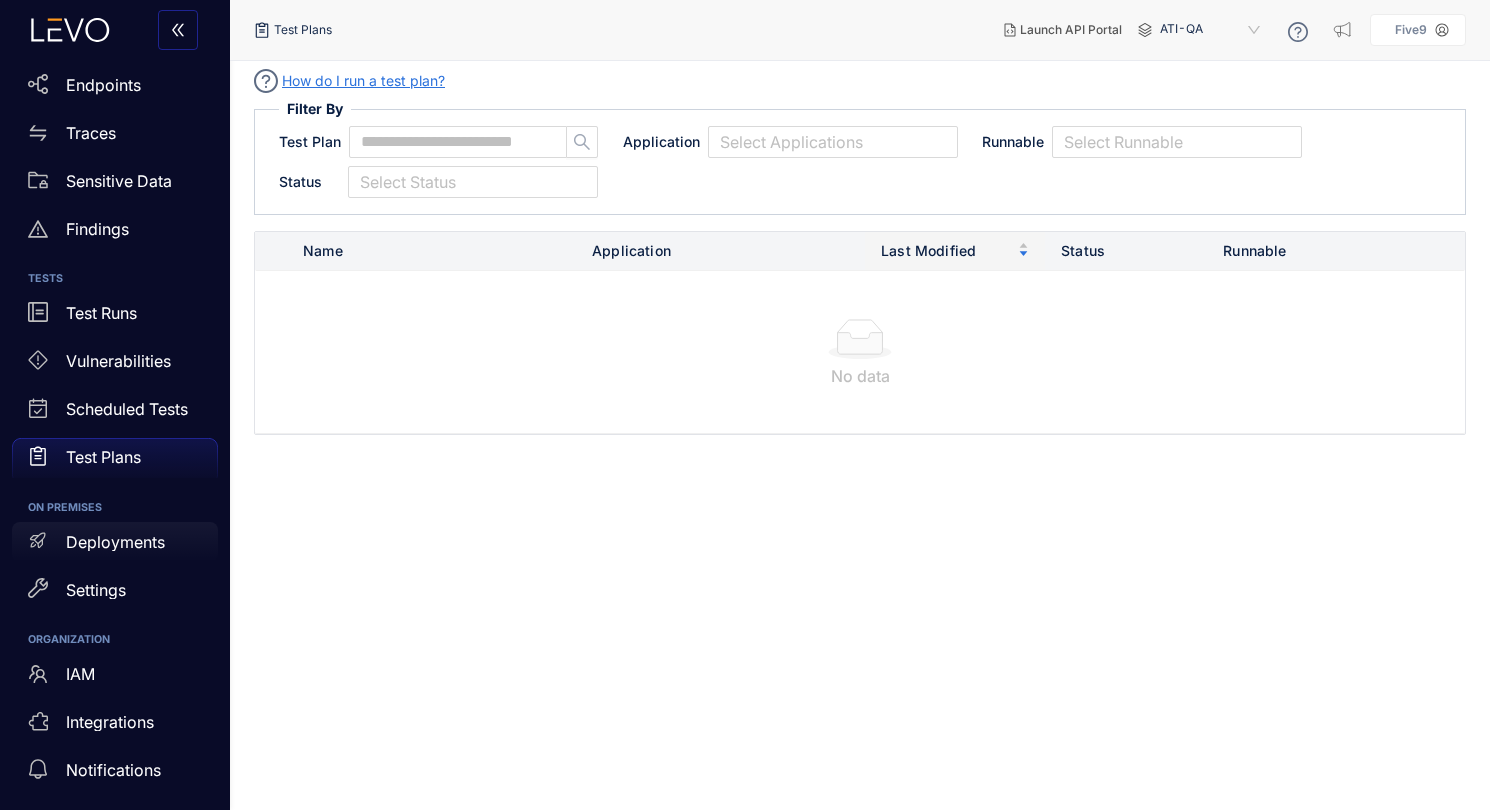 click on "Deployments" at bounding box center [115, 542] 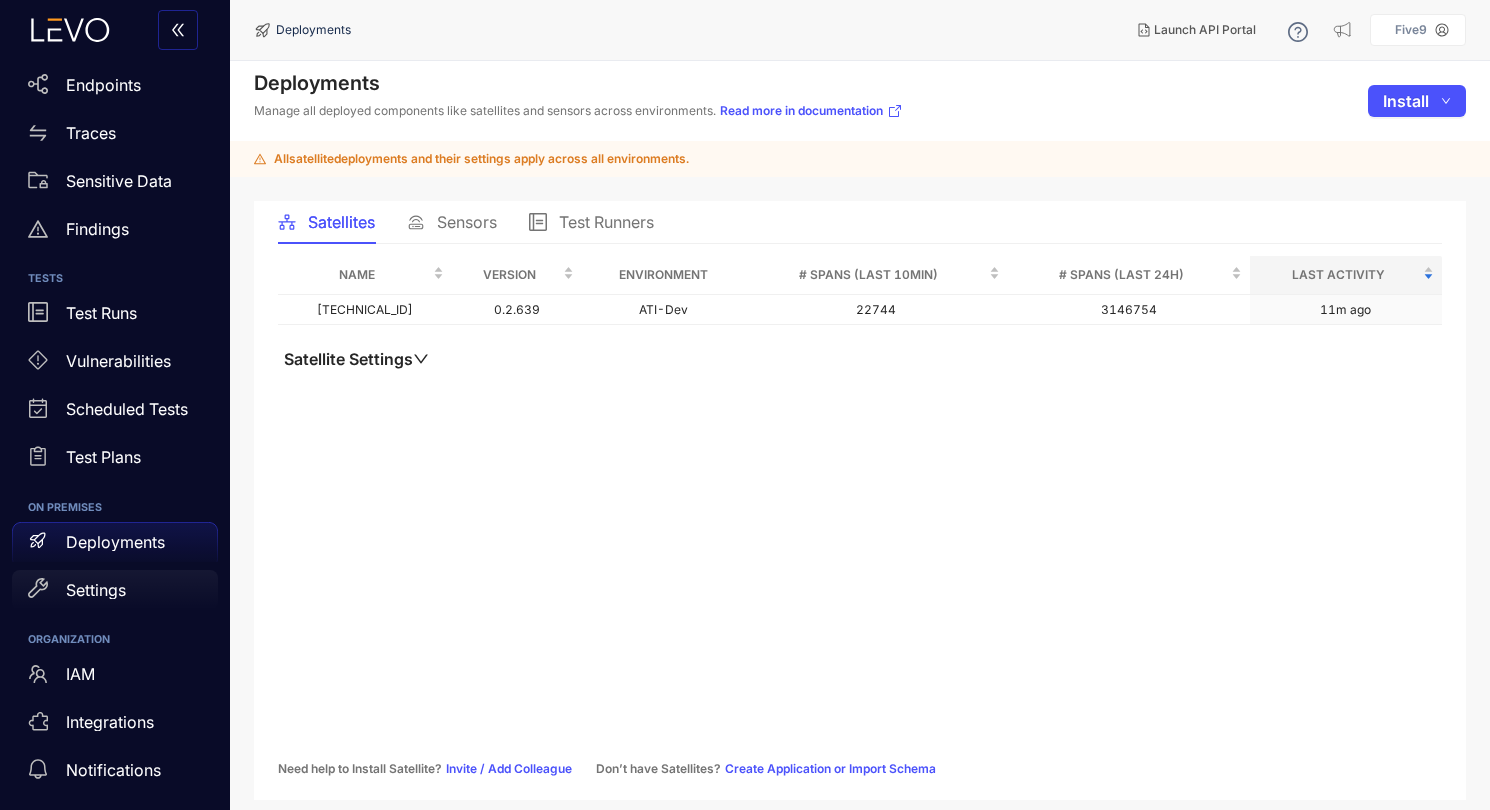 click on "Settings" at bounding box center [96, 590] 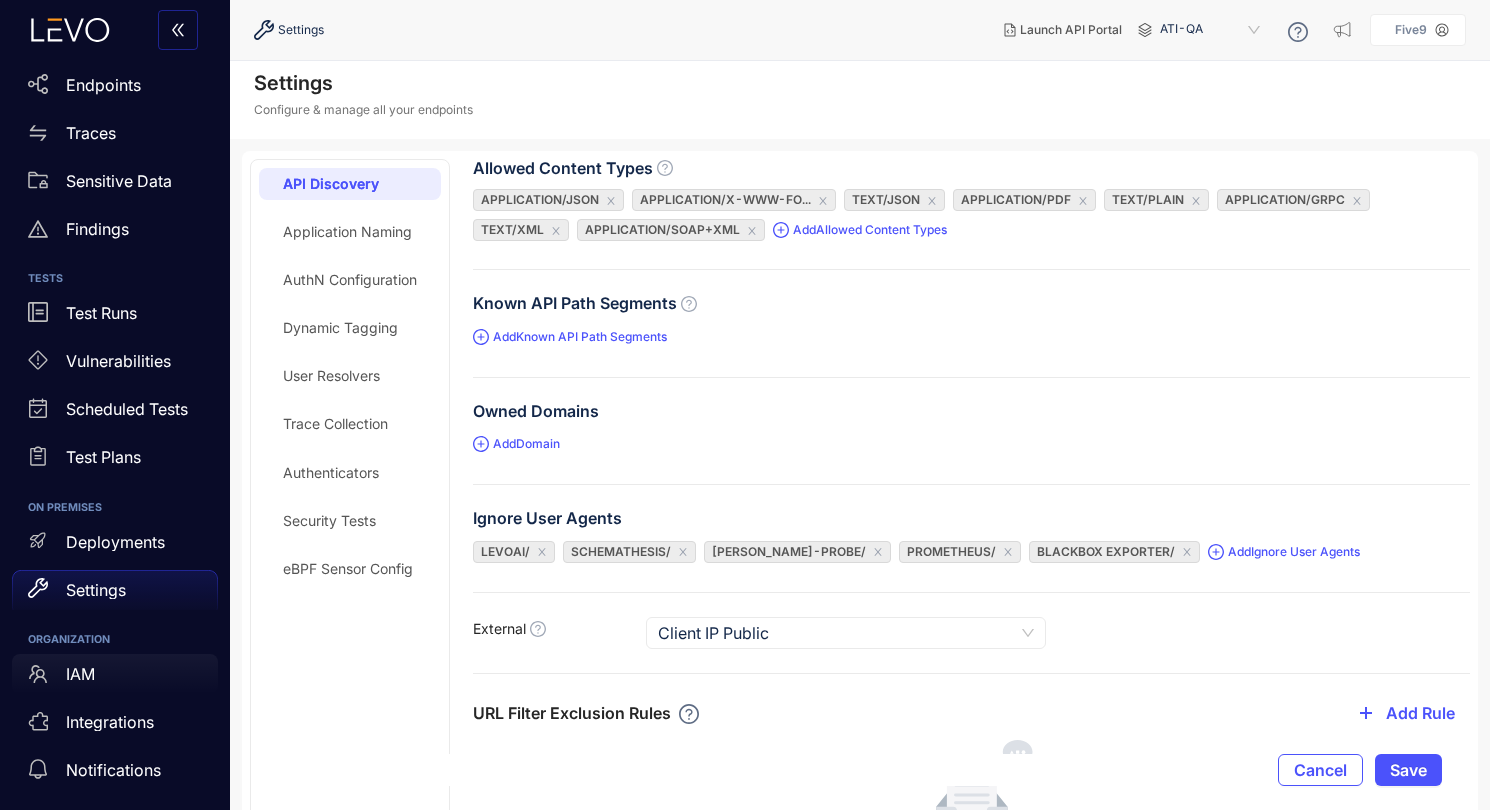 click on "IAM" at bounding box center [80, 674] 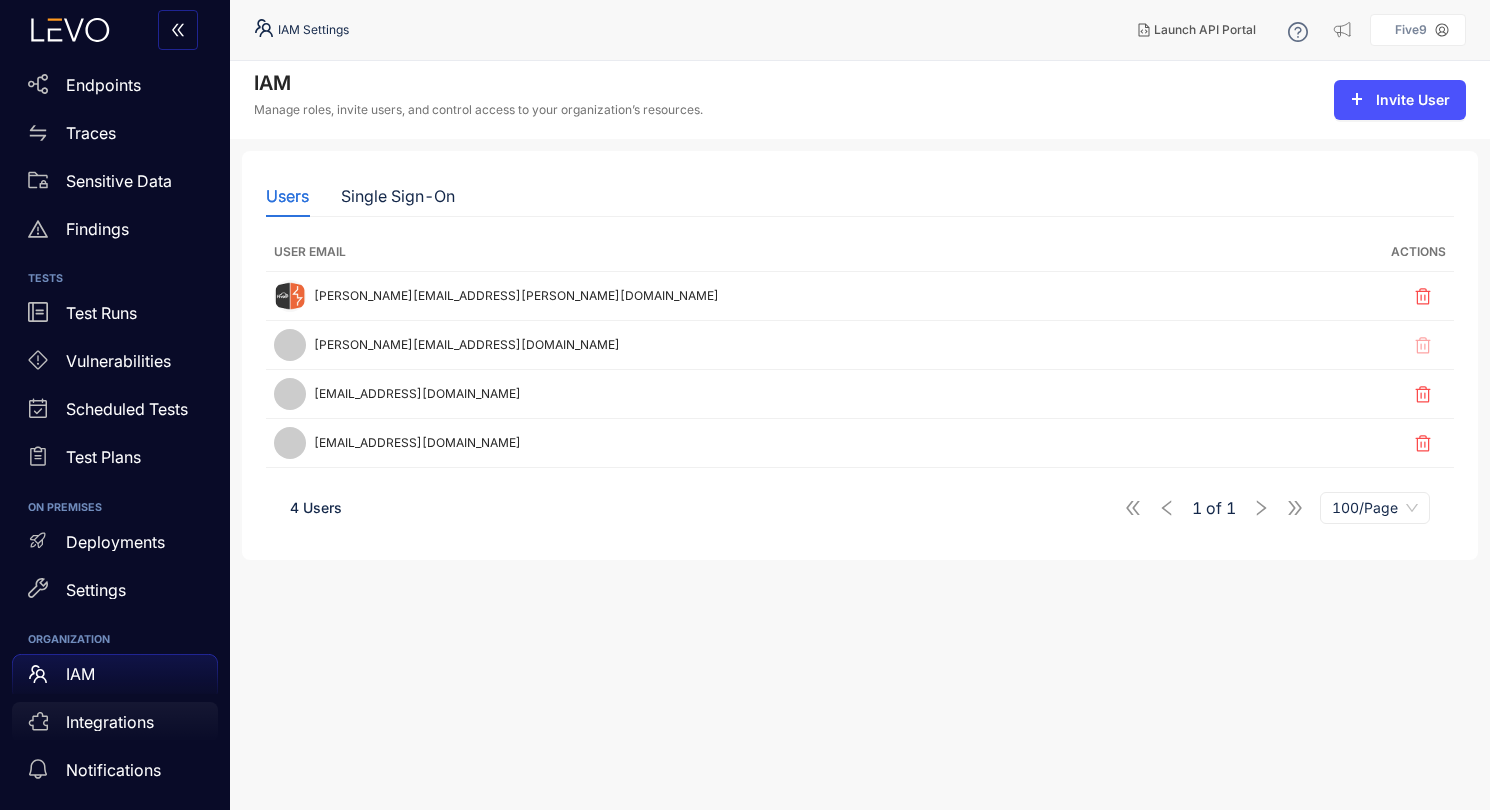click on "Integrations" at bounding box center (115, 722) 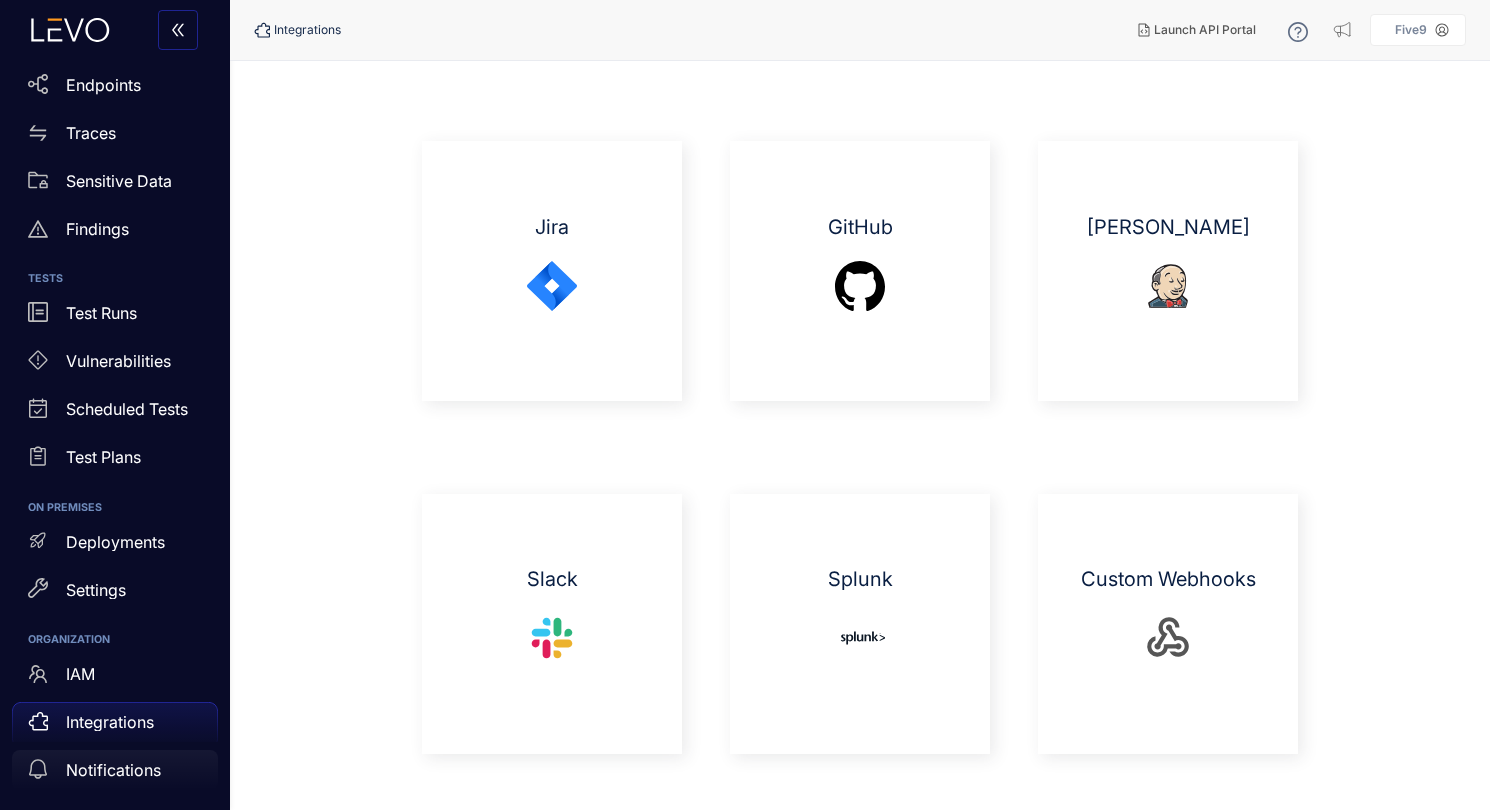 click on "Notifications" at bounding box center (113, 770) 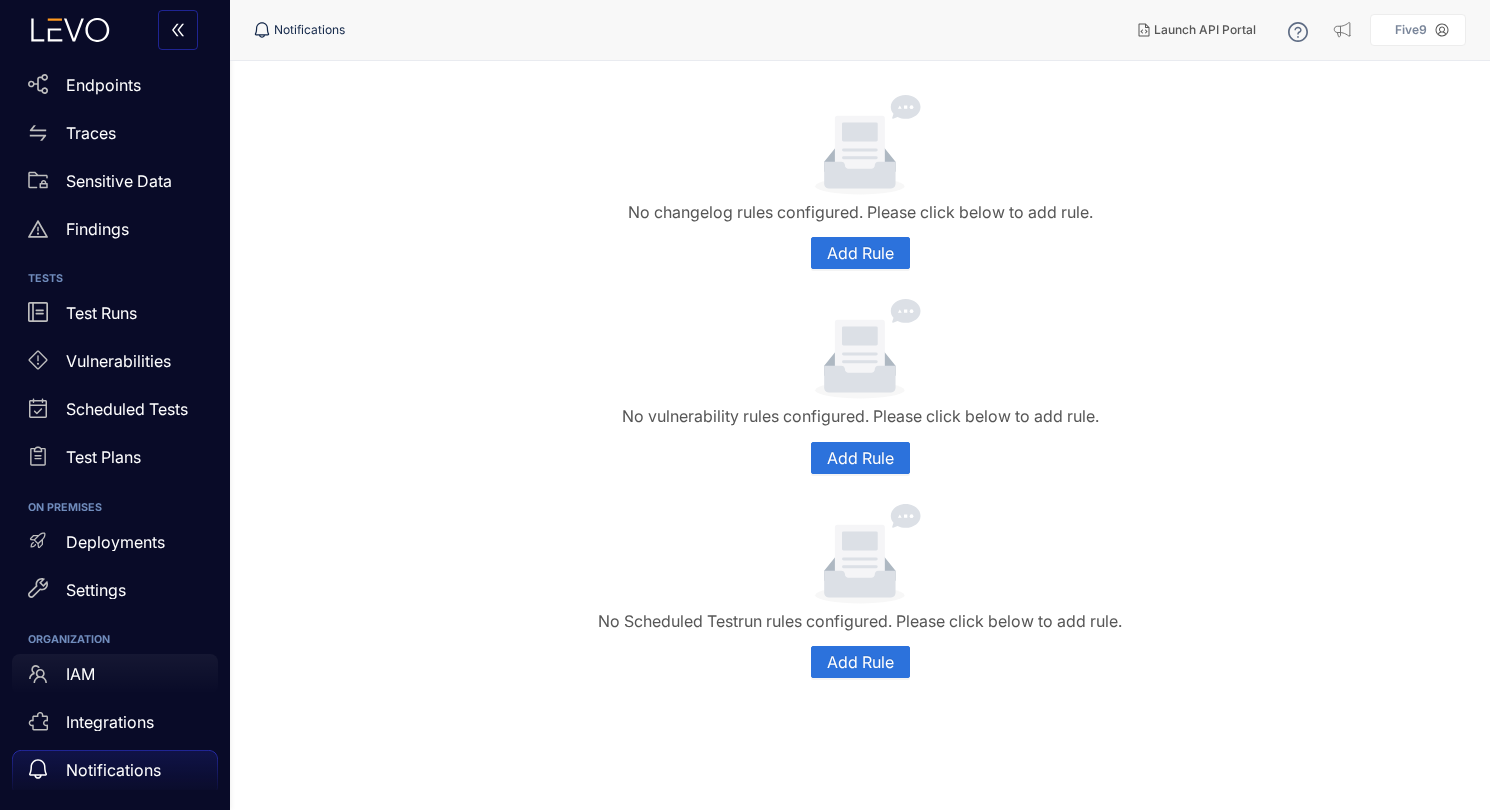 click on "IAM" at bounding box center (80, 674) 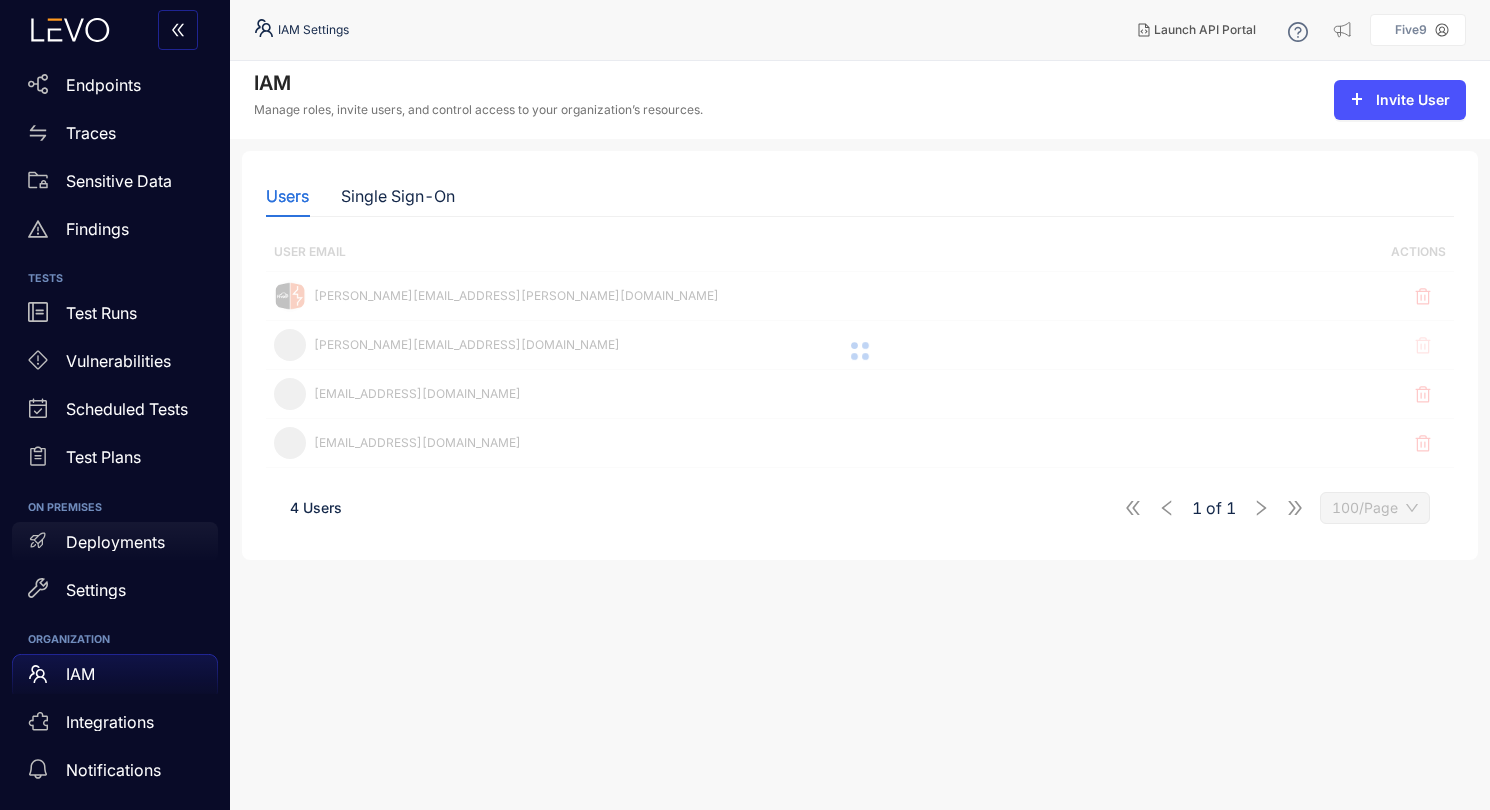 click on "Deployments" at bounding box center (115, 542) 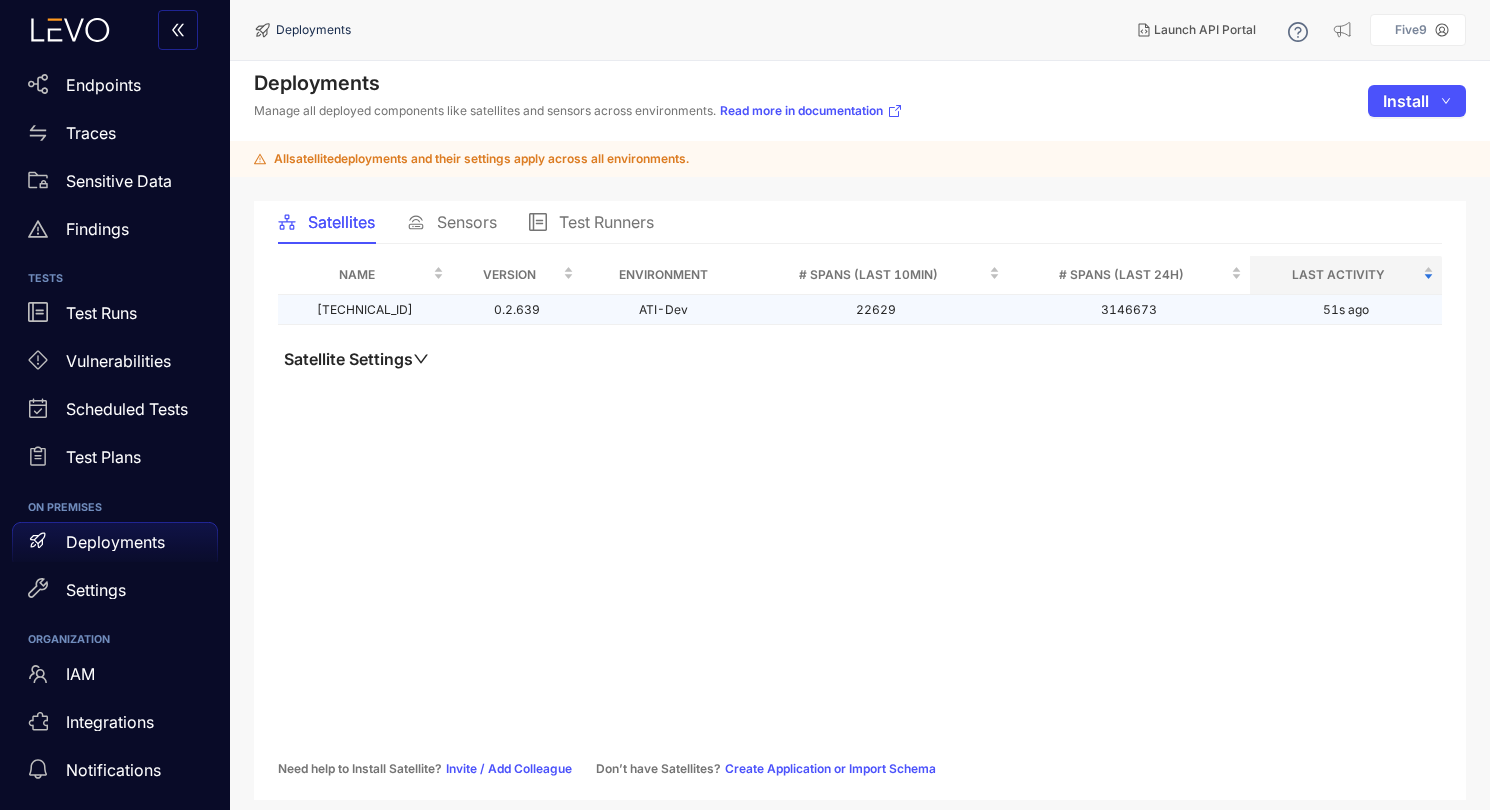 click on "[TECHNICAL_ID]" at bounding box center [365, 310] 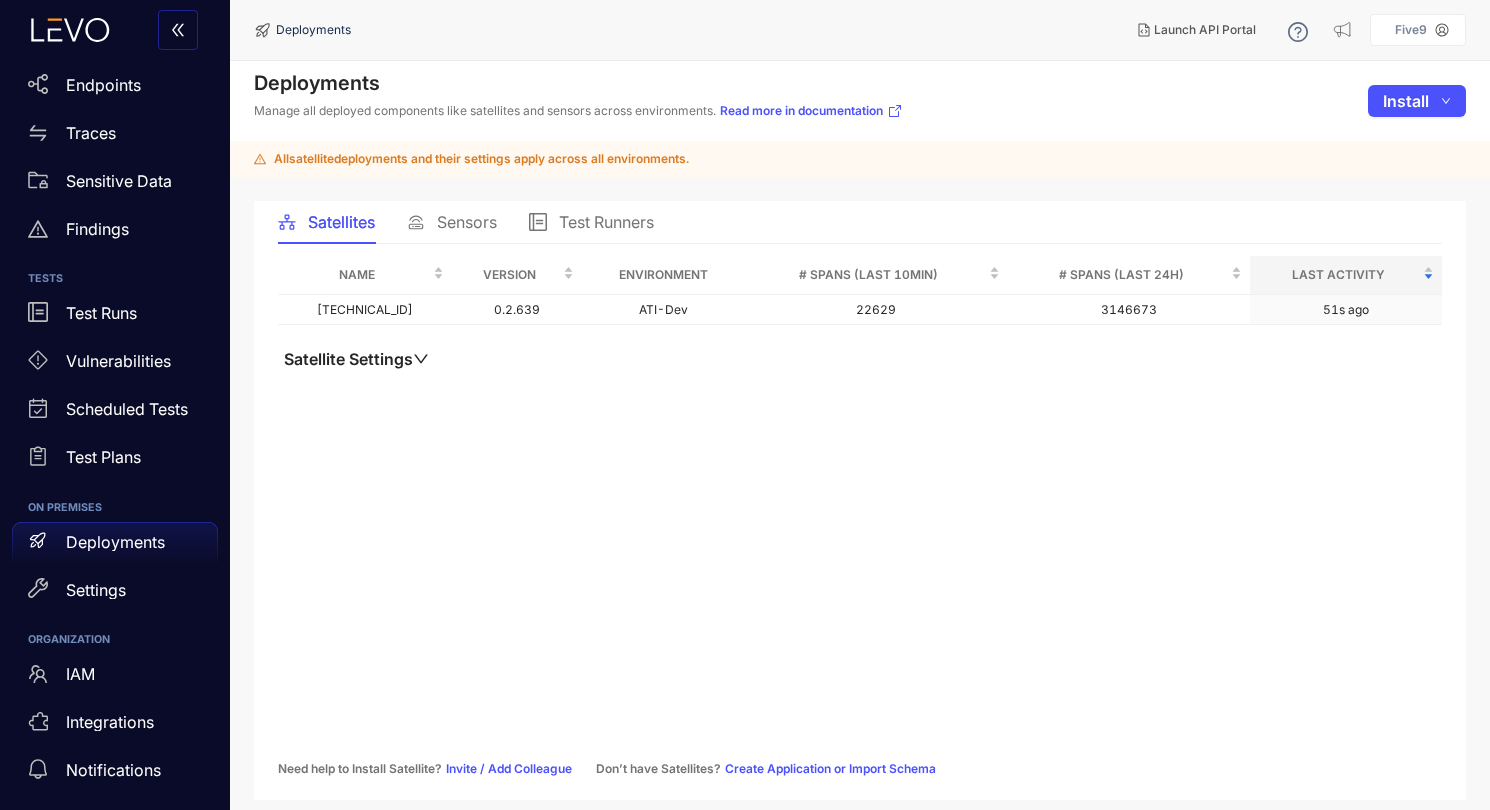 click on "Sensors" at bounding box center (467, 222) 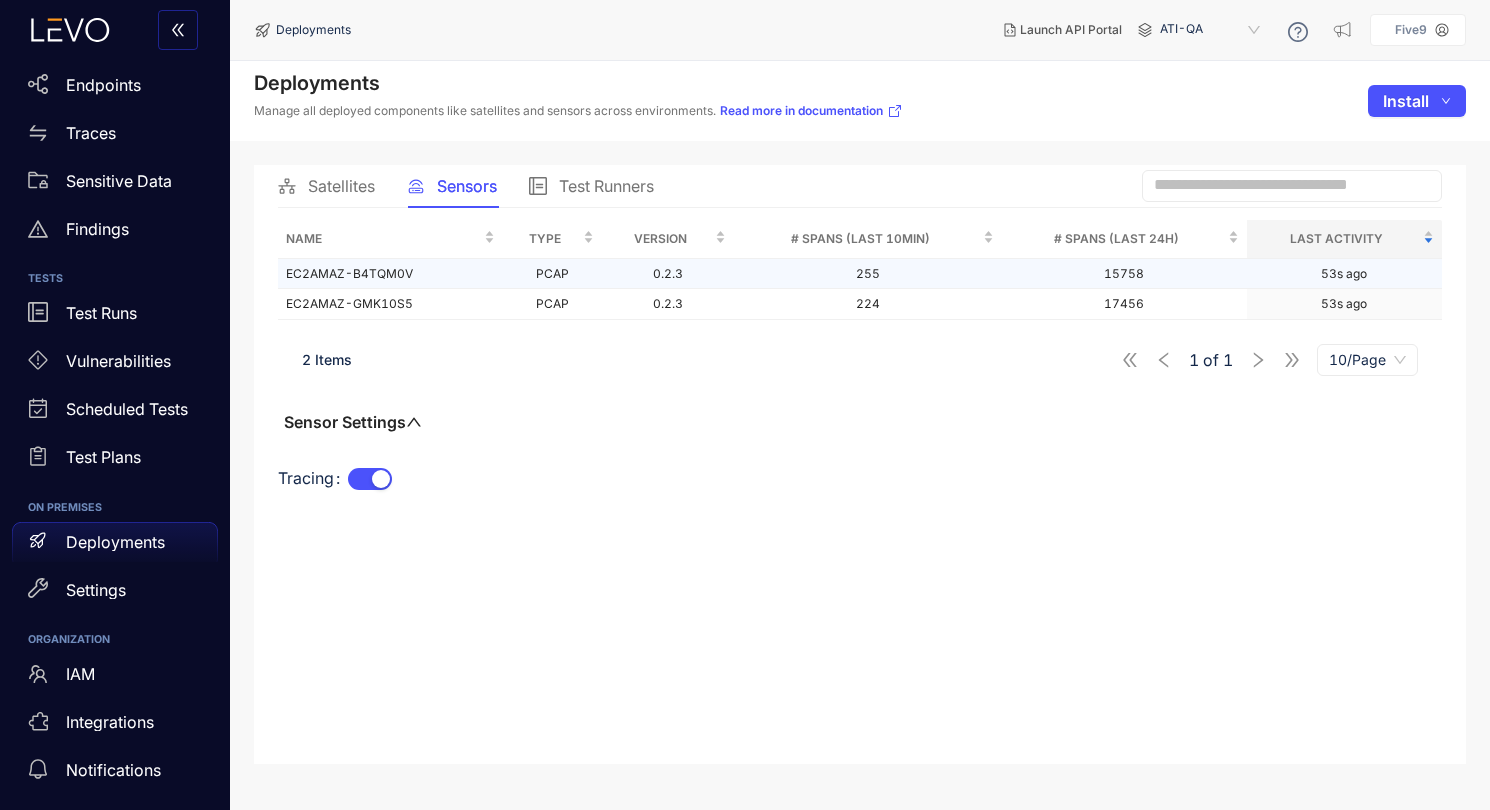 click on "EC2AMAZ-B4TQM0V" at bounding box center (390, 274) 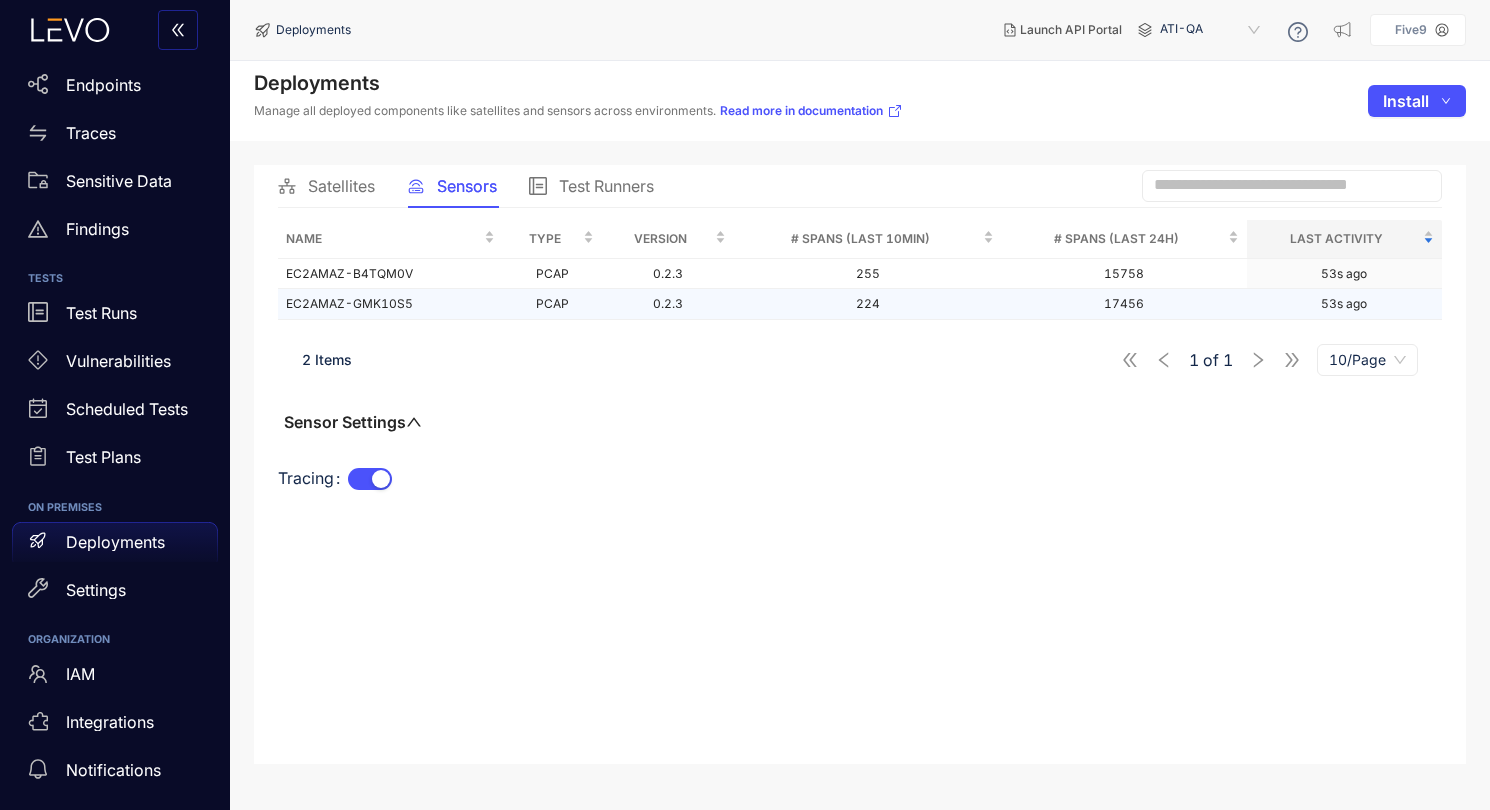 click on "EC2AMAZ-GMK10S5" at bounding box center [390, 304] 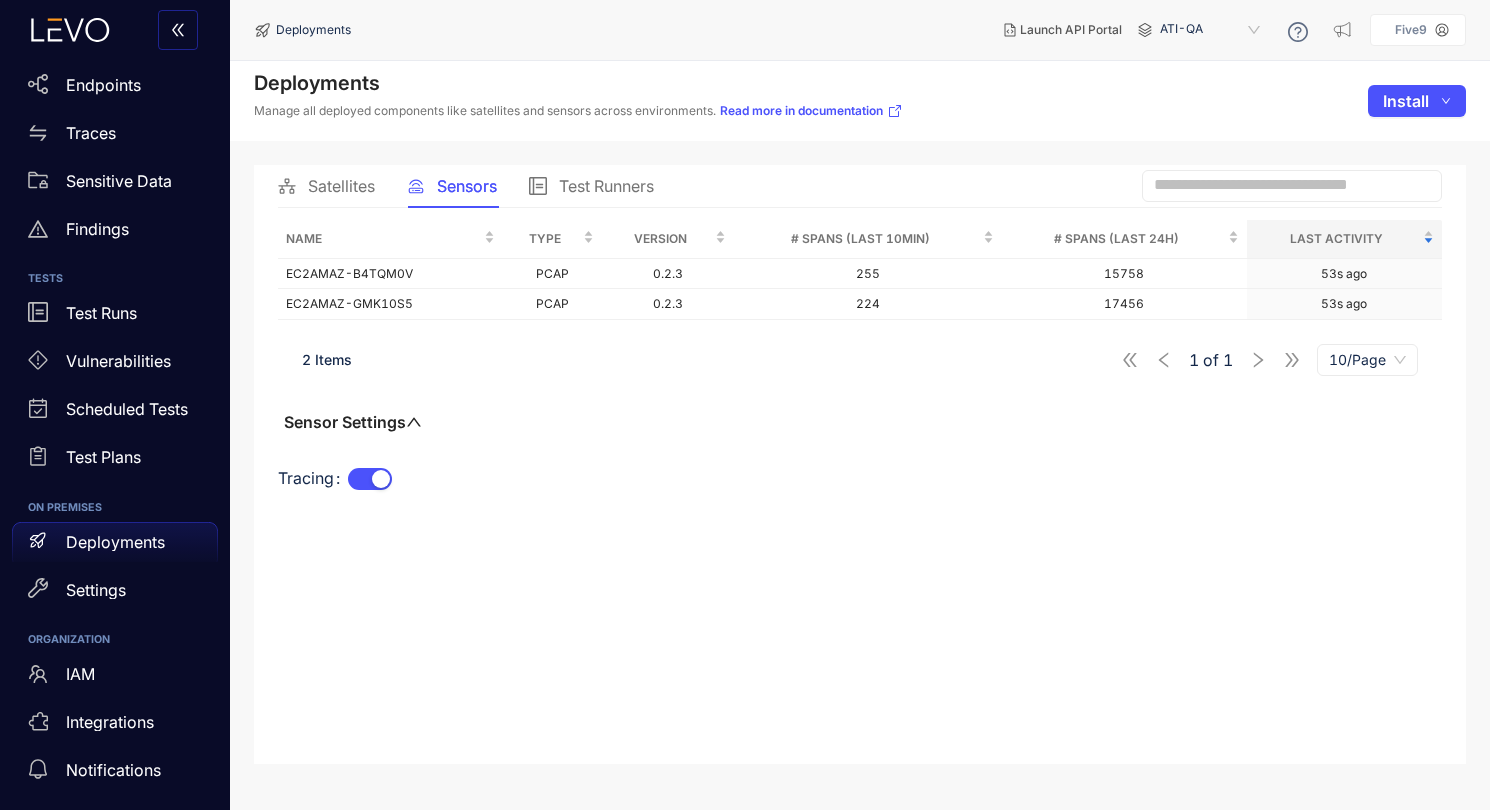 click on "ATI-QA" at bounding box center (1212, 30) 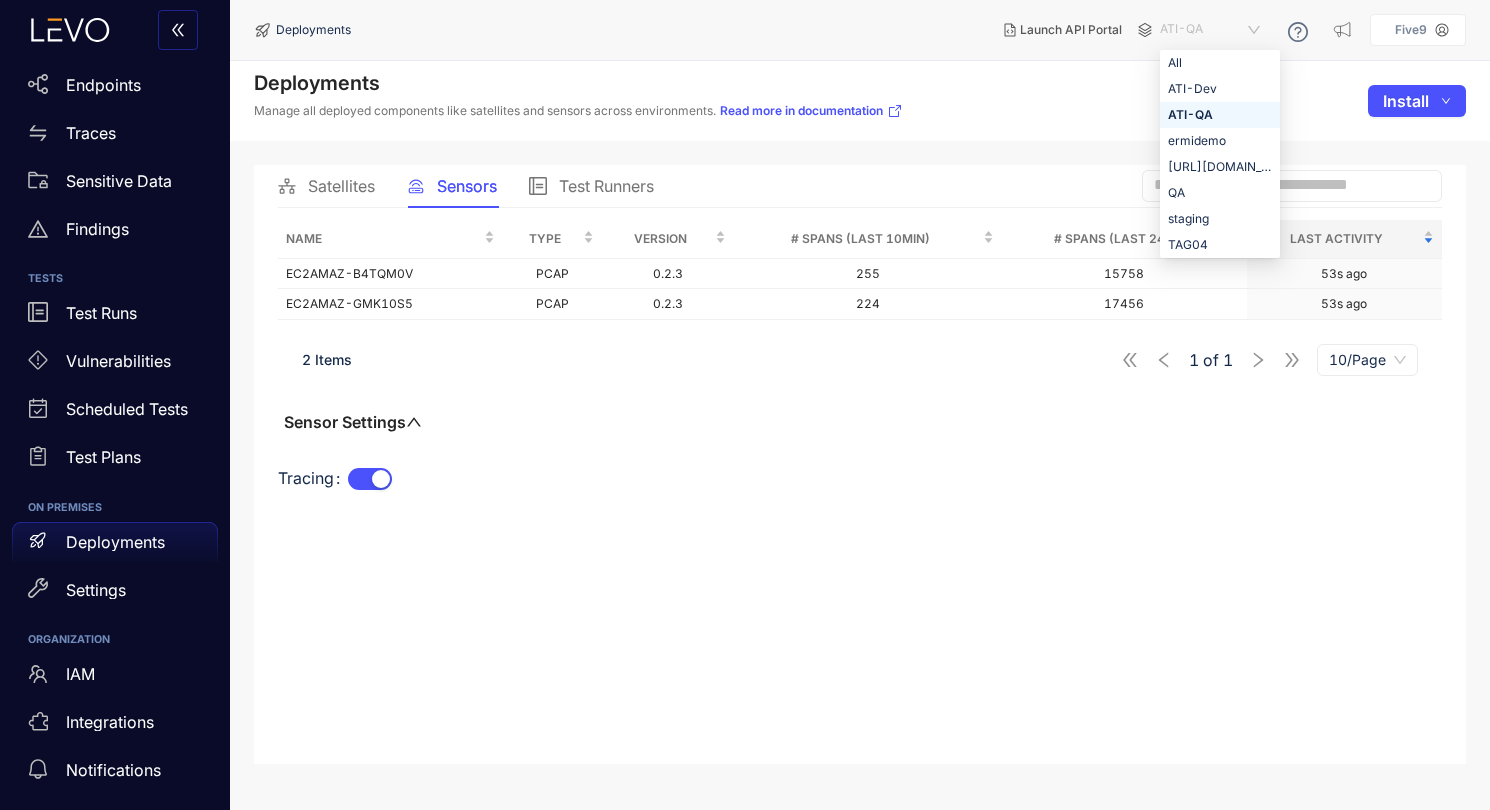 click on "ATI-QA" at bounding box center [1220, 115] 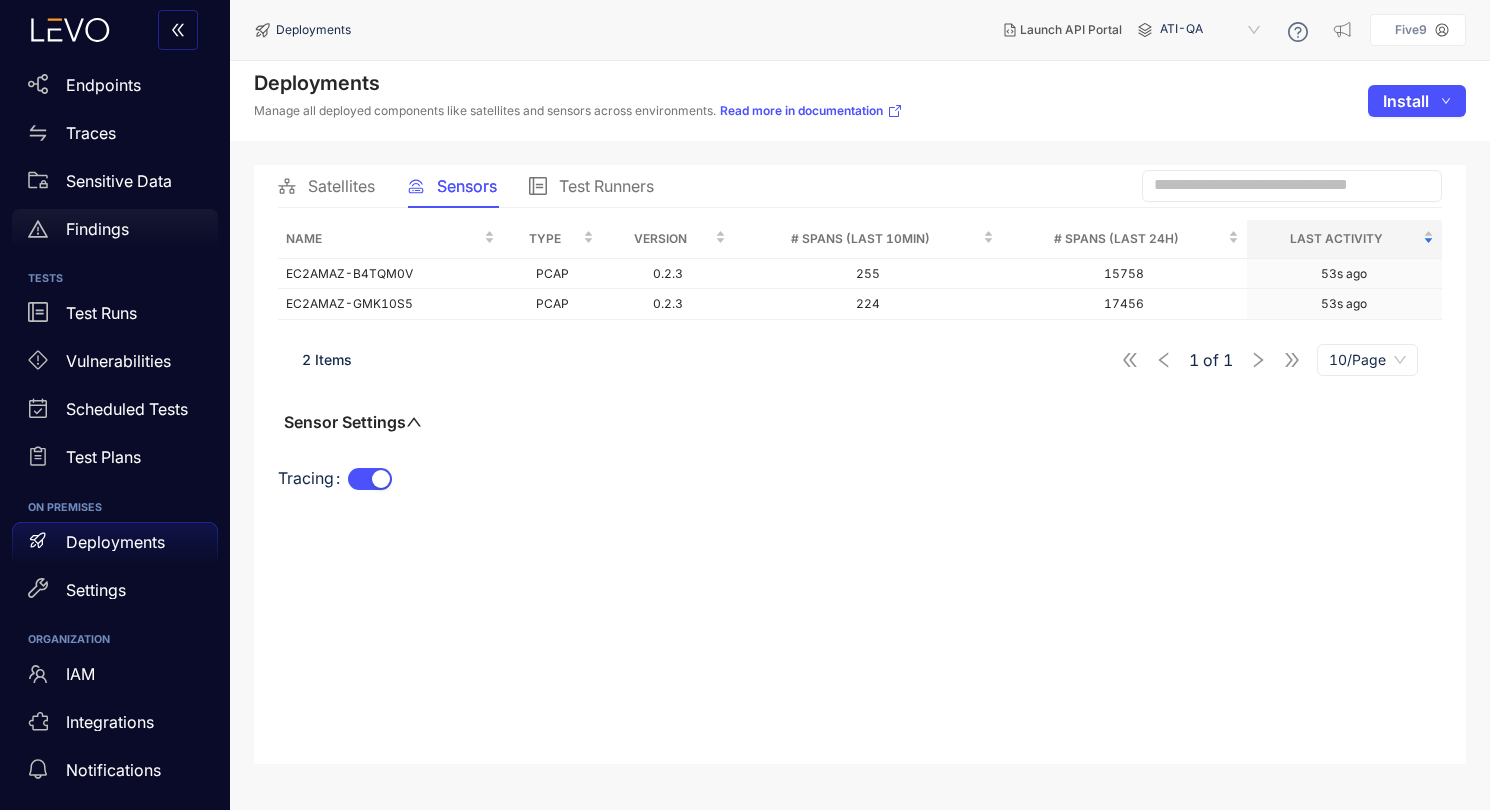 click on "Findings" at bounding box center [97, 229] 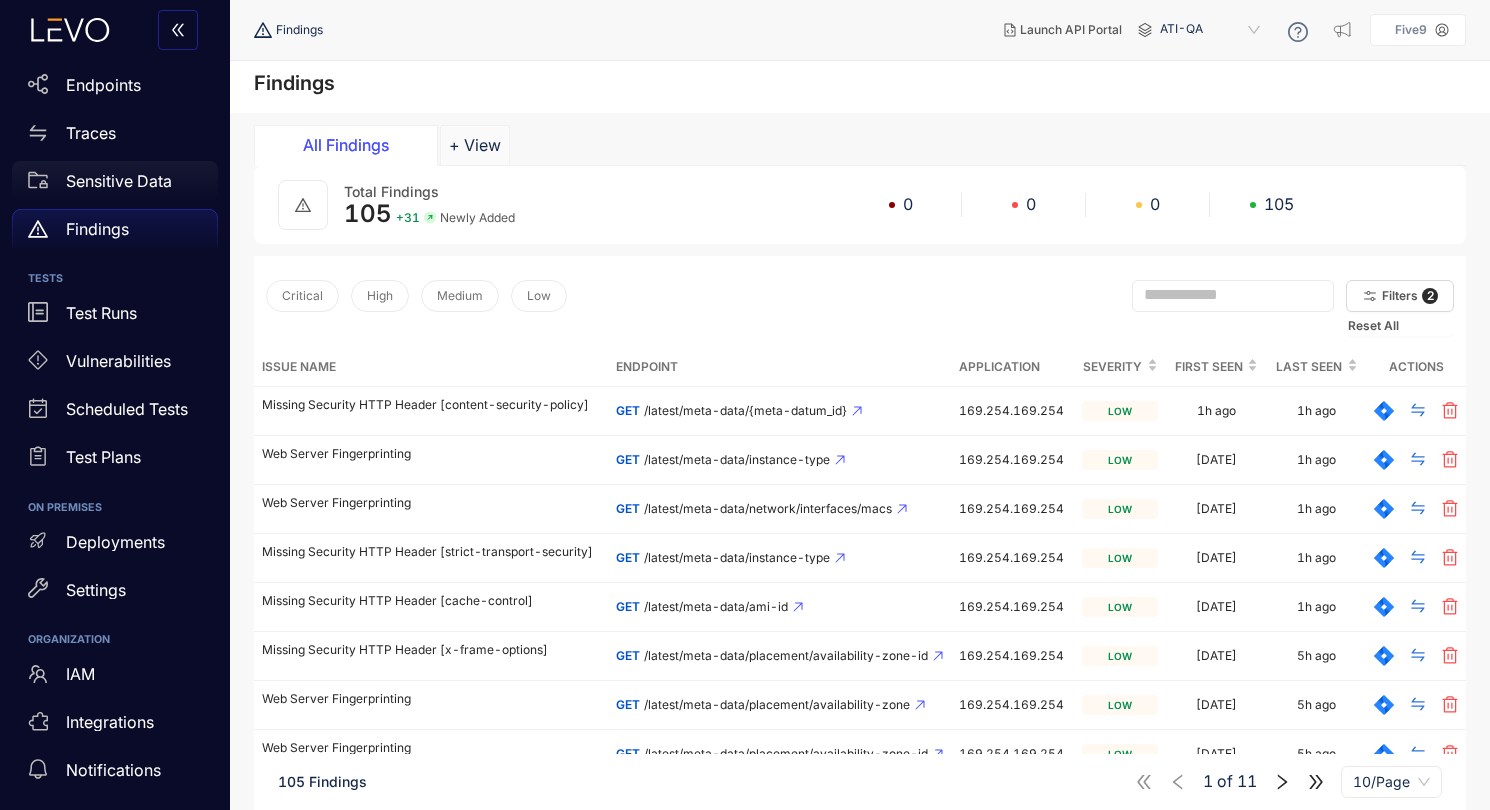 click on "Sensitive Data" at bounding box center (119, 181) 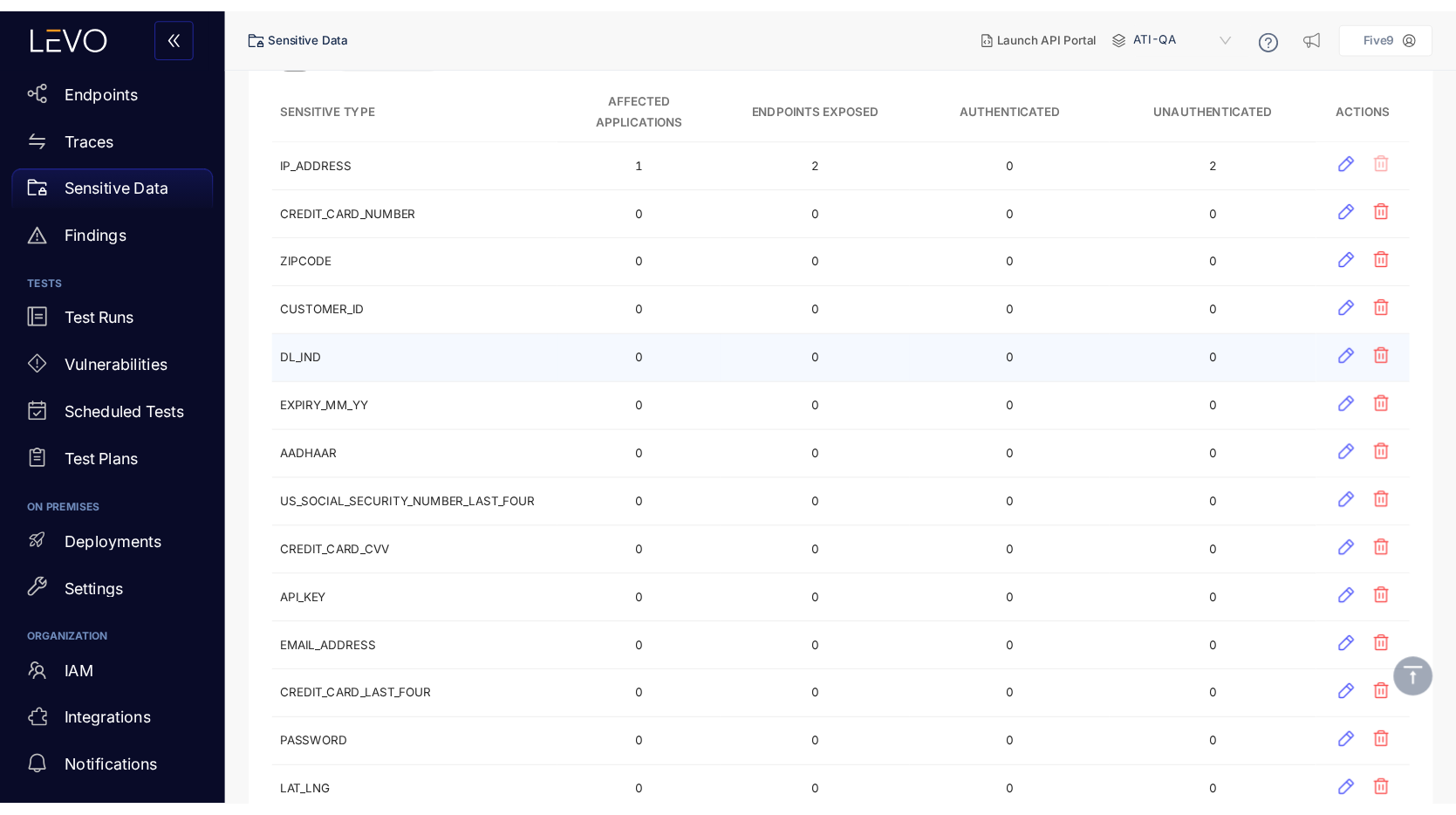 scroll, scrollTop: 0, scrollLeft: 0, axis: both 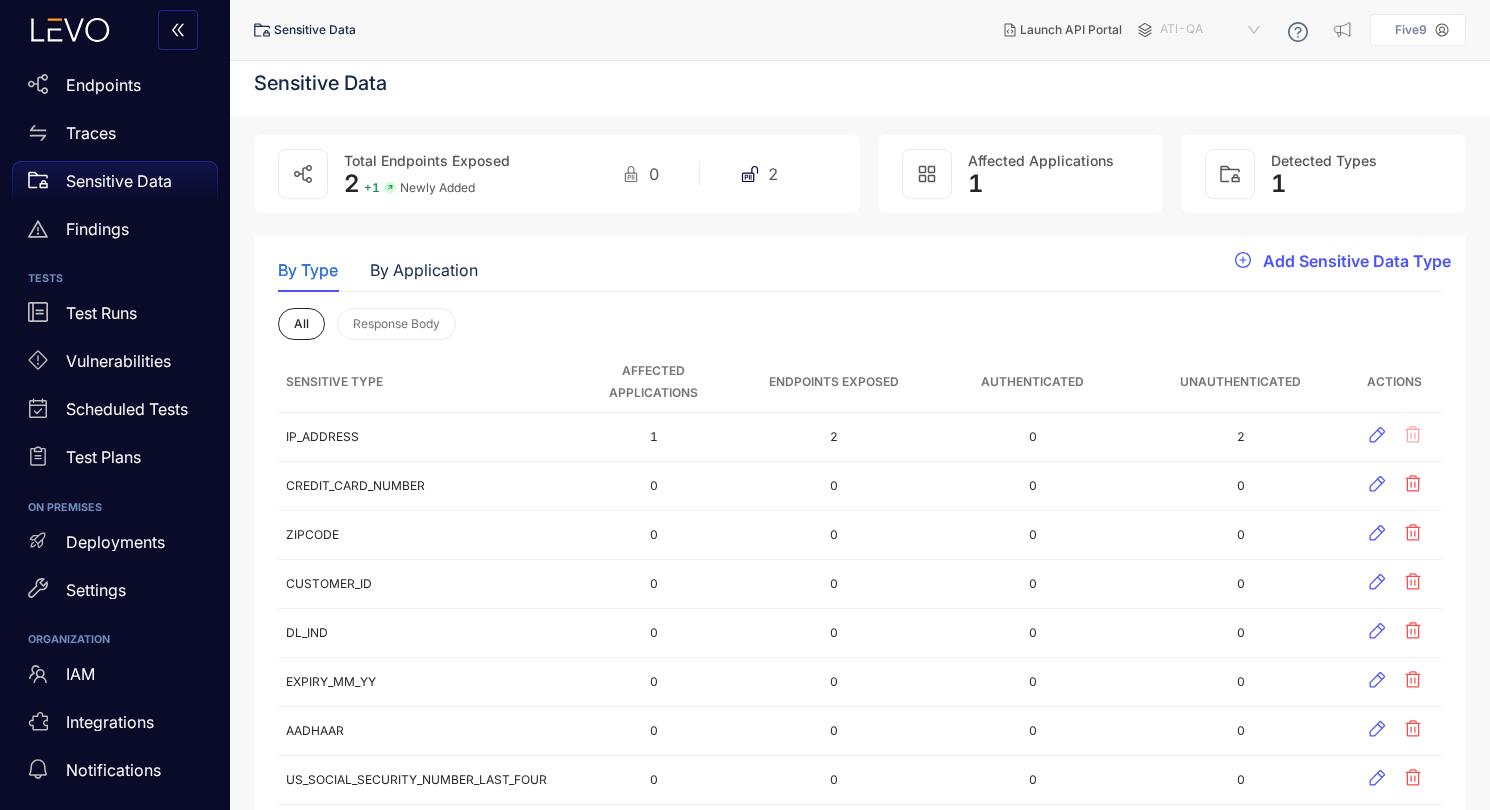 click on "ATI-QA" at bounding box center (1212, 30) 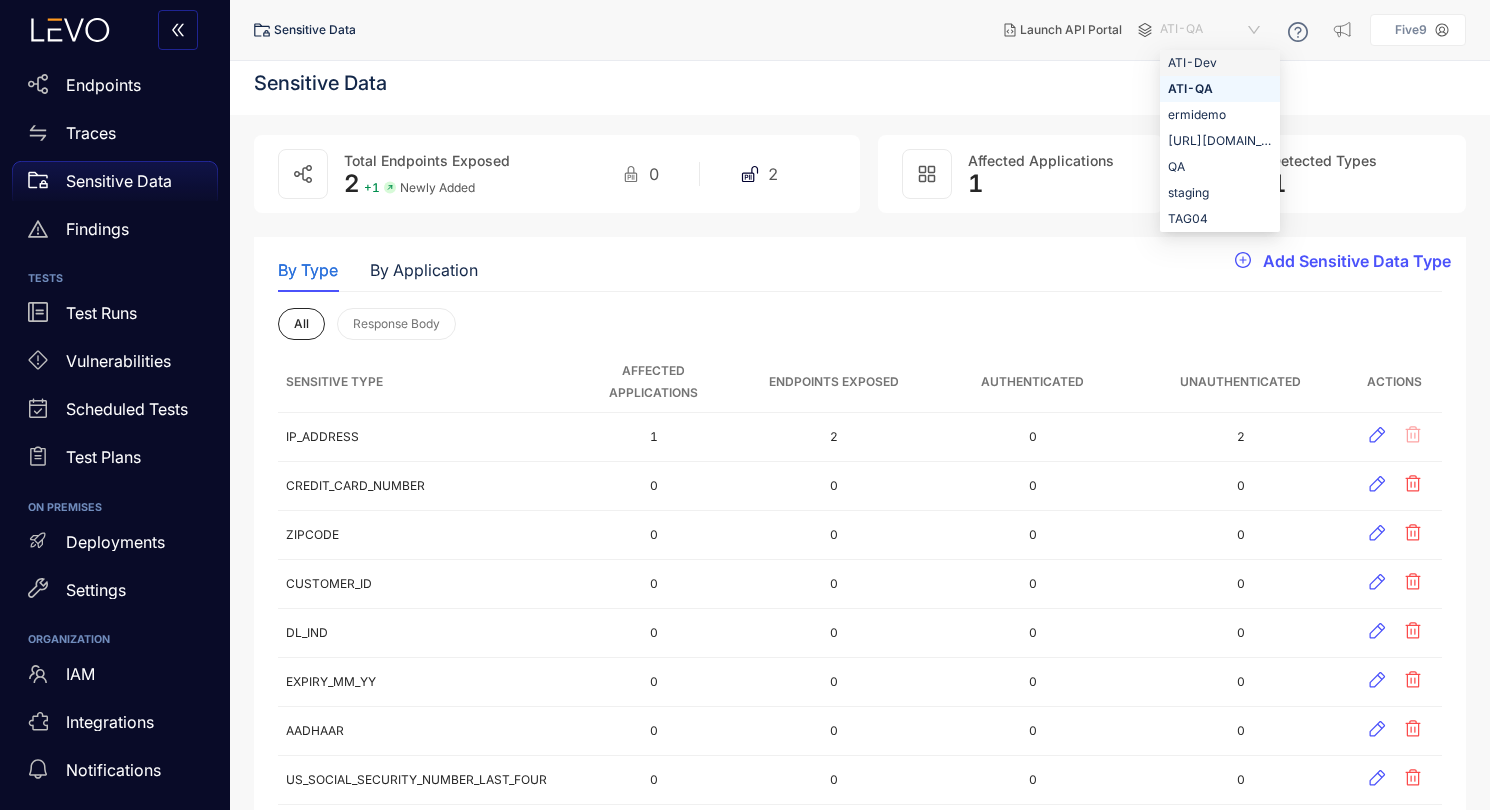 click on "ATI-Dev" at bounding box center [1220, 63] 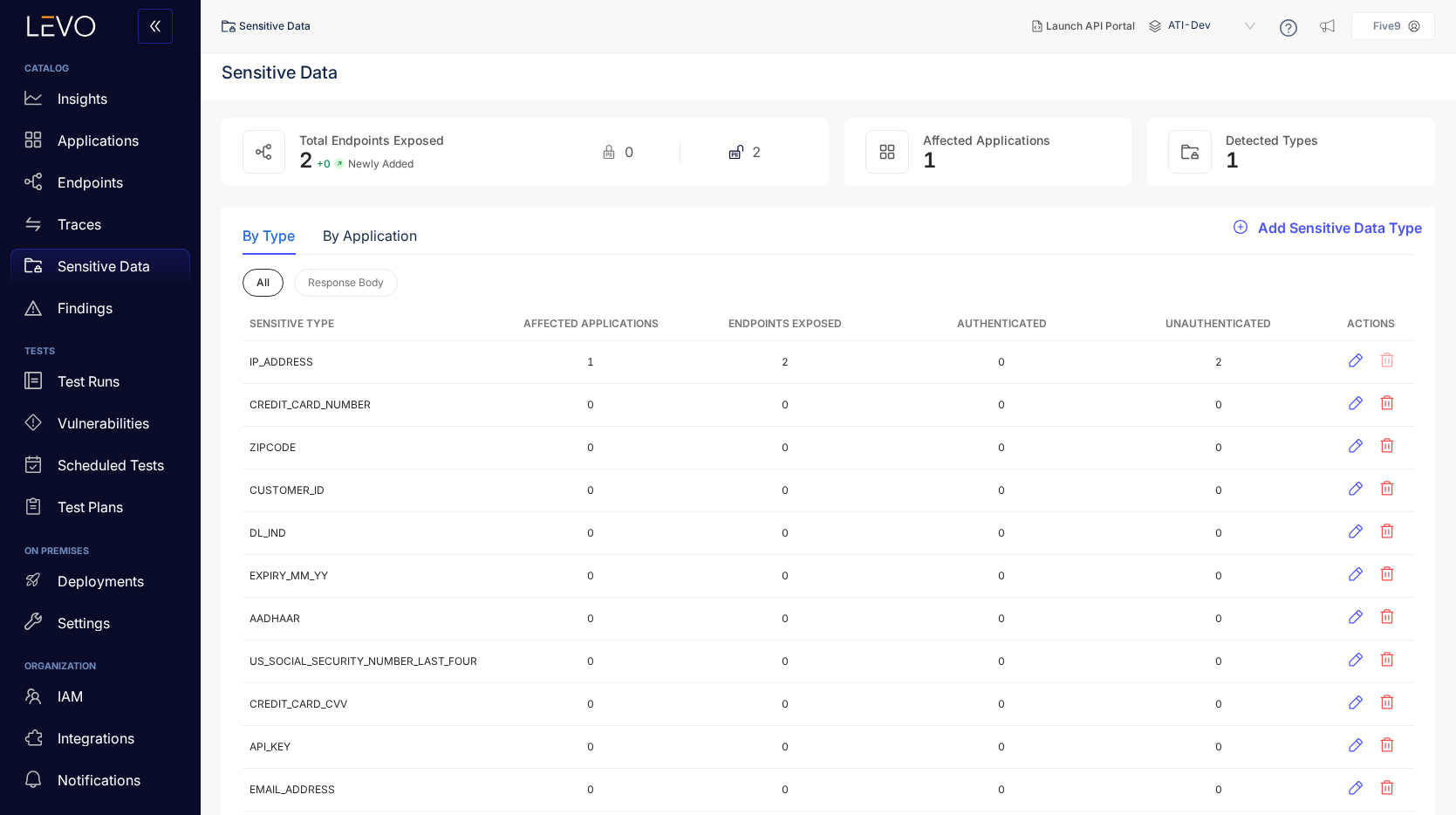 scroll, scrollTop: 13, scrollLeft: 0, axis: vertical 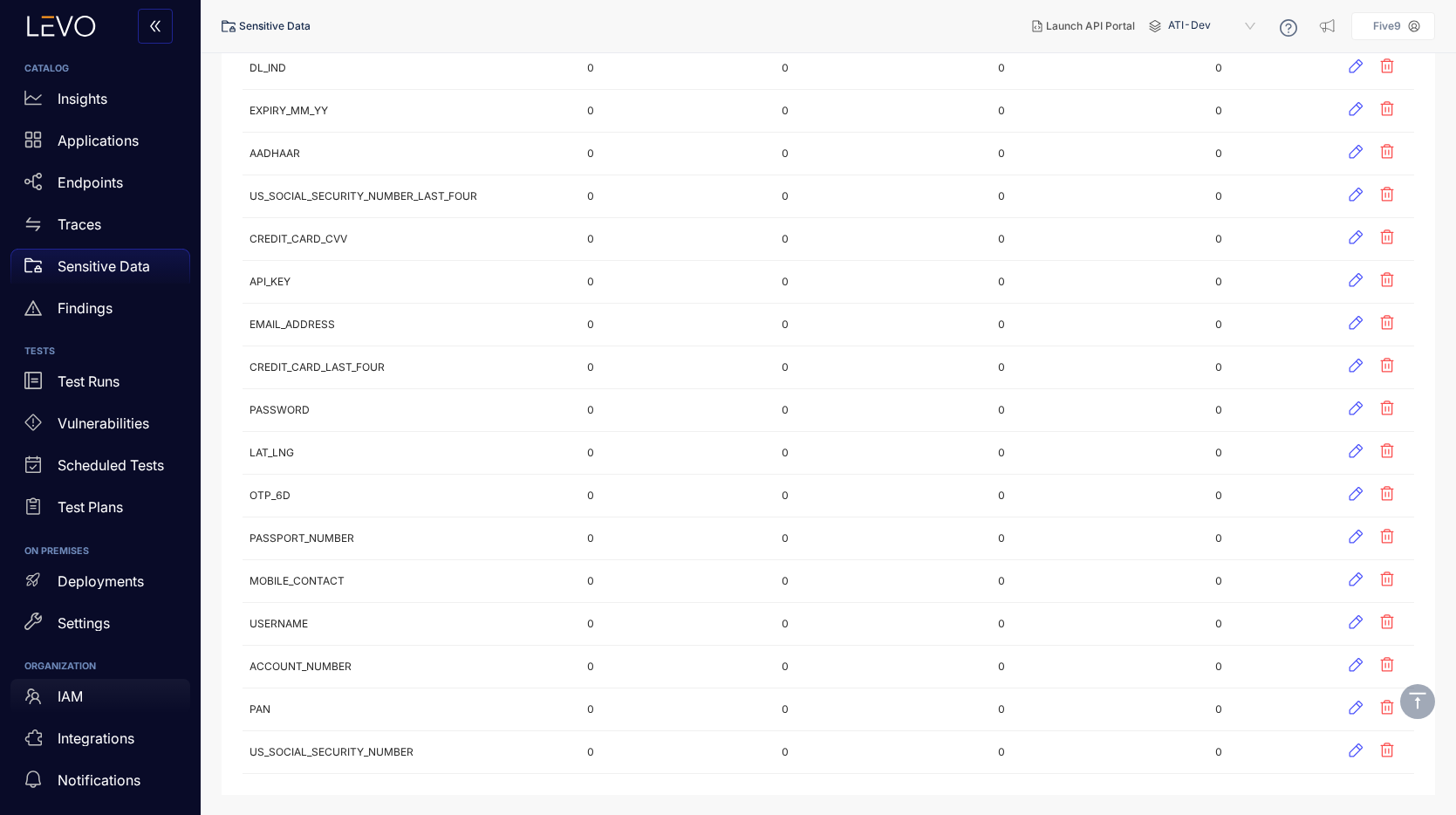 click on "IAM" at bounding box center [70, 696] 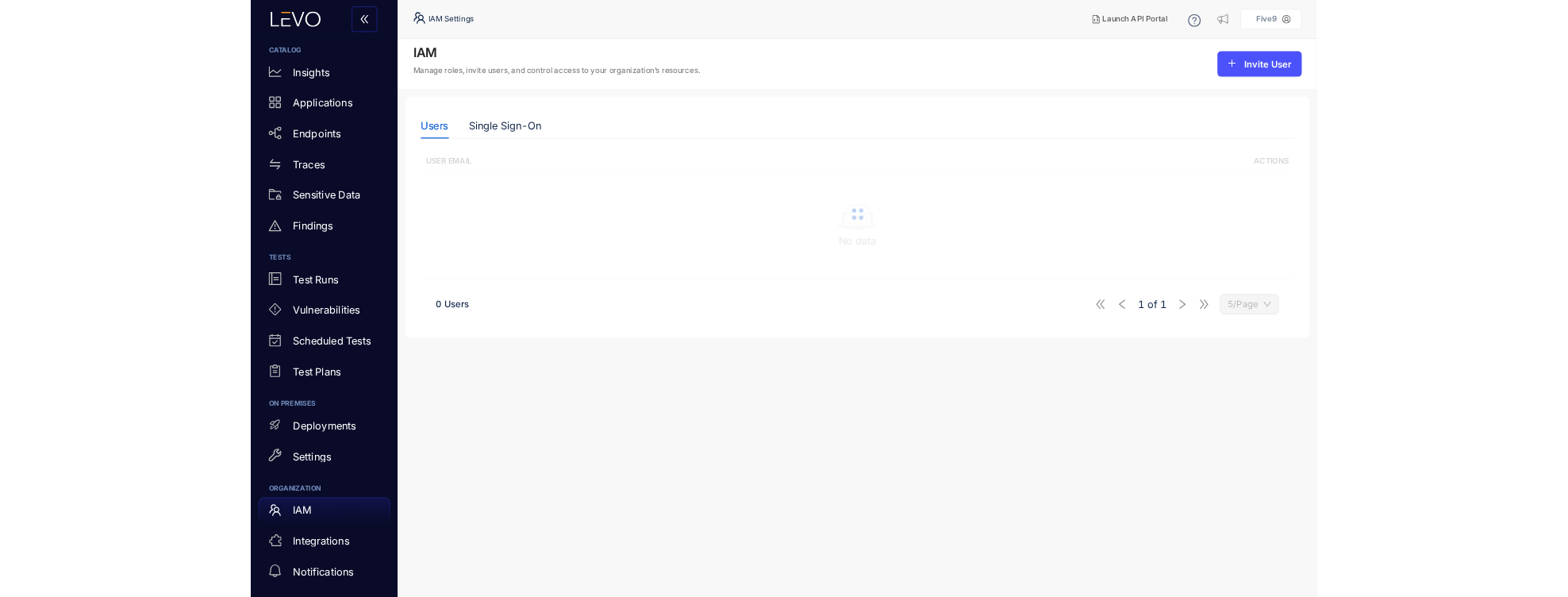 scroll, scrollTop: 0, scrollLeft: 0, axis: both 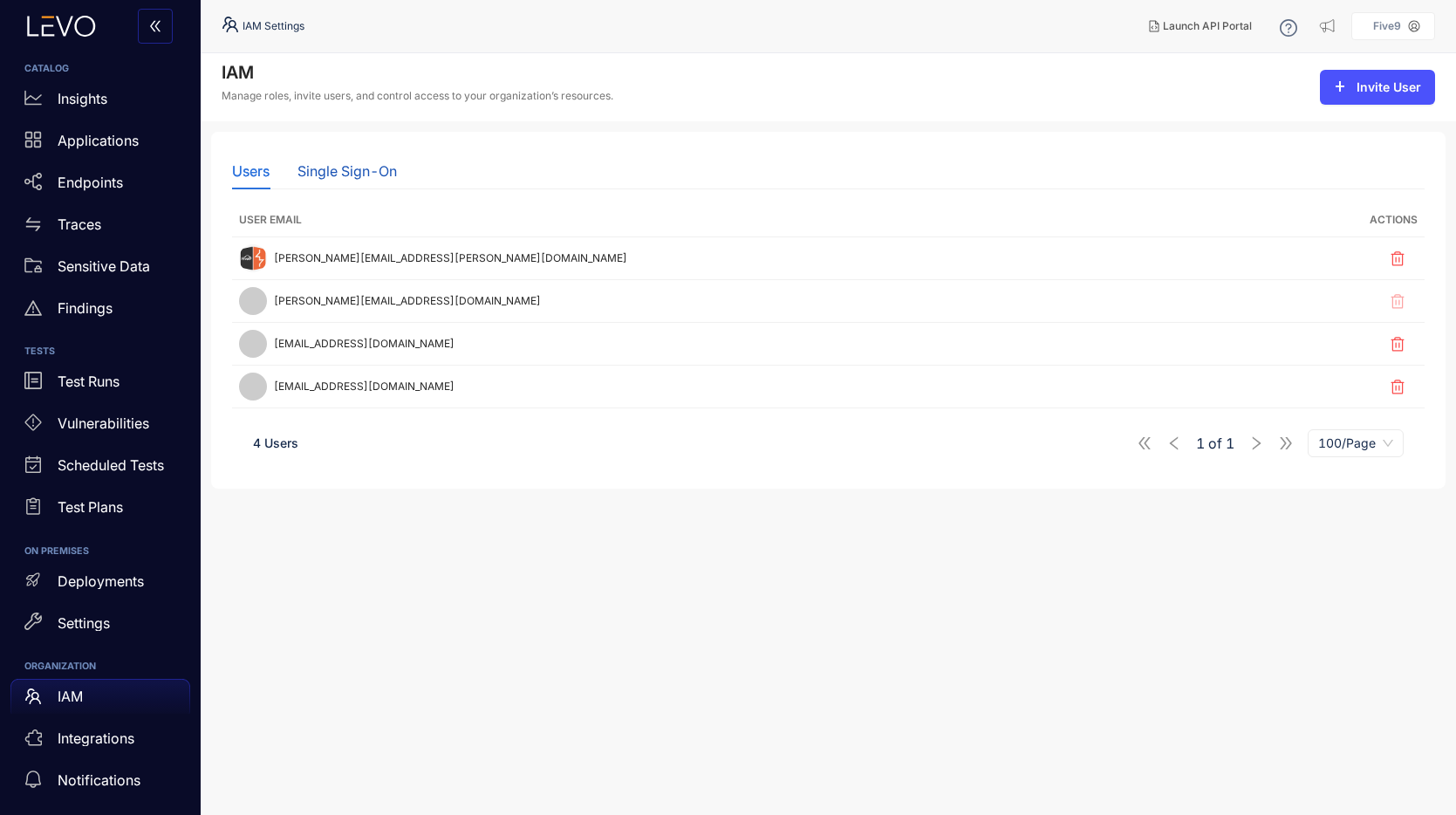 click on "Single Sign-On" at bounding box center [347, 171] 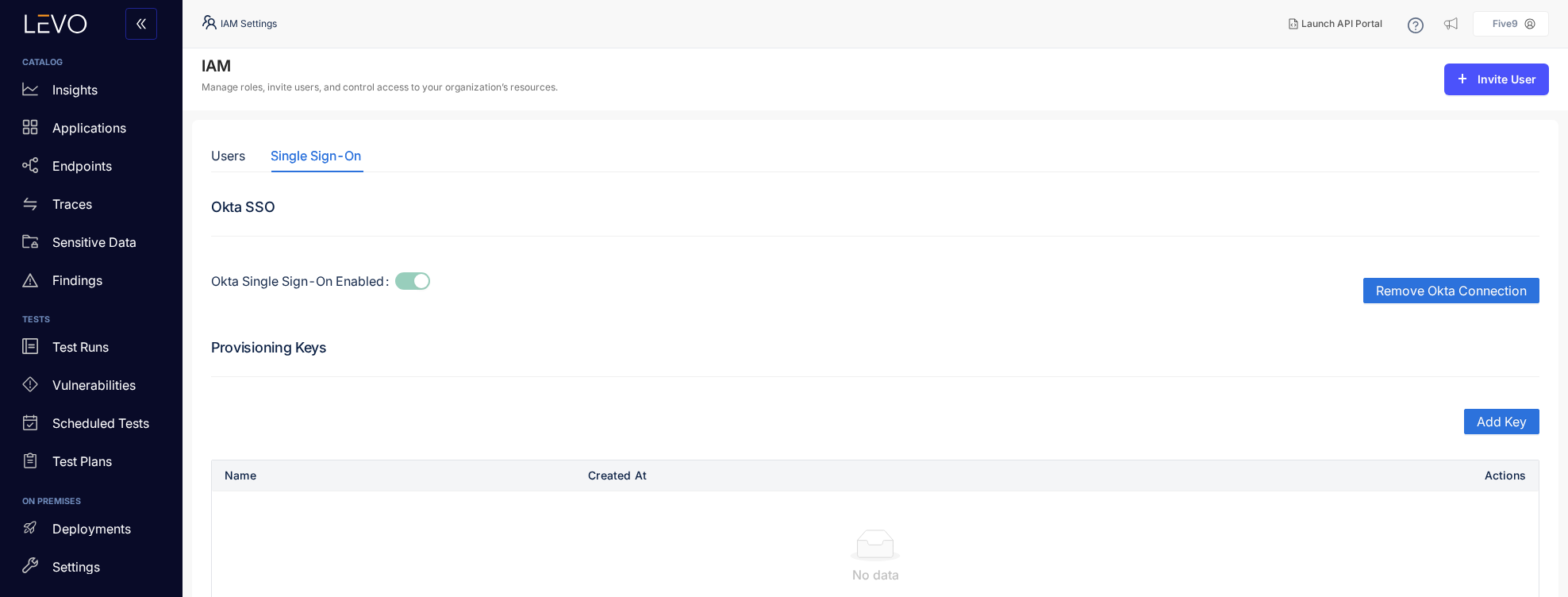 scroll, scrollTop: 54, scrollLeft: 0, axis: vertical 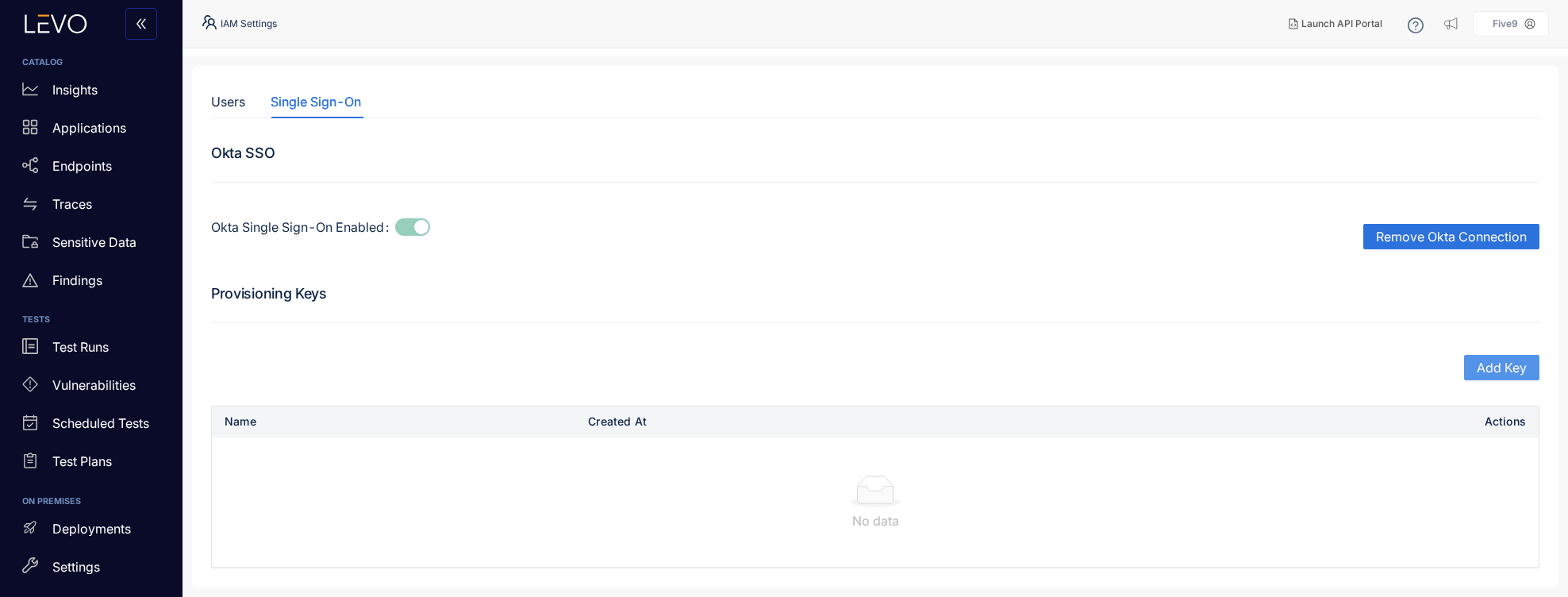click on "Add Key" at bounding box center [1501, 368] 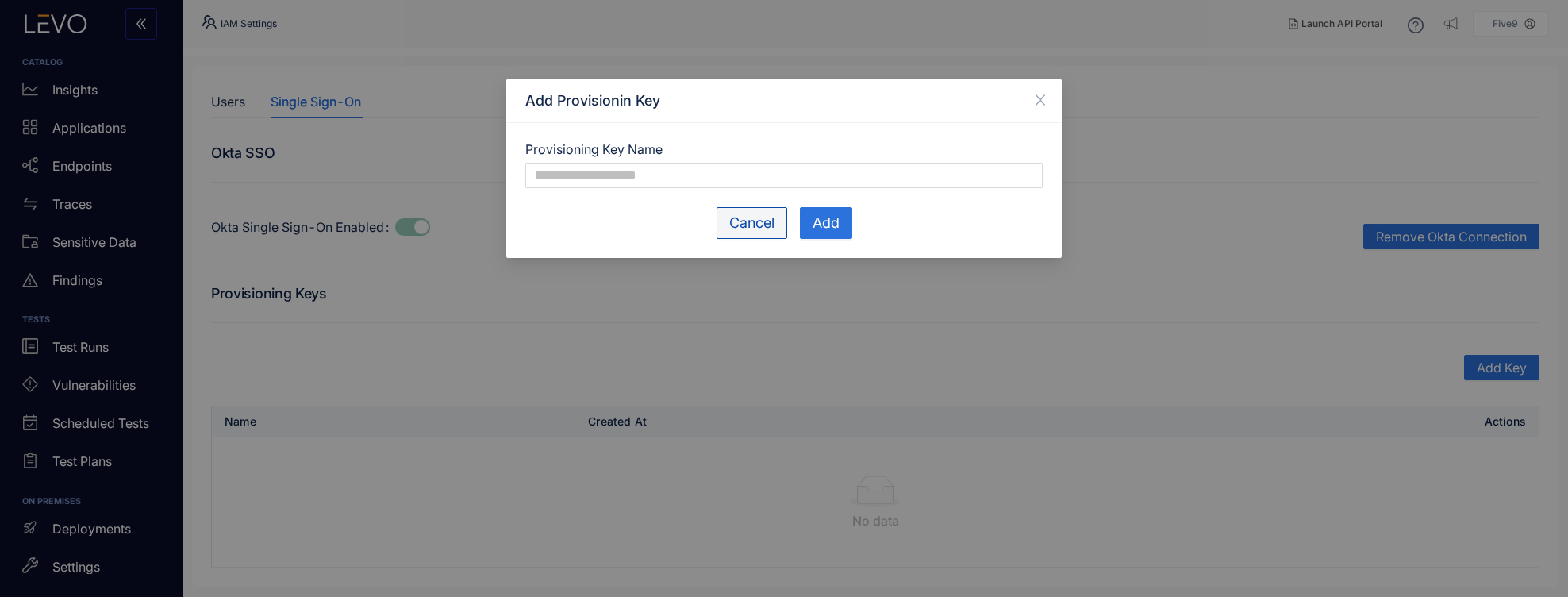 click on "Cancel" at bounding box center [751, 223] 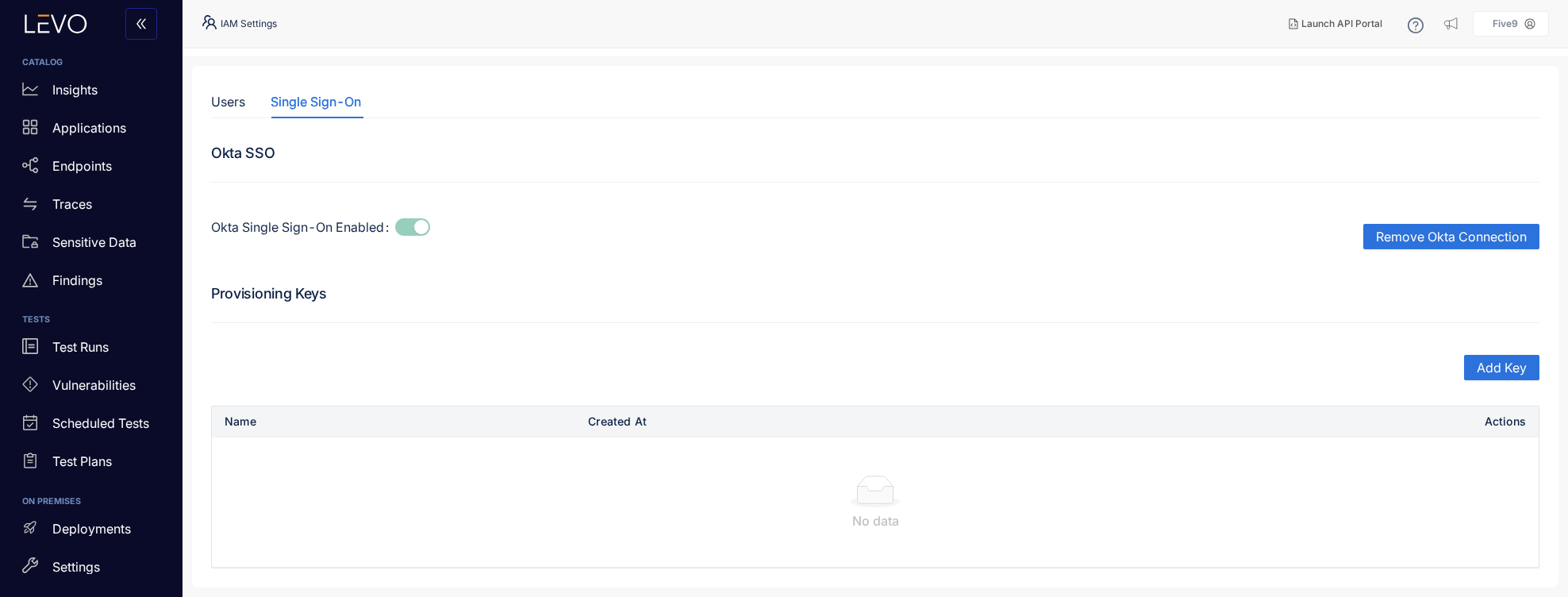 click on "Users Single Sign-On Okta SSO Okta Single Sign-On Enabled Remove Okta Connection Provisioning Keys Add Key Name Created At Actions No data" at bounding box center (875, 326) 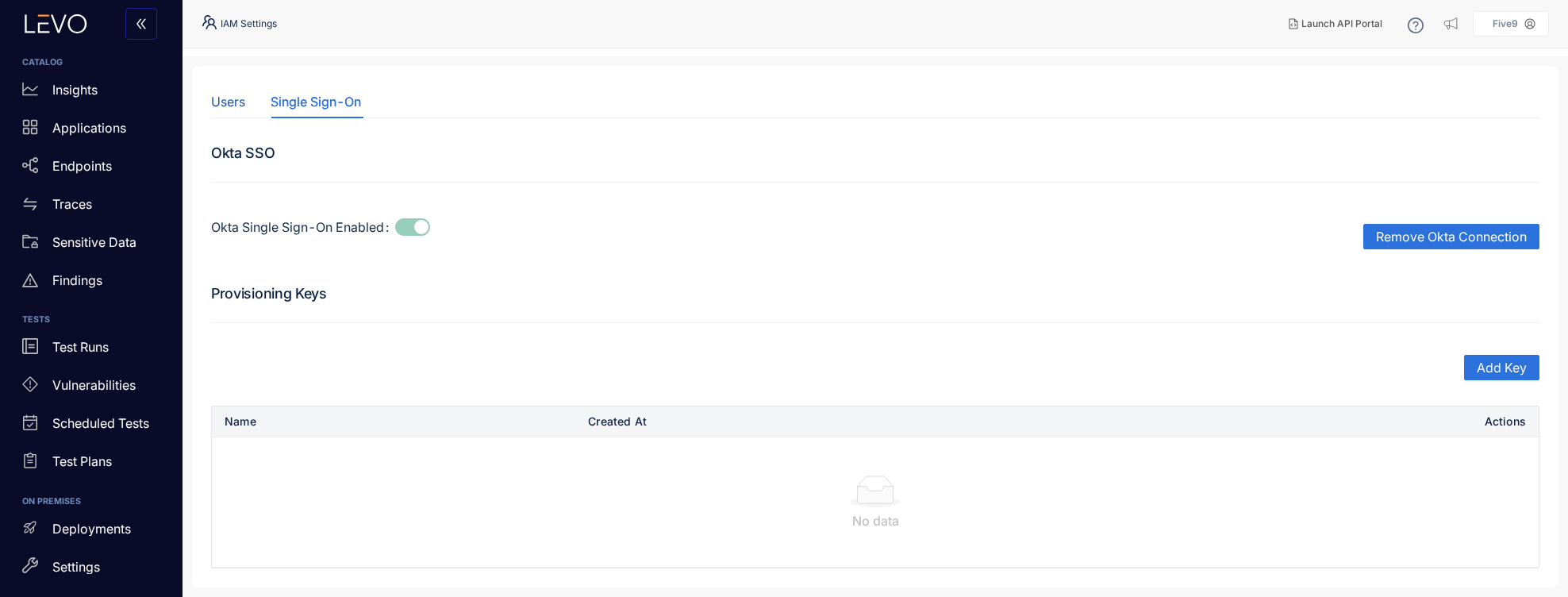 click on "Users" at bounding box center [228, 102] 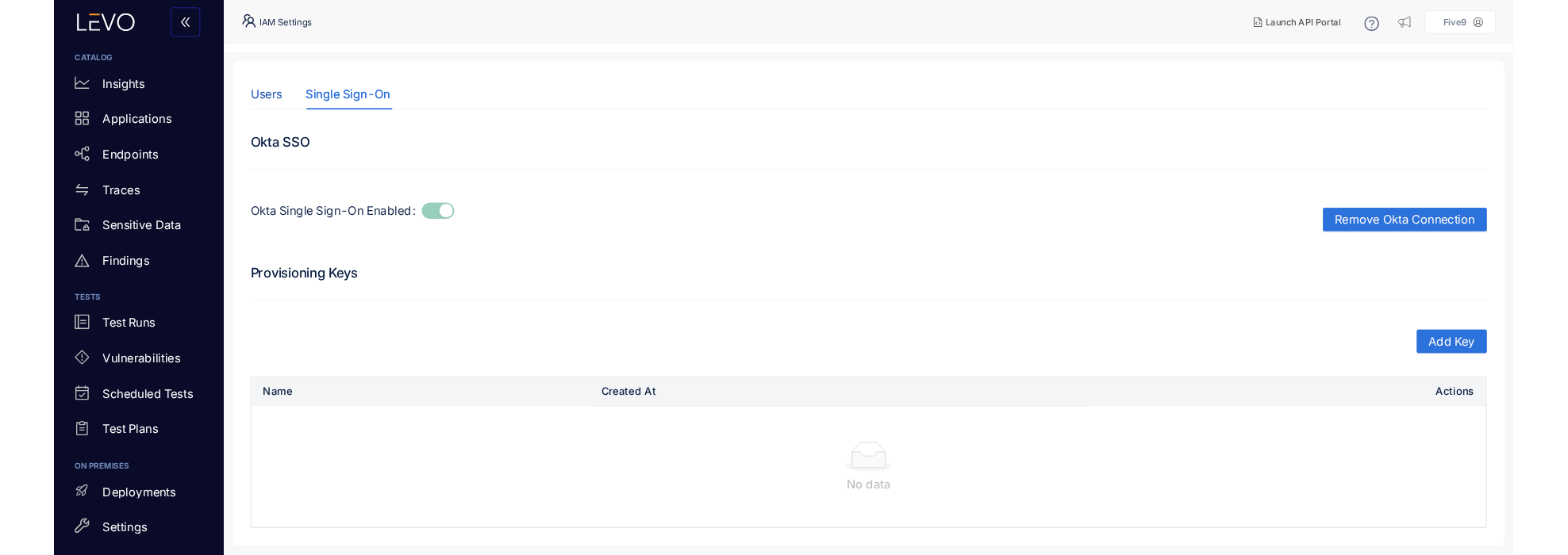 scroll, scrollTop: 0, scrollLeft: 0, axis: both 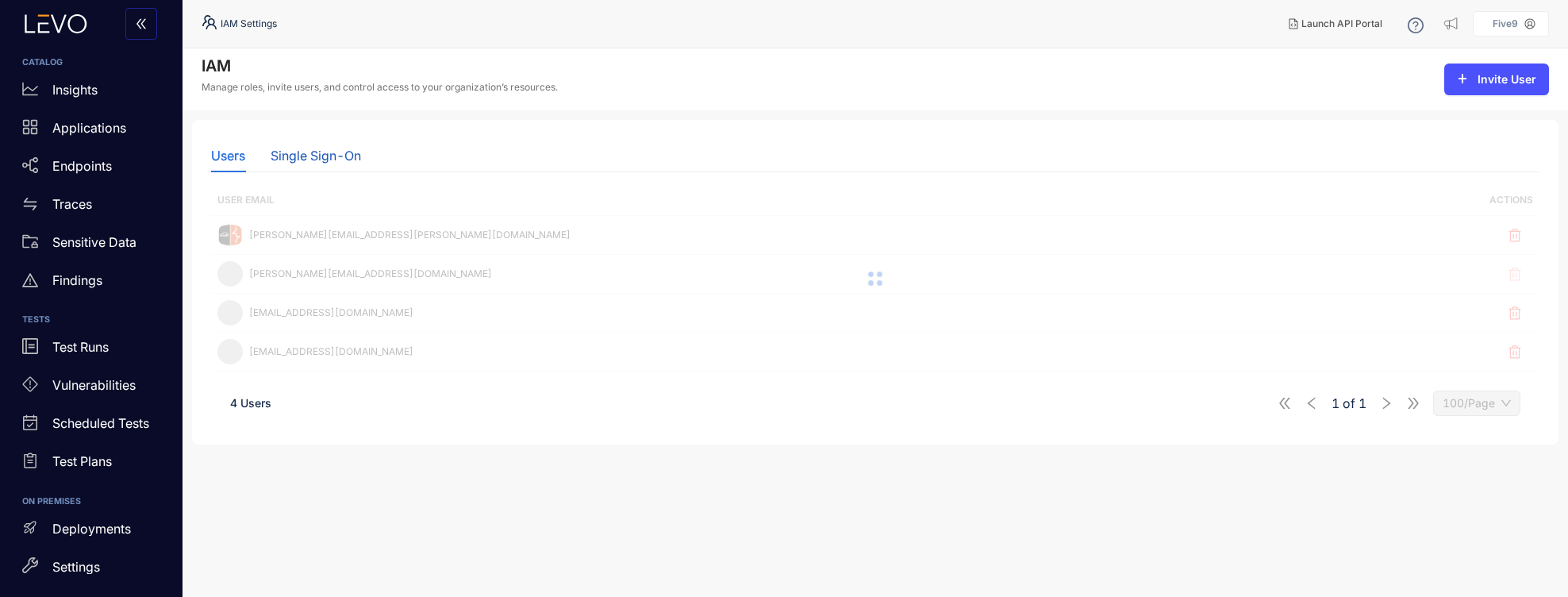 click on "Single Sign-On" at bounding box center [316, 156] 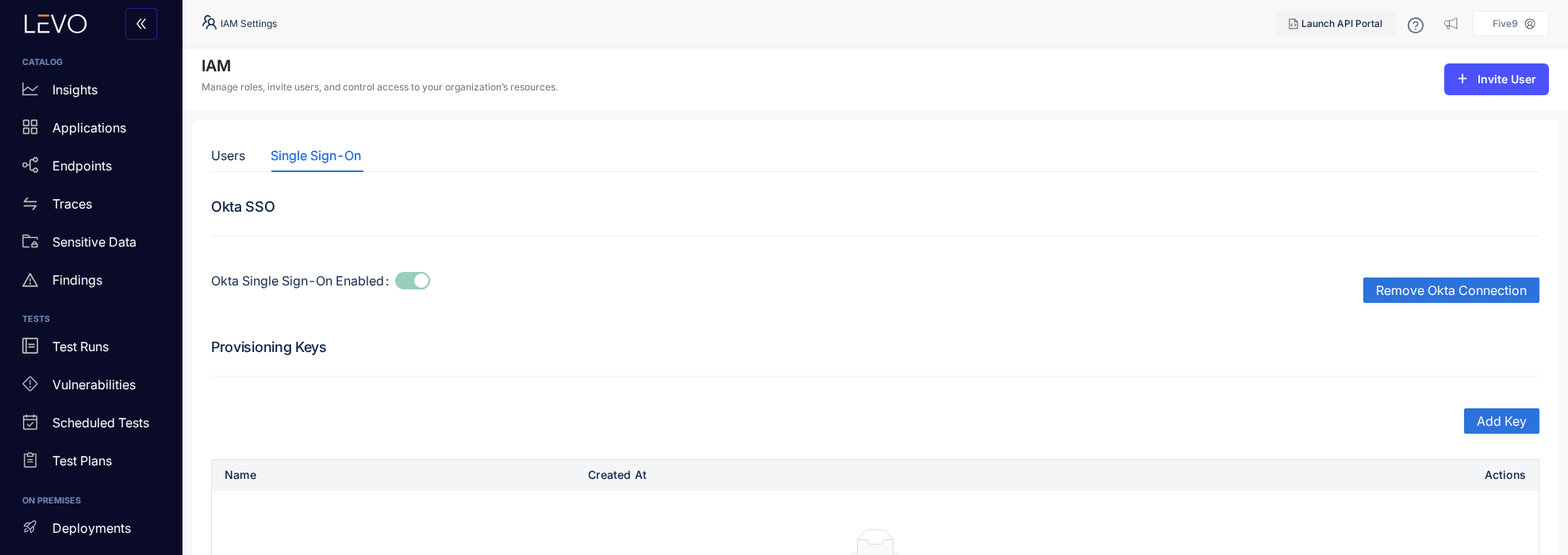 scroll, scrollTop: 12, scrollLeft: 0, axis: vertical 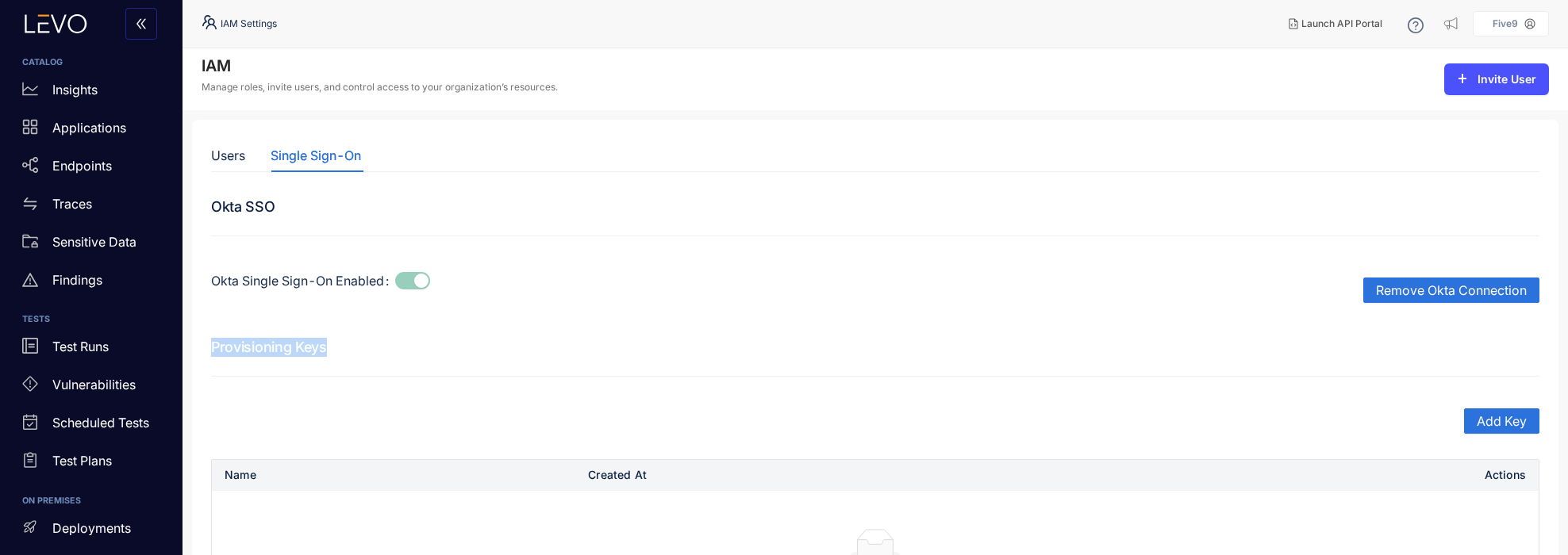 drag, startPoint x: 230, startPoint y: 349, endPoint x: 376, endPoint y: 354, distance: 146.0856 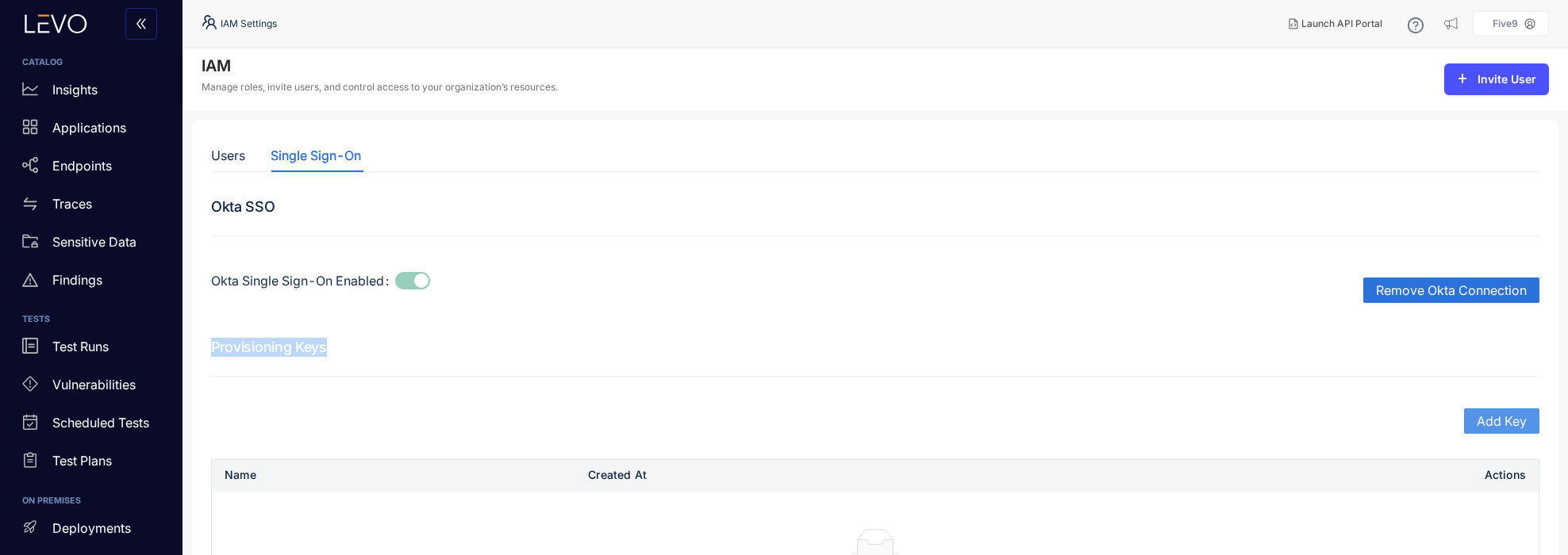 click on "Add Key" at bounding box center (1501, 421) 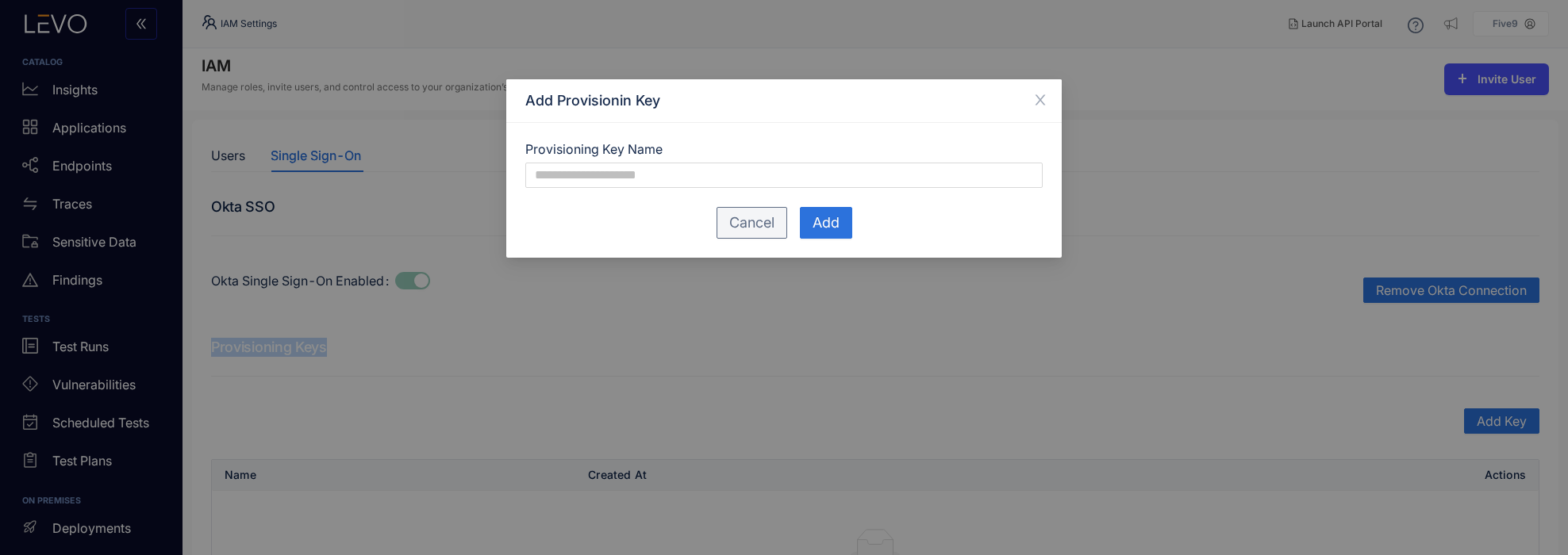 click on "Cancel" at bounding box center [751, 223] 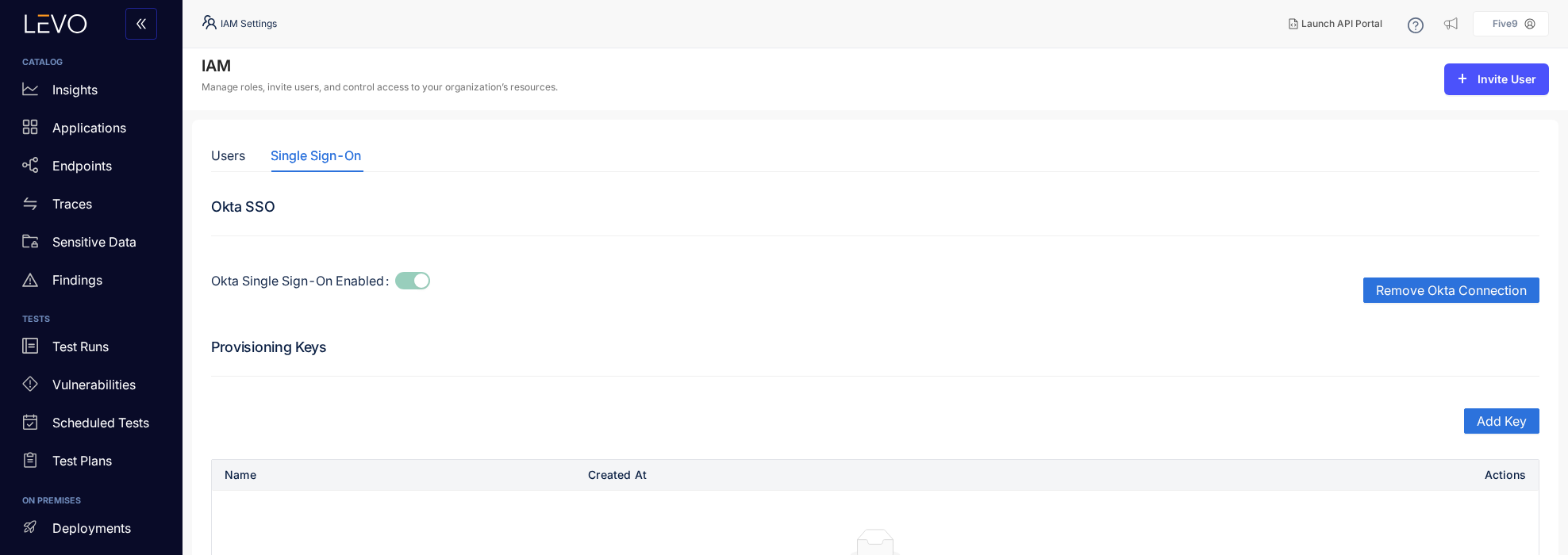 click on "Okta Single Sign-On Enabled" at bounding box center [303, 281] 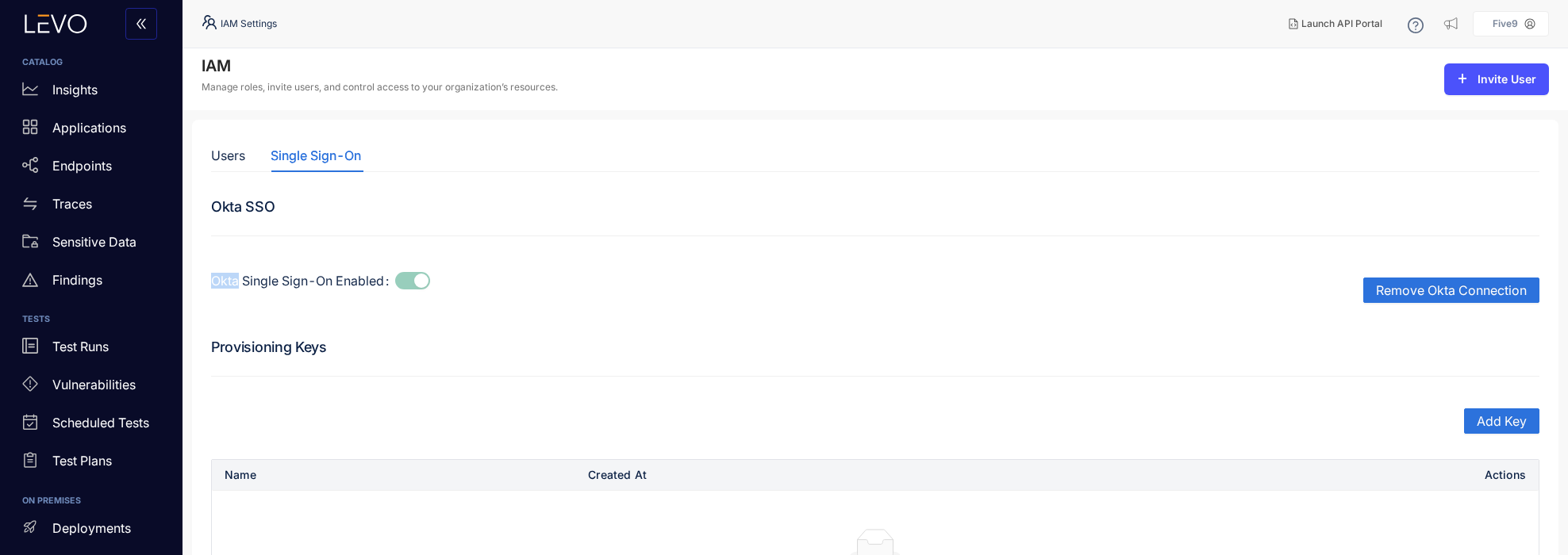 click on "Okta Single Sign-On Enabled" at bounding box center (303, 281) 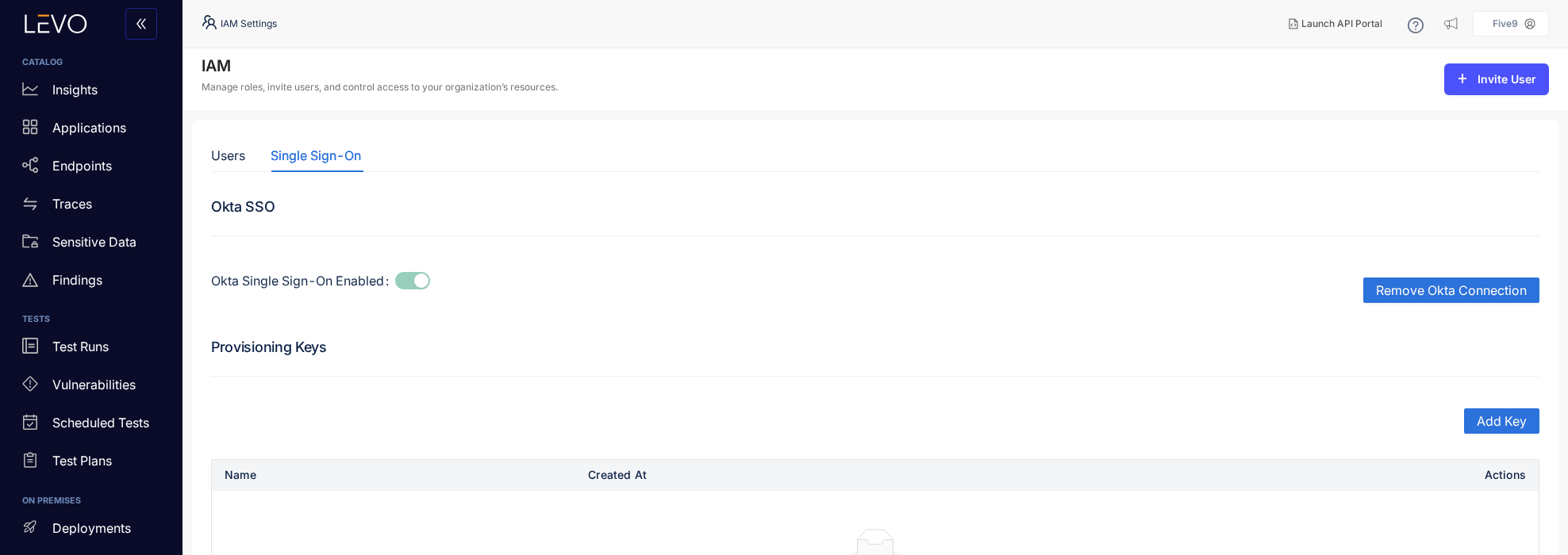 click on "Single Sign-On" at bounding box center (316, 155) 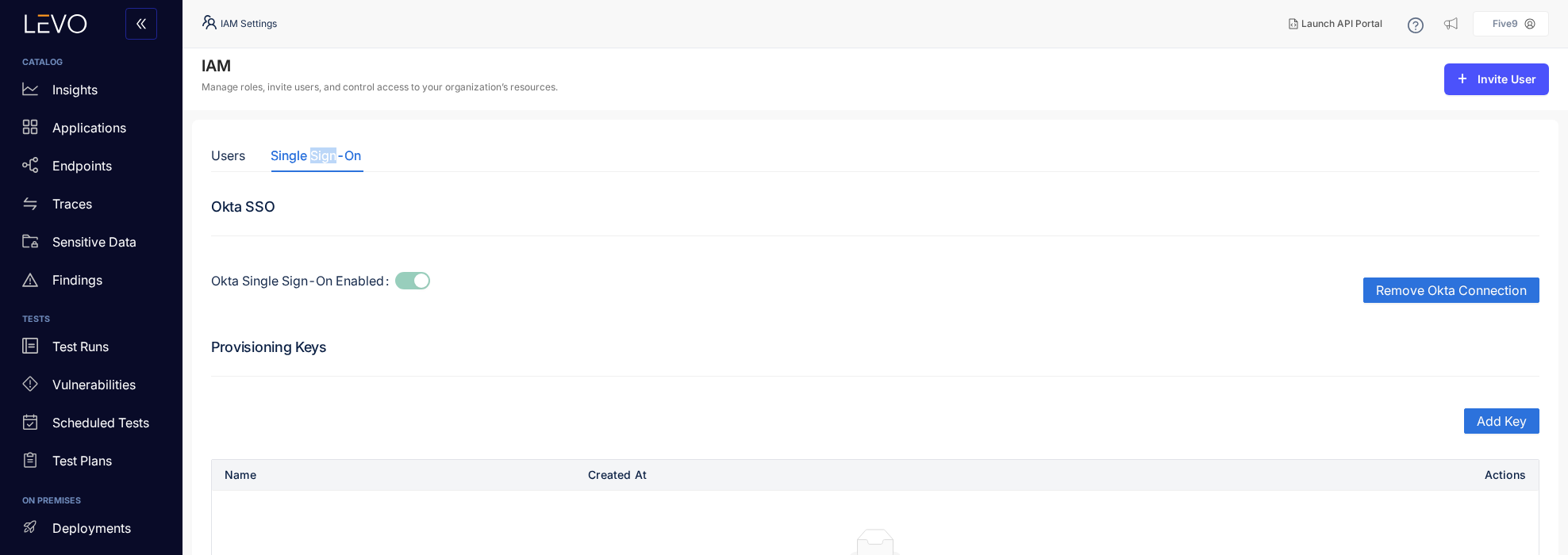 click on "Single Sign-On" at bounding box center [316, 155] 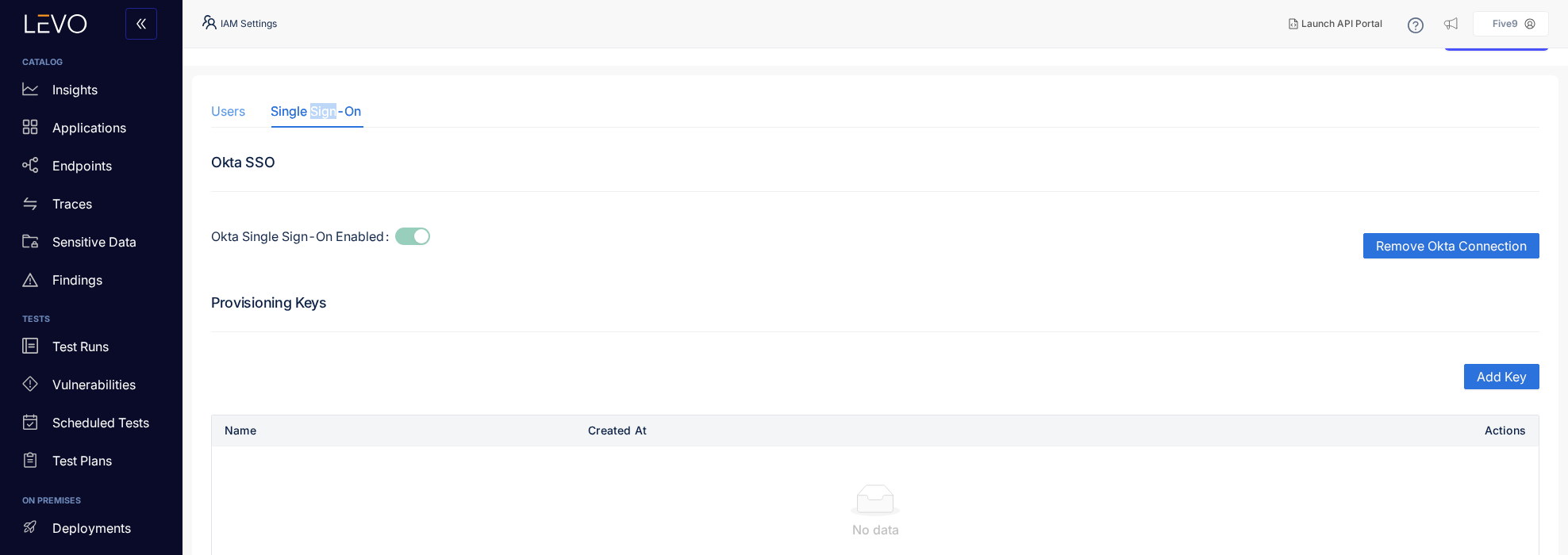 scroll, scrollTop: 0, scrollLeft: 0, axis: both 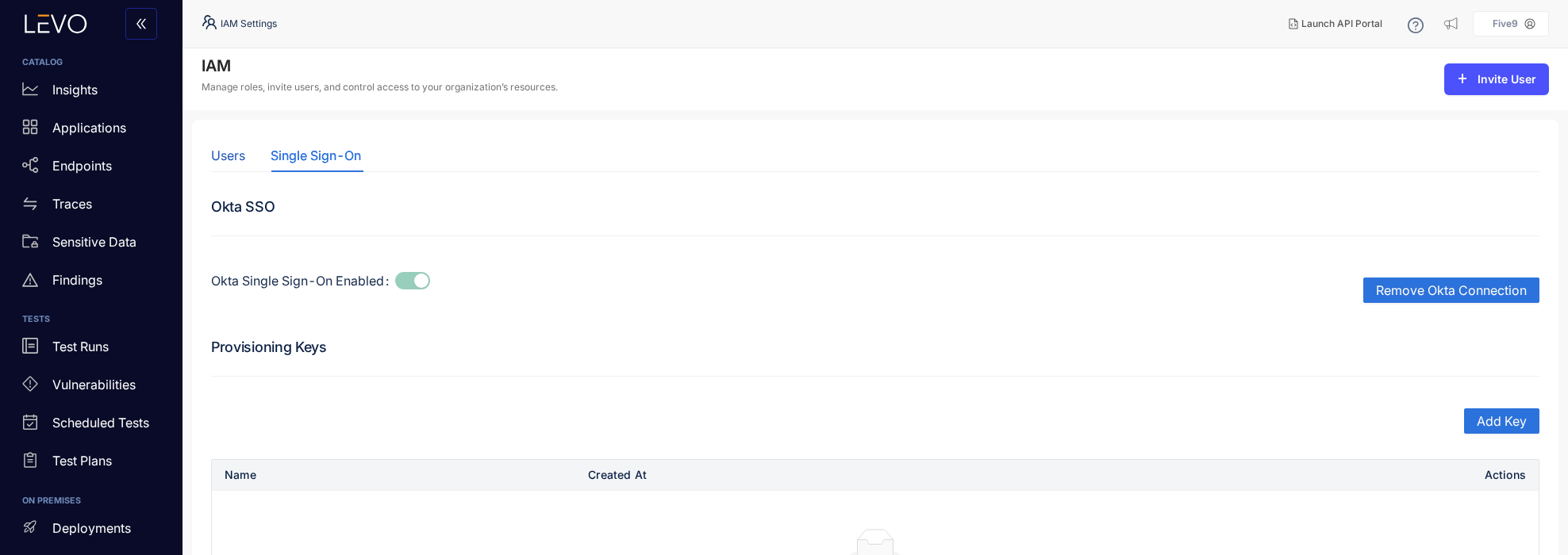 click on "Users" at bounding box center (228, 155) 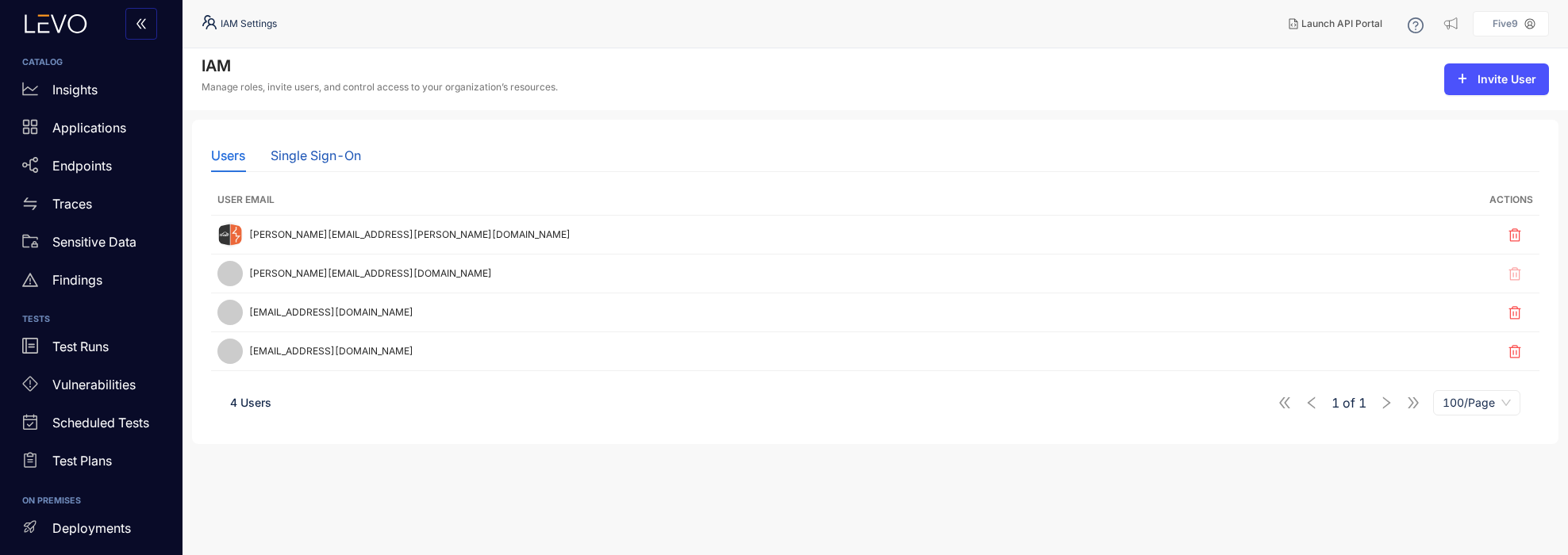 click on "Single Sign-On" at bounding box center [316, 155] 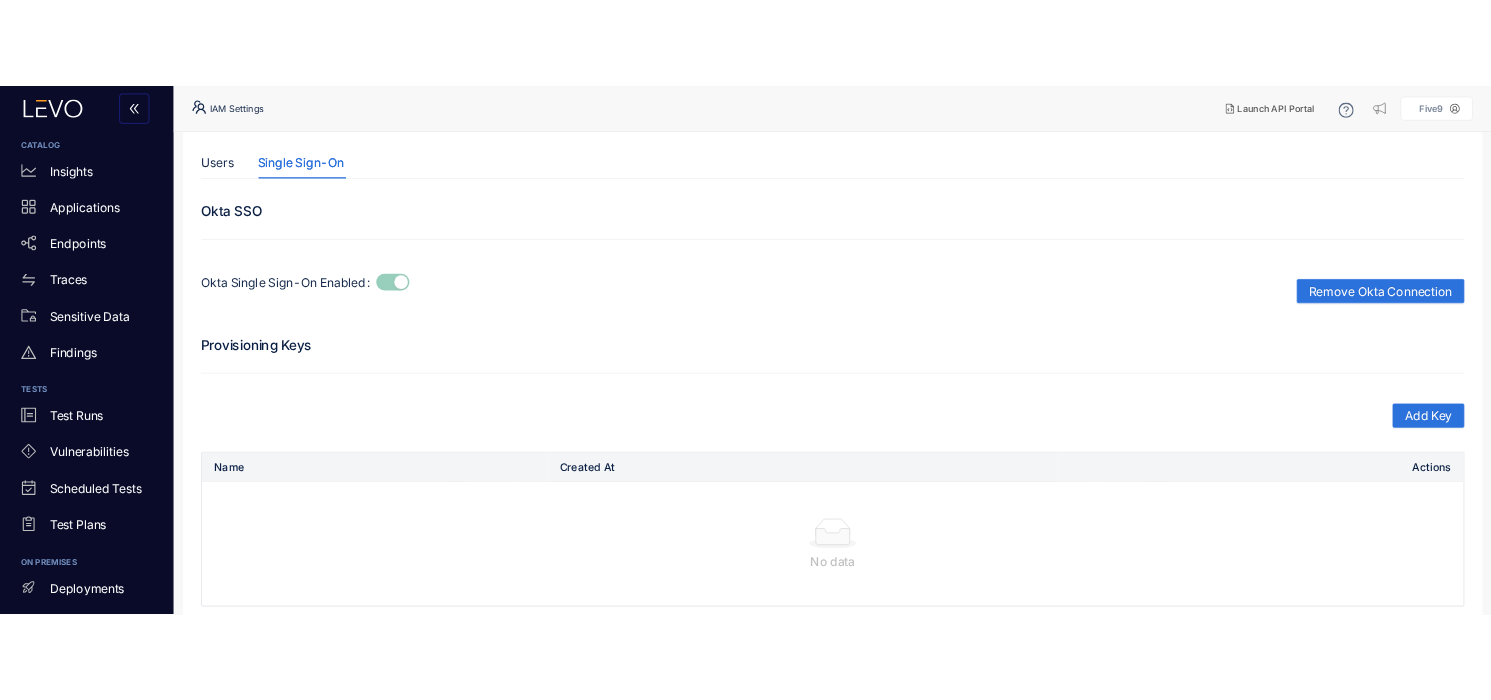 scroll, scrollTop: 120, scrollLeft: 0, axis: vertical 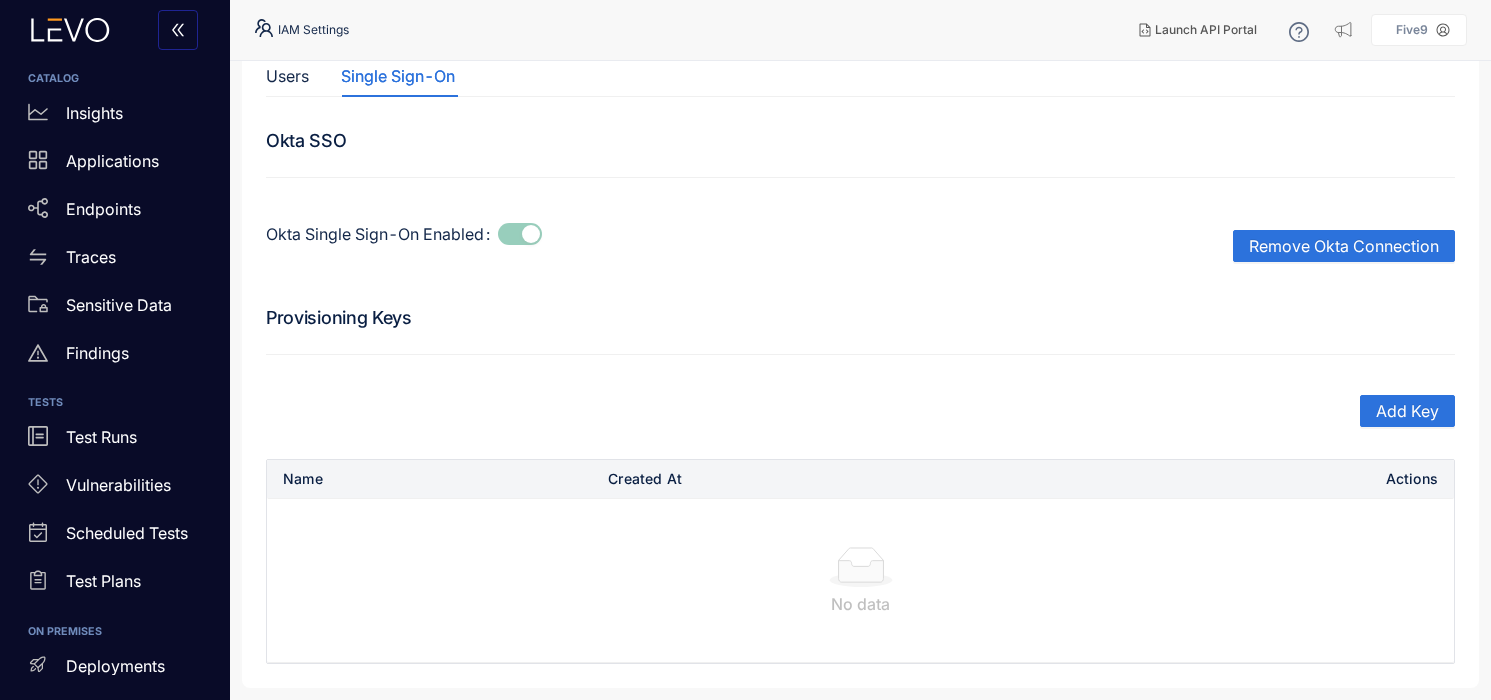 click on "Five9" at bounding box center (1412, 30) 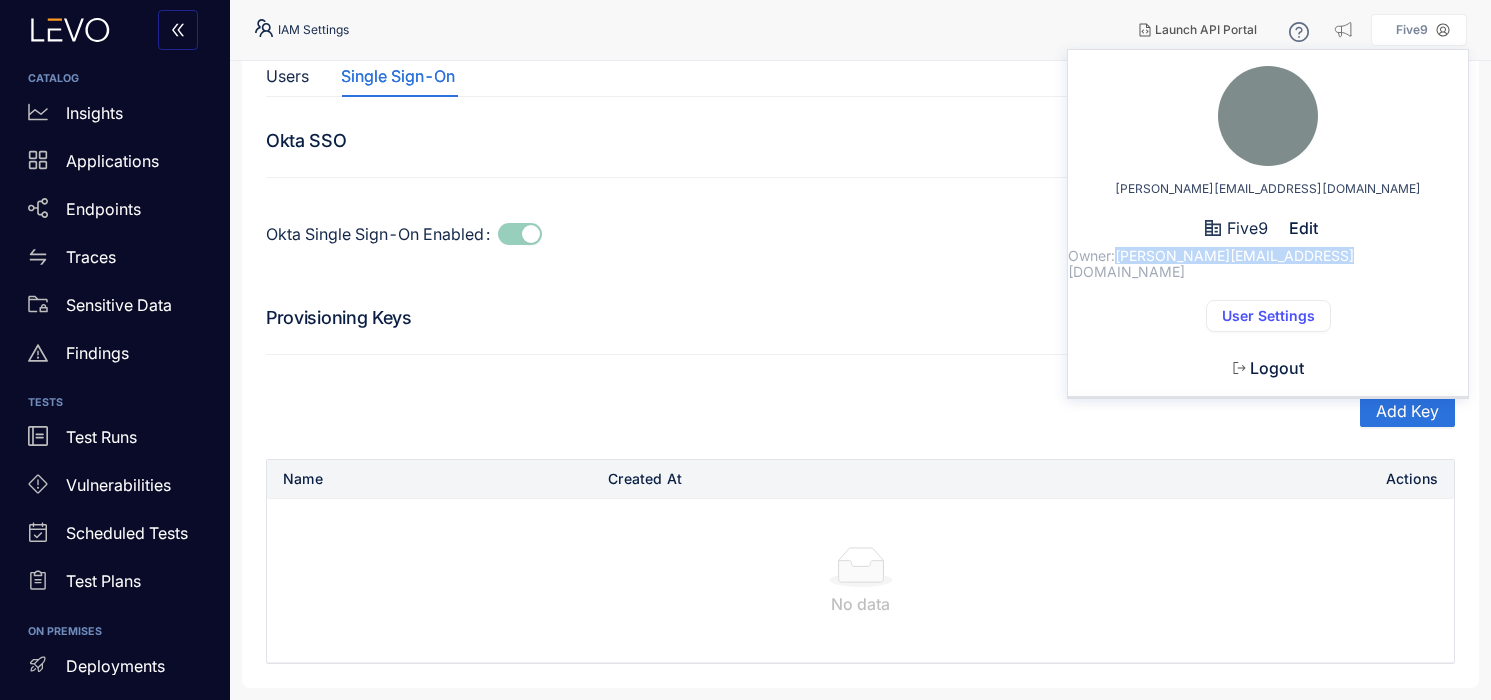 drag, startPoint x: 1192, startPoint y: 253, endPoint x: 1419, endPoint y: 265, distance: 227.31696 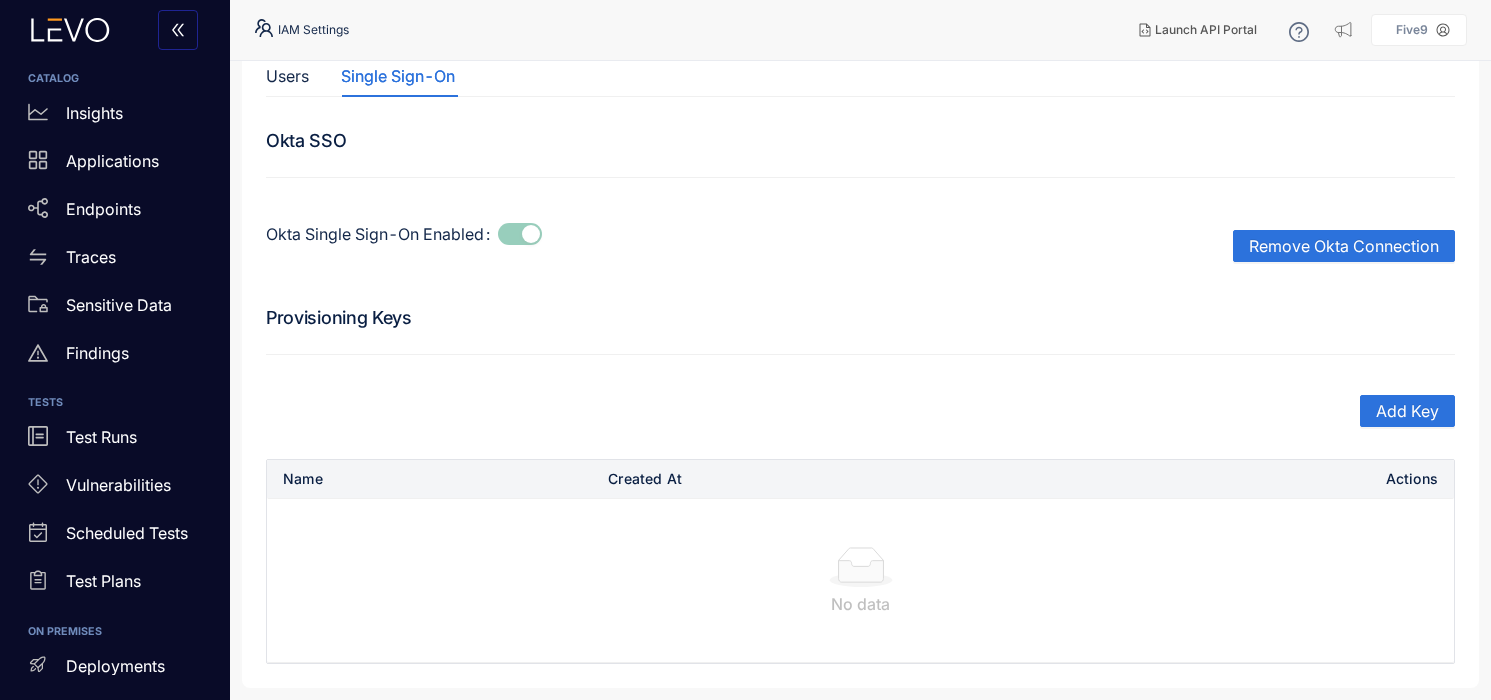 click on "Okta Single Sign-On Enabled Remove Okta Connection" at bounding box center [860, 246] 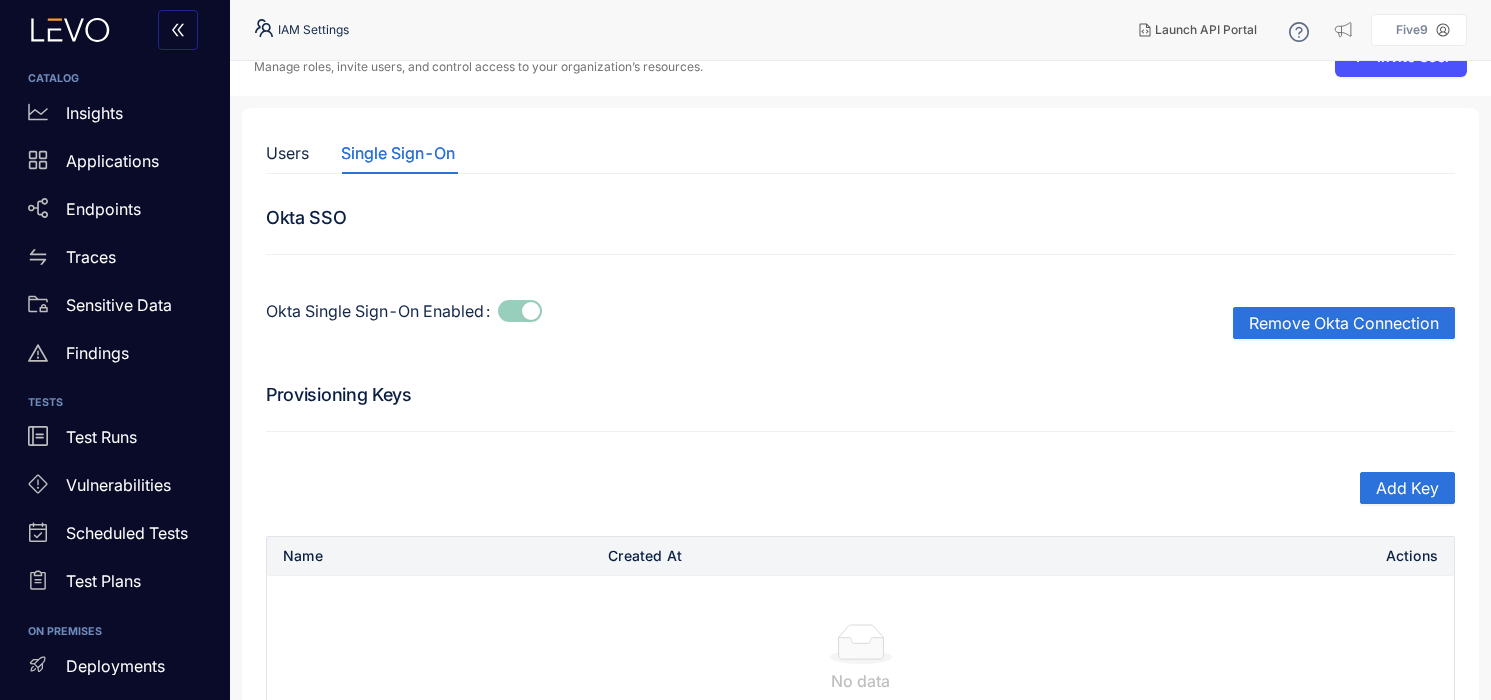 scroll, scrollTop: 0, scrollLeft: 0, axis: both 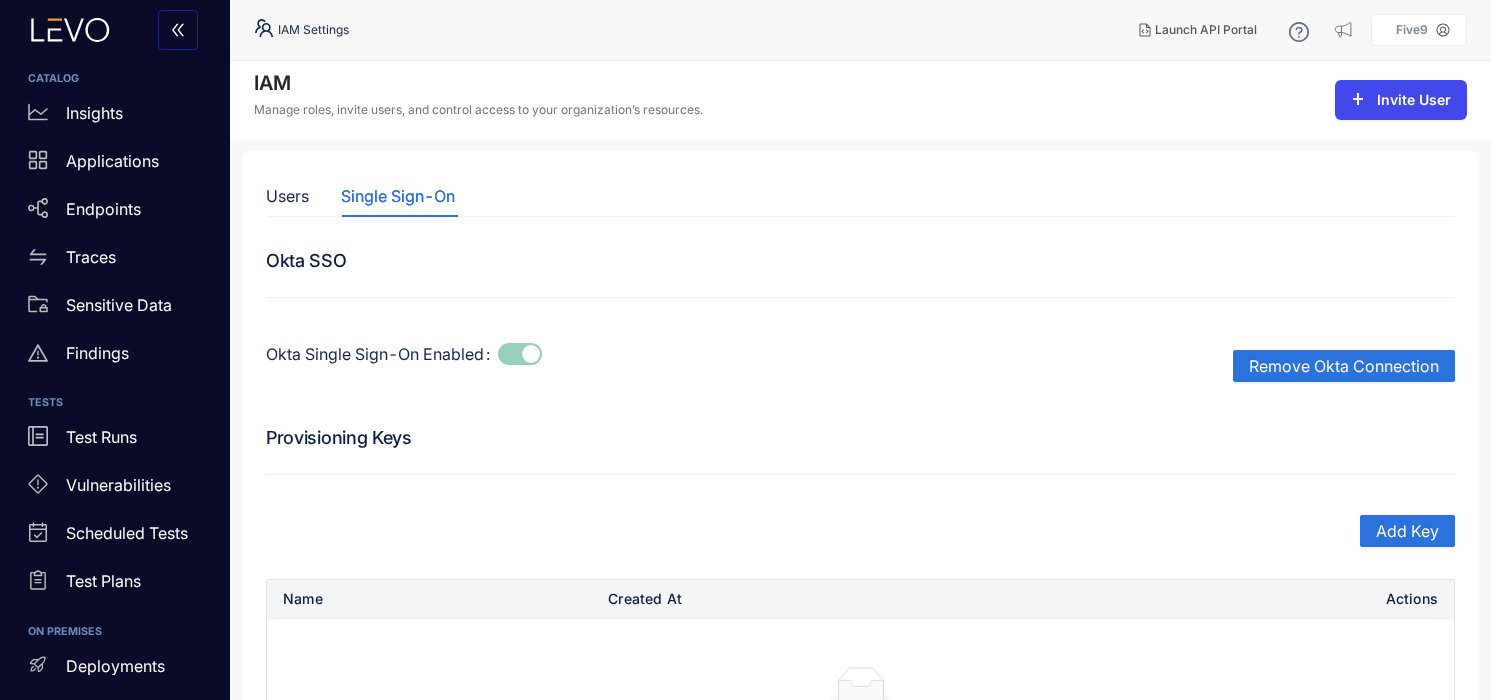click 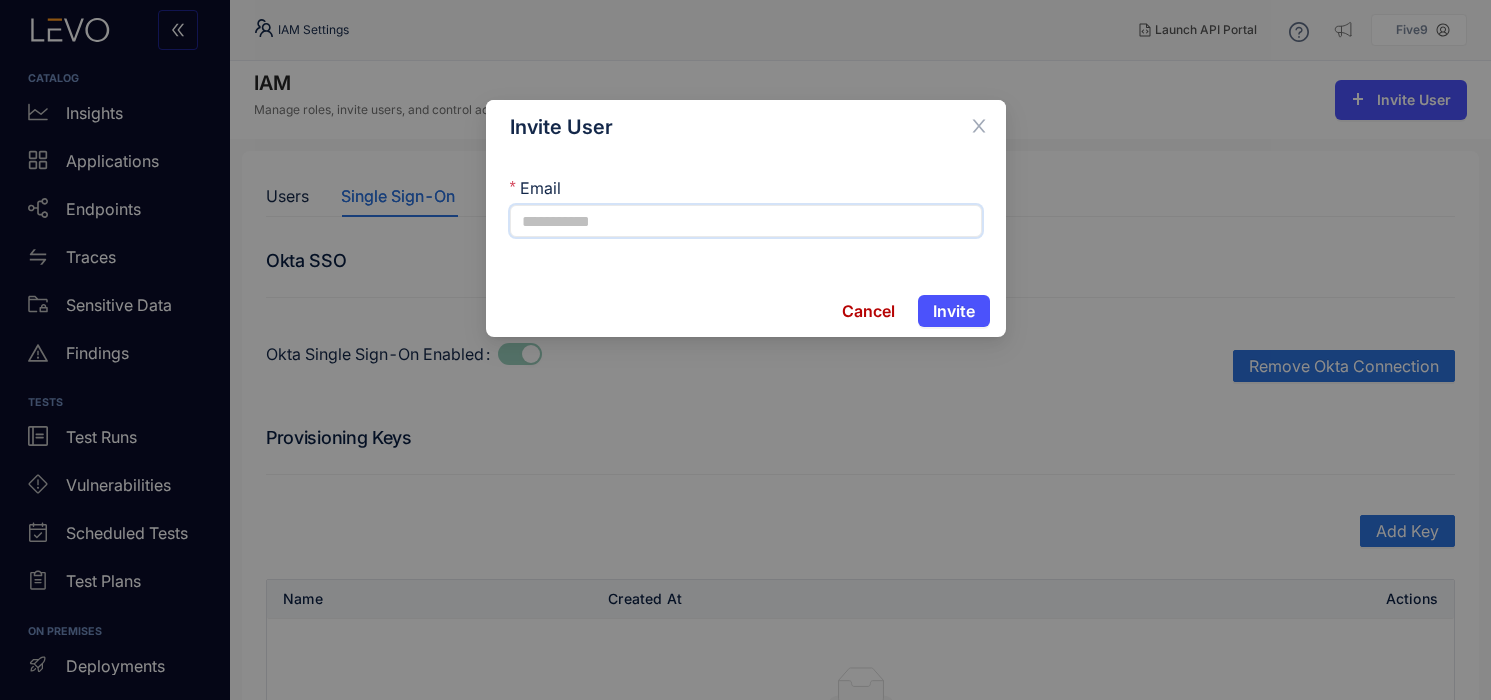 click on "Email" at bounding box center [746, 221] 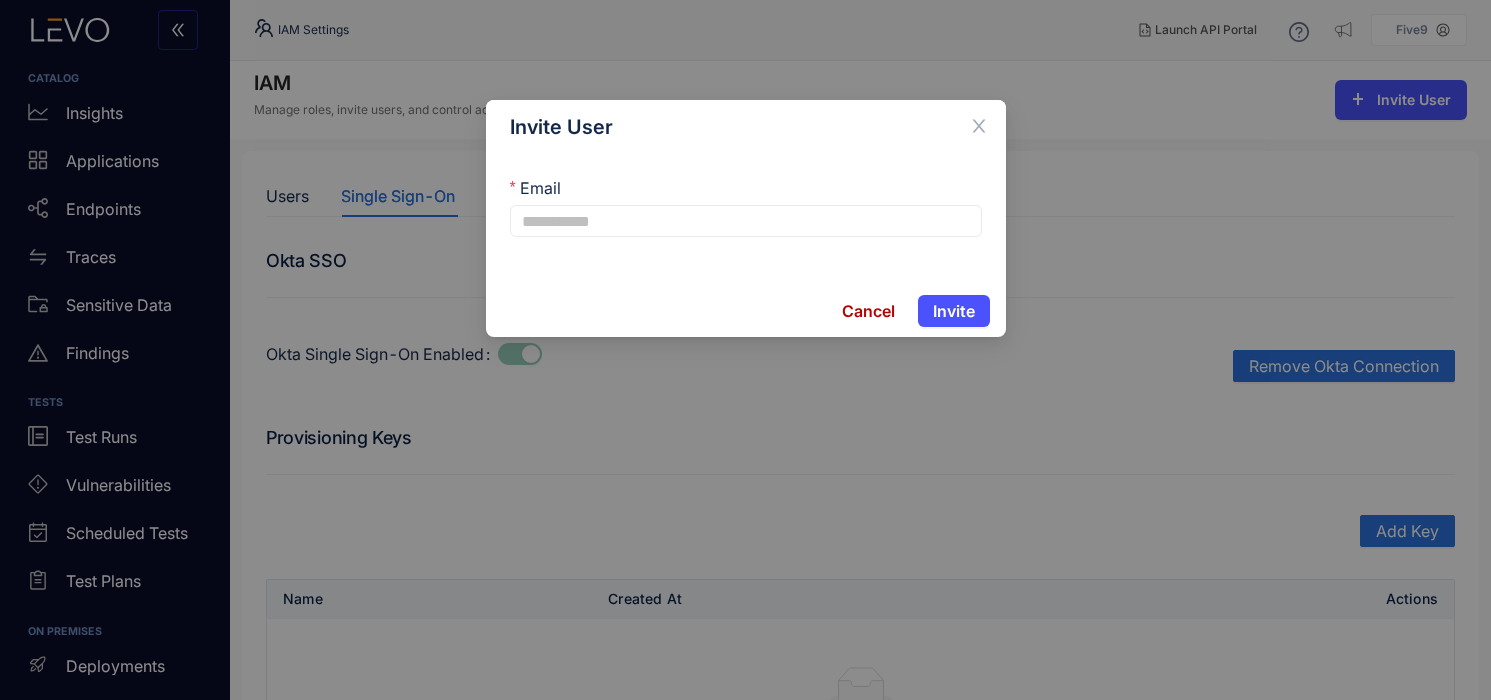 click on "Invite User" at bounding box center [746, 127] 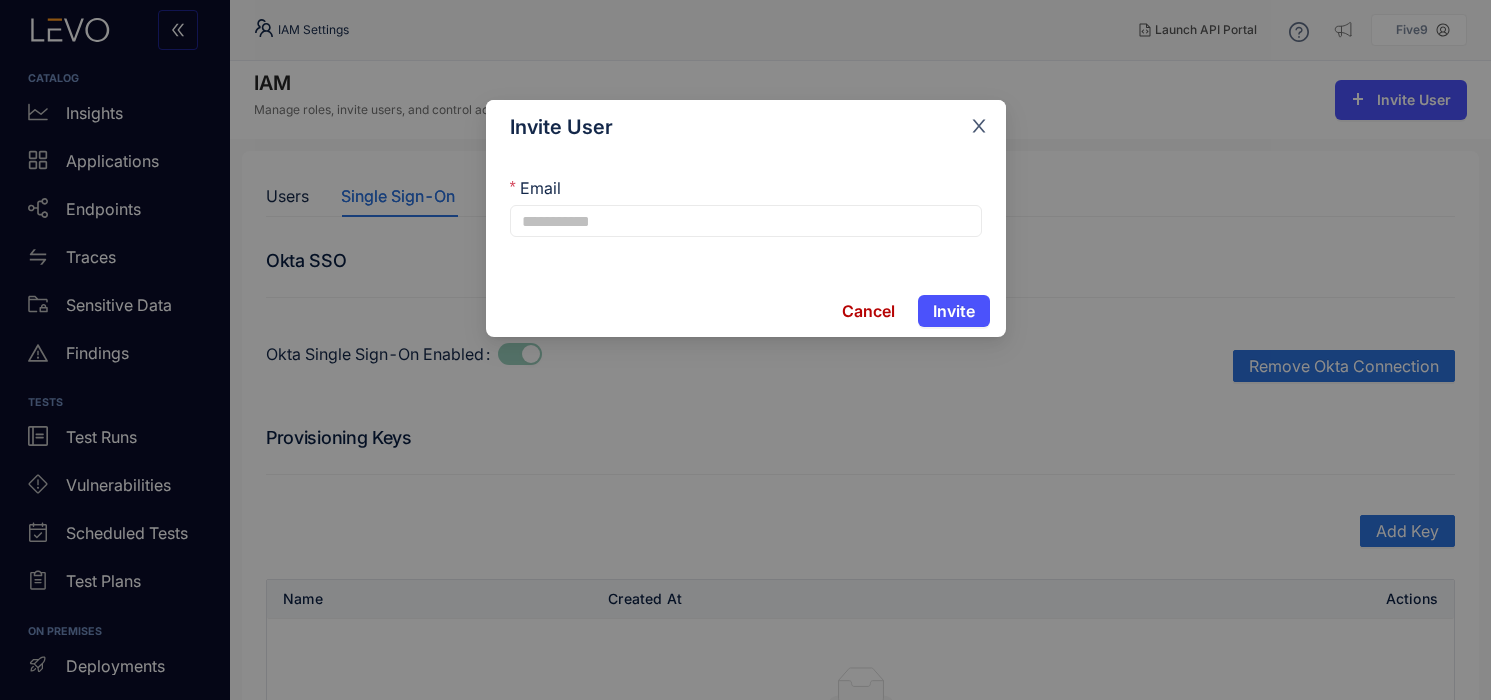 click 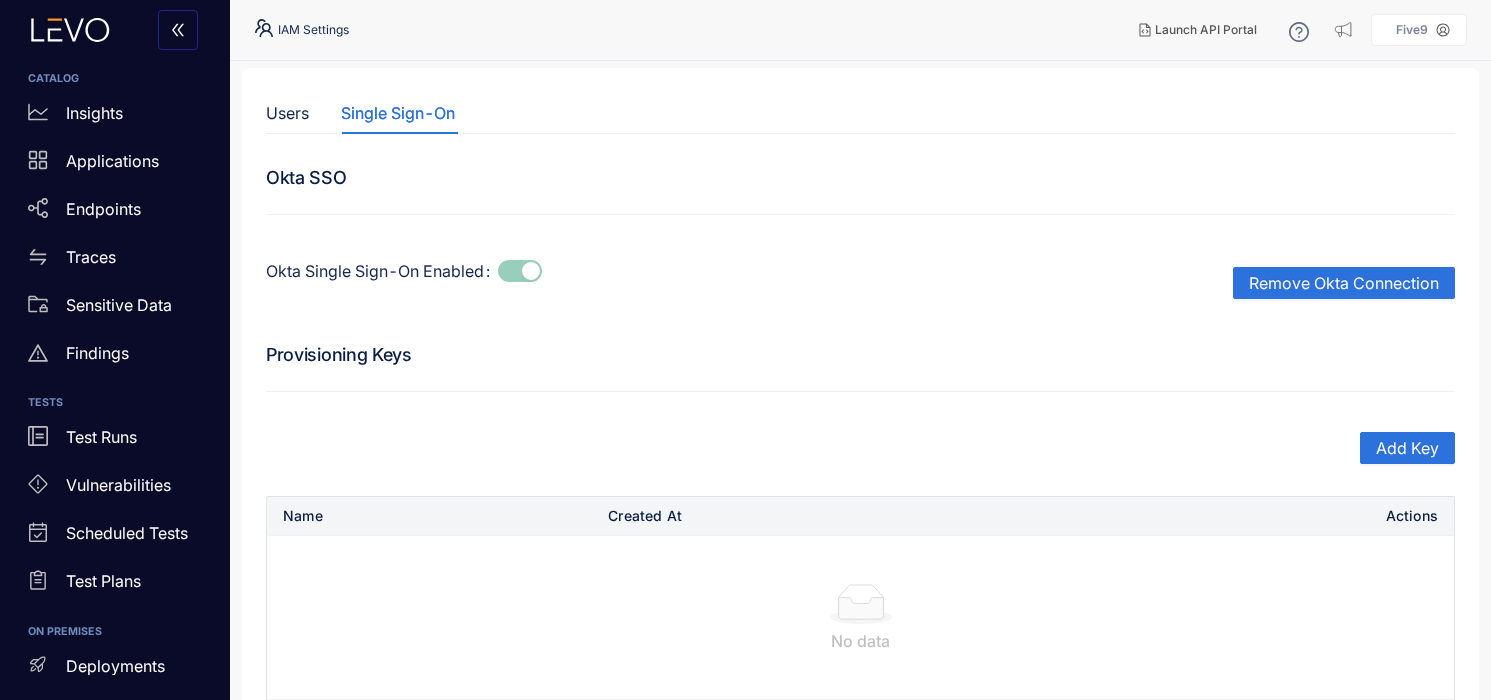 scroll, scrollTop: 120, scrollLeft: 0, axis: vertical 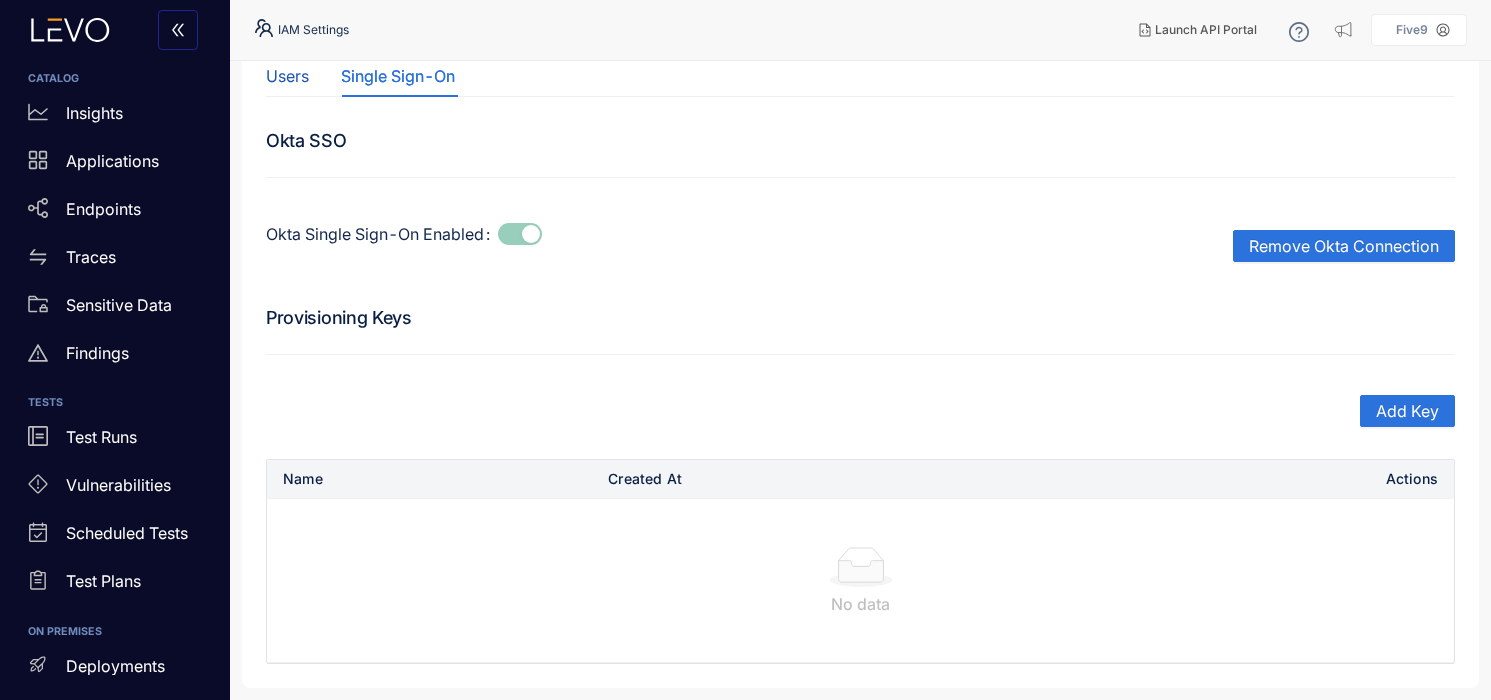 click on "Users" at bounding box center (287, 76) 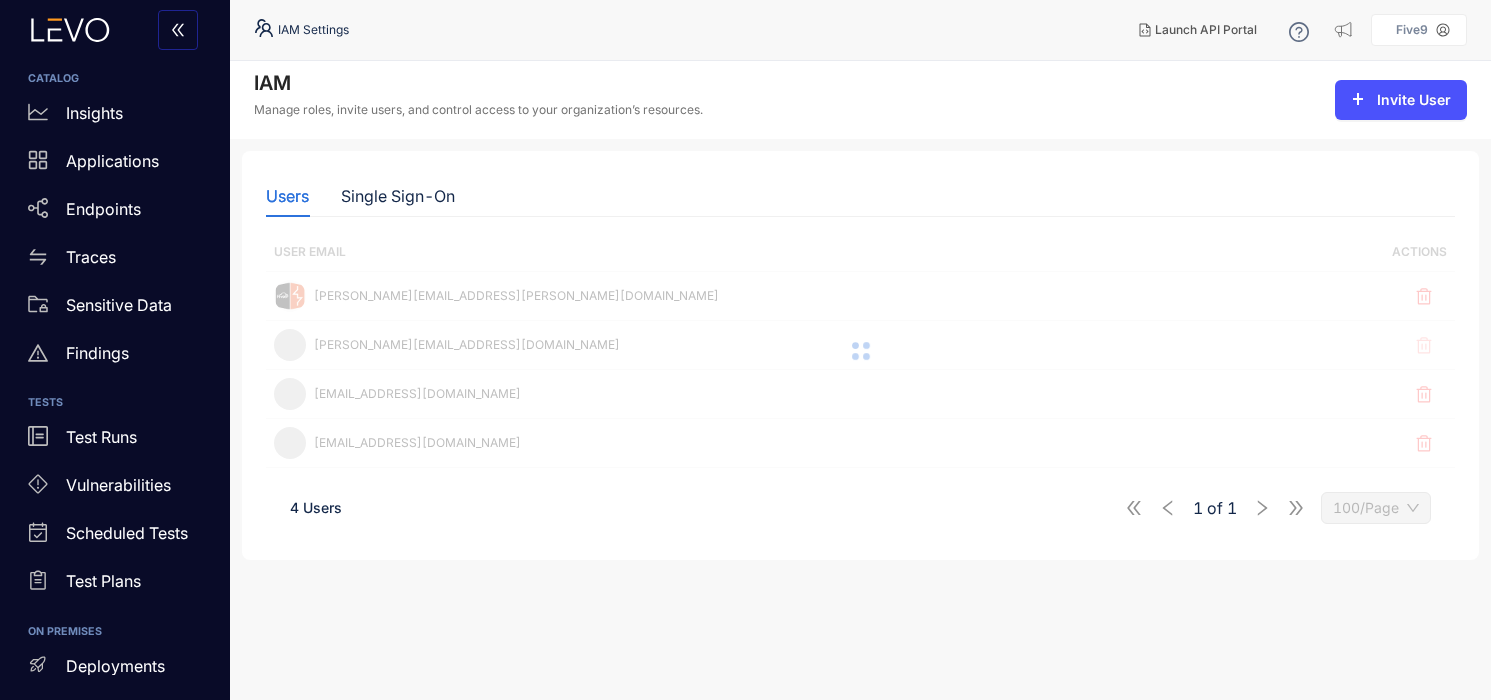scroll, scrollTop: 0, scrollLeft: 0, axis: both 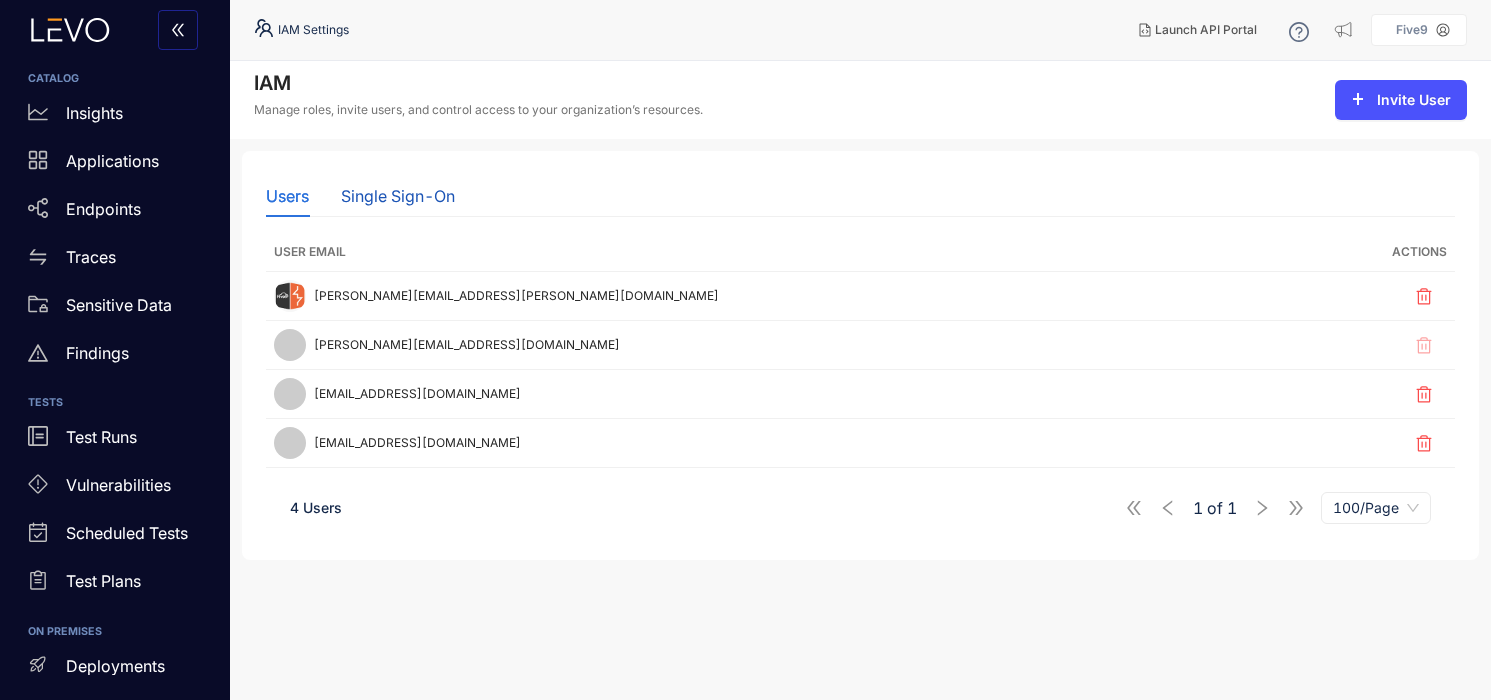 click on "Single Sign-On" at bounding box center (398, 196) 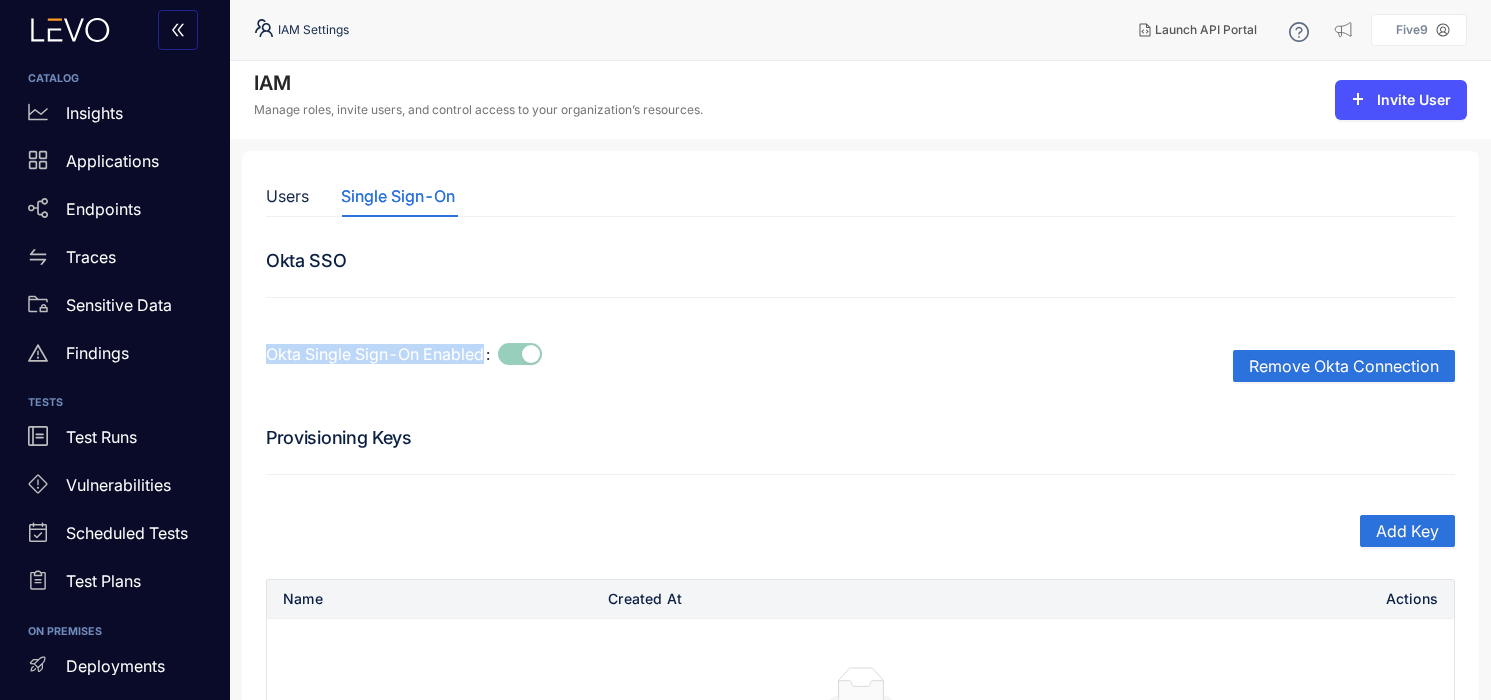 drag, startPoint x: 269, startPoint y: 352, endPoint x: 488, endPoint y: 355, distance: 219.02055 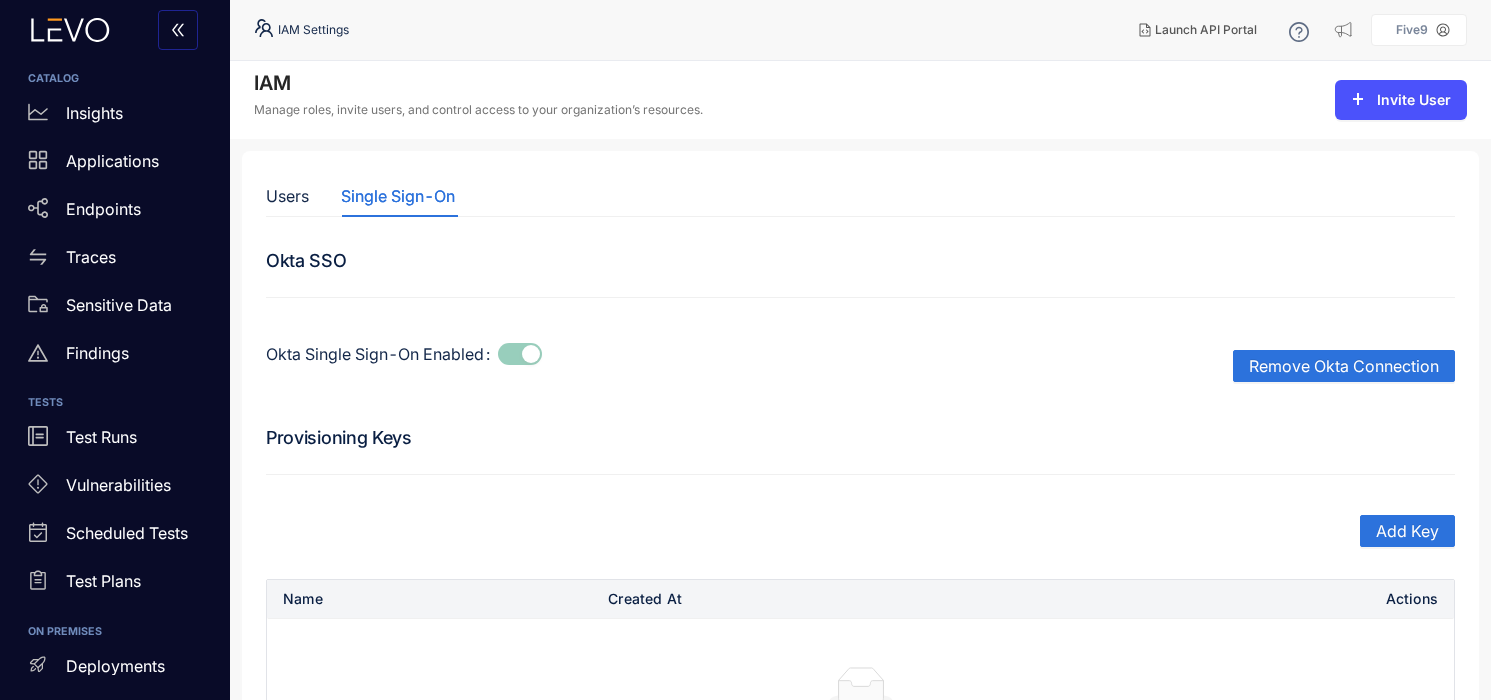 click on "Okta Single Sign-On Enabled Remove Okta Connection" at bounding box center (860, 366) 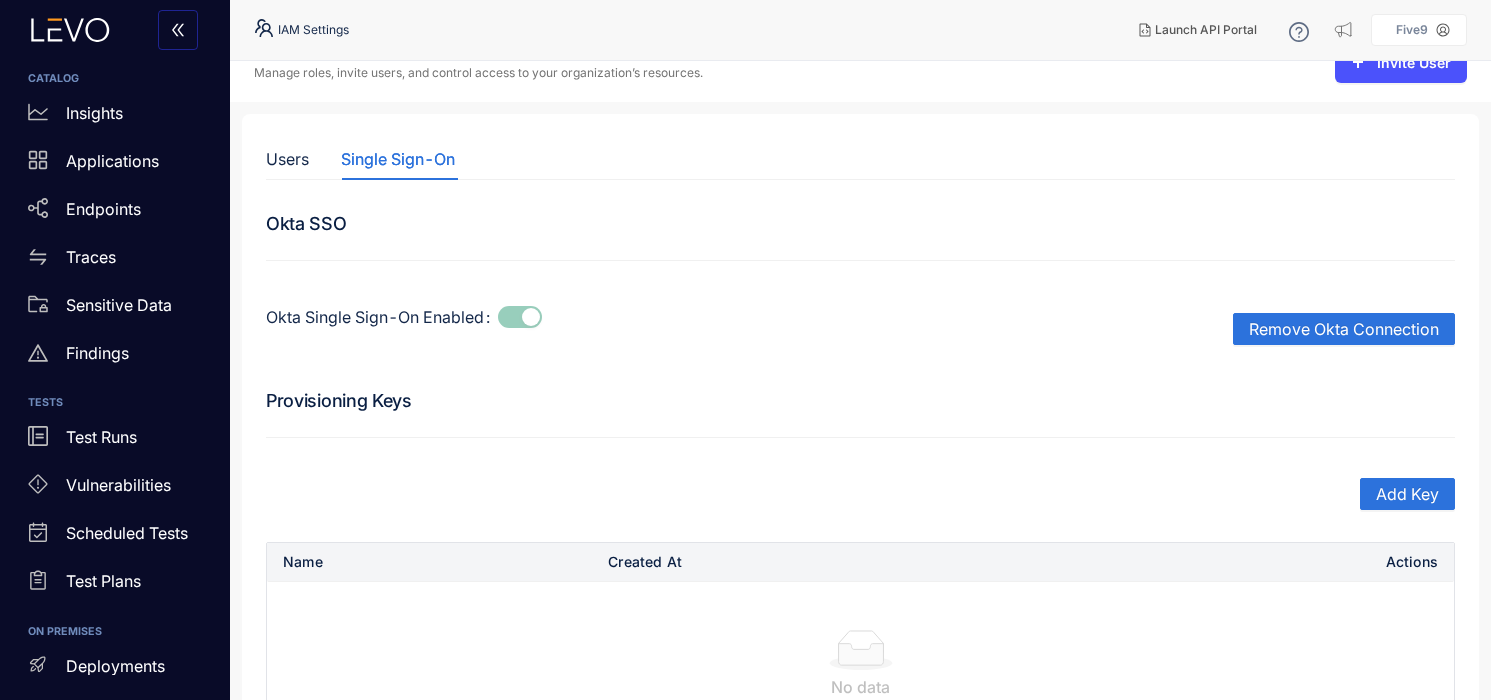 scroll, scrollTop: 0, scrollLeft: 0, axis: both 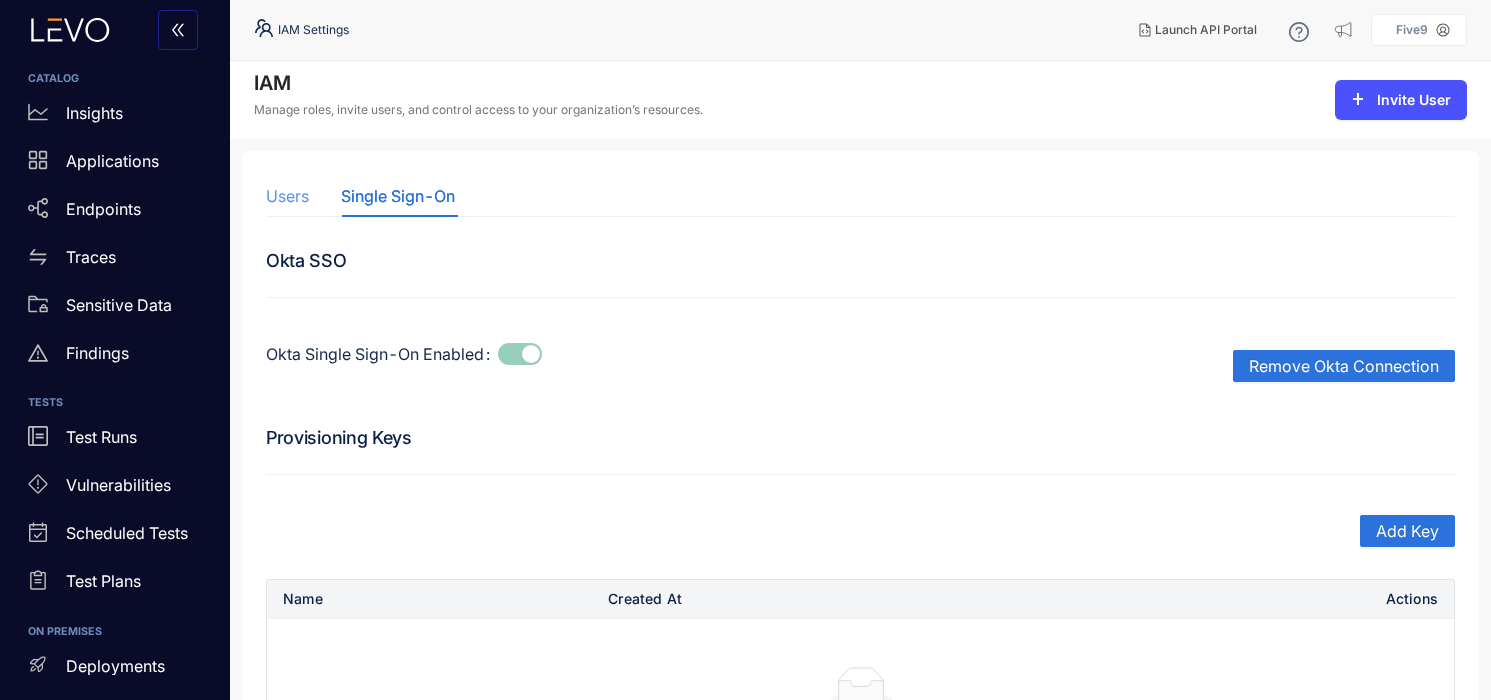 click on "Users" at bounding box center [287, 196] 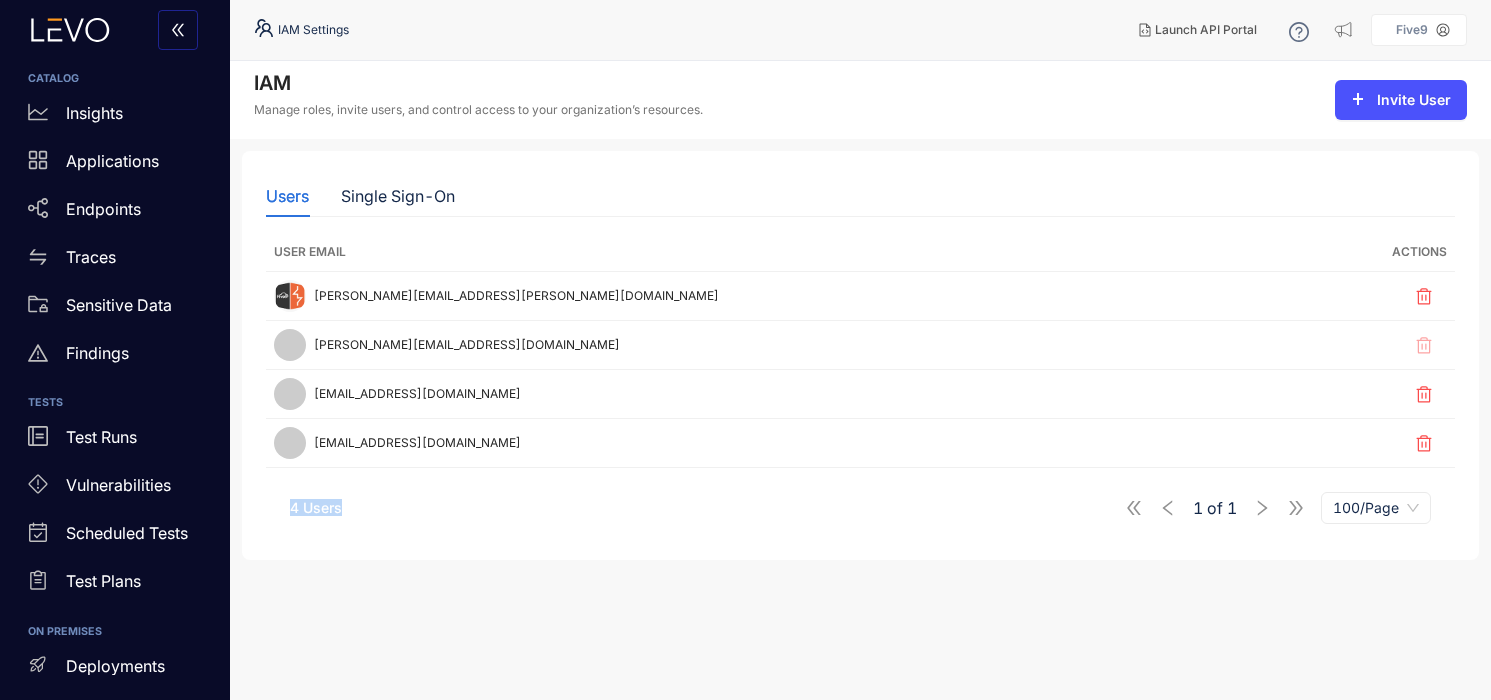 drag, startPoint x: 352, startPoint y: 512, endPoint x: 283, endPoint y: 510, distance: 69.02898 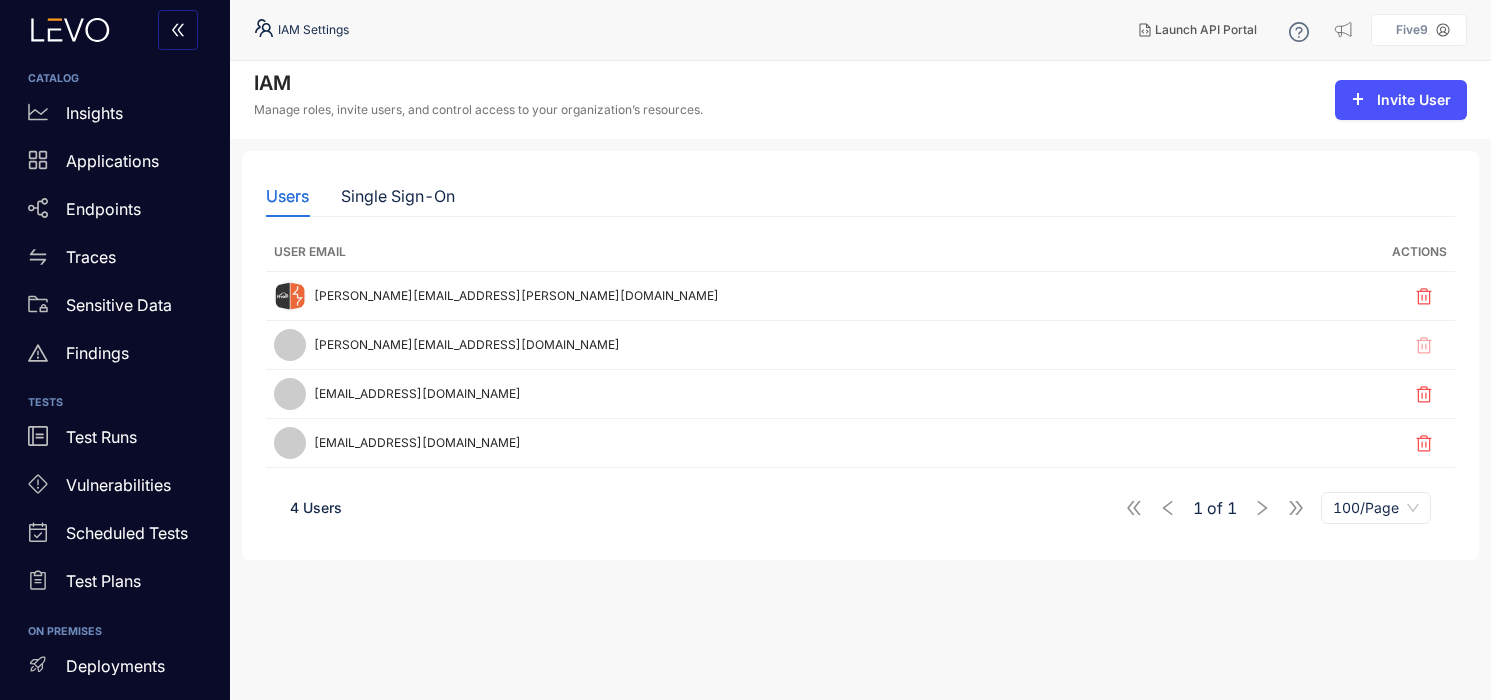 drag, startPoint x: 436, startPoint y: 513, endPoint x: 438, endPoint y: 503, distance: 10.198039 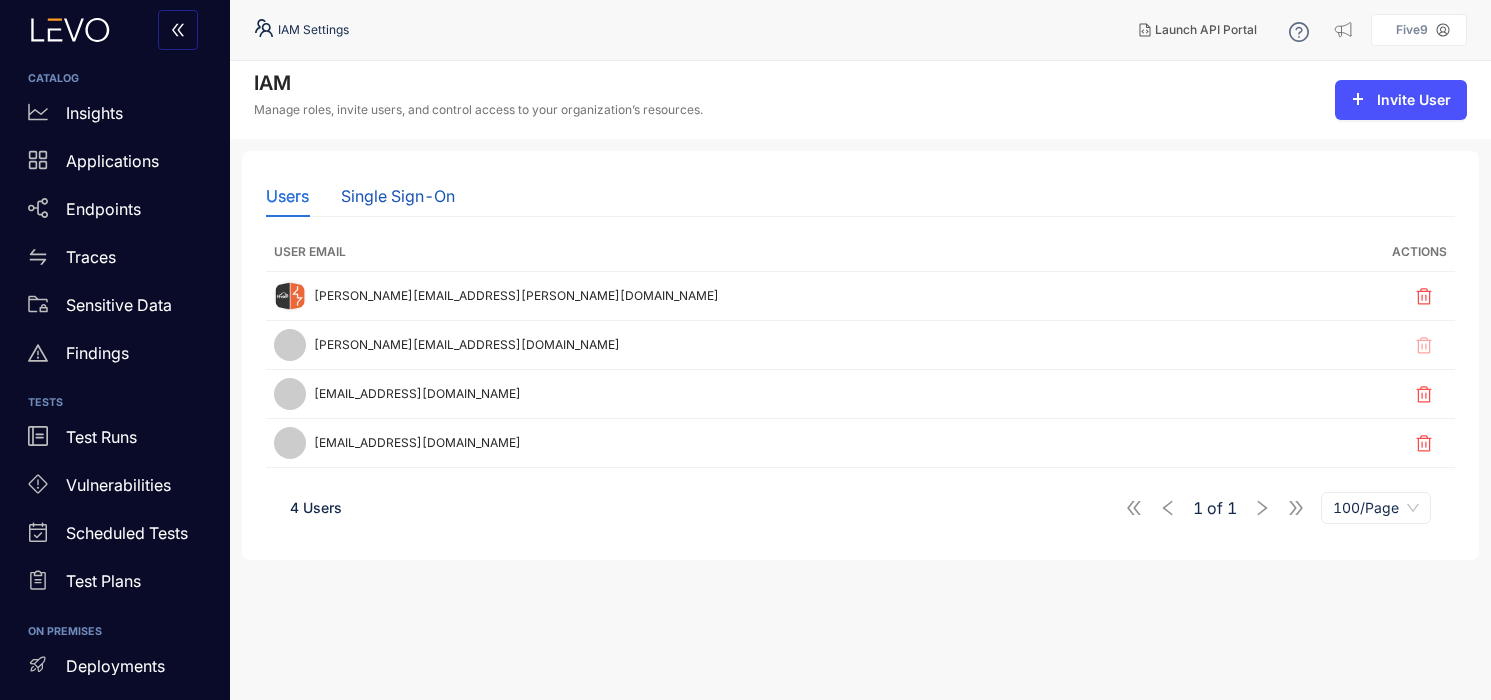 click on "Single Sign-On" at bounding box center [398, 196] 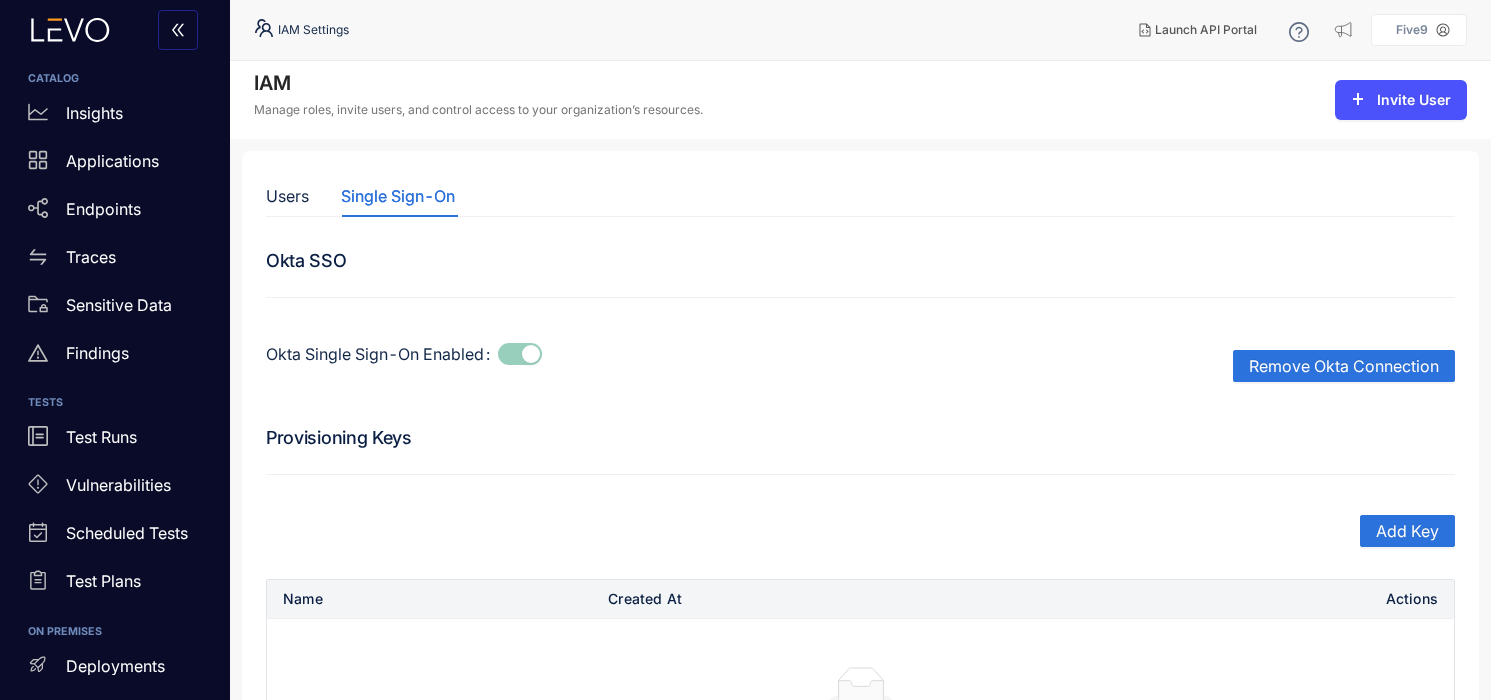 click on "Five9" at bounding box center [1412, 30] 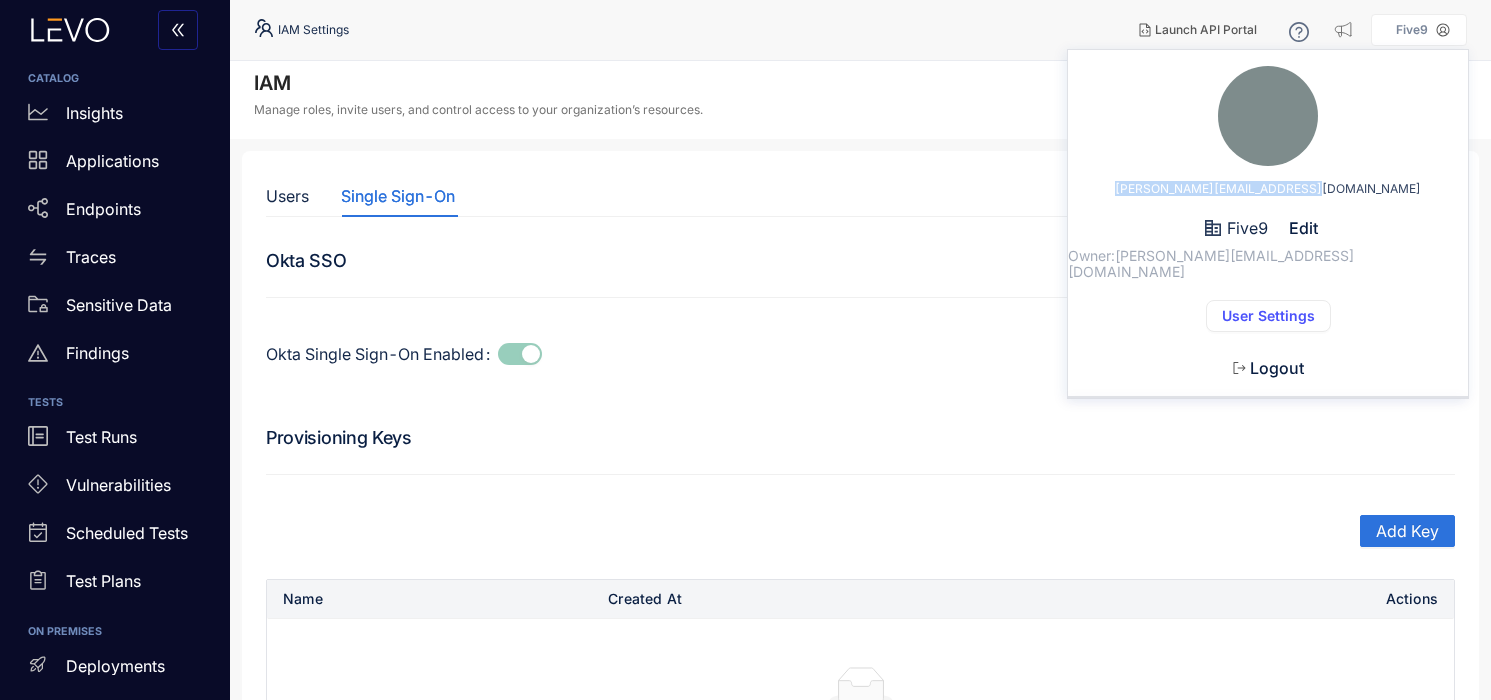 drag, startPoint x: 1170, startPoint y: 189, endPoint x: 1378, endPoint y: 187, distance: 208.00961 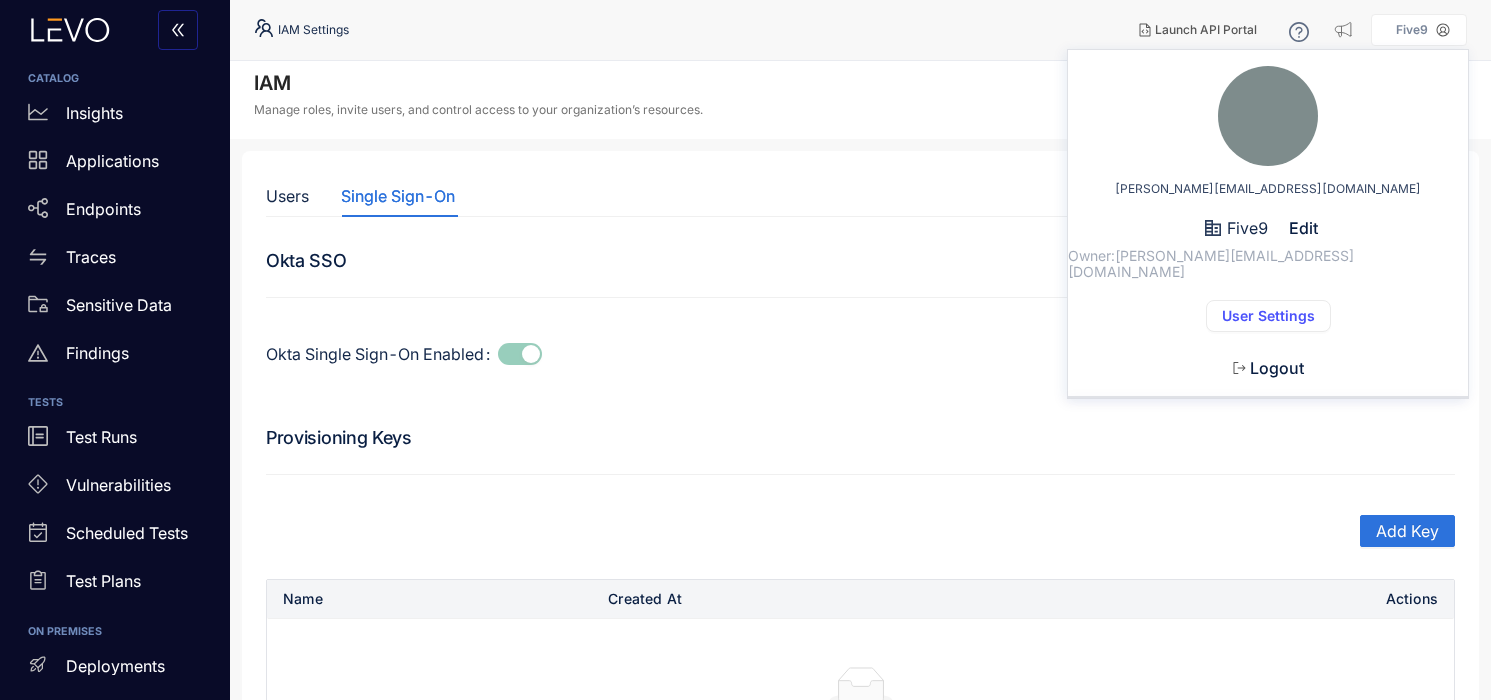 click on "IAM Manage roles, invite users, and control access to your organization’s resources. Invite User" at bounding box center [860, 100] 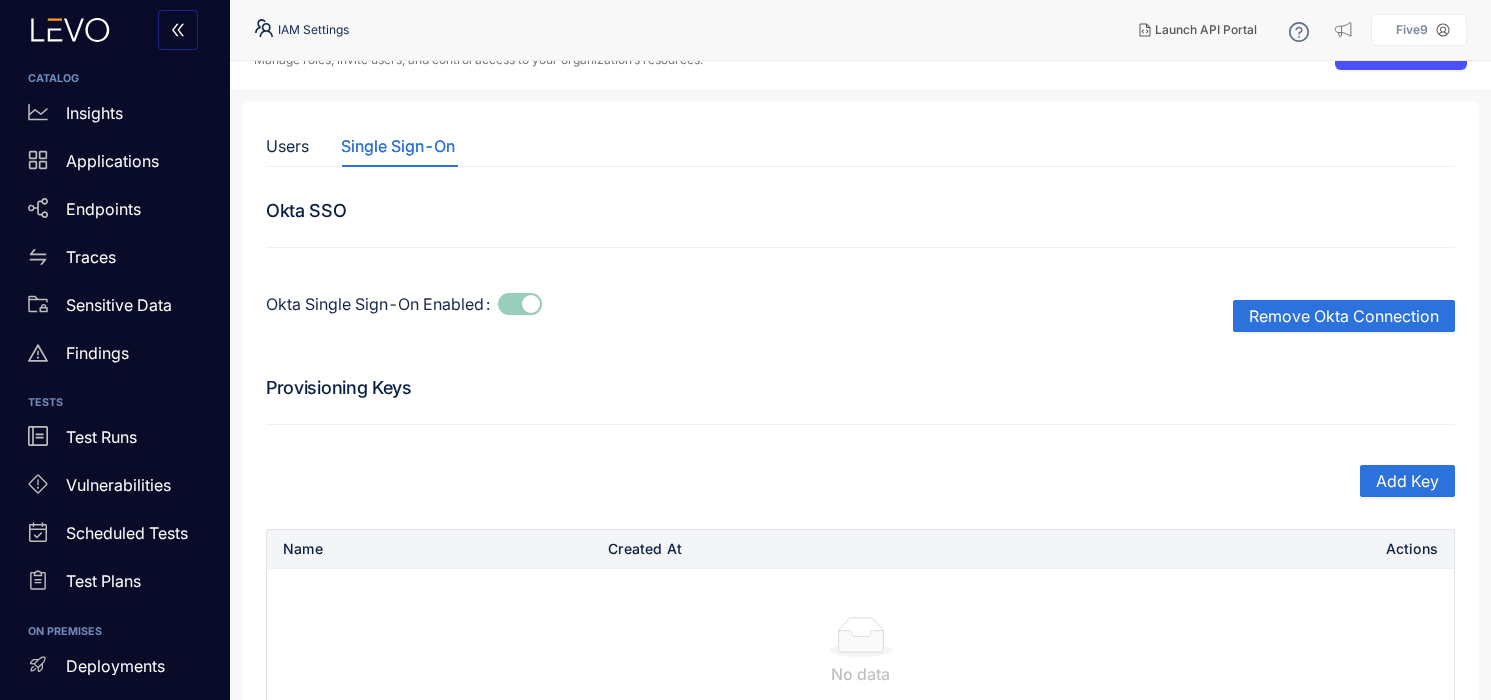 scroll, scrollTop: 120, scrollLeft: 0, axis: vertical 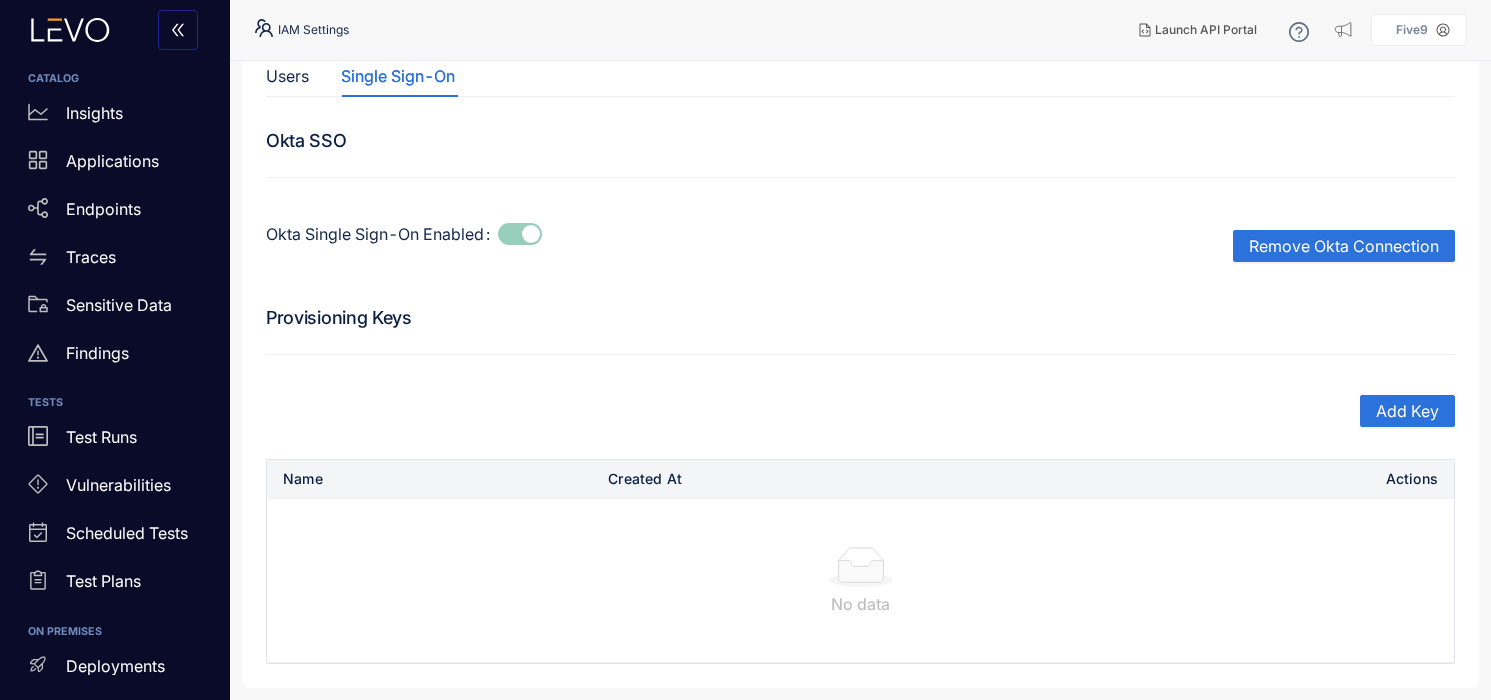 click on "Five9" at bounding box center [1412, 30] 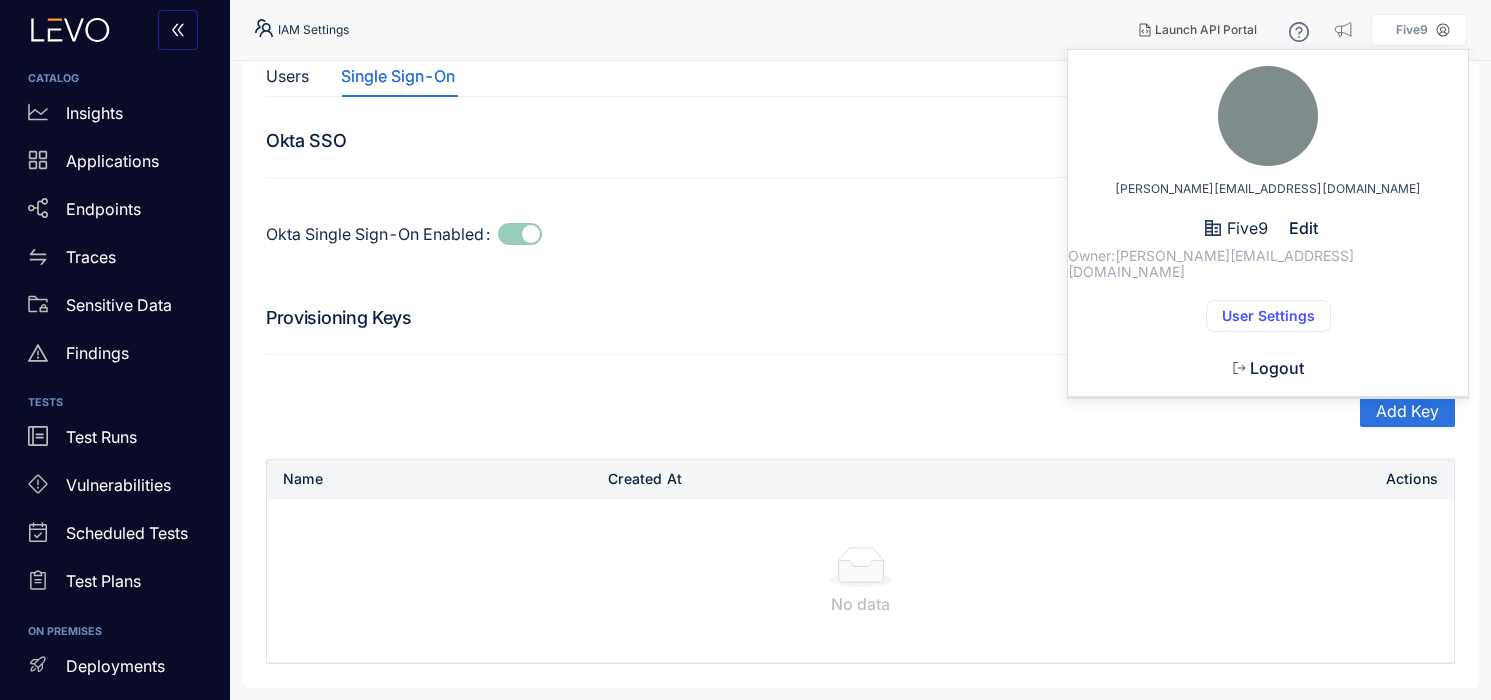 click on "User Settings" at bounding box center (1268, 316) 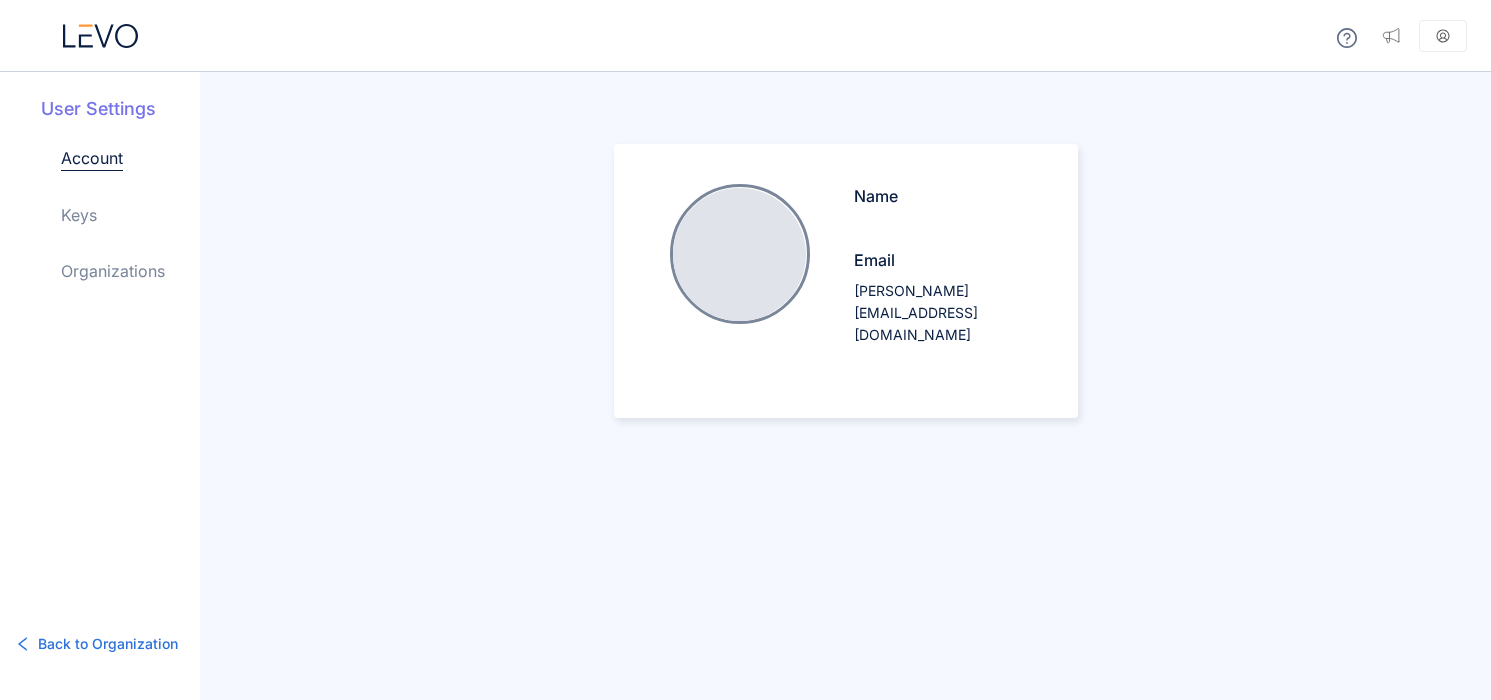 click on "Back to Organization" at bounding box center (97, 644) 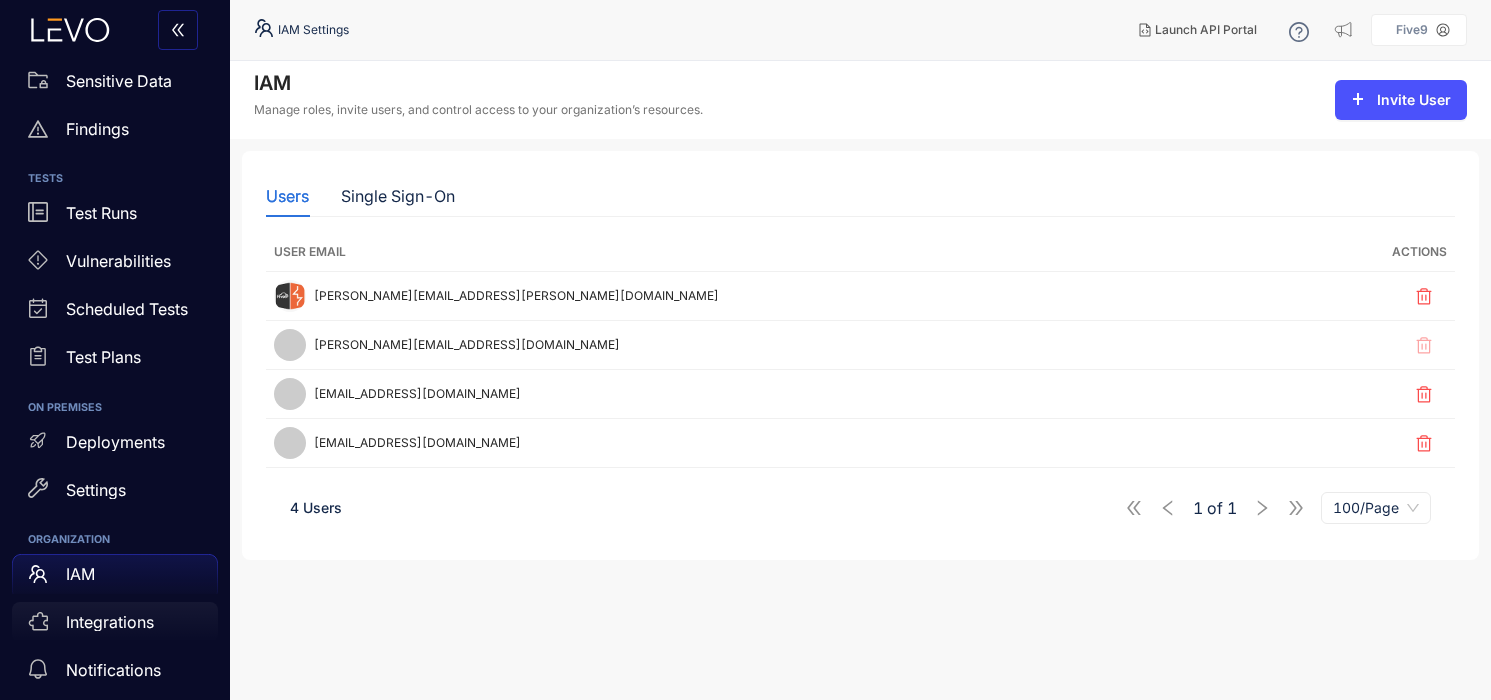 scroll, scrollTop: 249, scrollLeft: 0, axis: vertical 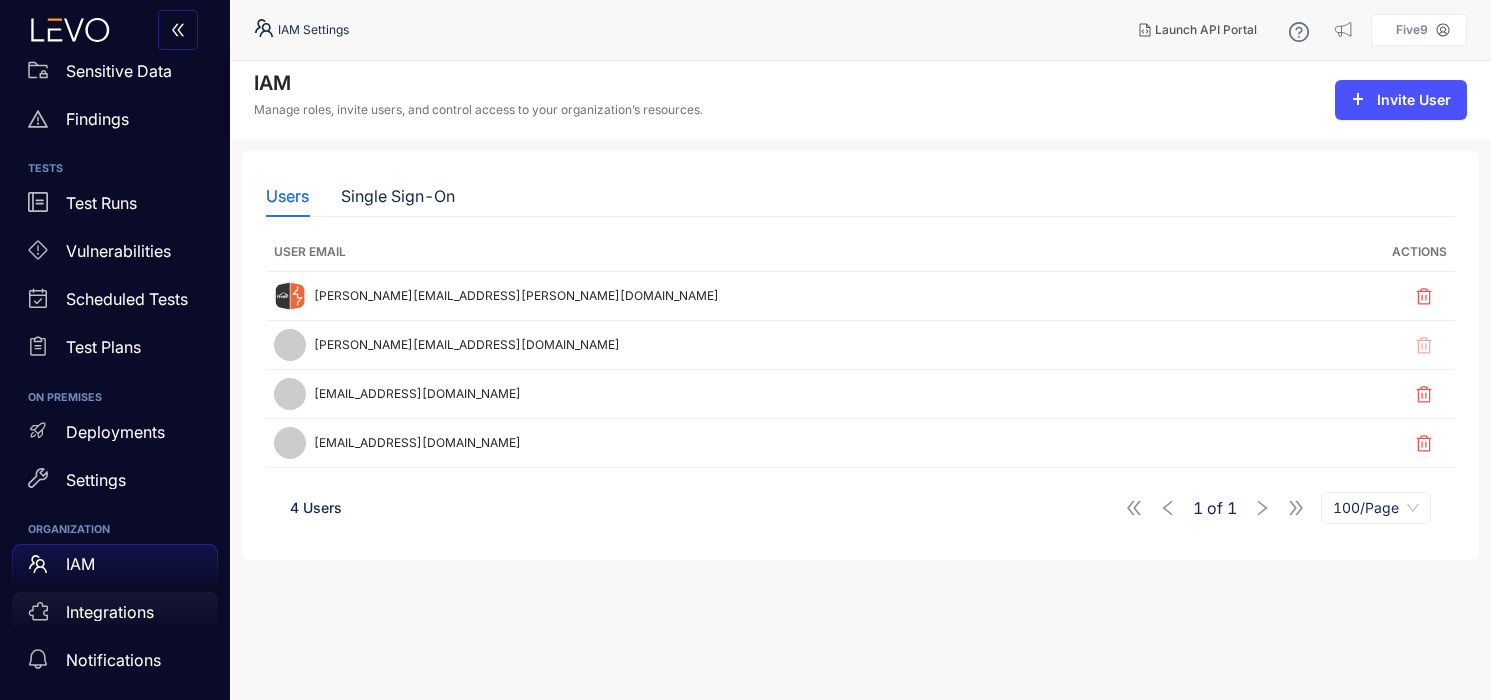 click on "Integrations" at bounding box center [110, 612] 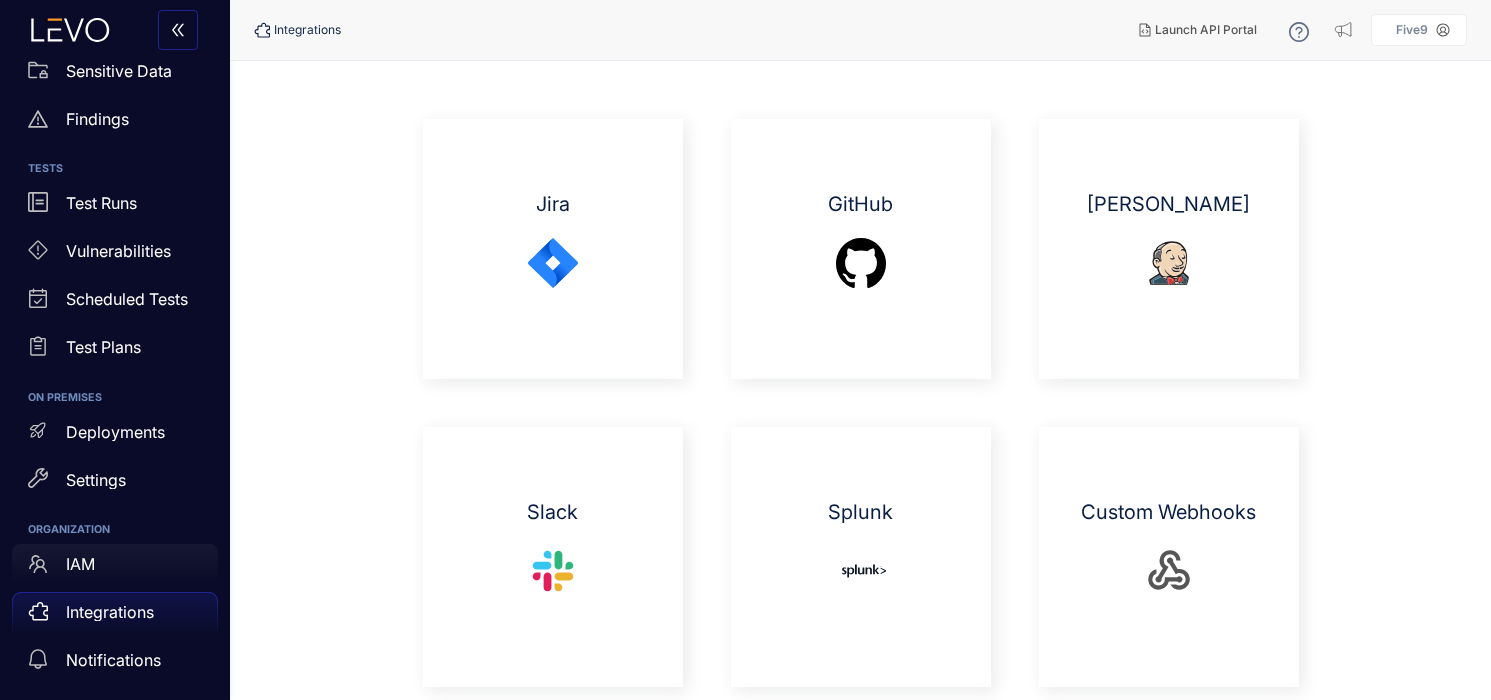 click on "IAM" at bounding box center [115, 564] 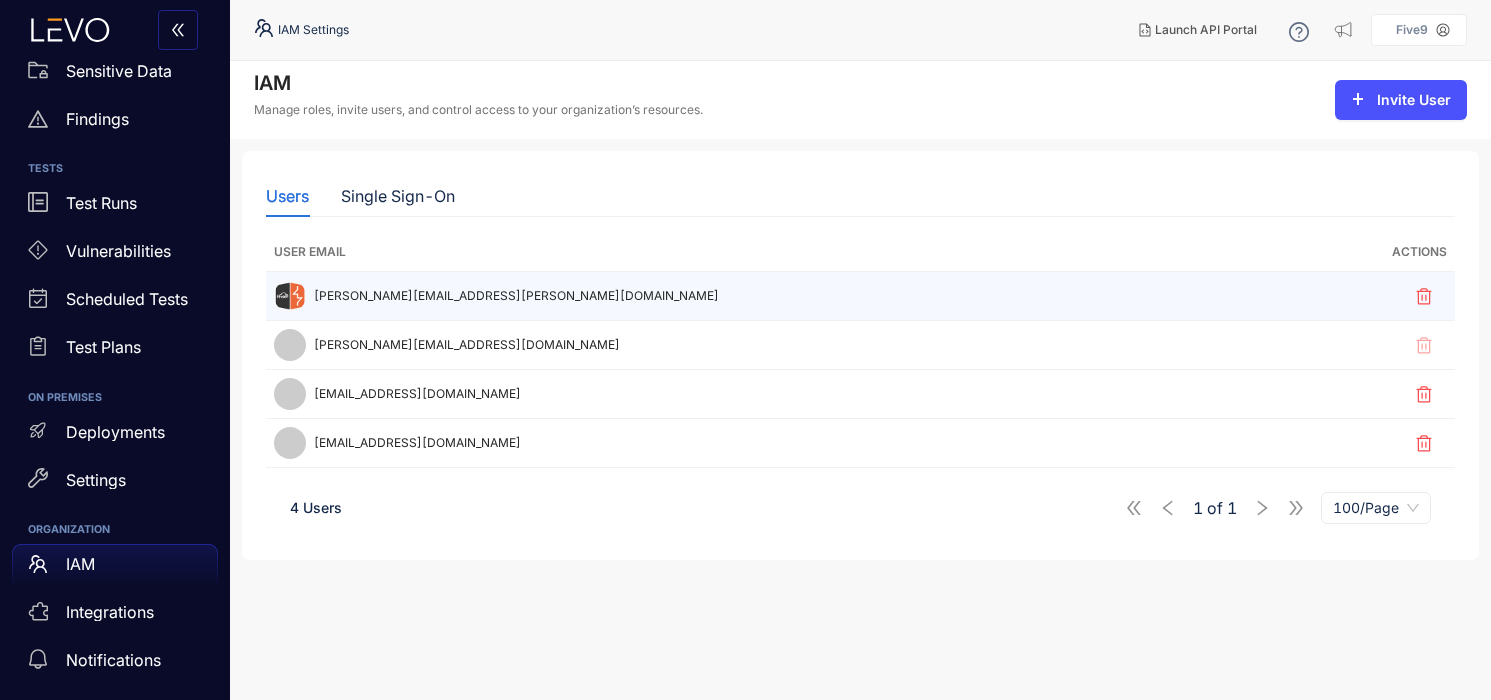 click on "[PERSON_NAME][EMAIL_ADDRESS][PERSON_NAME][DOMAIN_NAME]" at bounding box center [516, 296] 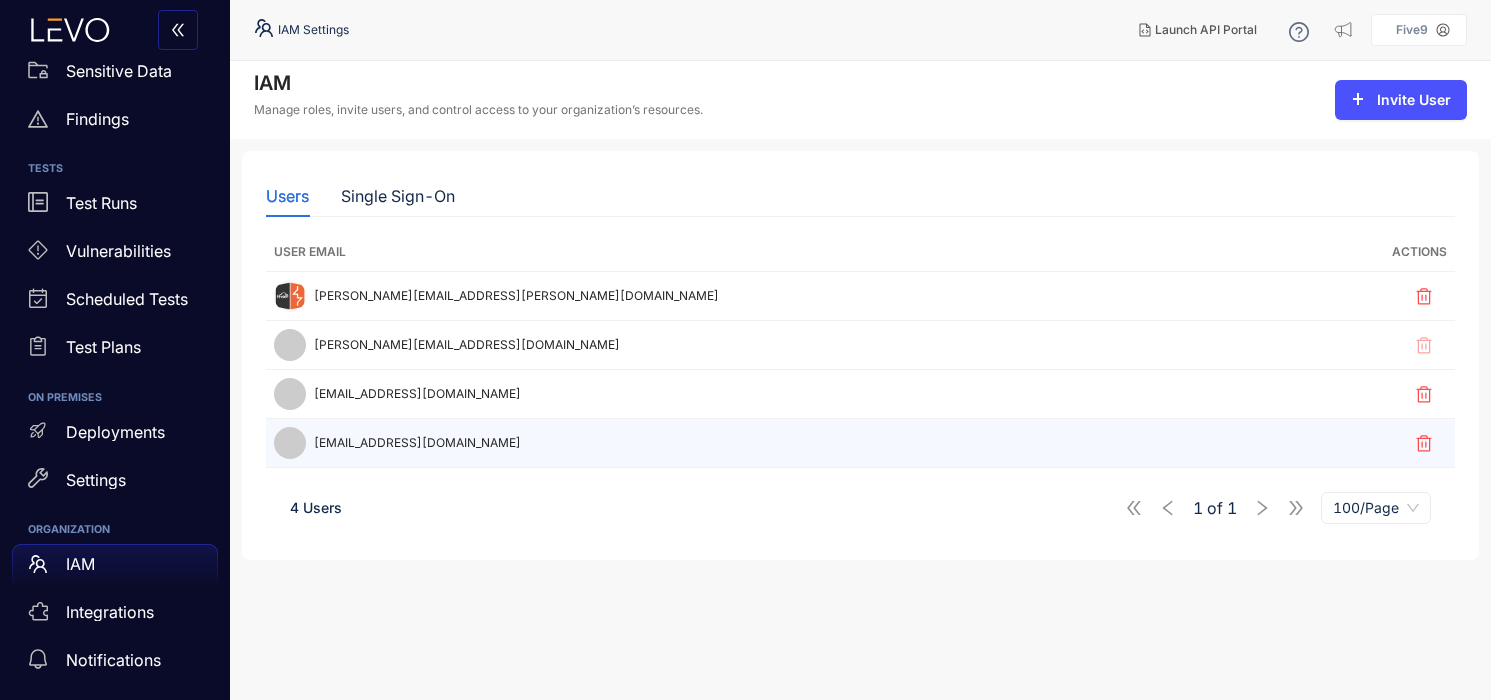 click on "[EMAIL_ADDRESS][DOMAIN_NAME]" at bounding box center [417, 443] 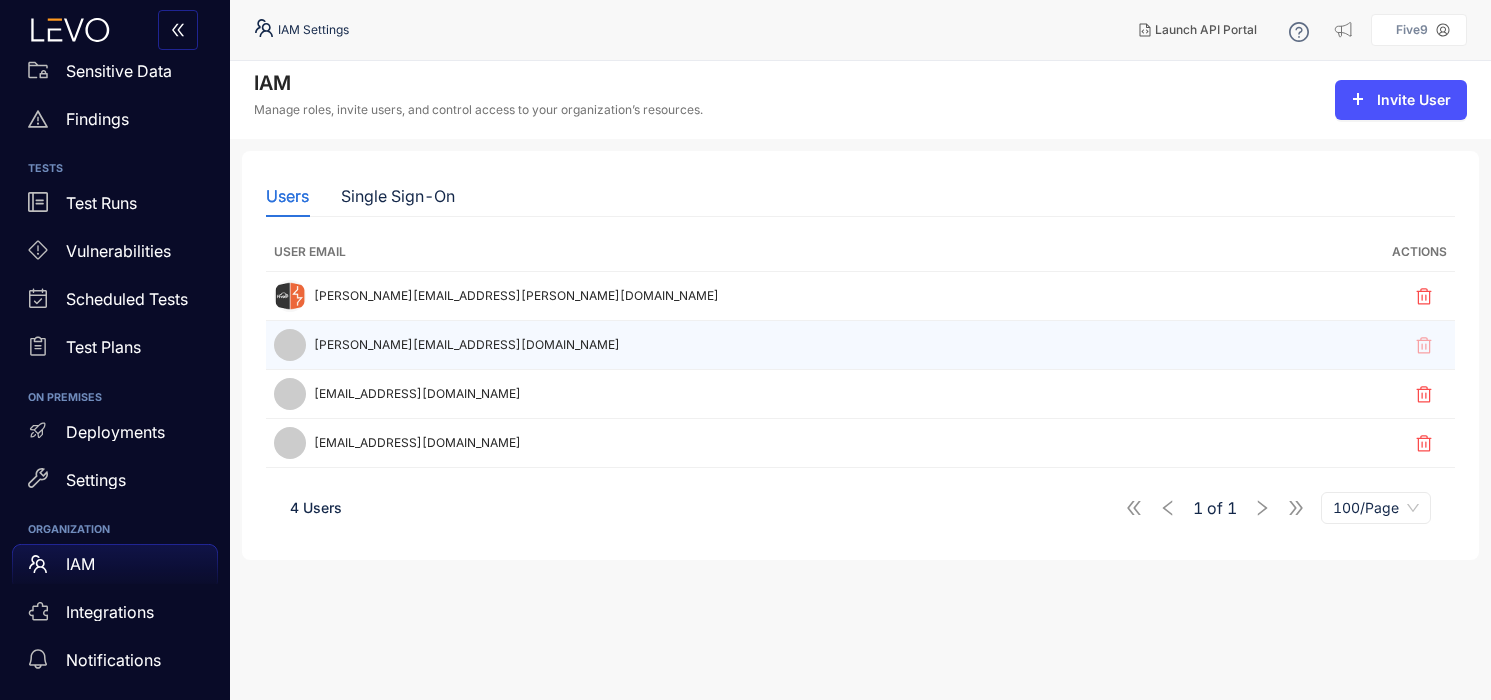 click on "[PERSON_NAME][EMAIL_ADDRESS][DOMAIN_NAME]" at bounding box center [781, 345] 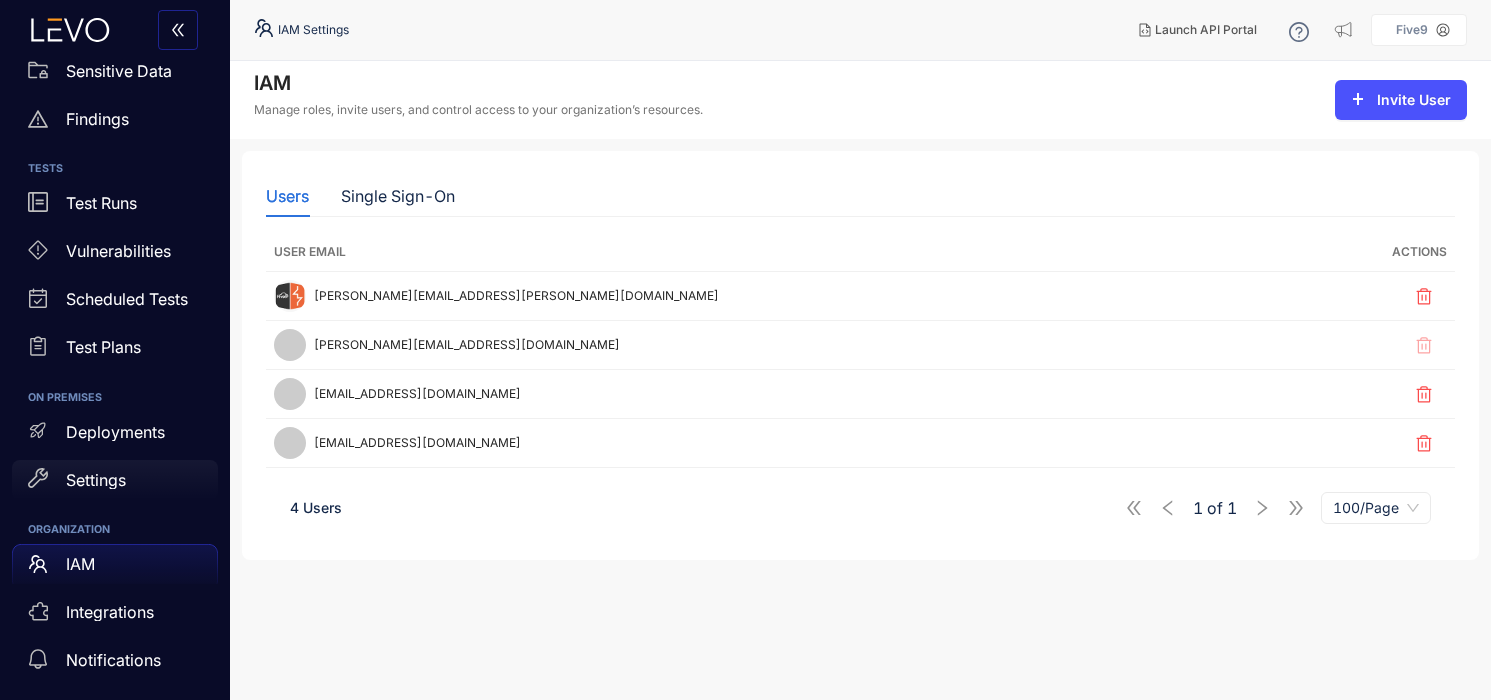 click on "Settings" at bounding box center [96, 480] 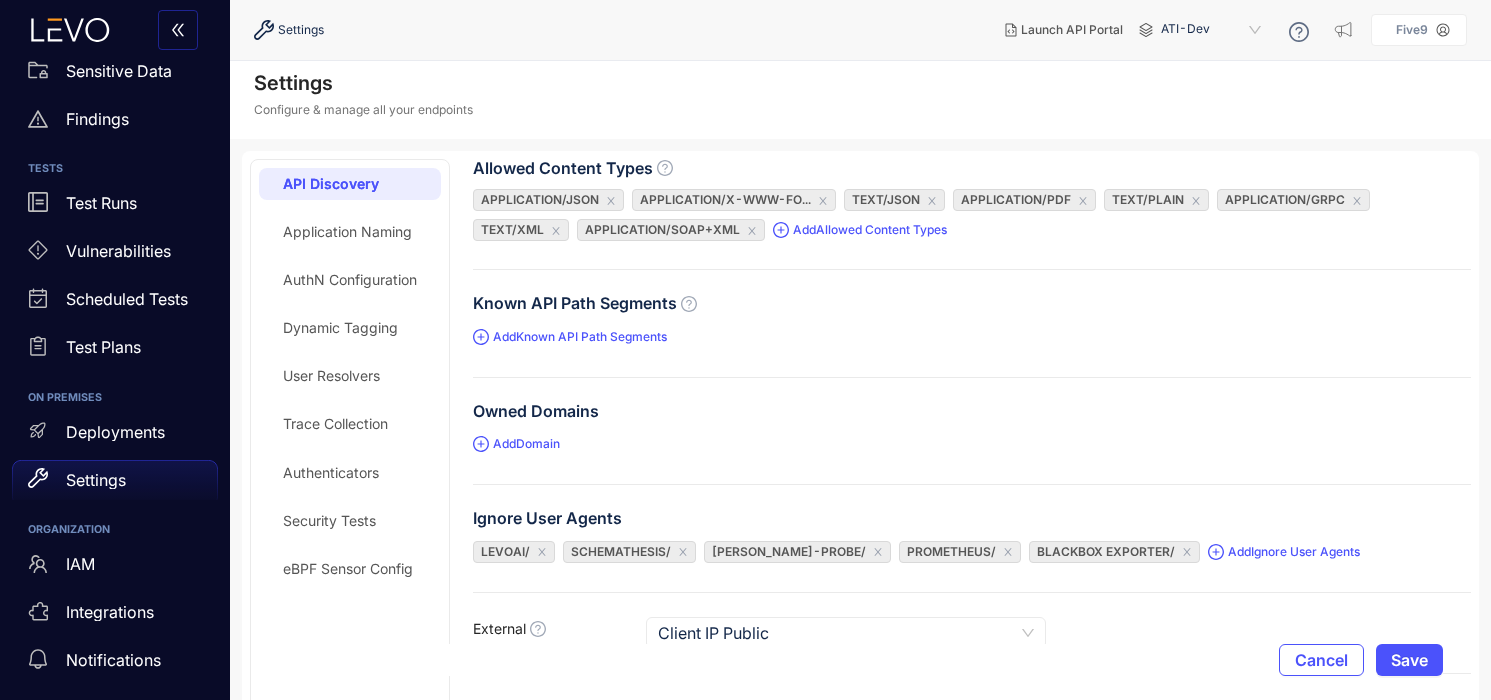 click on "User Resolvers" at bounding box center (331, 376) 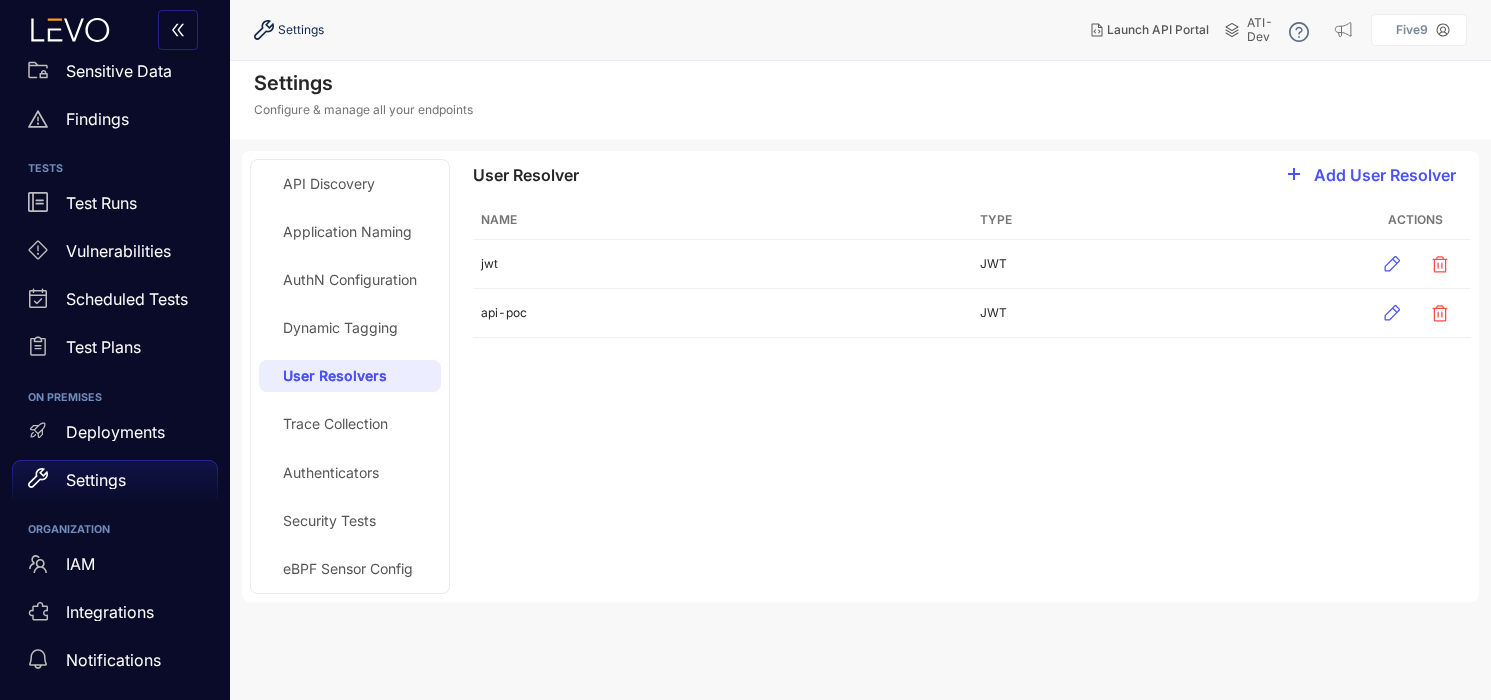 click on "Security Tests" at bounding box center (329, 521) 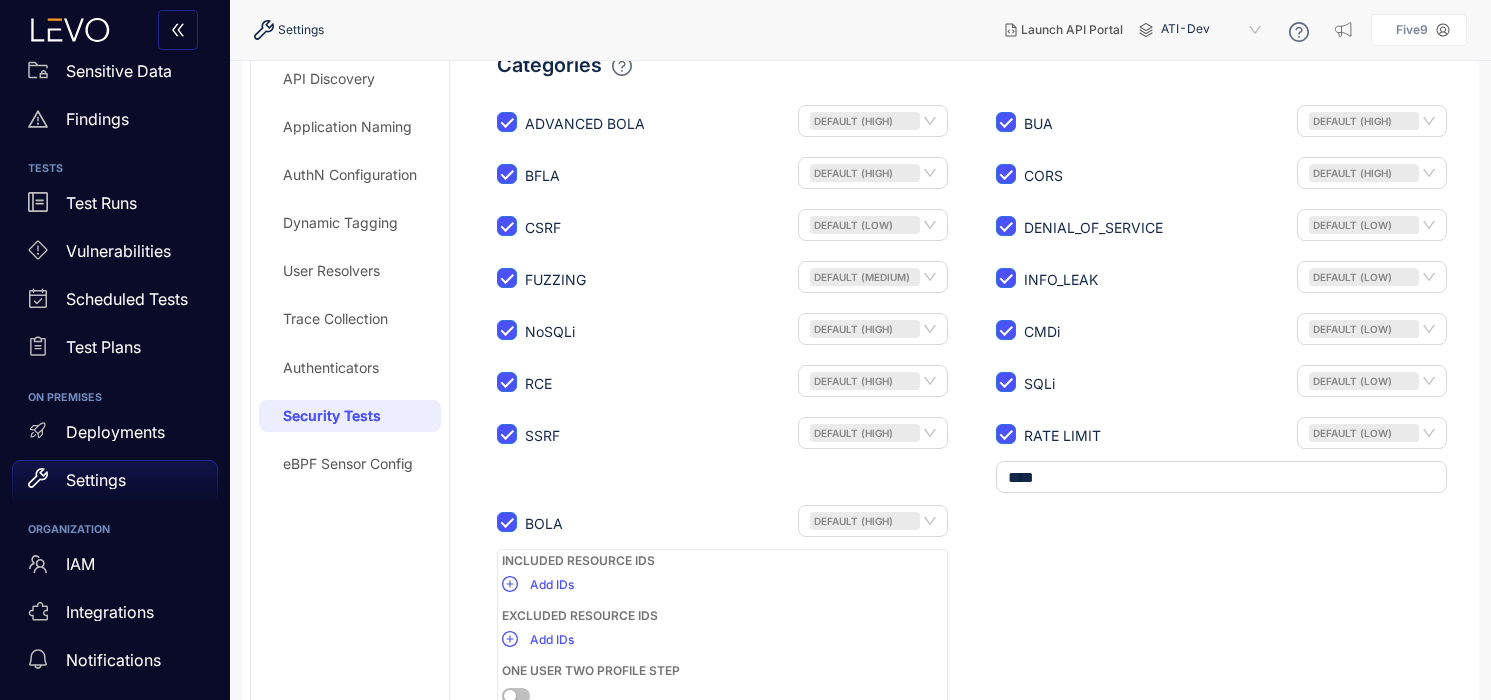 scroll, scrollTop: 143, scrollLeft: 0, axis: vertical 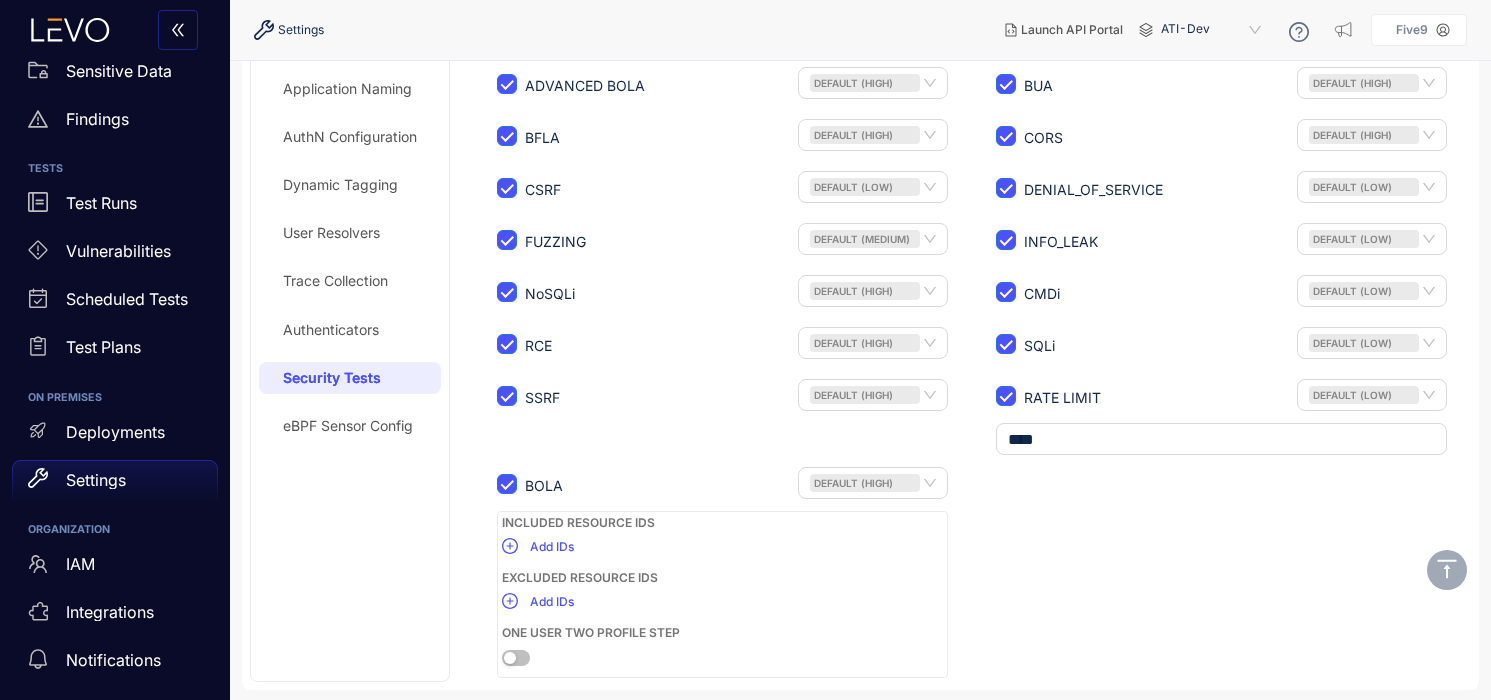 click on "eBPF Sensor Config" at bounding box center (348, 426) 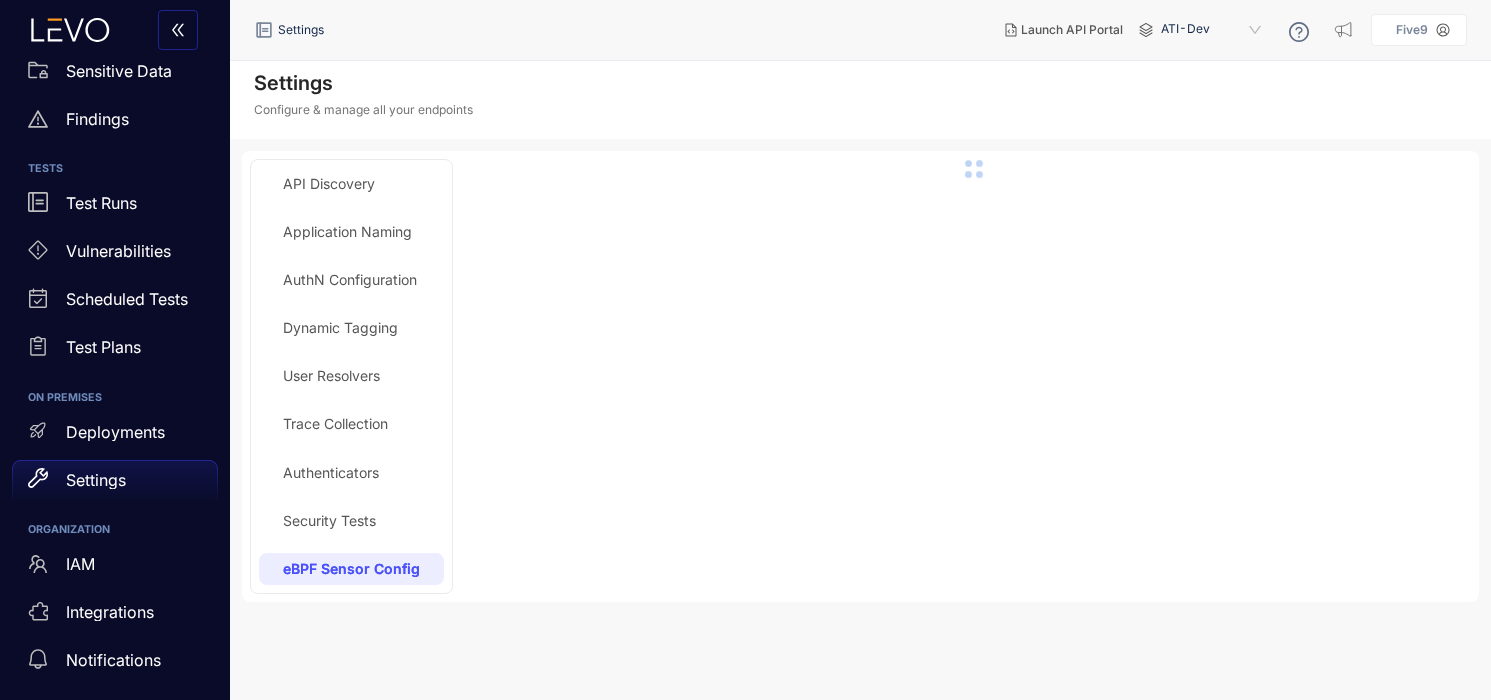 scroll, scrollTop: 0, scrollLeft: 0, axis: both 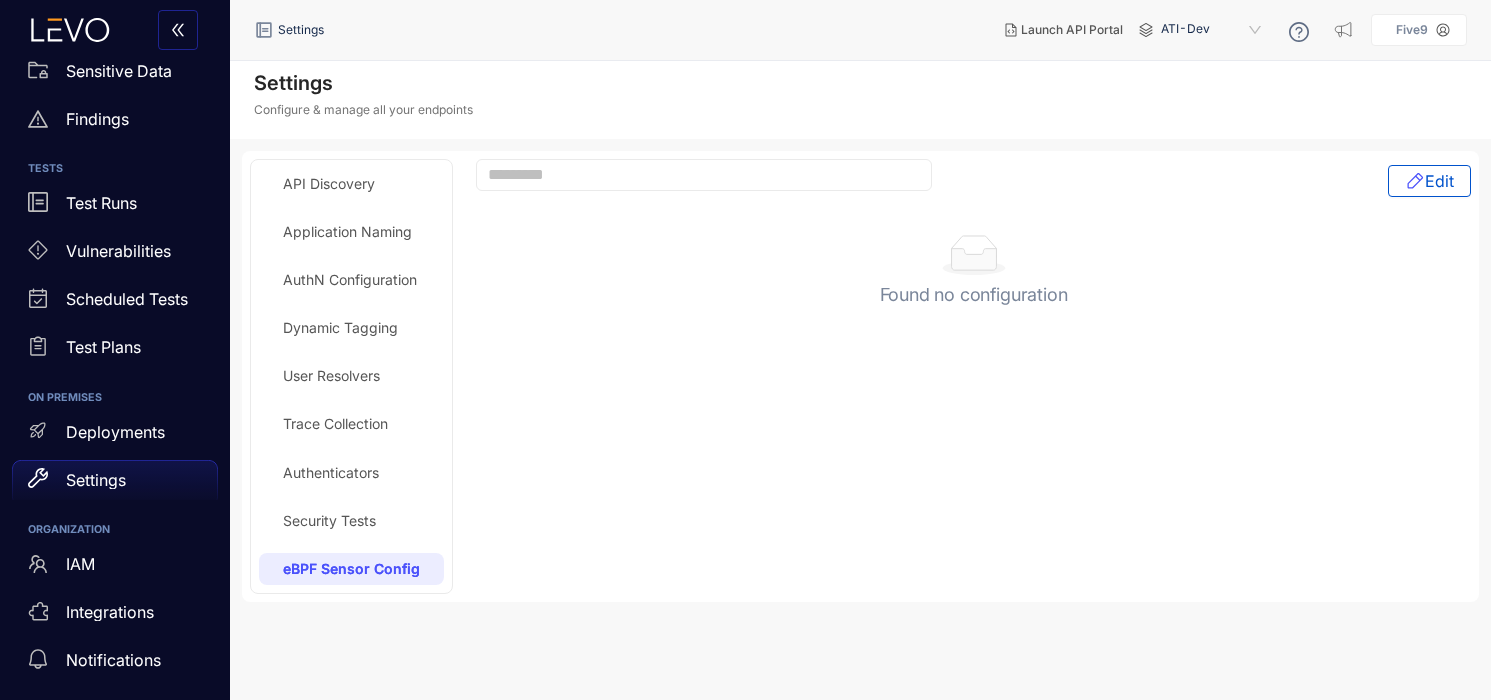 click on "Security Tests" at bounding box center [329, 521] 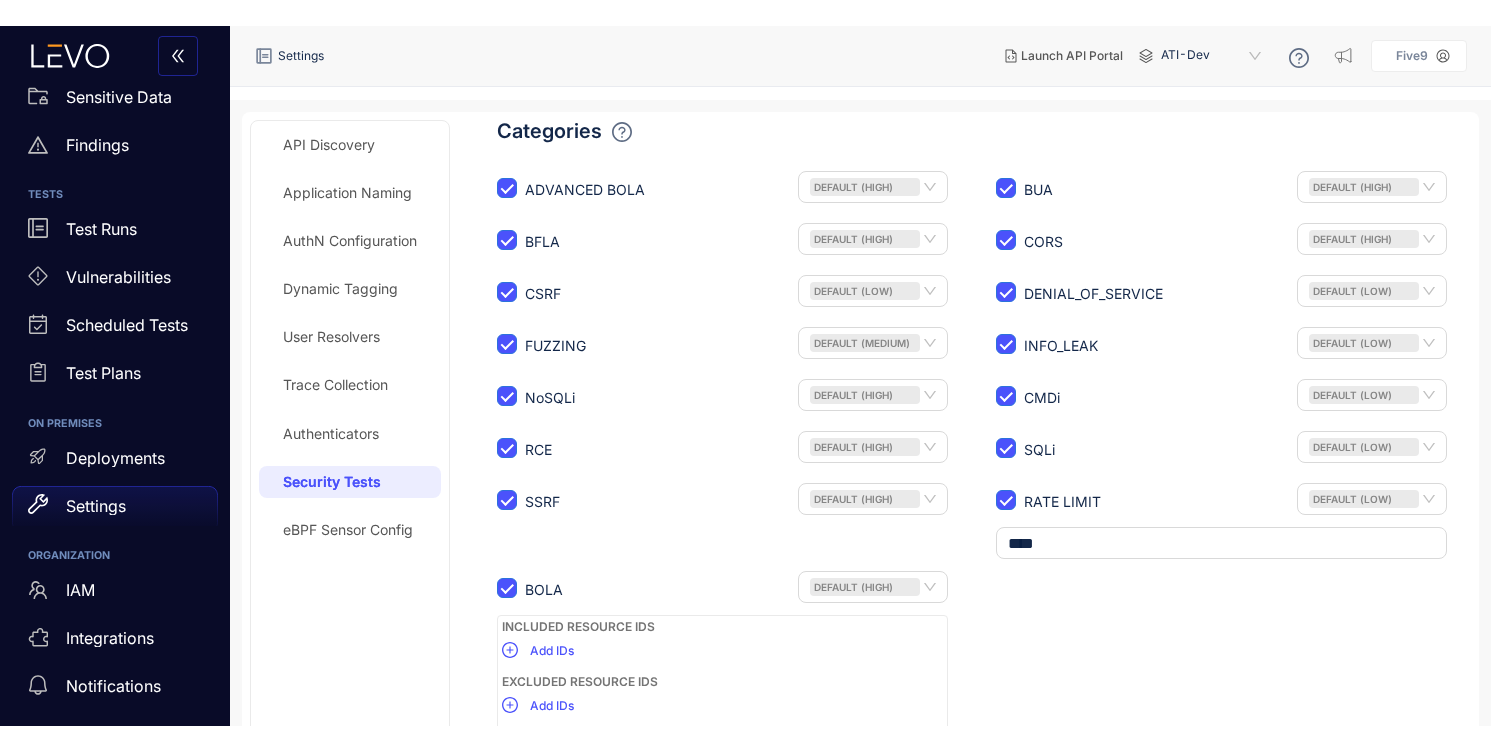 scroll, scrollTop: 0, scrollLeft: 0, axis: both 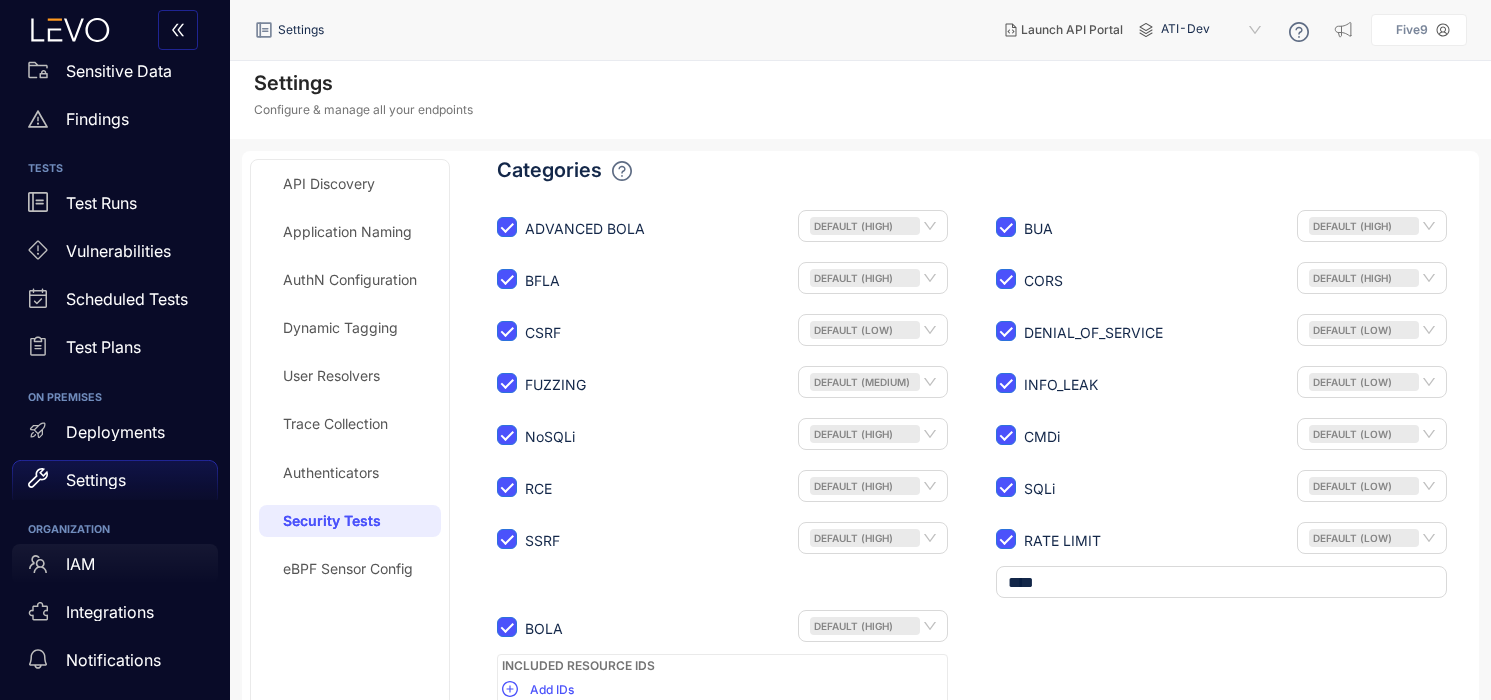 click on "IAM" at bounding box center (80, 564) 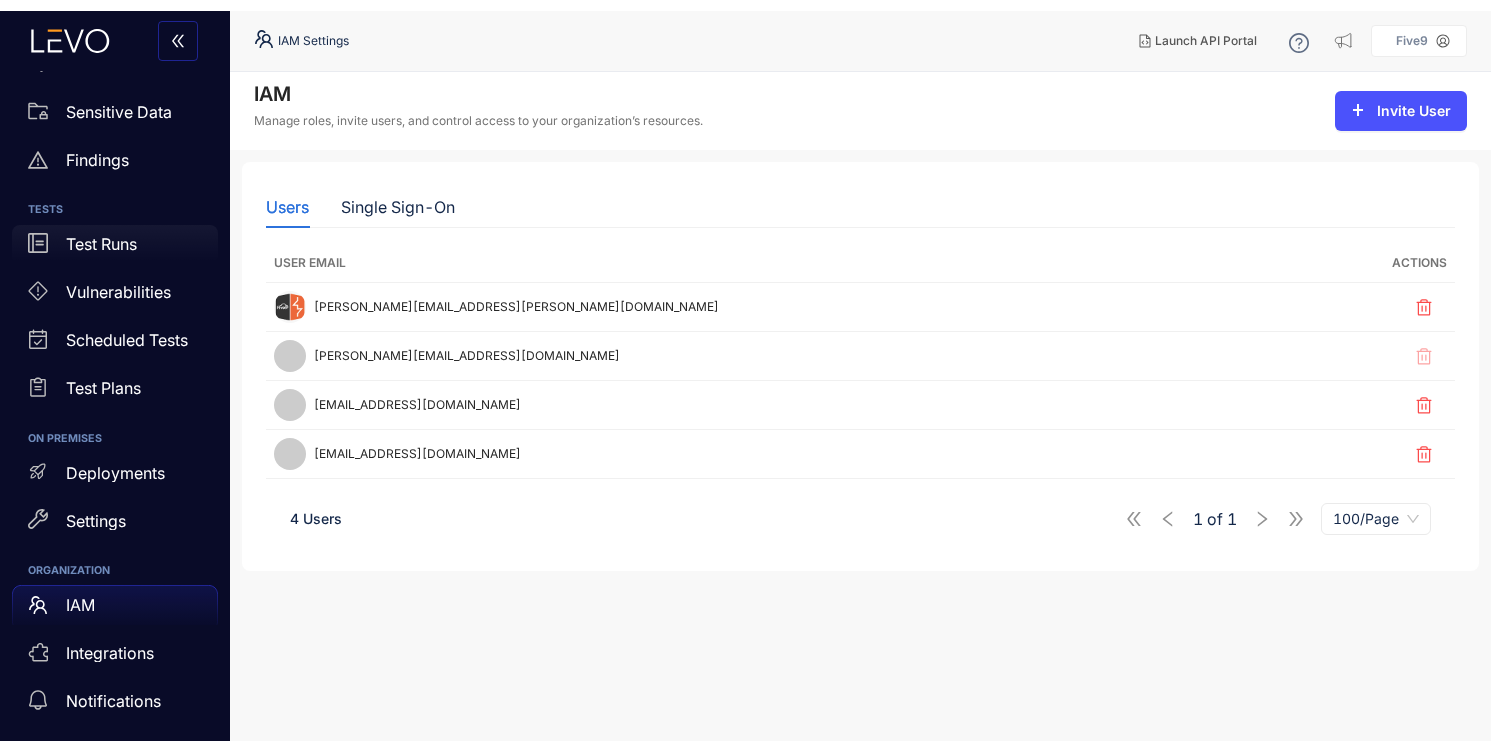 scroll, scrollTop: 197, scrollLeft: 0, axis: vertical 